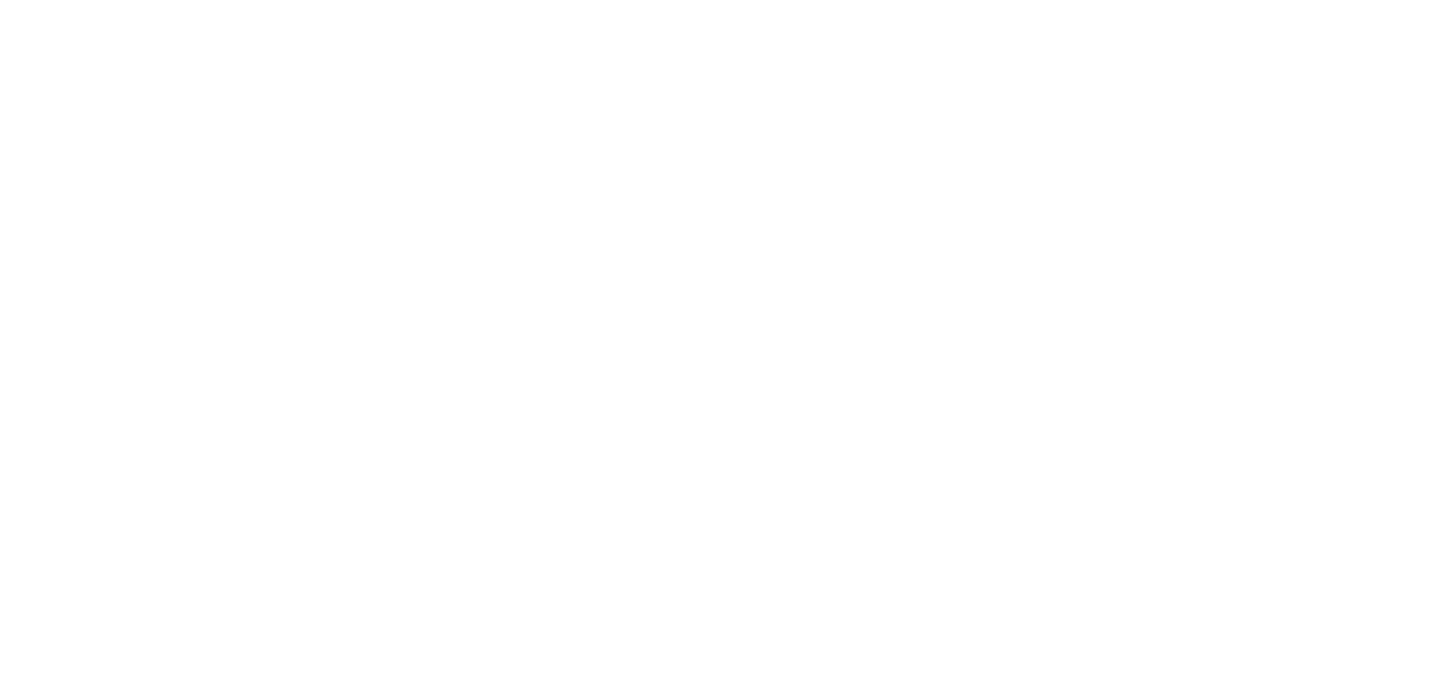 scroll, scrollTop: 0, scrollLeft: 0, axis: both 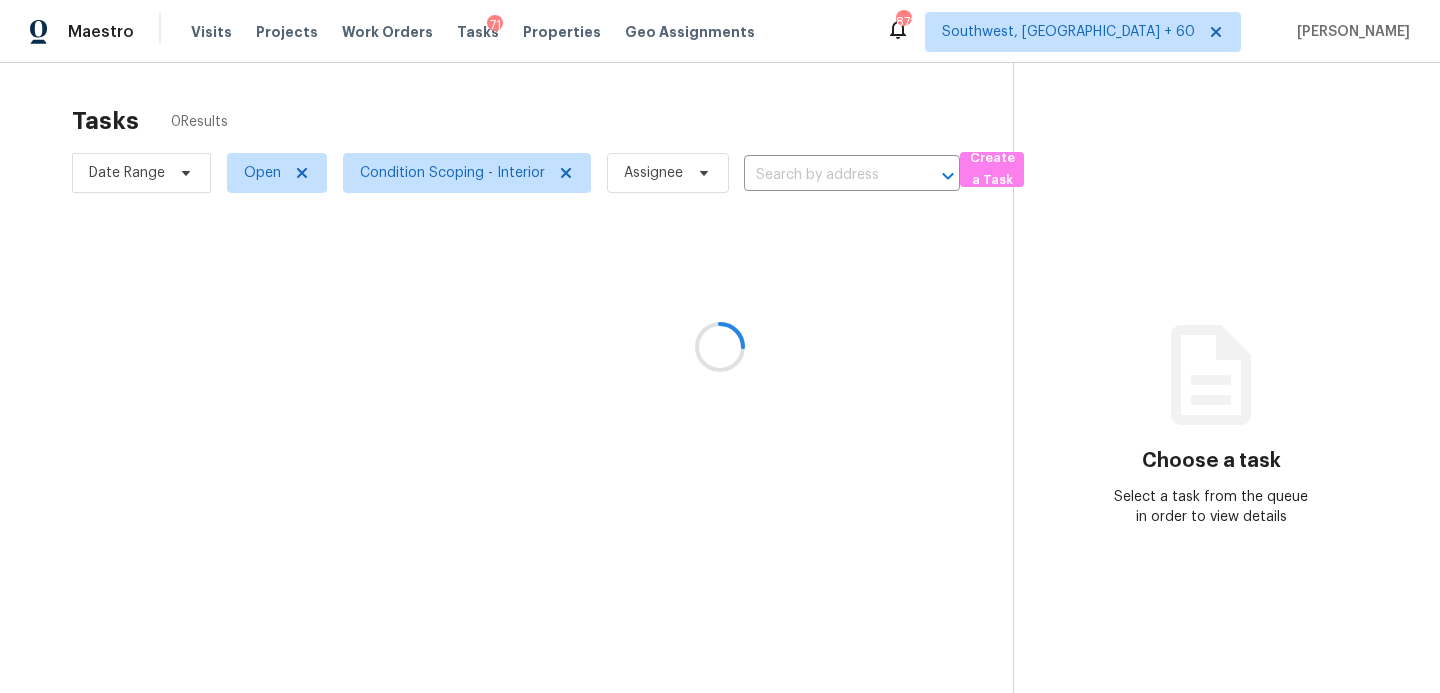 click at bounding box center [720, 346] 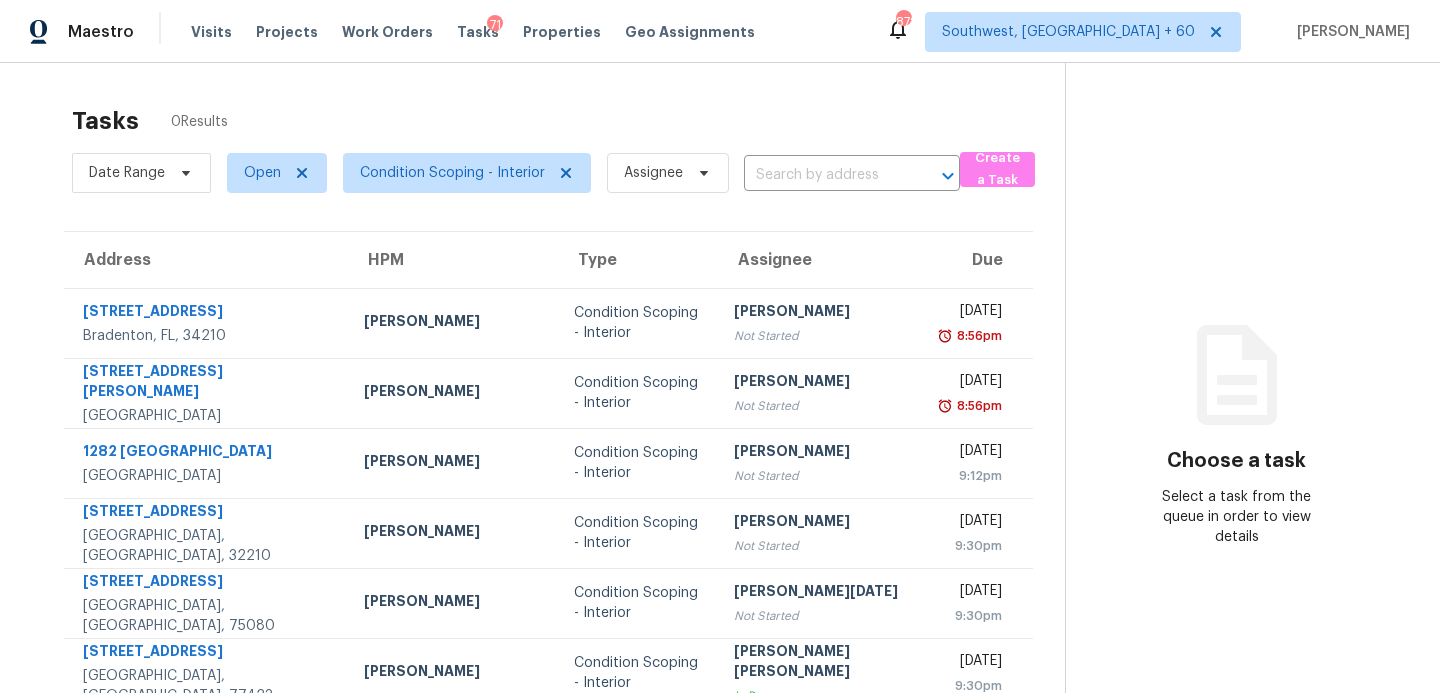 click on "Visits Projects Work Orders Tasks 71 Properties Geo Assignments" at bounding box center (485, 32) 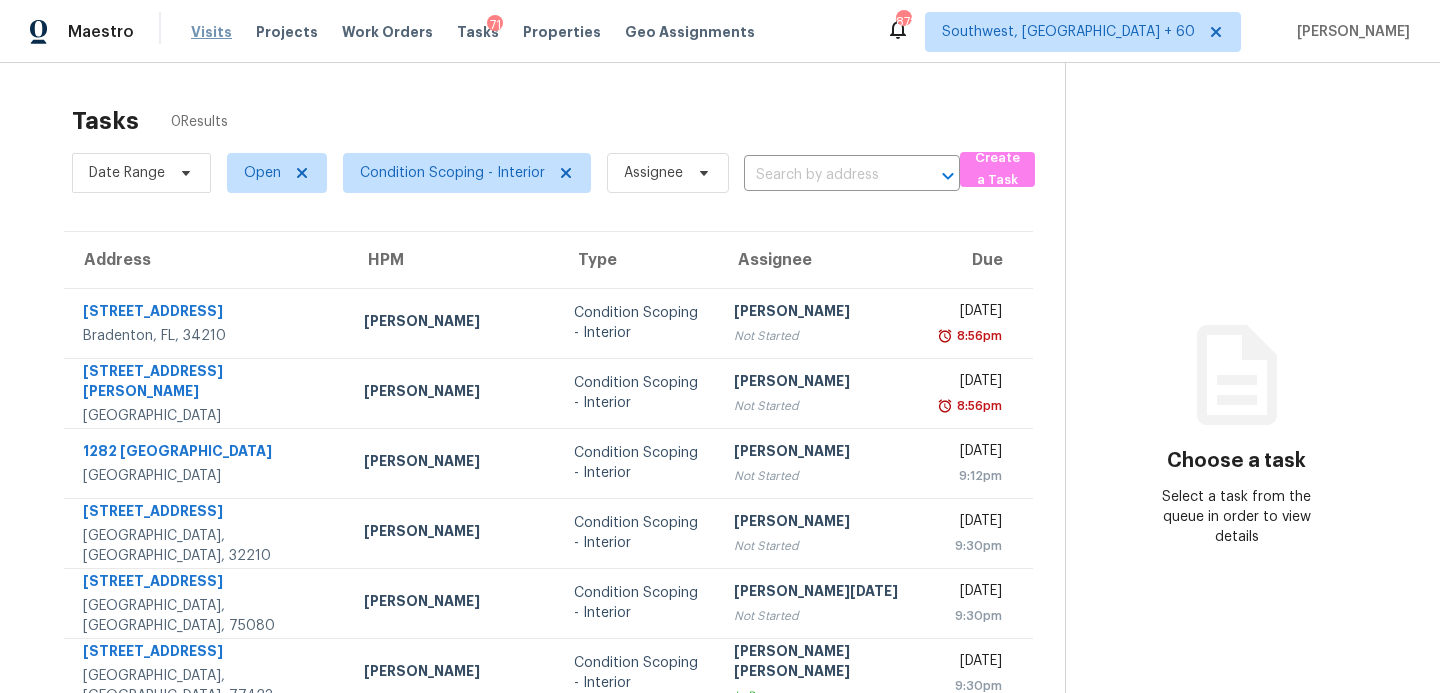 click on "Visits" at bounding box center [211, 32] 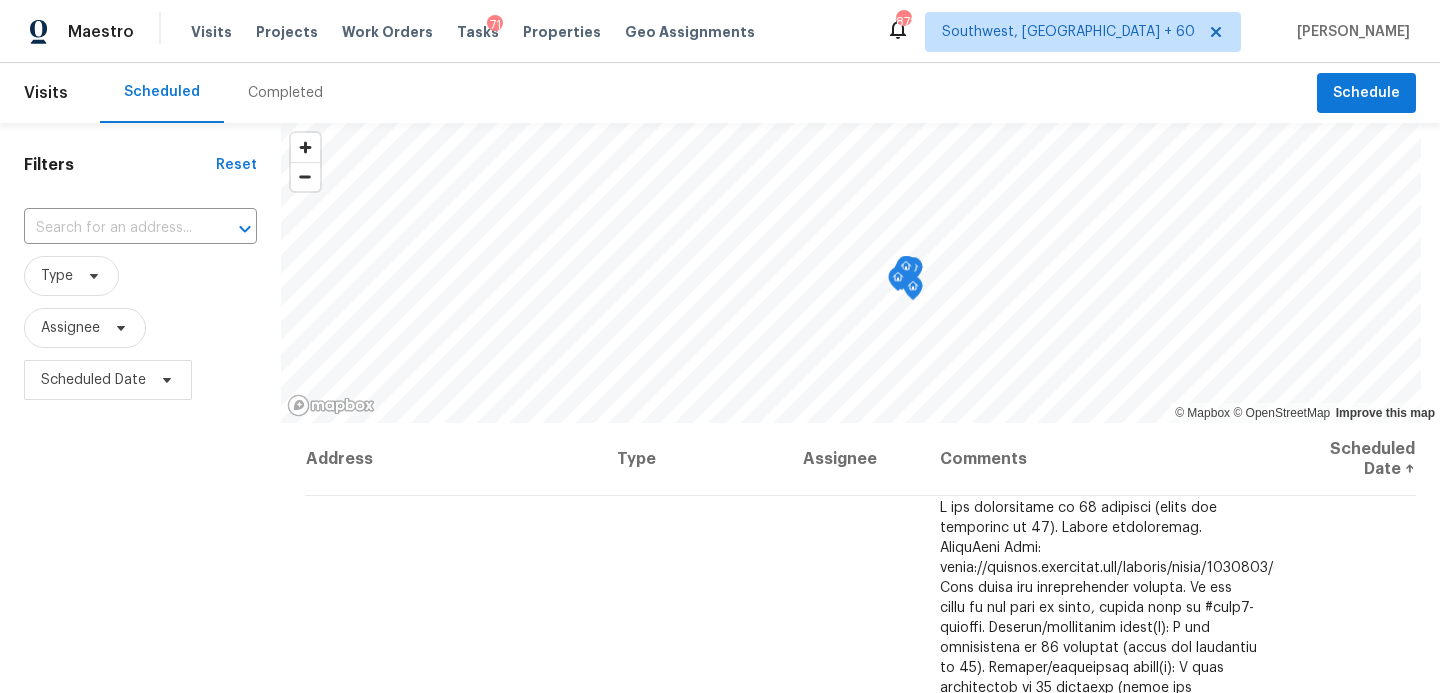 click on "Completed" at bounding box center (285, 93) 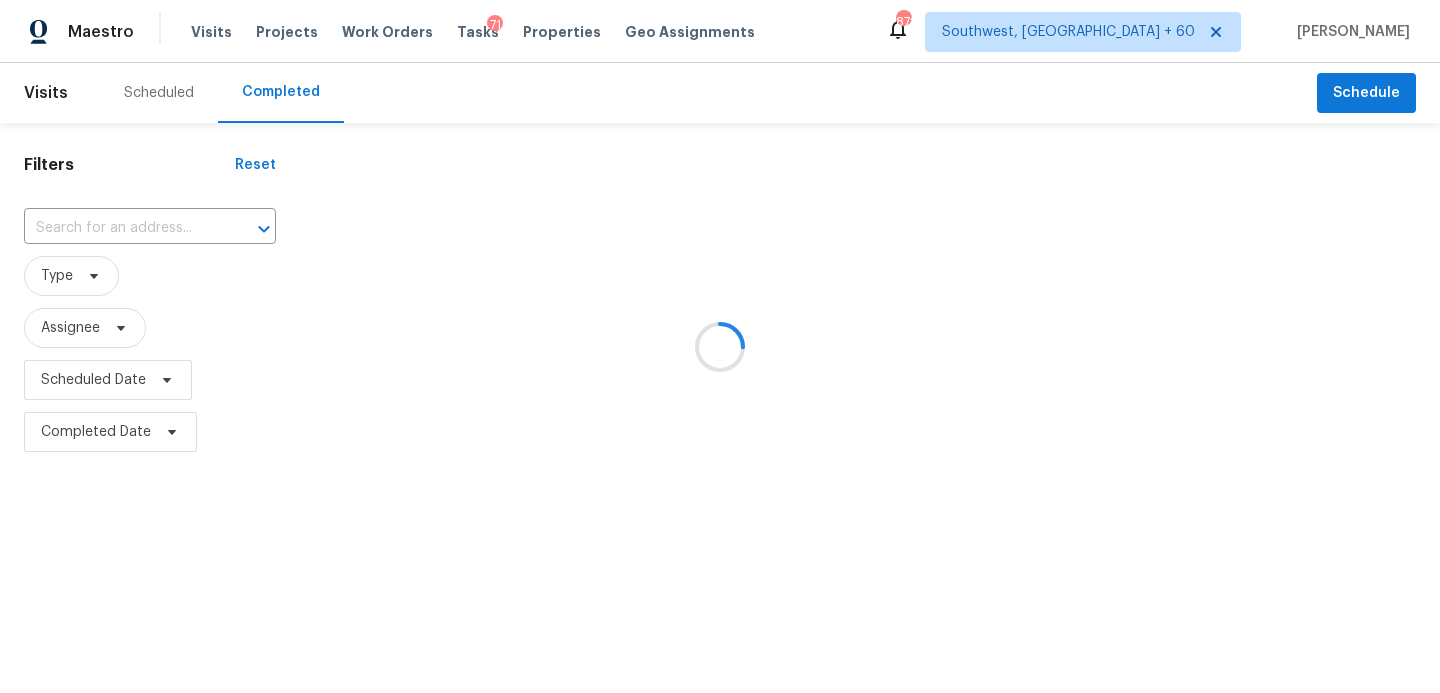 click at bounding box center (720, 346) 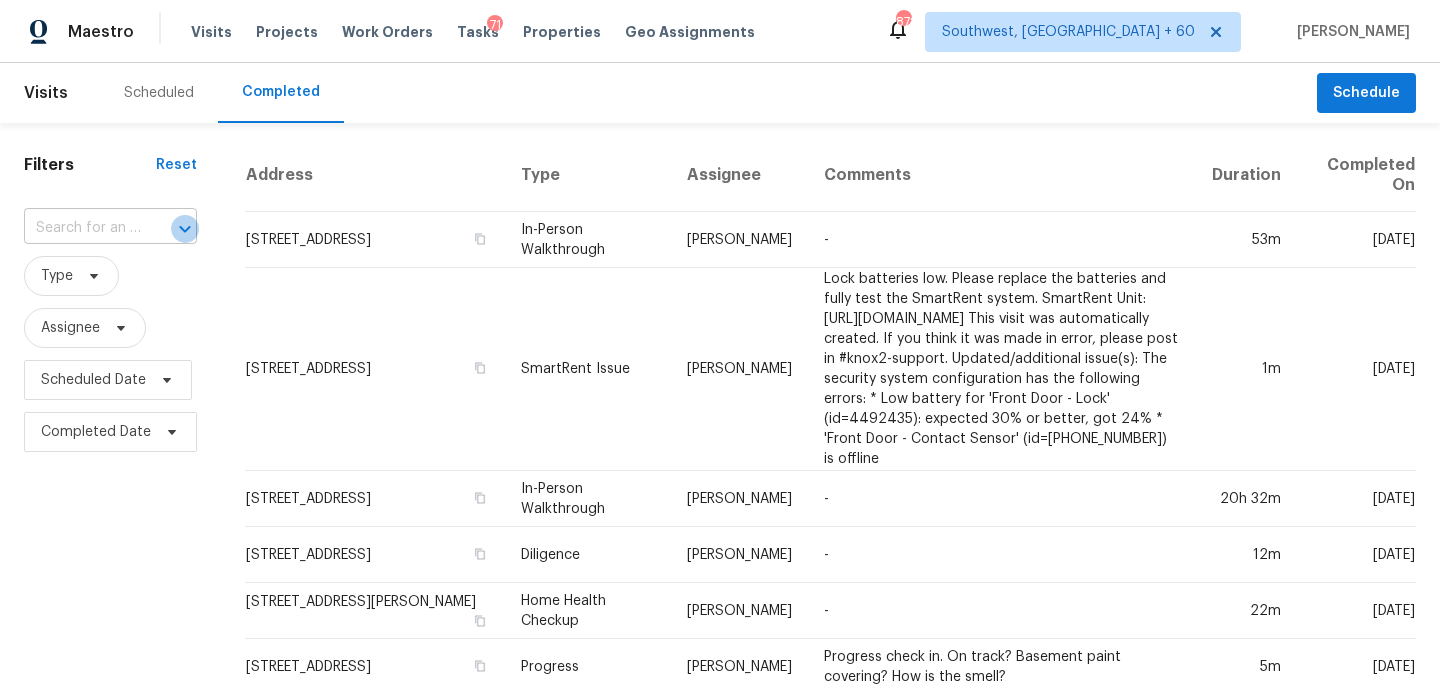click at bounding box center (185, 229) 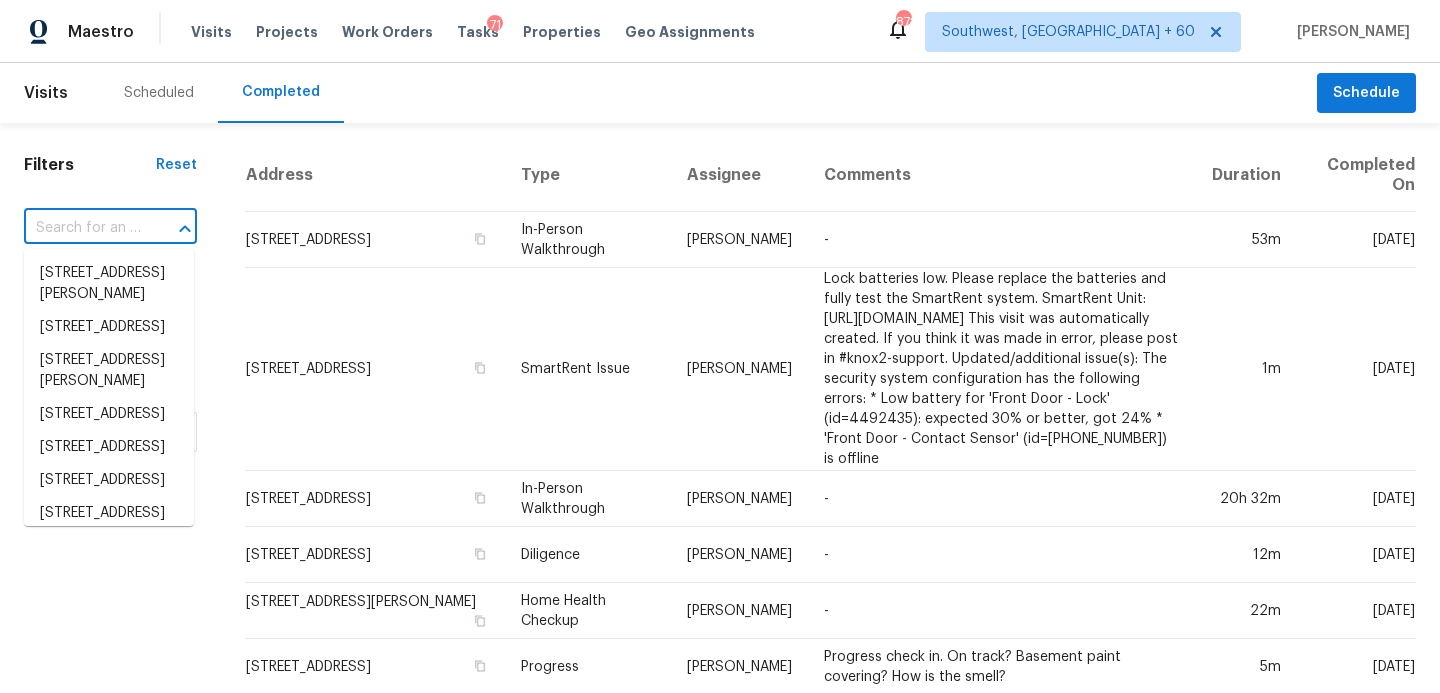 paste on "[STREET_ADDRESS]" 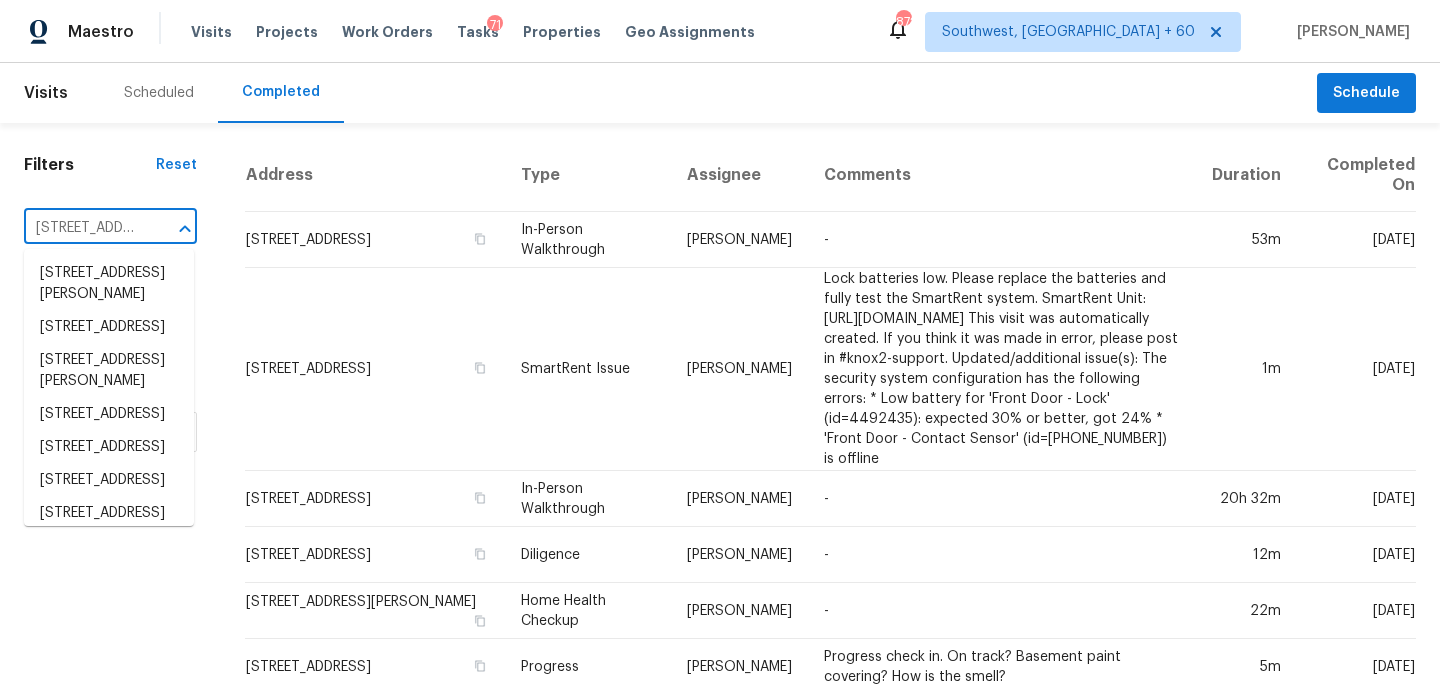 scroll, scrollTop: 0, scrollLeft: 218, axis: horizontal 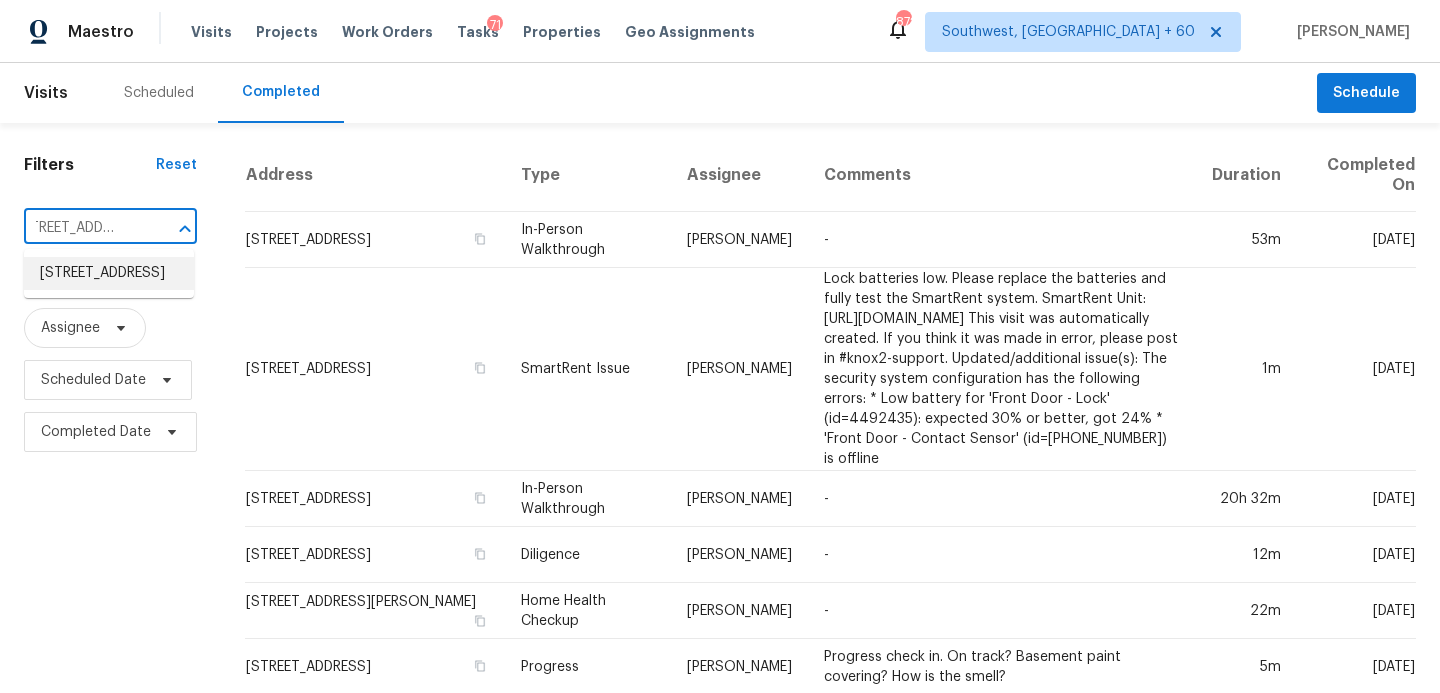 click on "[STREET_ADDRESS]" at bounding box center (109, 273) 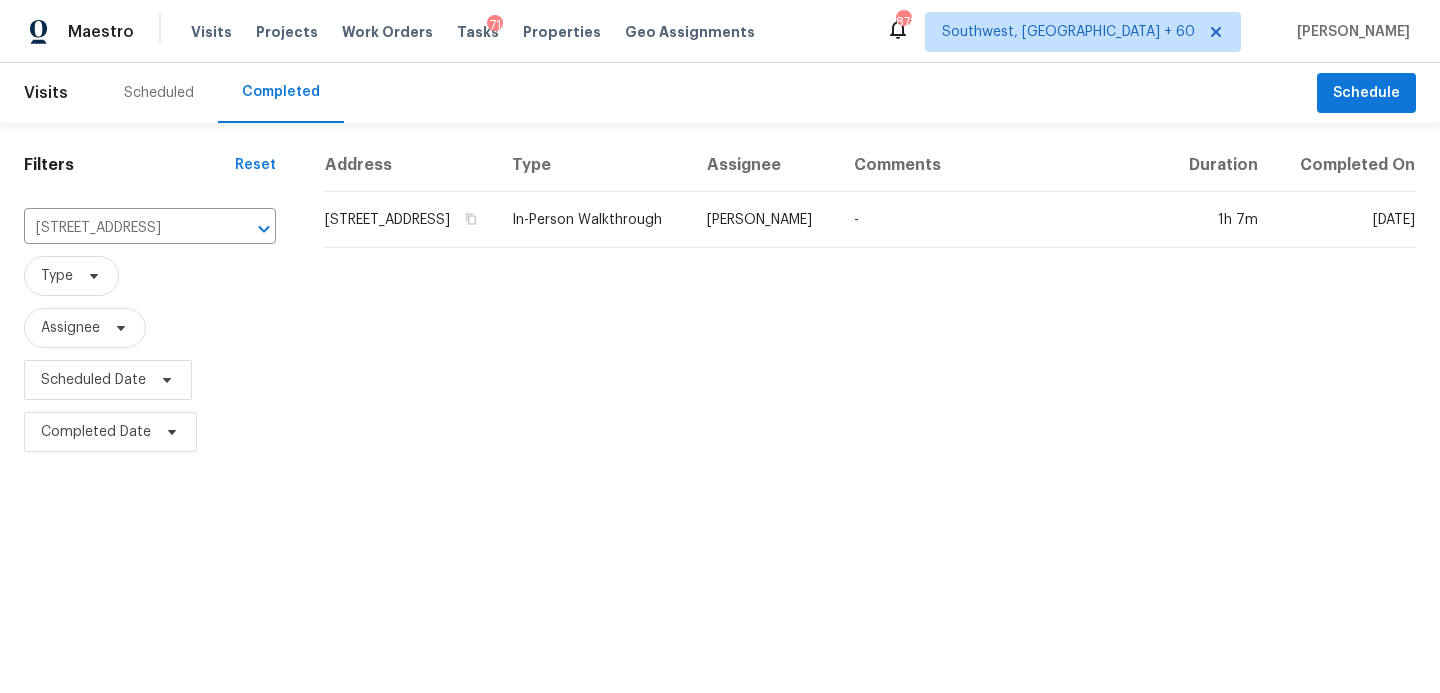 click on "Assignee" at bounding box center [764, 165] 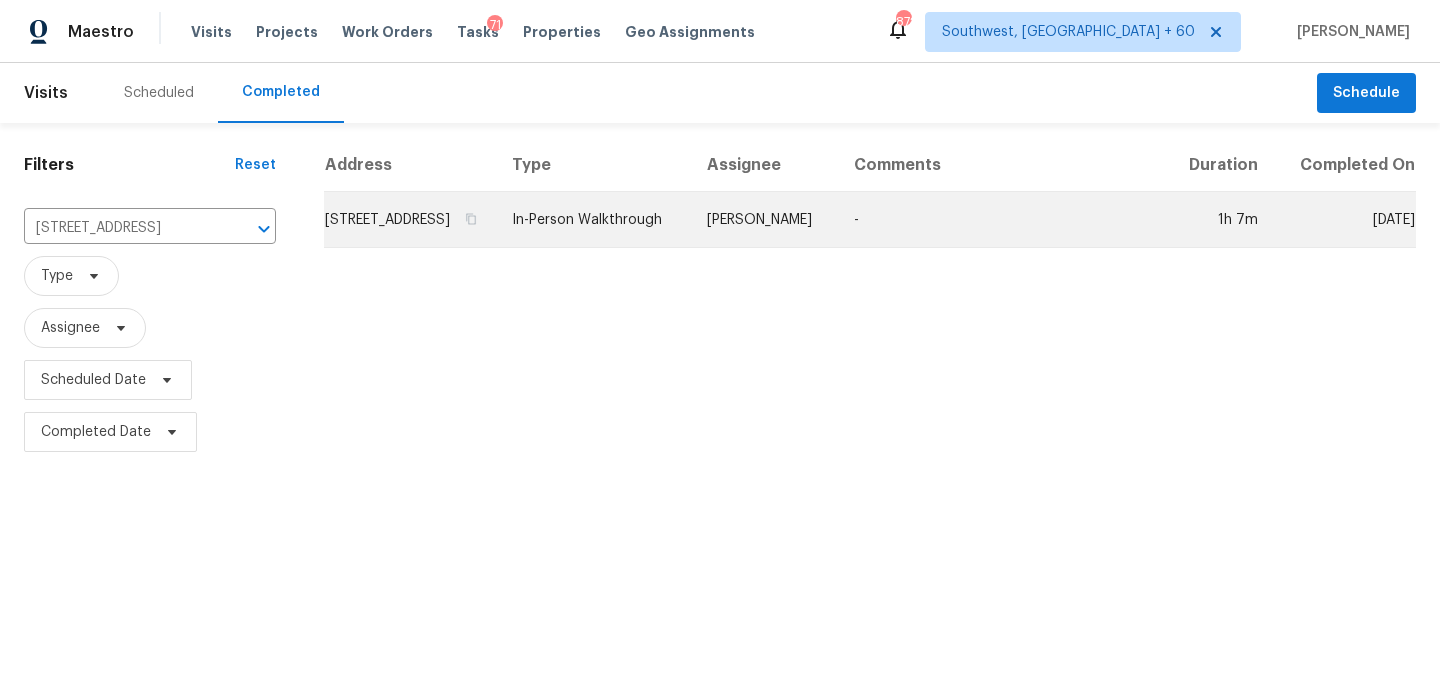 click on "[PERSON_NAME]" at bounding box center (764, 220) 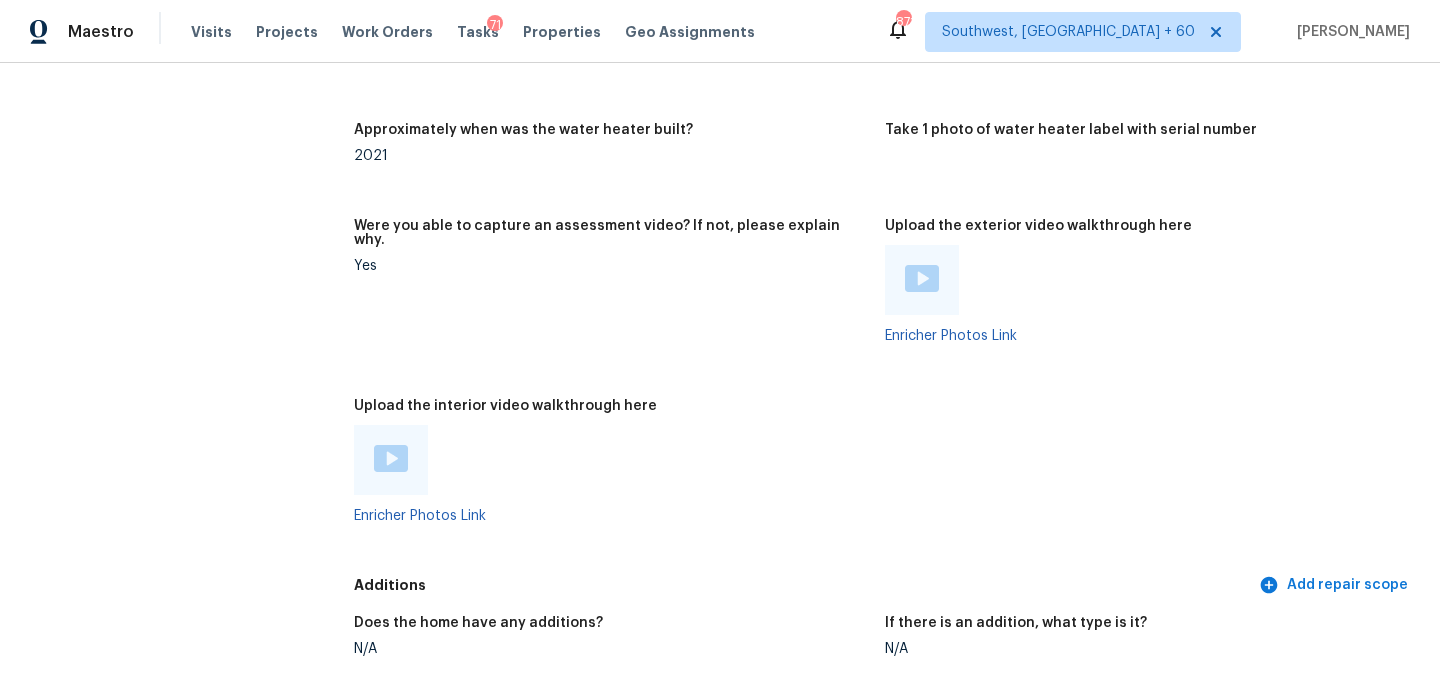 scroll, scrollTop: 4191, scrollLeft: 0, axis: vertical 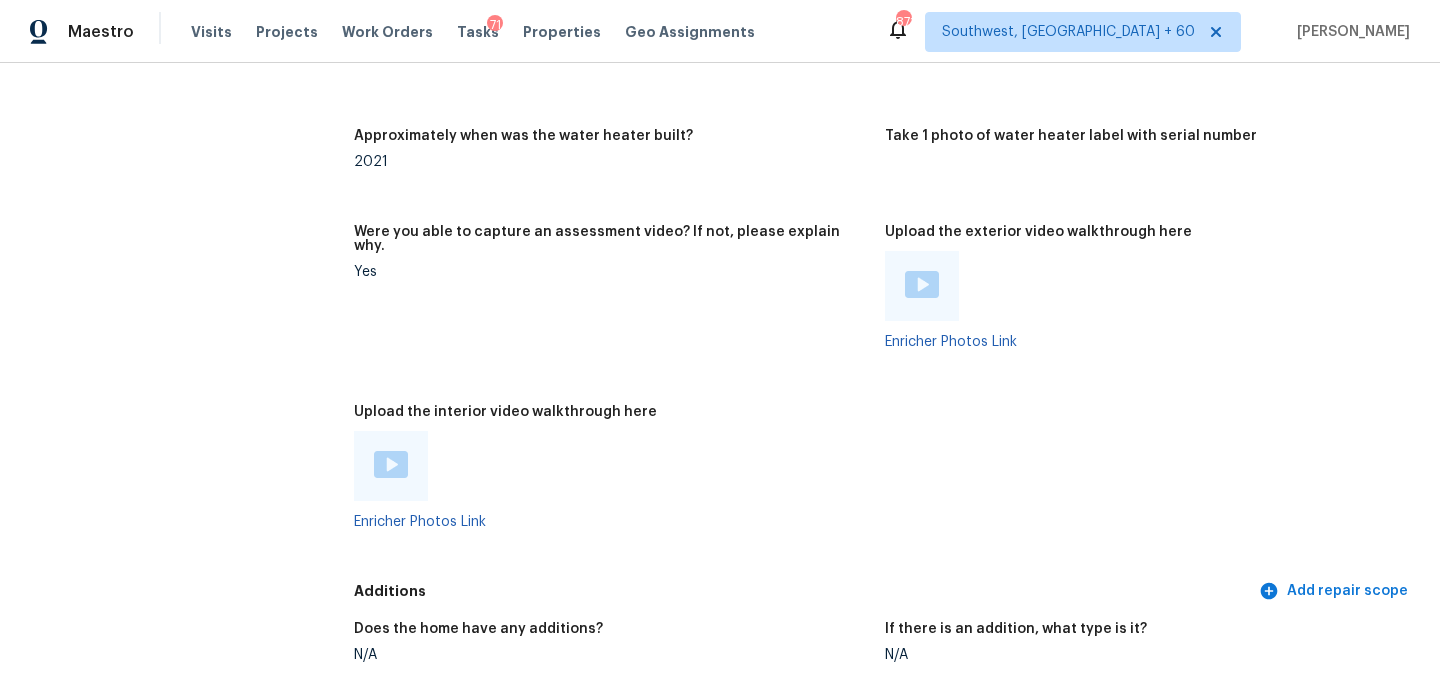 click at bounding box center (391, 466) 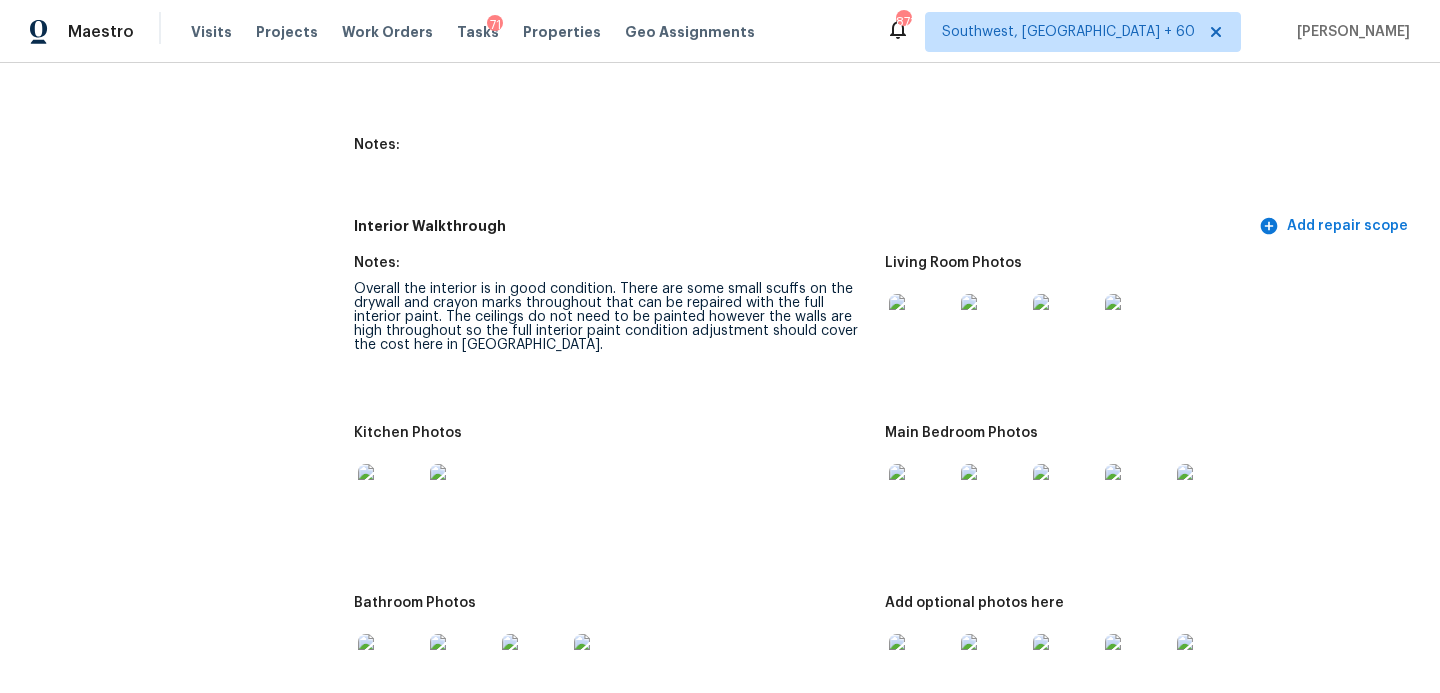 scroll, scrollTop: 2424, scrollLeft: 0, axis: vertical 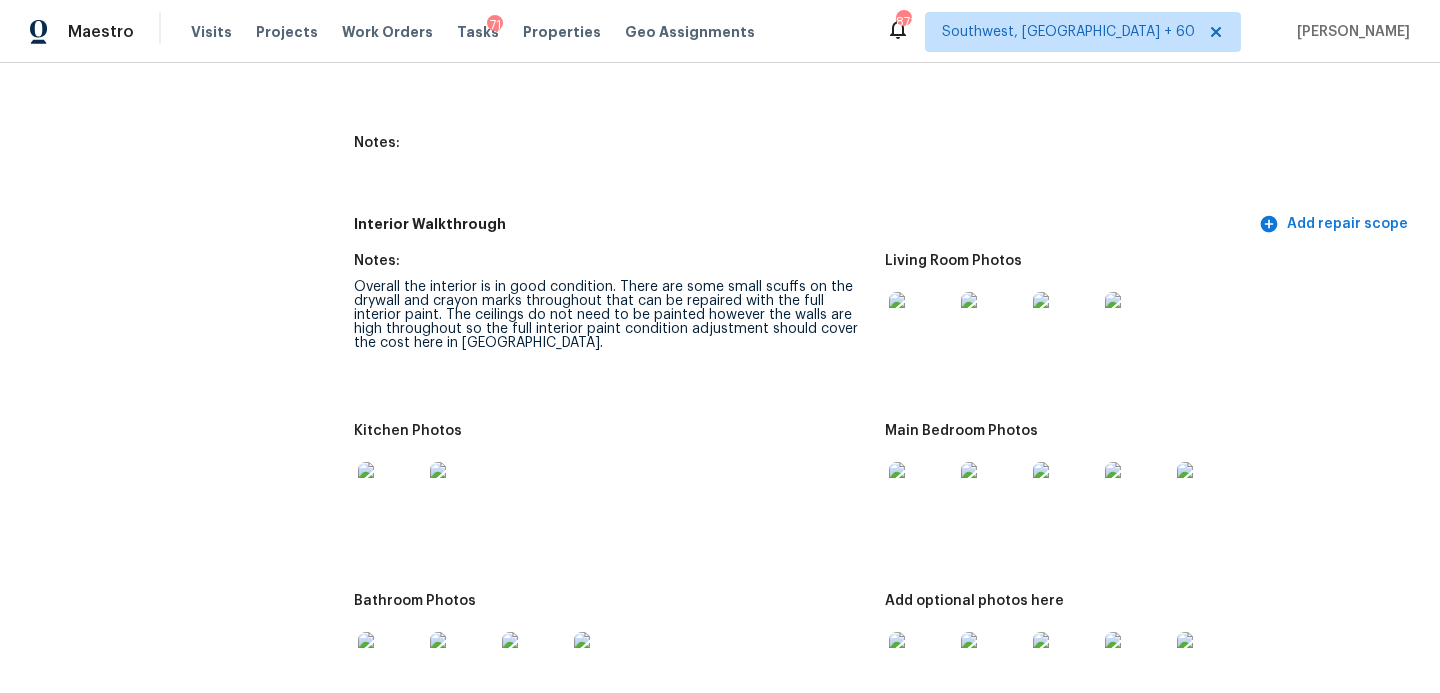 click at bounding box center (921, 324) 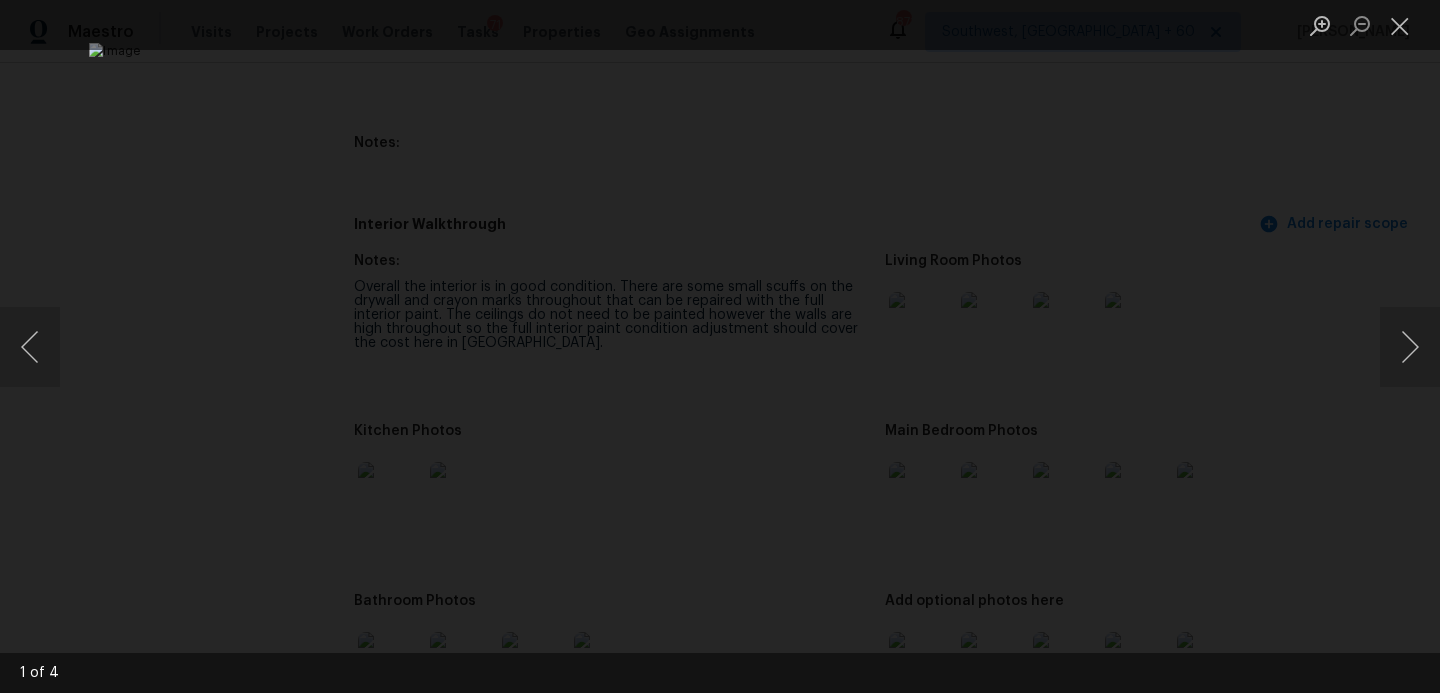click at bounding box center (720, 346) 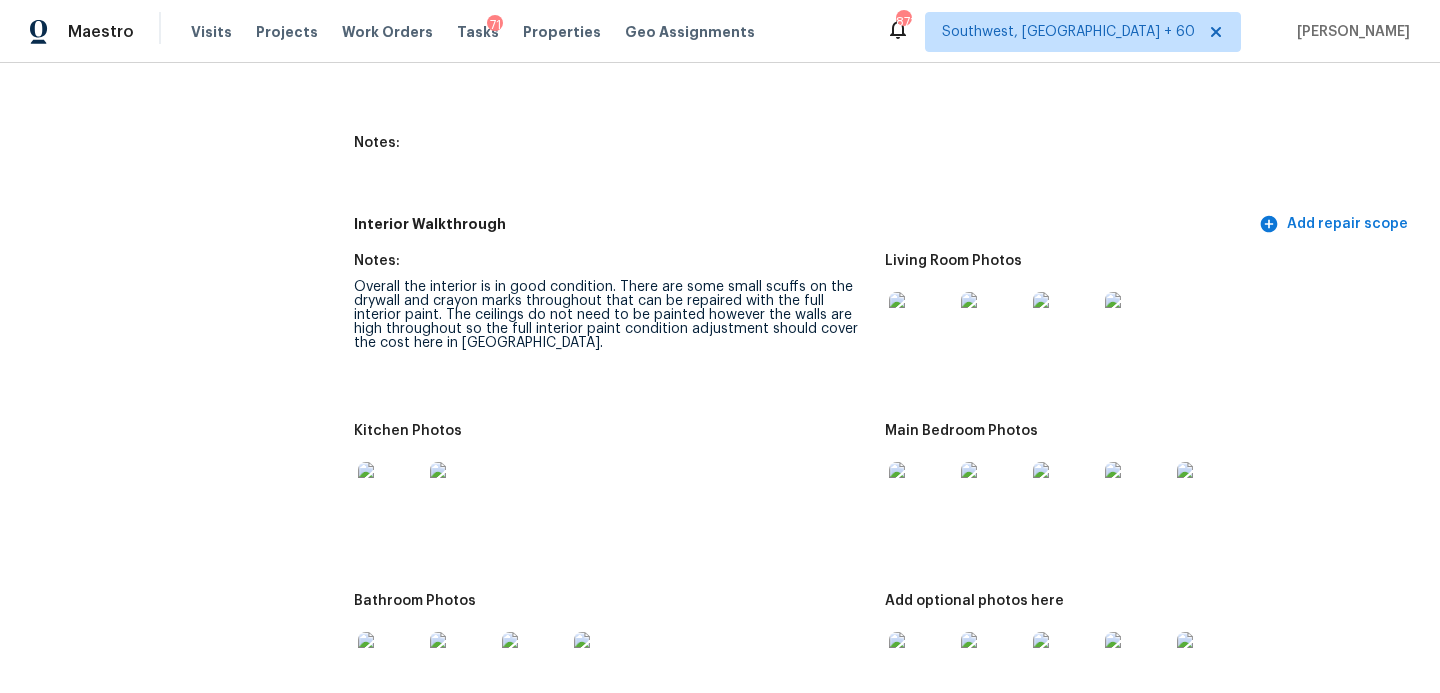click at bounding box center [921, 324] 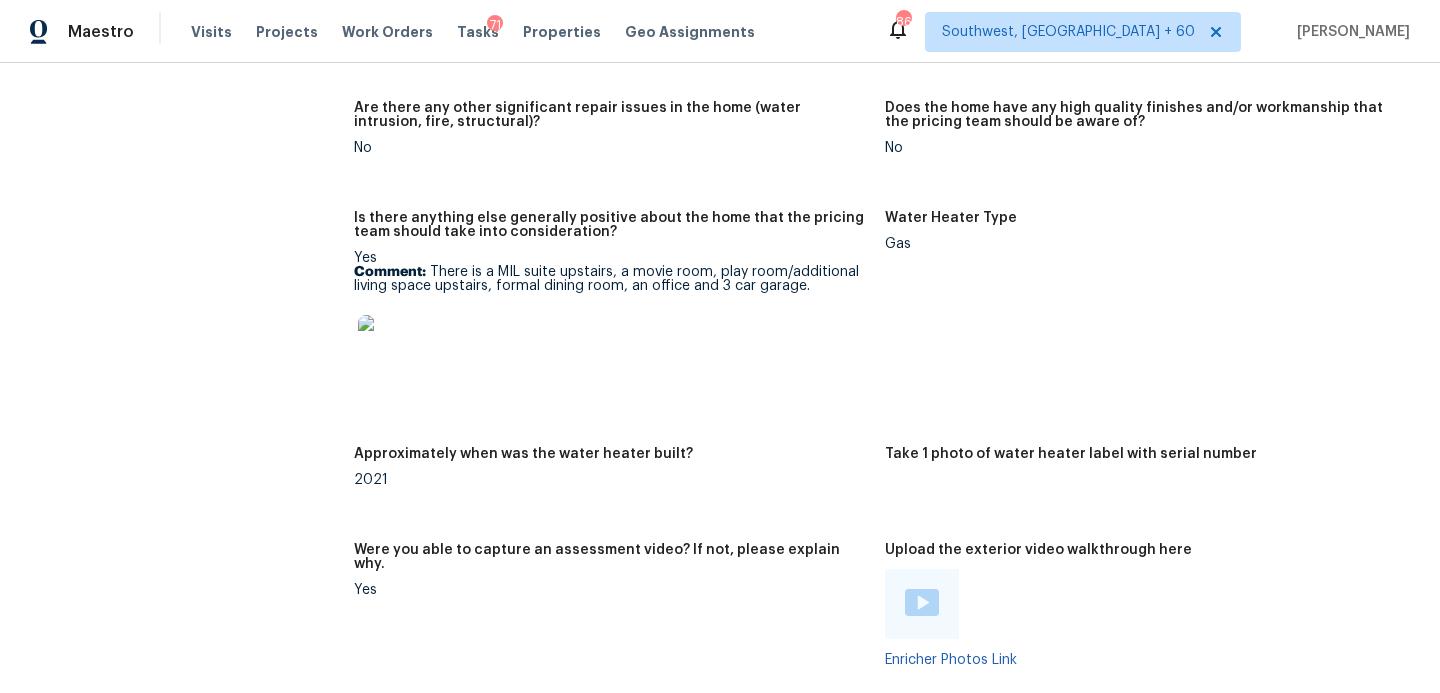 scroll, scrollTop: 3862, scrollLeft: 0, axis: vertical 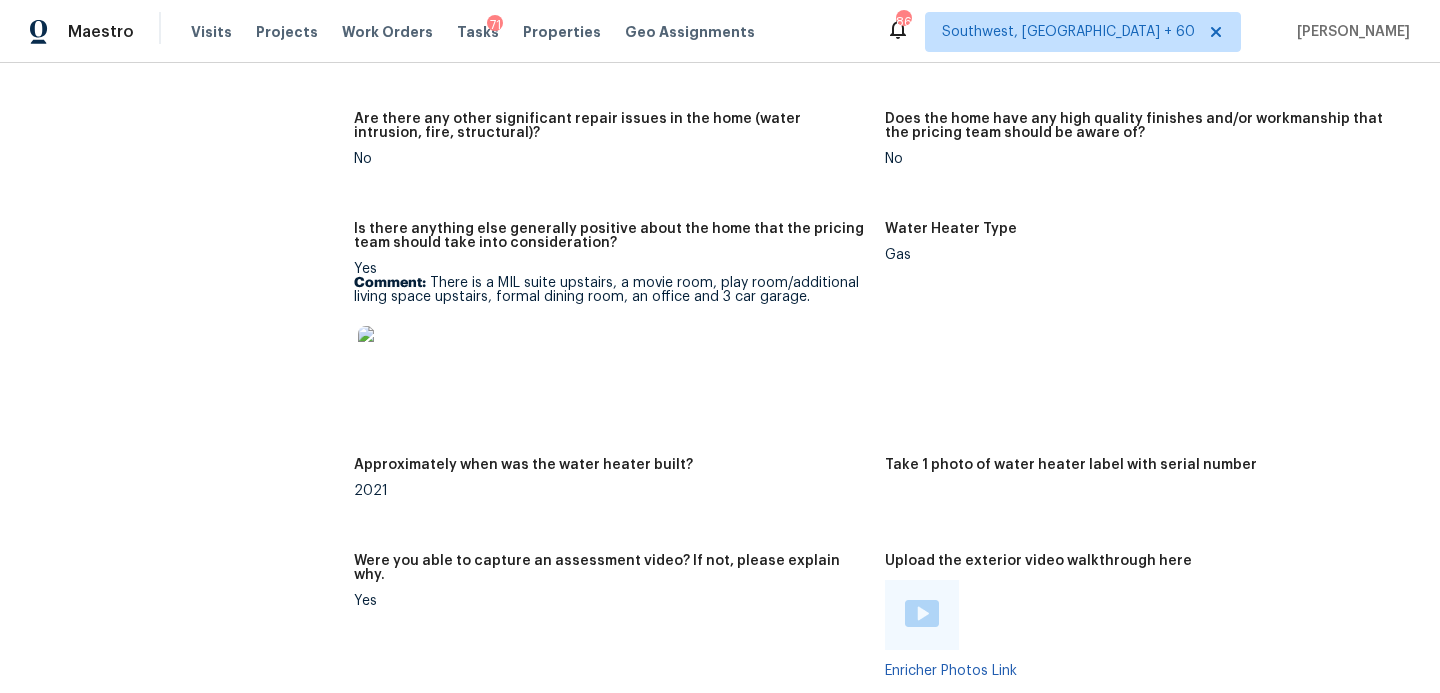 click at bounding box center [390, 358] 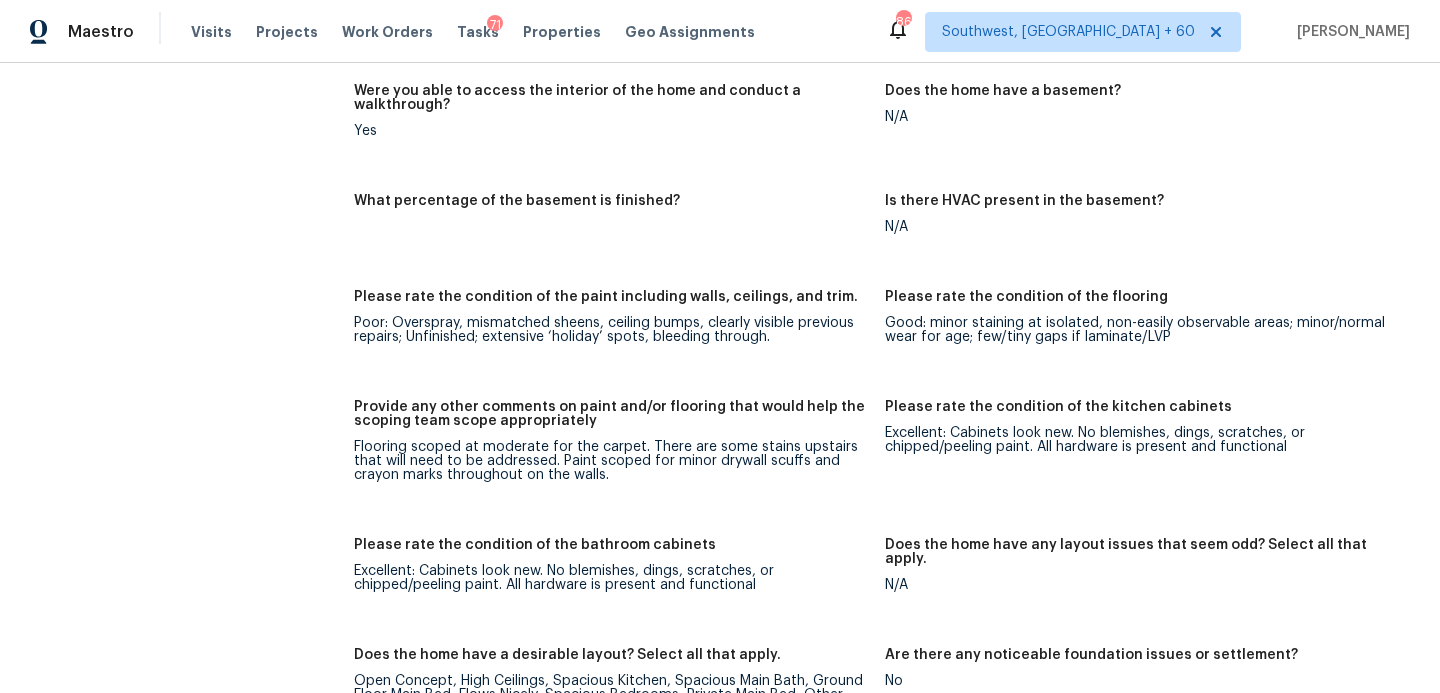 scroll, scrollTop: 3137, scrollLeft: 0, axis: vertical 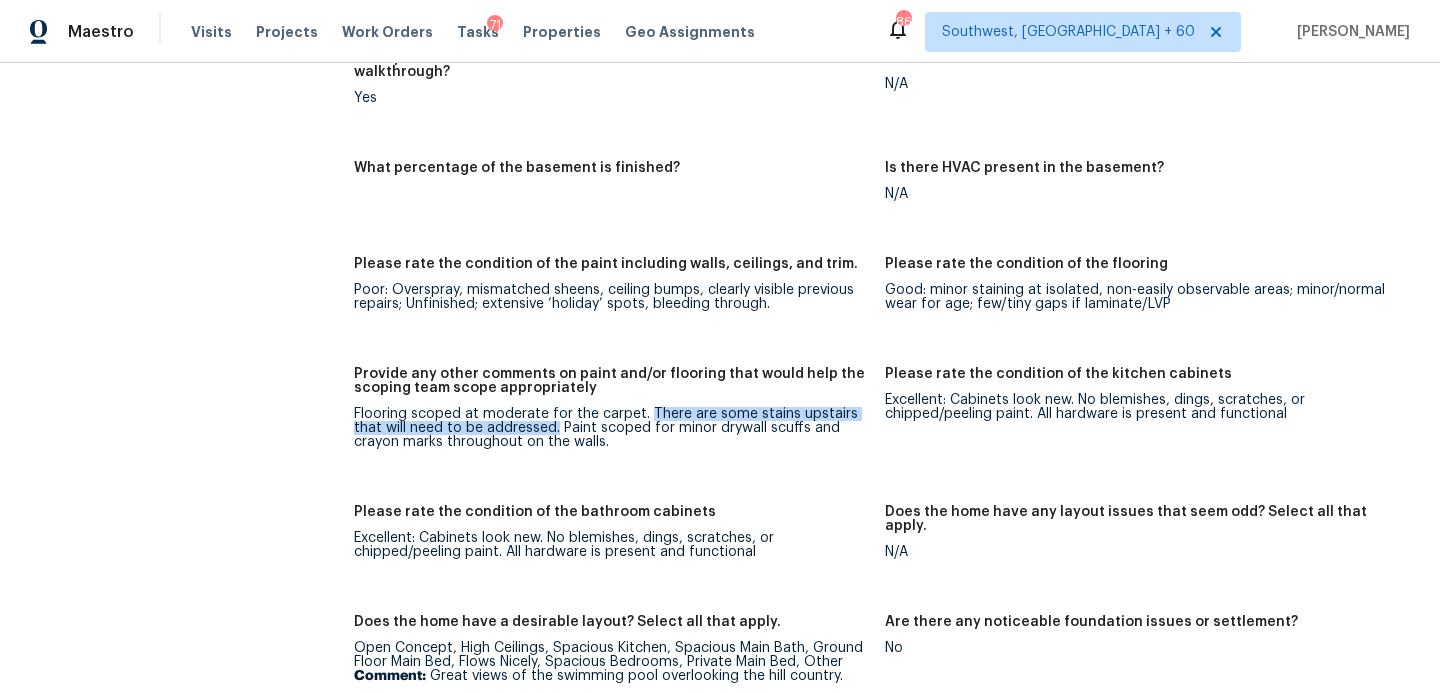 drag, startPoint x: 644, startPoint y: 386, endPoint x: 553, endPoint y: 403, distance: 92.574295 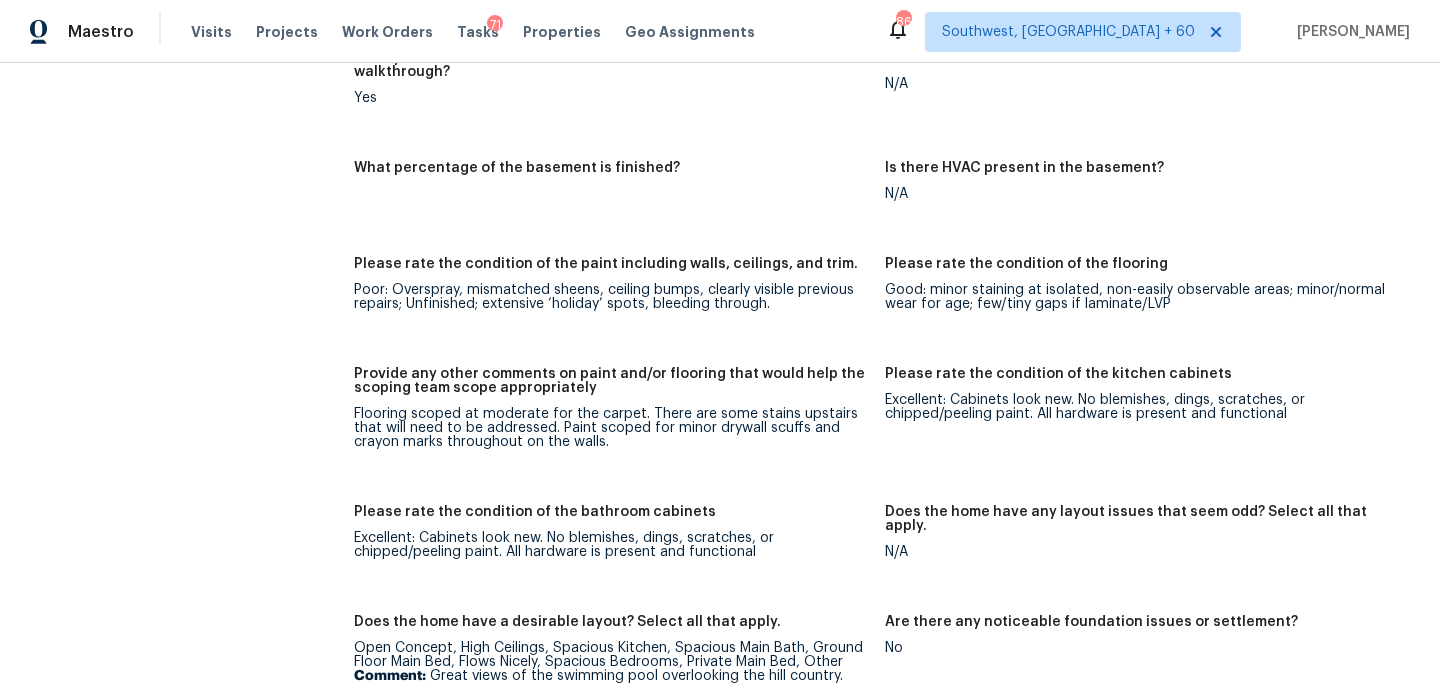 click on "Provide any other comments on paint and/or flooring that would help the scoping team scope appropriately" at bounding box center [611, 381] 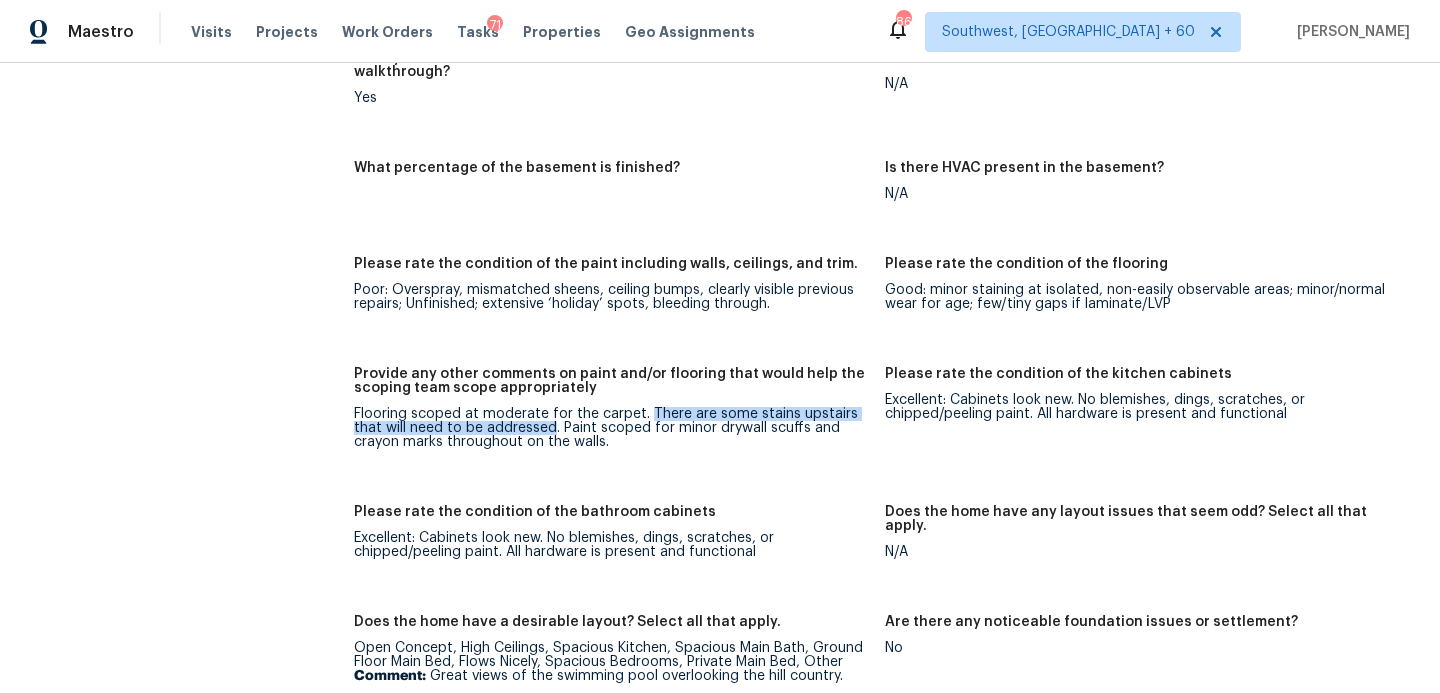 drag, startPoint x: 647, startPoint y: 388, endPoint x: 552, endPoint y: 404, distance: 96.337944 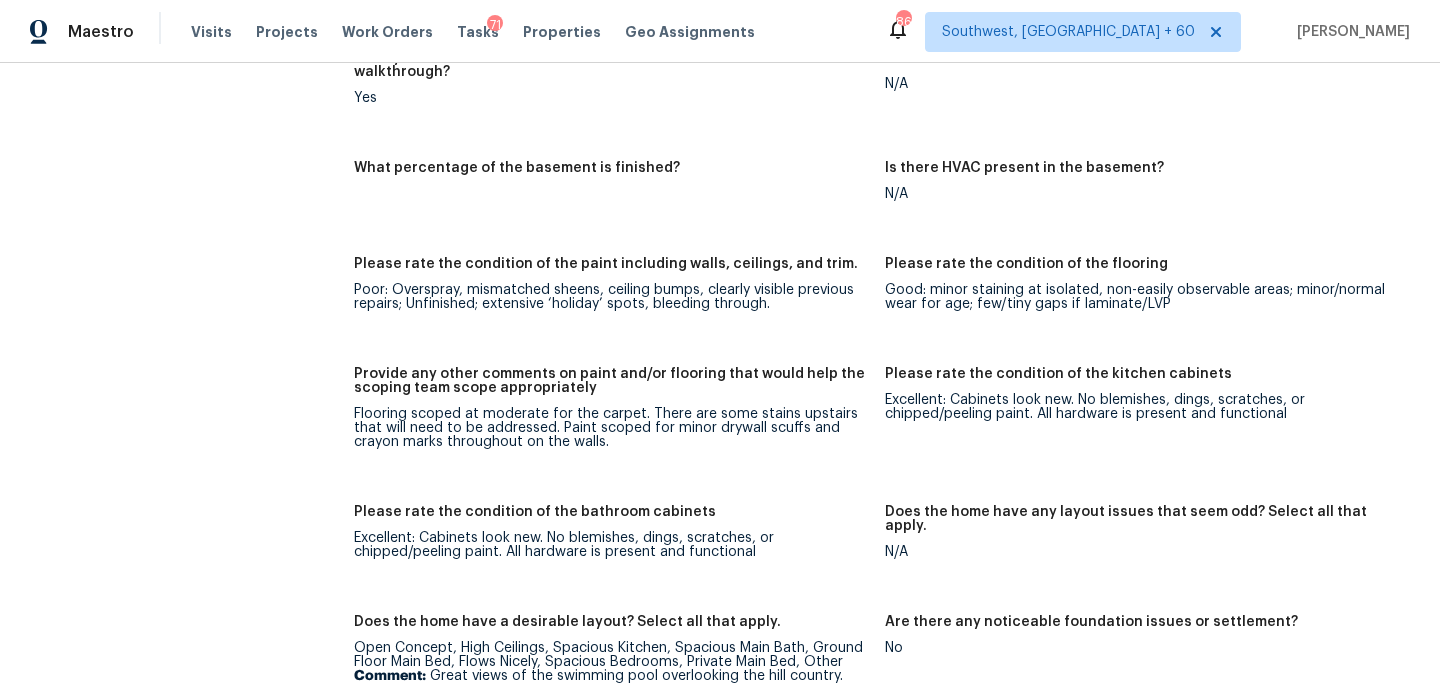 click on "Flooring scoped at moderate for the carpet. There are some stains upstairs that will need to be addressed. Paint scoped for minor drywall scuffs and crayon marks throughout on the walls." at bounding box center (611, 428) 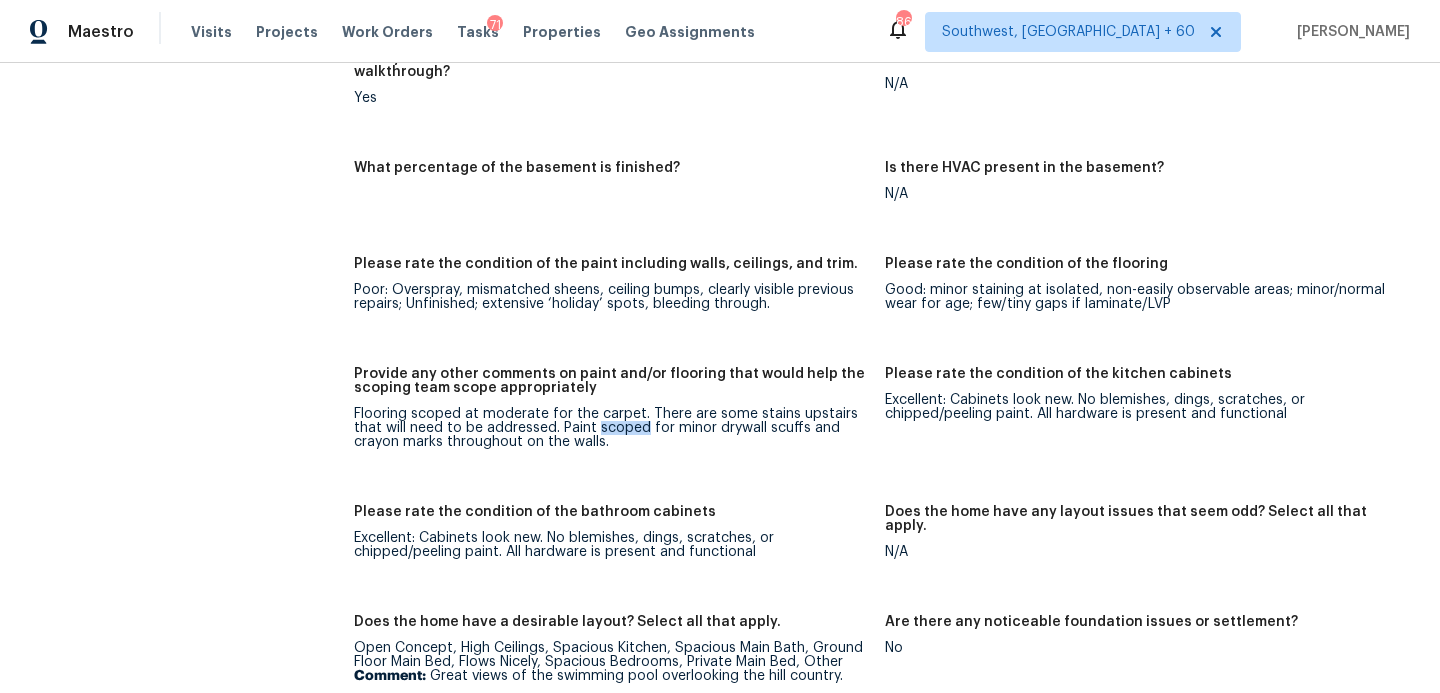 click on "Flooring scoped at moderate for the carpet. There are some stains upstairs that will need to be addressed. Paint scoped for minor drywall scuffs and crayon marks throughout on the walls." at bounding box center (611, 428) 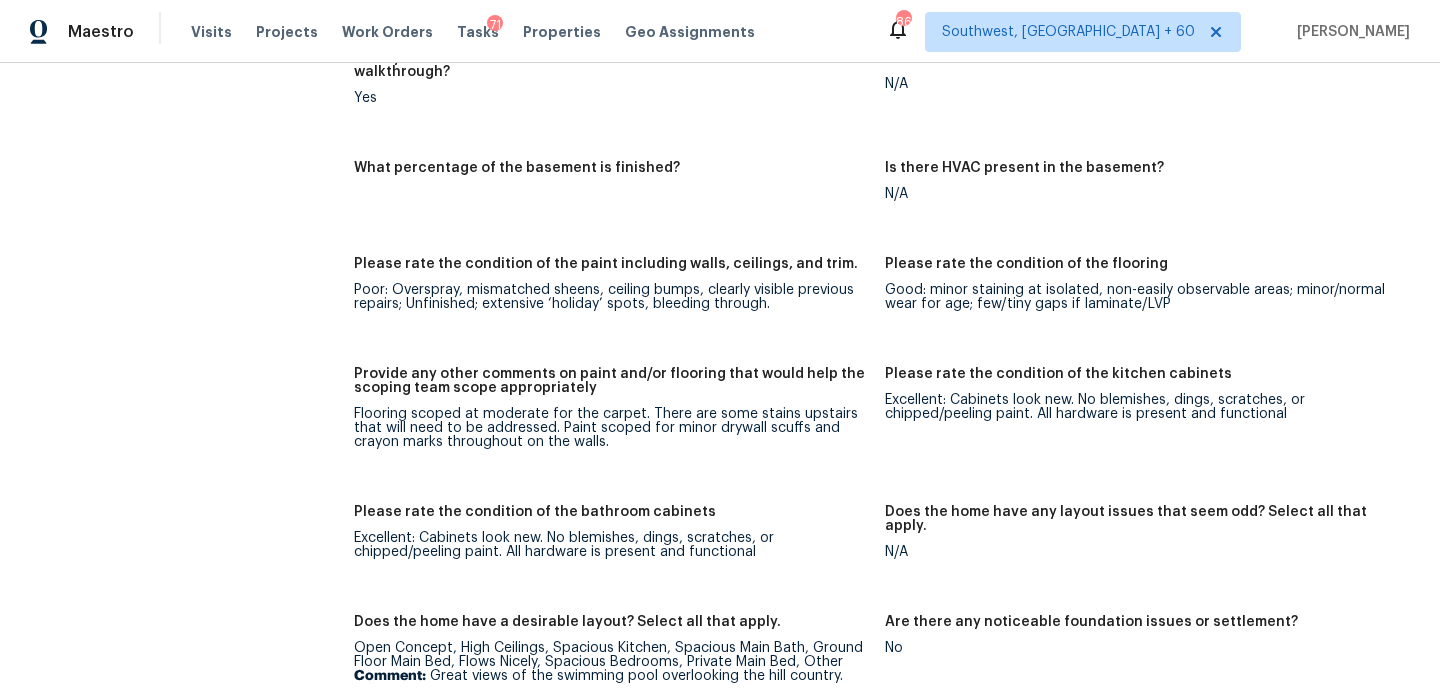 click on "Flooring scoped at moderate for the carpet. There are some stains upstairs that will need to be addressed. Paint scoped for minor drywall scuffs and crayon marks throughout on the walls." at bounding box center [611, 428] 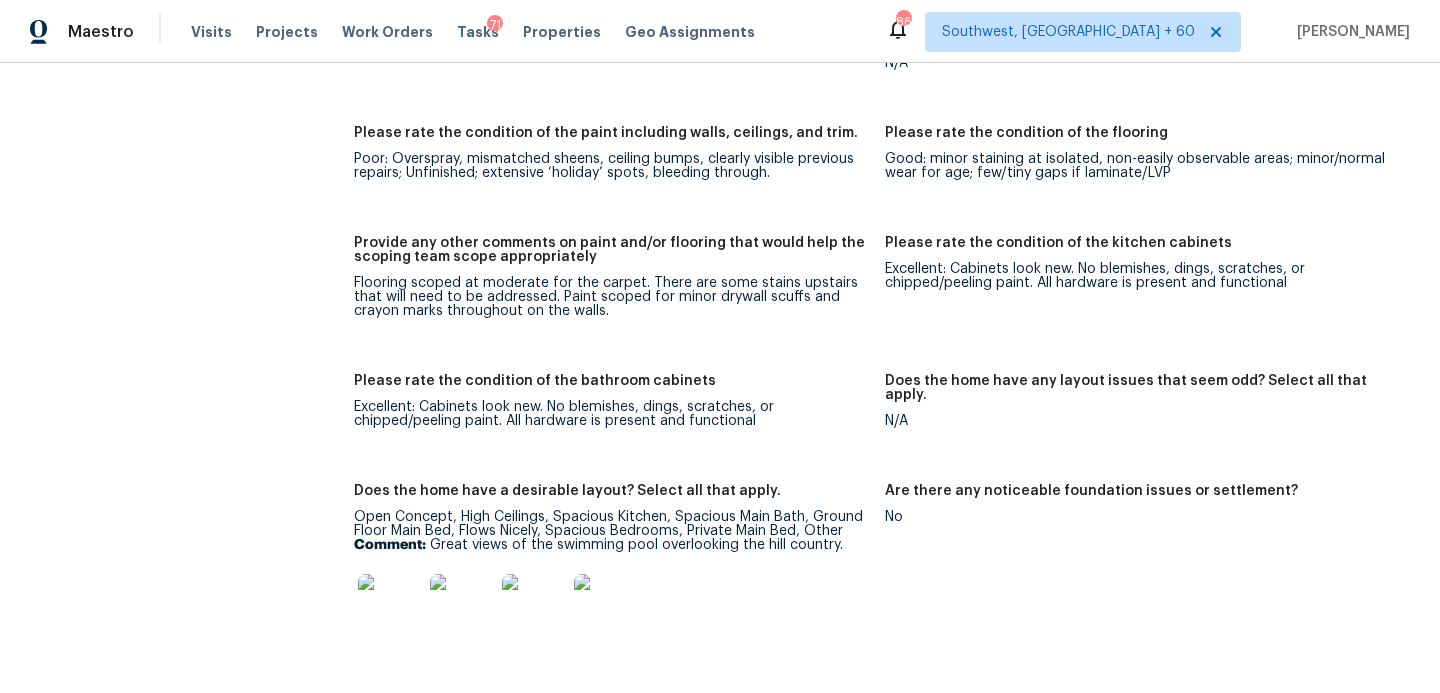 scroll, scrollTop: 3221, scrollLeft: 0, axis: vertical 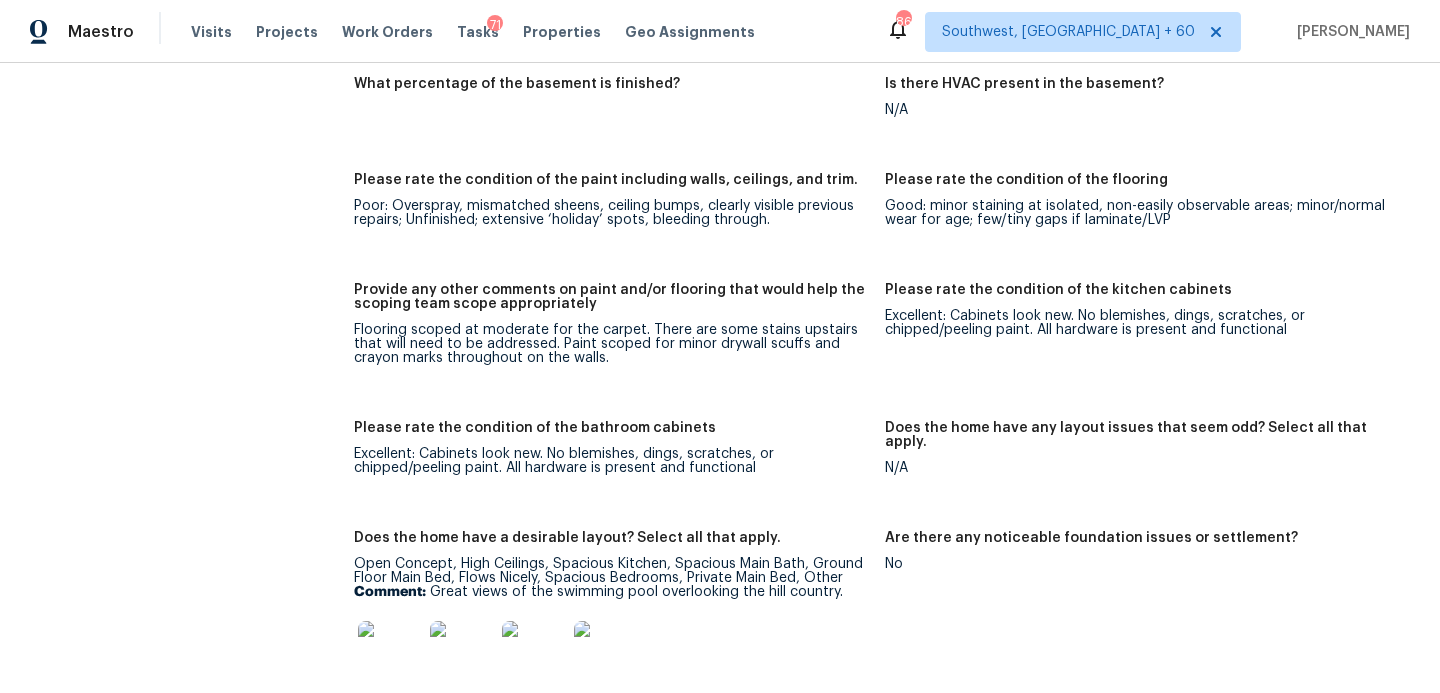 click on "Flooring scoped at moderate for the carpet. There are some stains upstairs that will need to be addressed. Paint scoped for minor drywall scuffs and crayon marks throughout on the walls." at bounding box center (611, 344) 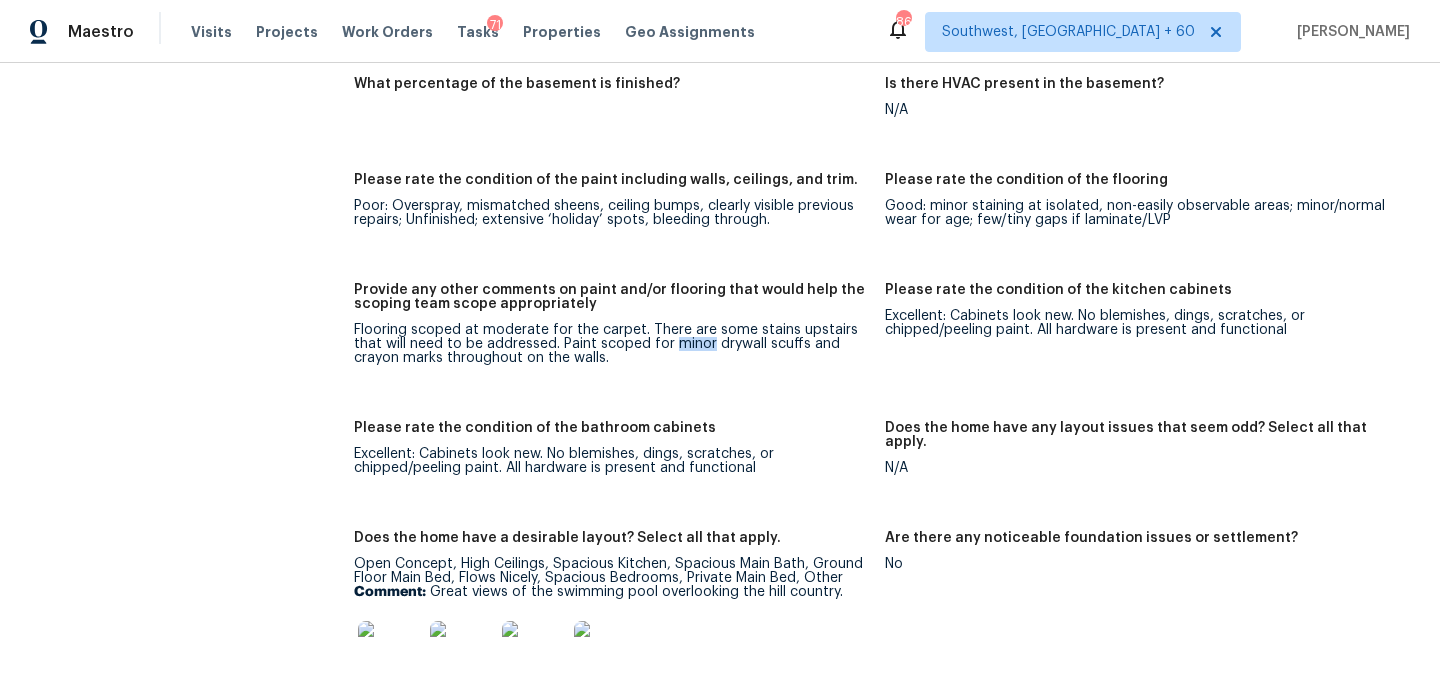 click on "Flooring scoped at moderate for the carpet. There are some stains upstairs that will need to be addressed. Paint scoped for minor drywall scuffs and crayon marks throughout on the walls." at bounding box center [611, 344] 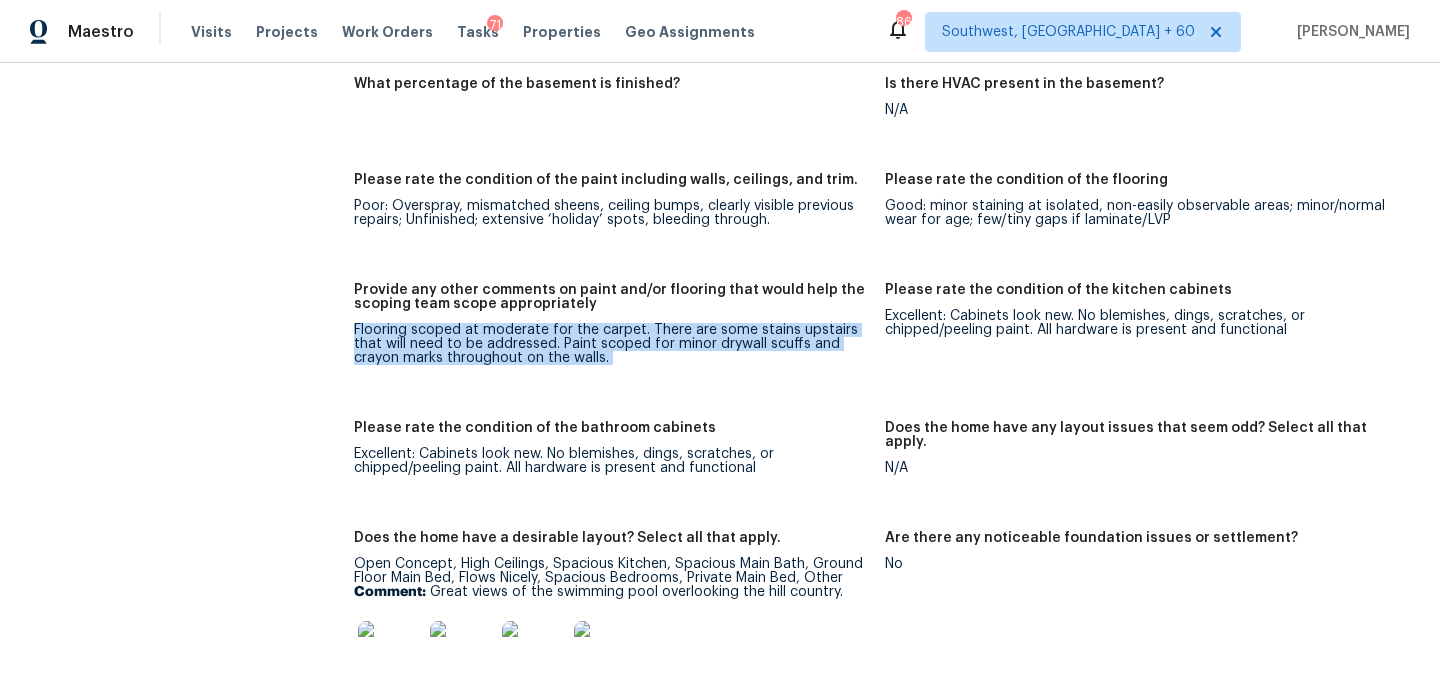 click on "Flooring scoped at moderate for the carpet. There are some stains upstairs that will need to be addressed. Paint scoped for minor drywall scuffs and crayon marks throughout on the walls." at bounding box center [611, 344] 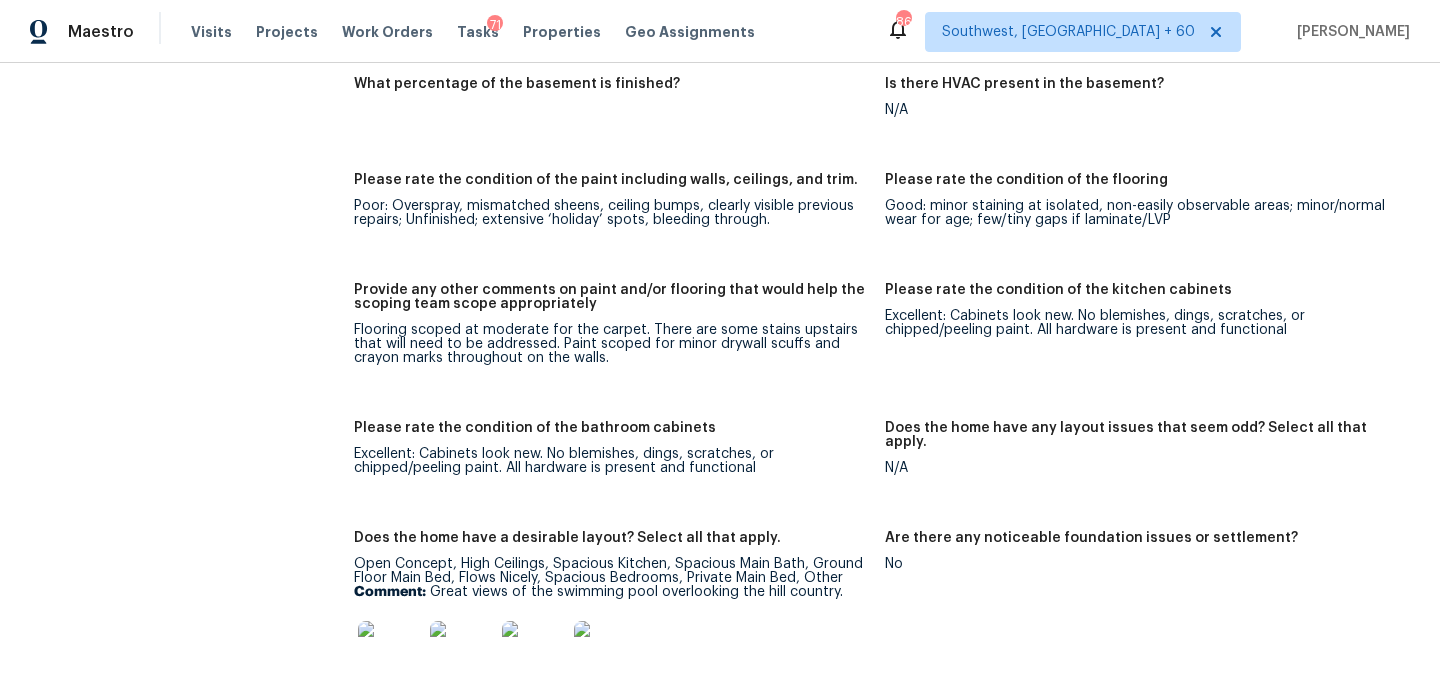 click on "Please rate the condition of the paint including walls, ceilings, and trim." at bounding box center (611, 186) 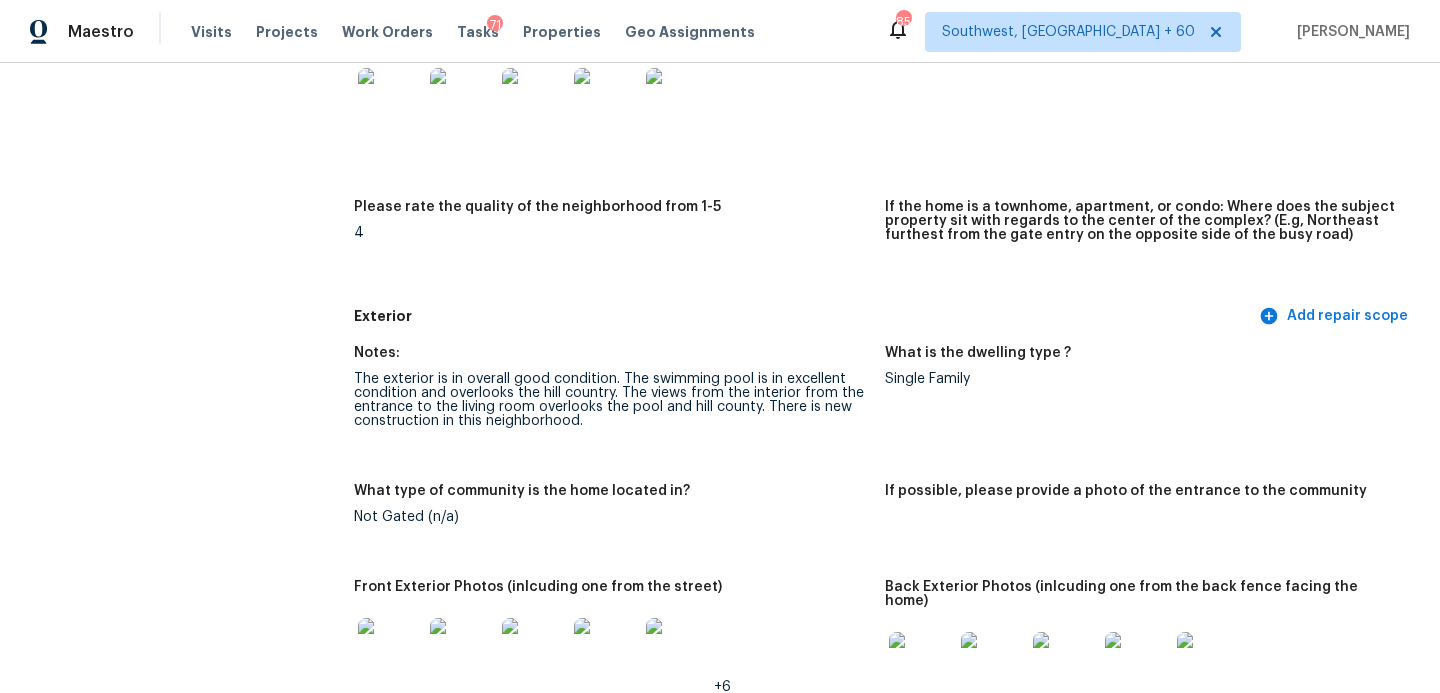 scroll, scrollTop: 0, scrollLeft: 0, axis: both 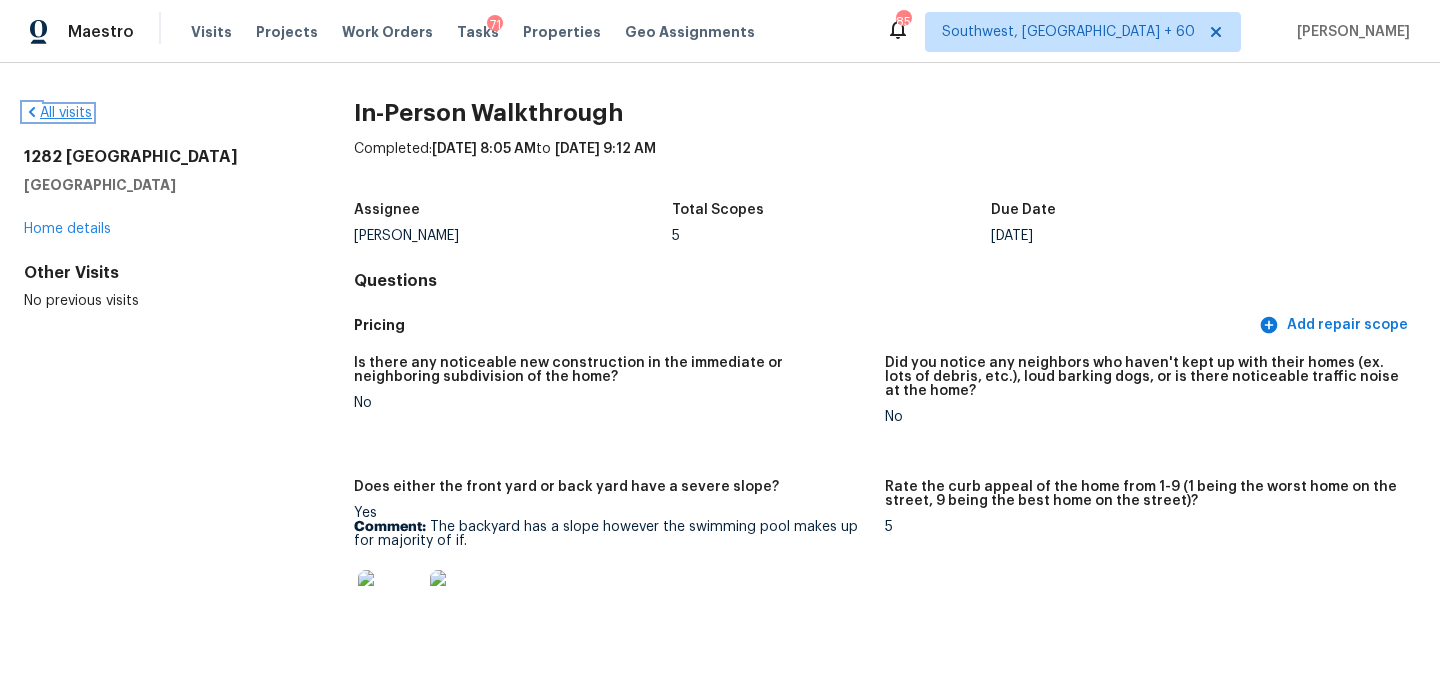 click on "All visits" at bounding box center [58, 113] 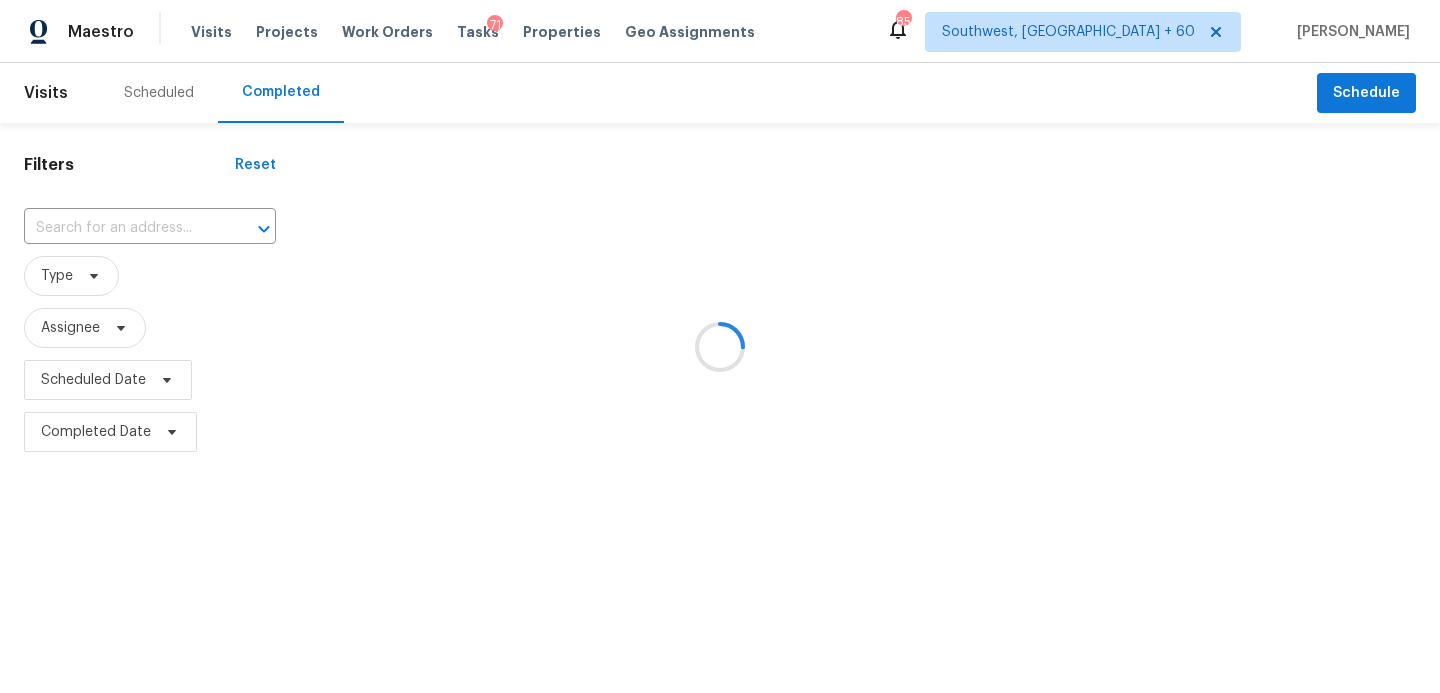 click at bounding box center (720, 346) 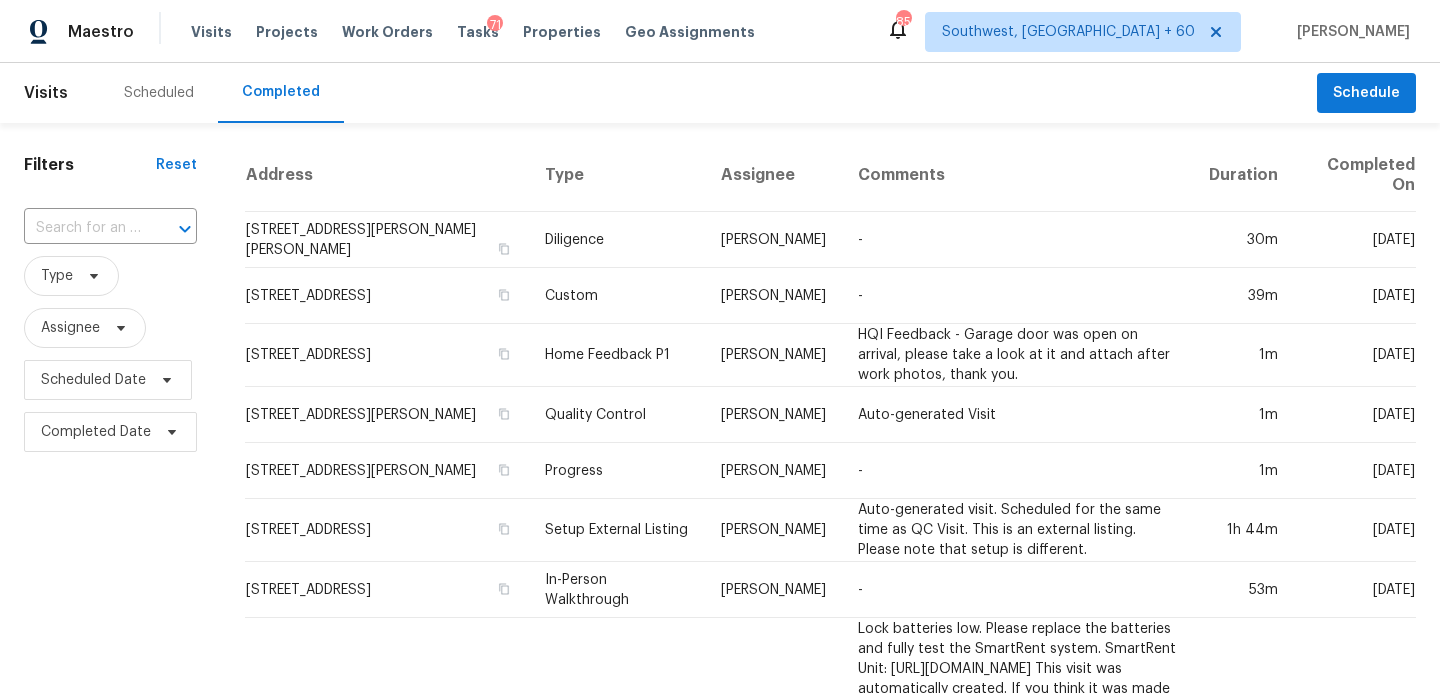click at bounding box center [82, 228] 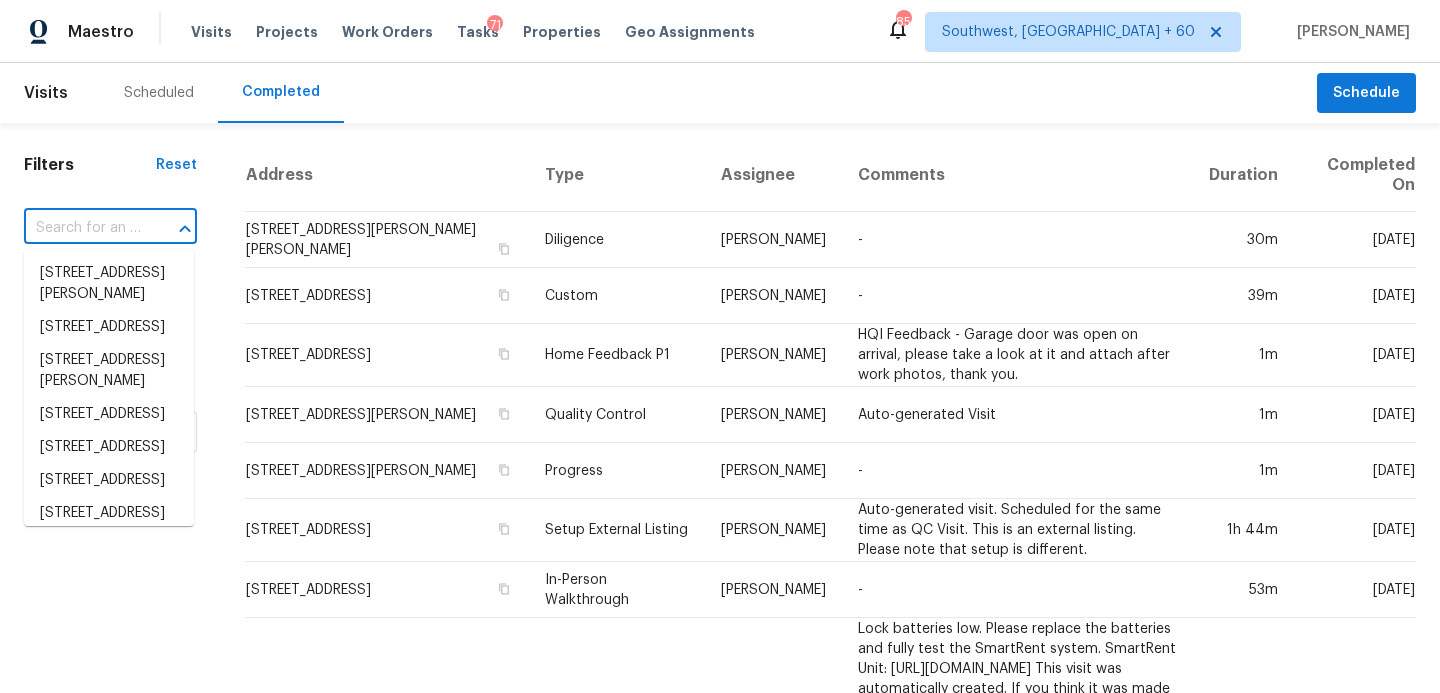 paste on "[STREET_ADDRESS]" 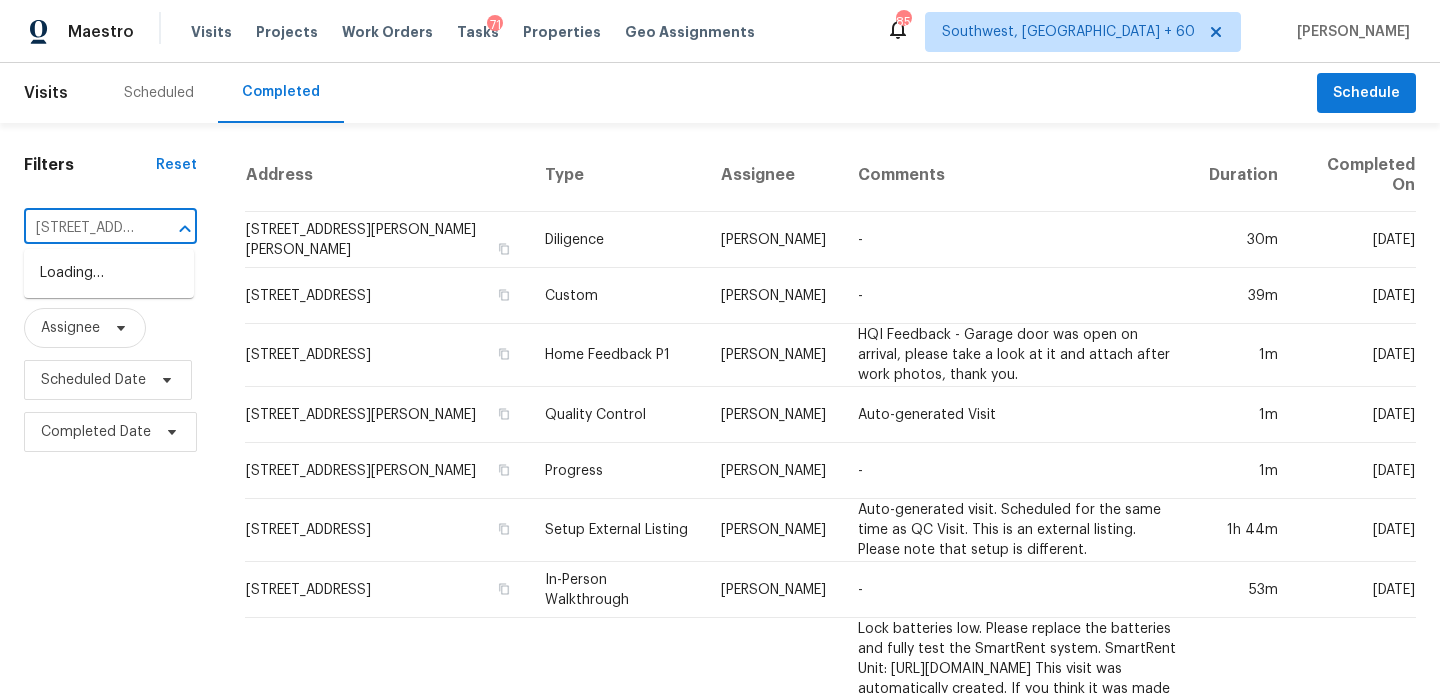 scroll, scrollTop: 0, scrollLeft: 142, axis: horizontal 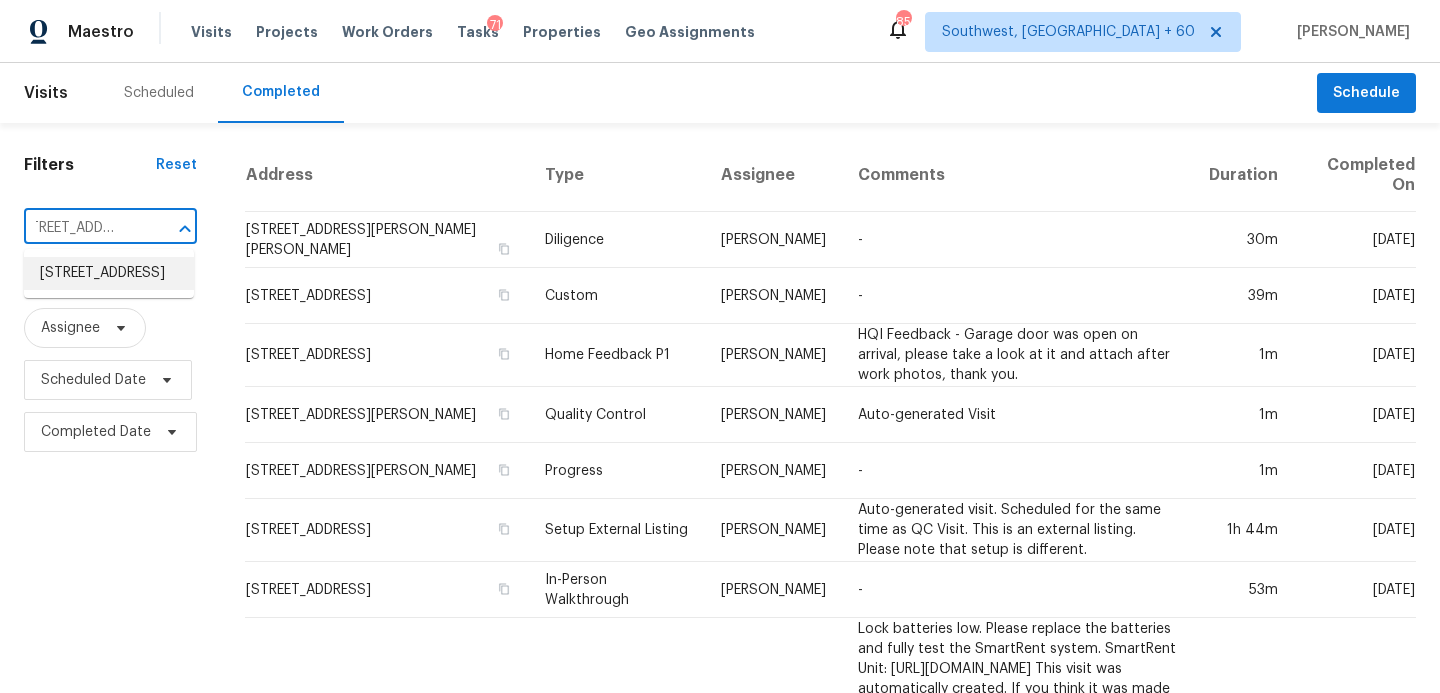 click on "[STREET_ADDRESS]" at bounding box center [109, 273] 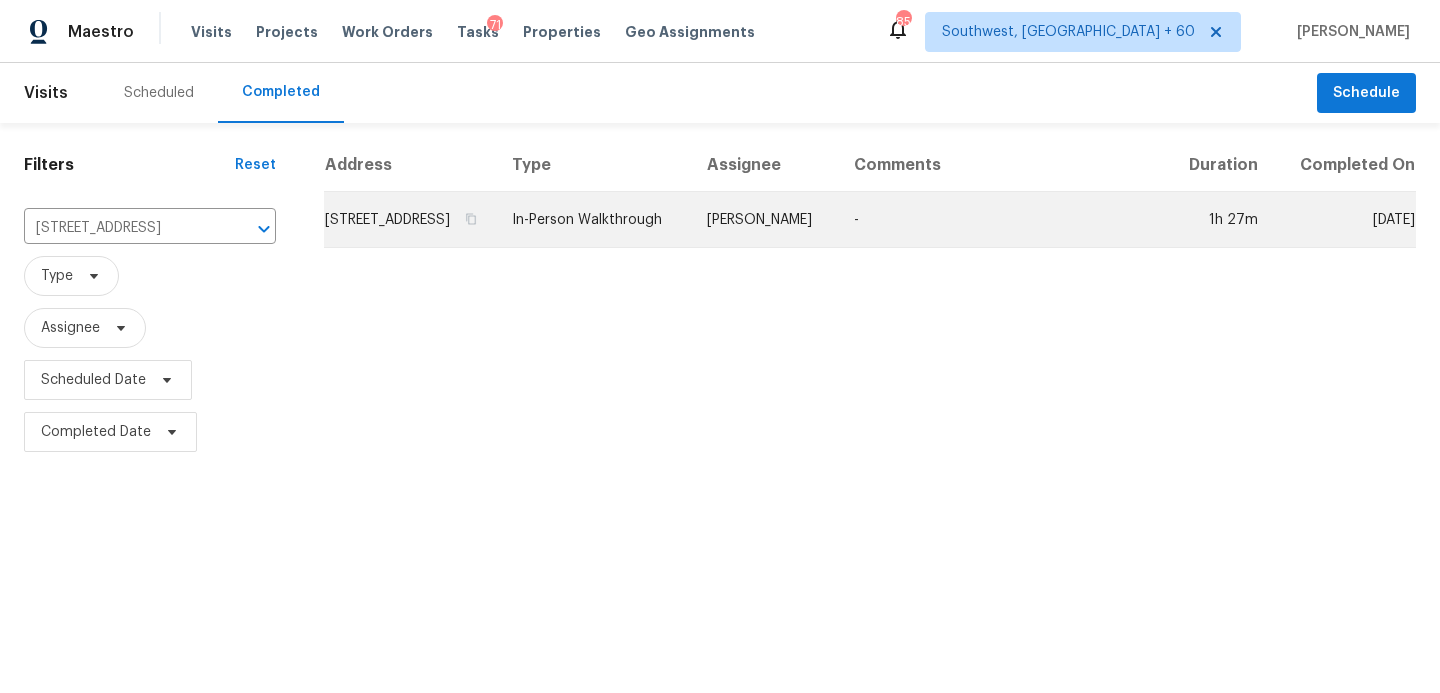 click on "[PERSON_NAME]" at bounding box center (764, 220) 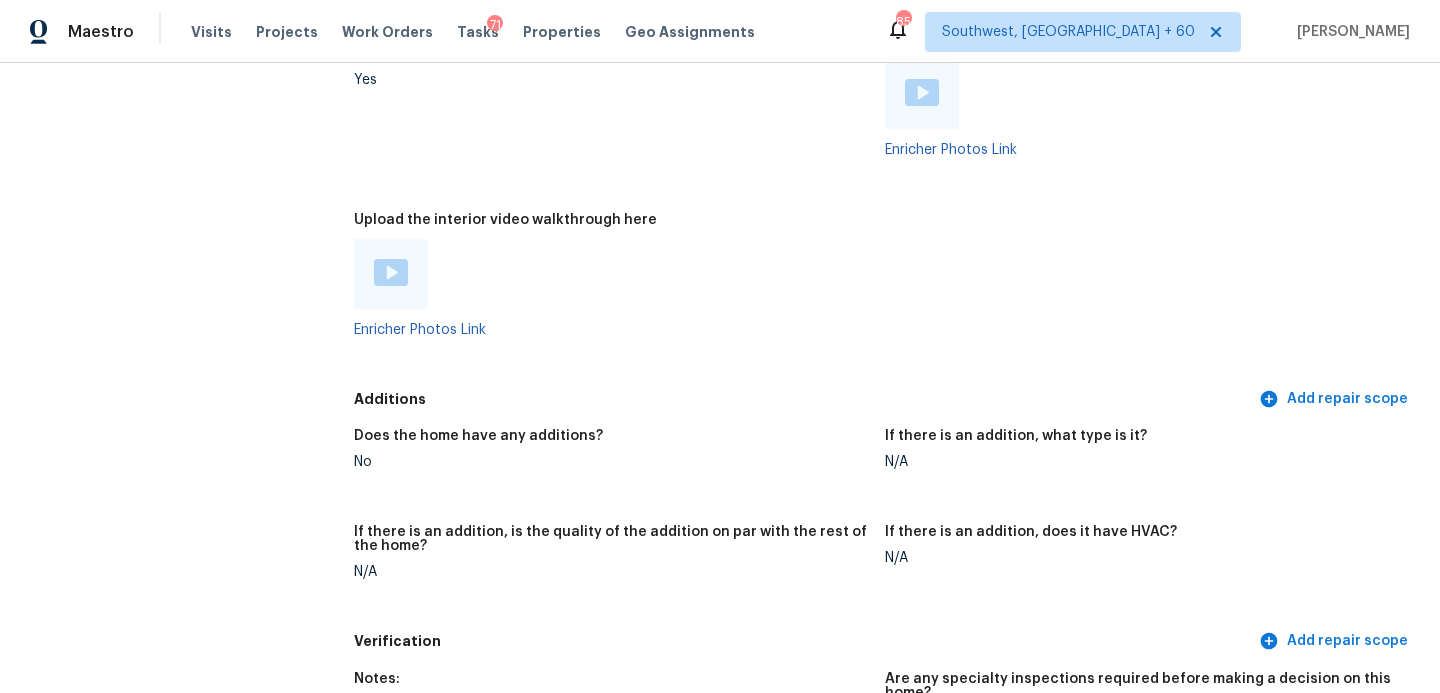scroll, scrollTop: 3381, scrollLeft: 0, axis: vertical 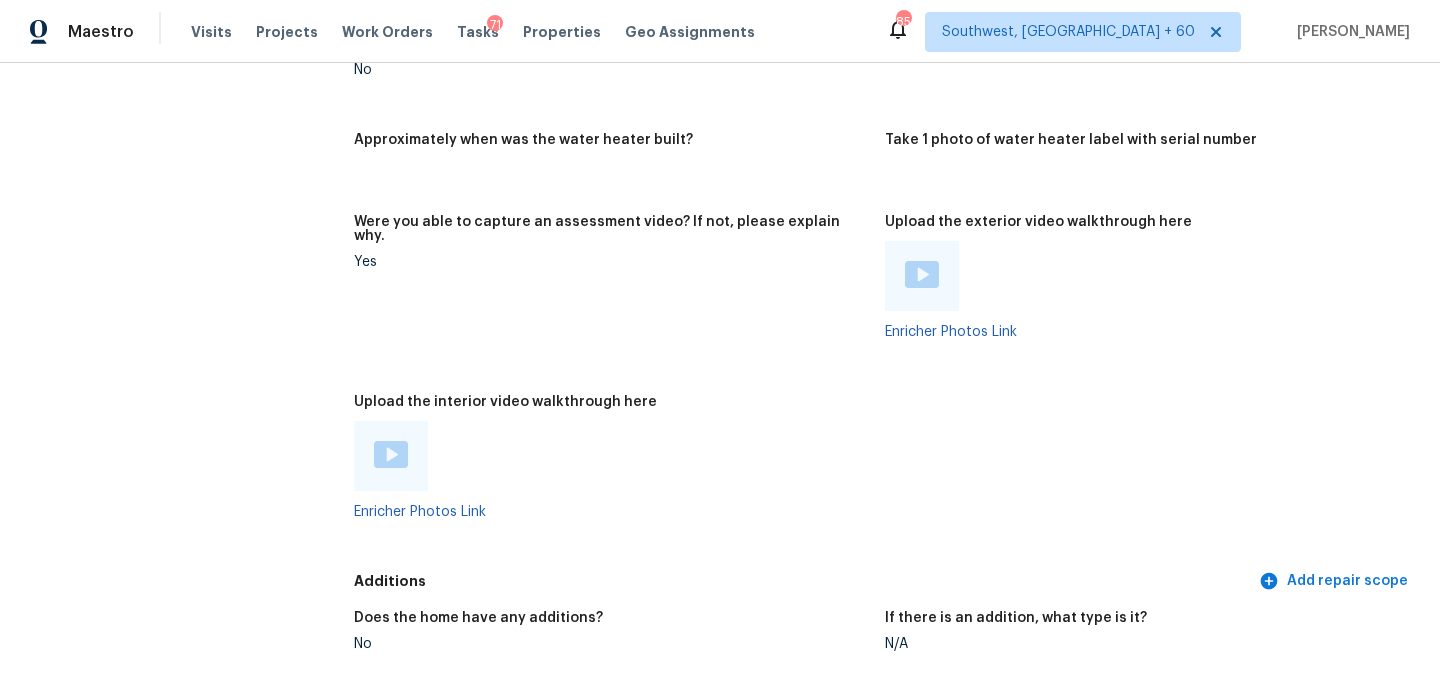 click at bounding box center (391, 454) 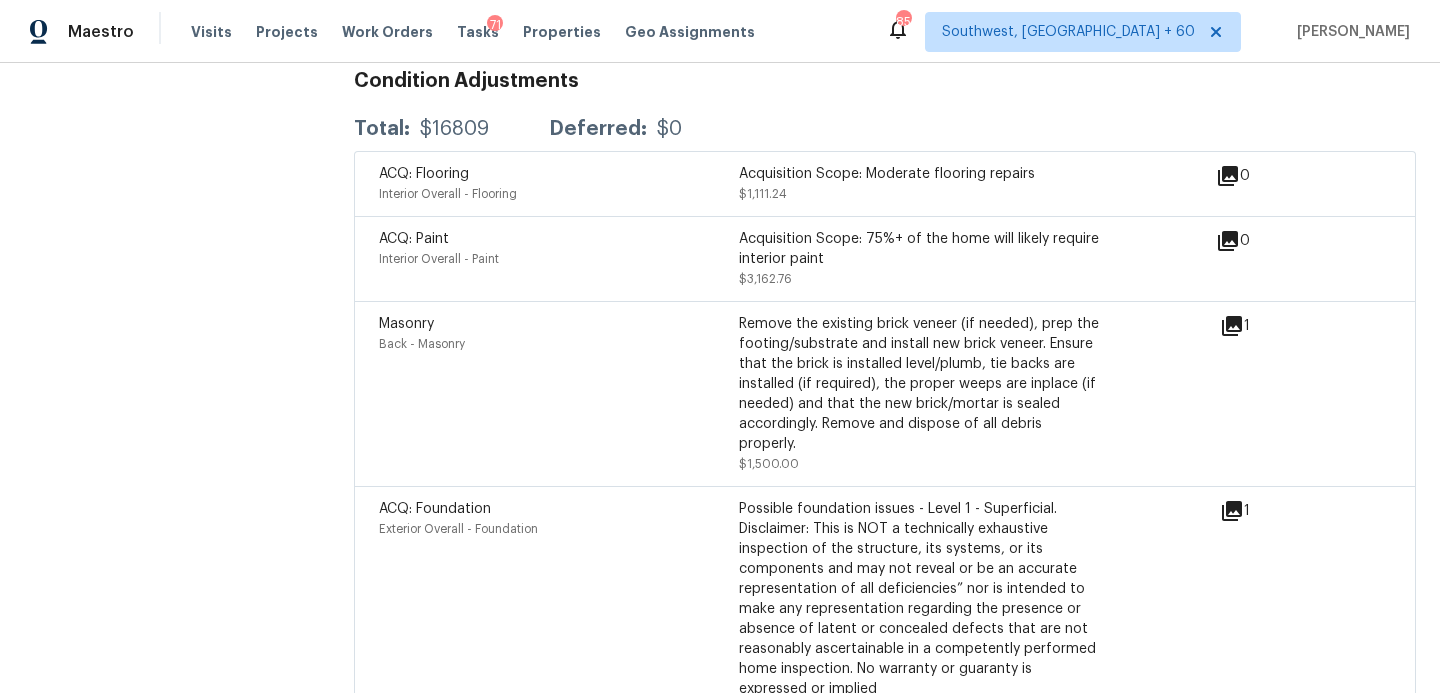 scroll, scrollTop: 4649, scrollLeft: 0, axis: vertical 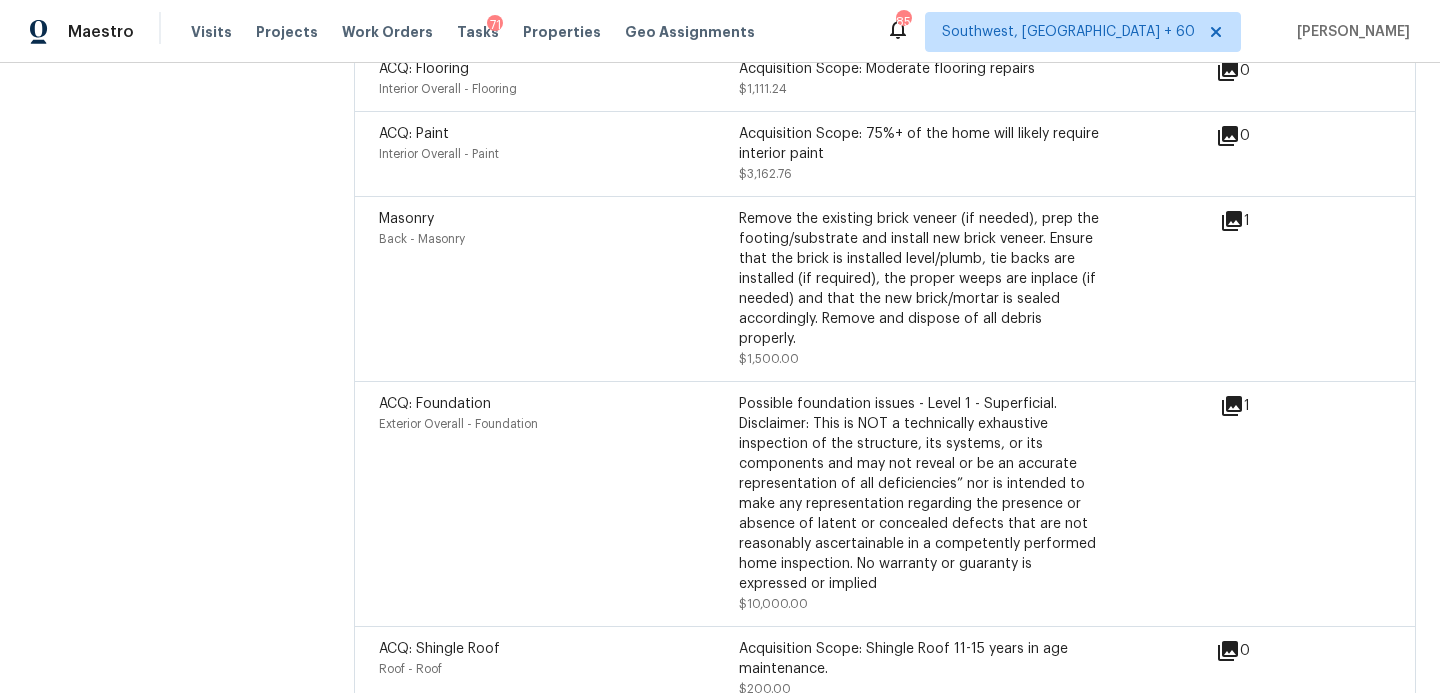 click 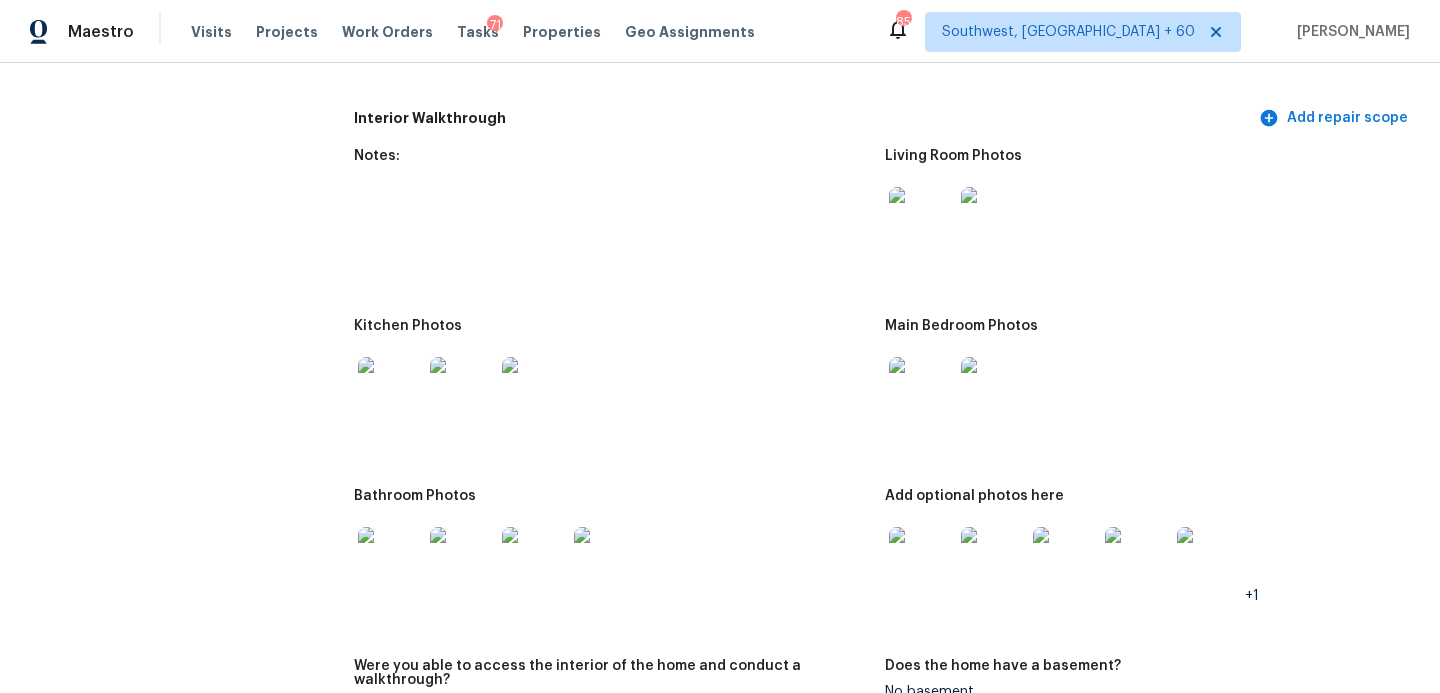 scroll, scrollTop: 1971, scrollLeft: 0, axis: vertical 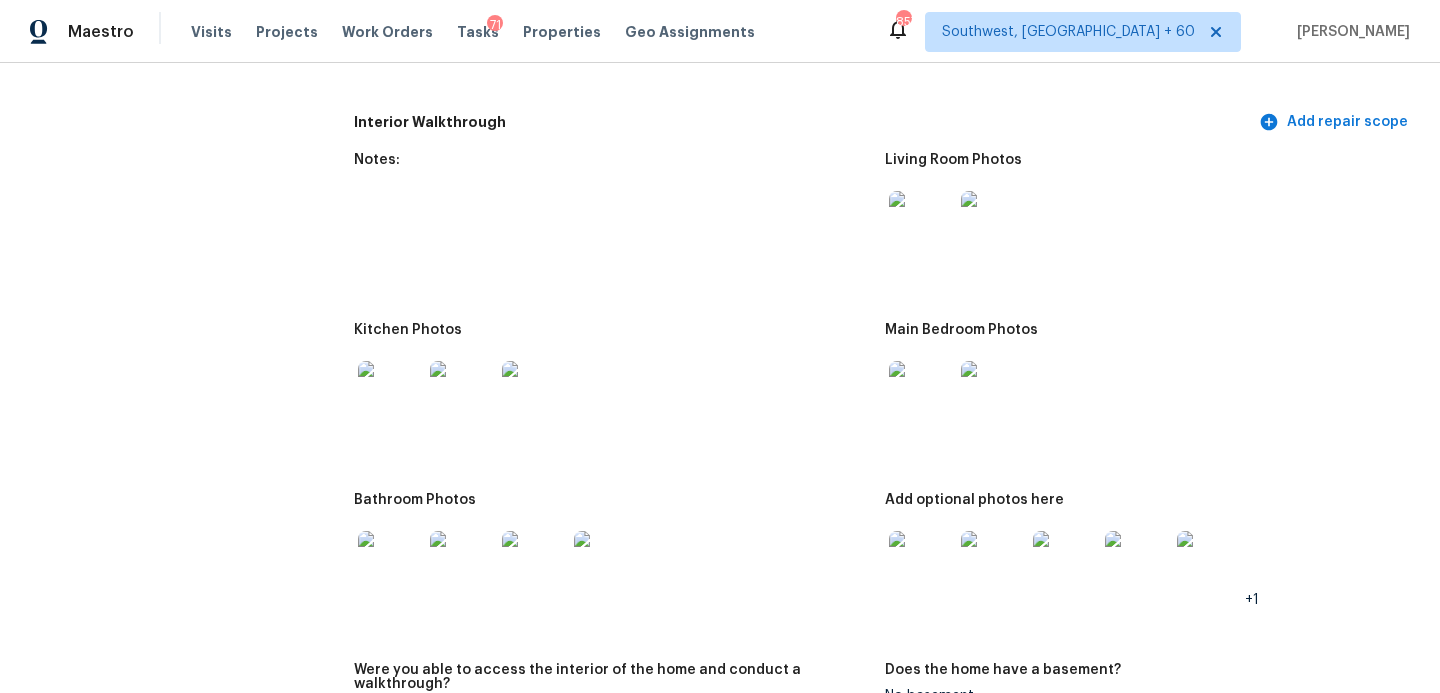 click at bounding box center (921, 223) 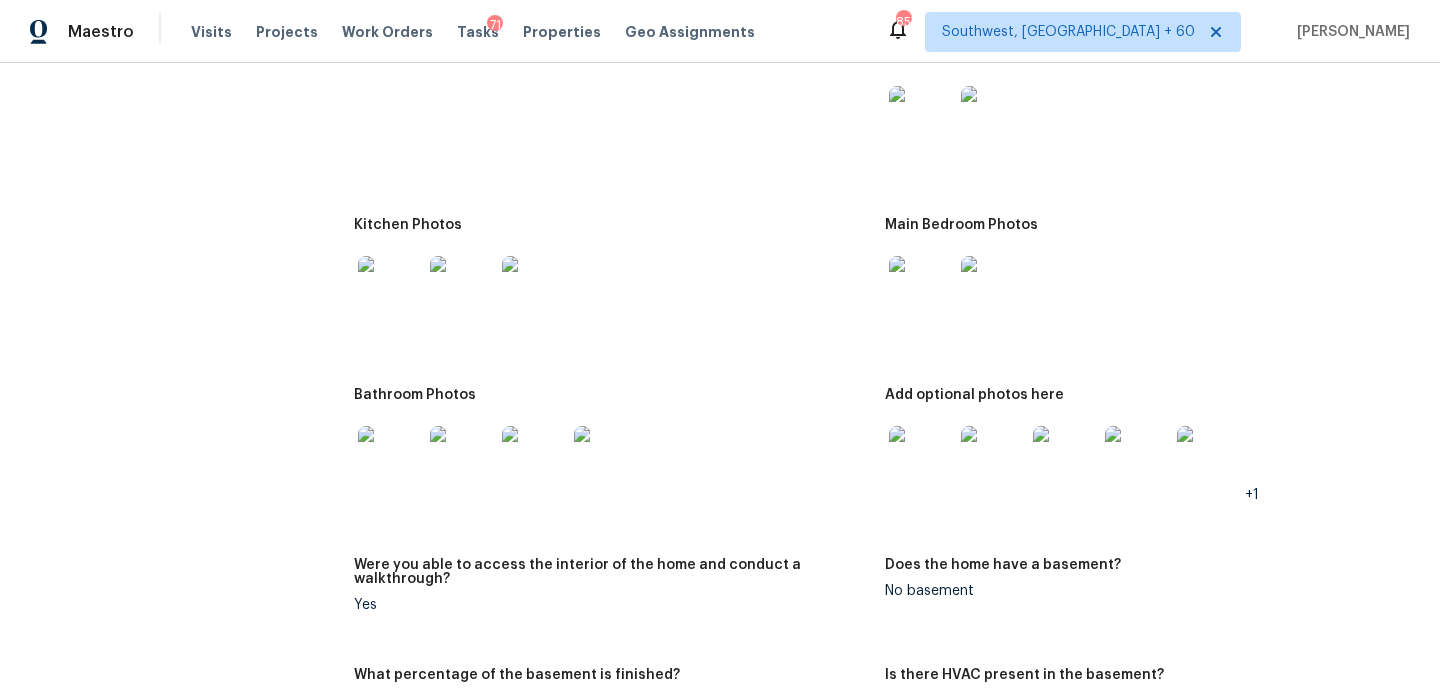 click at bounding box center (921, 458) 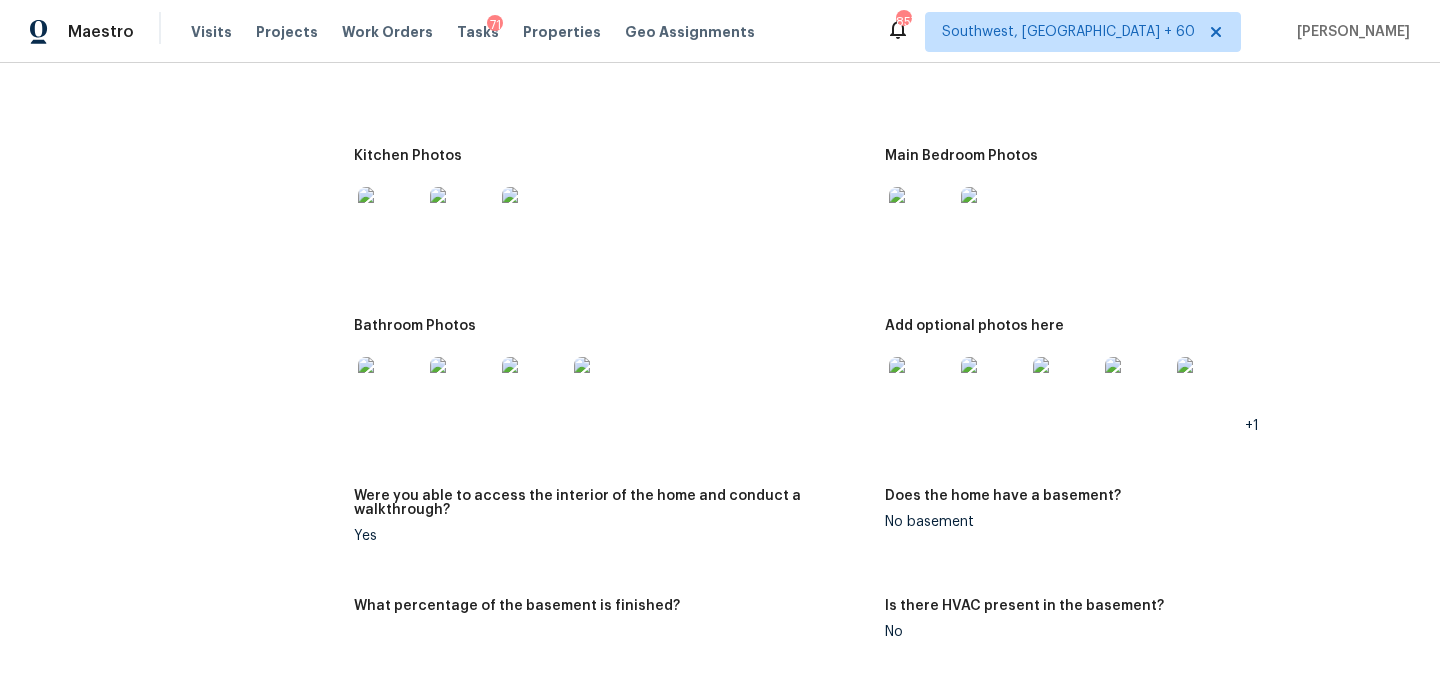 click at bounding box center [390, 389] 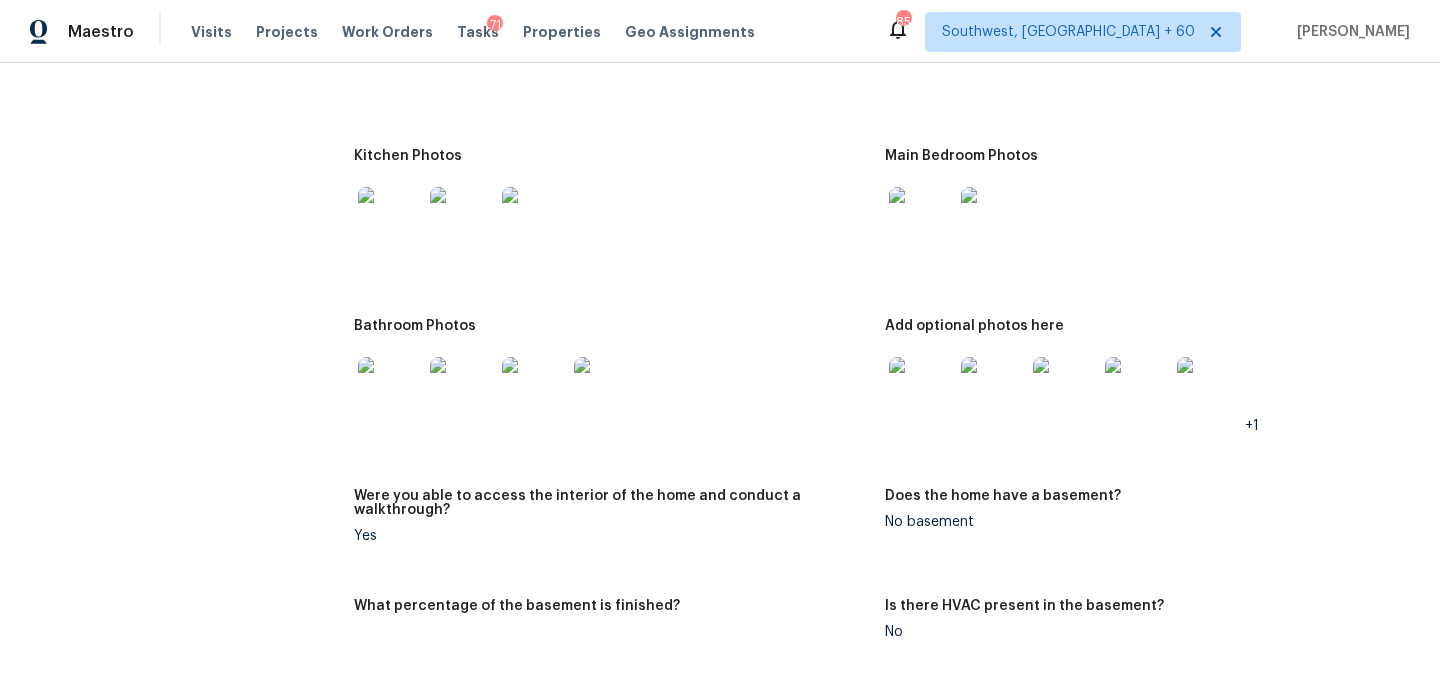 click at bounding box center (611, 219) 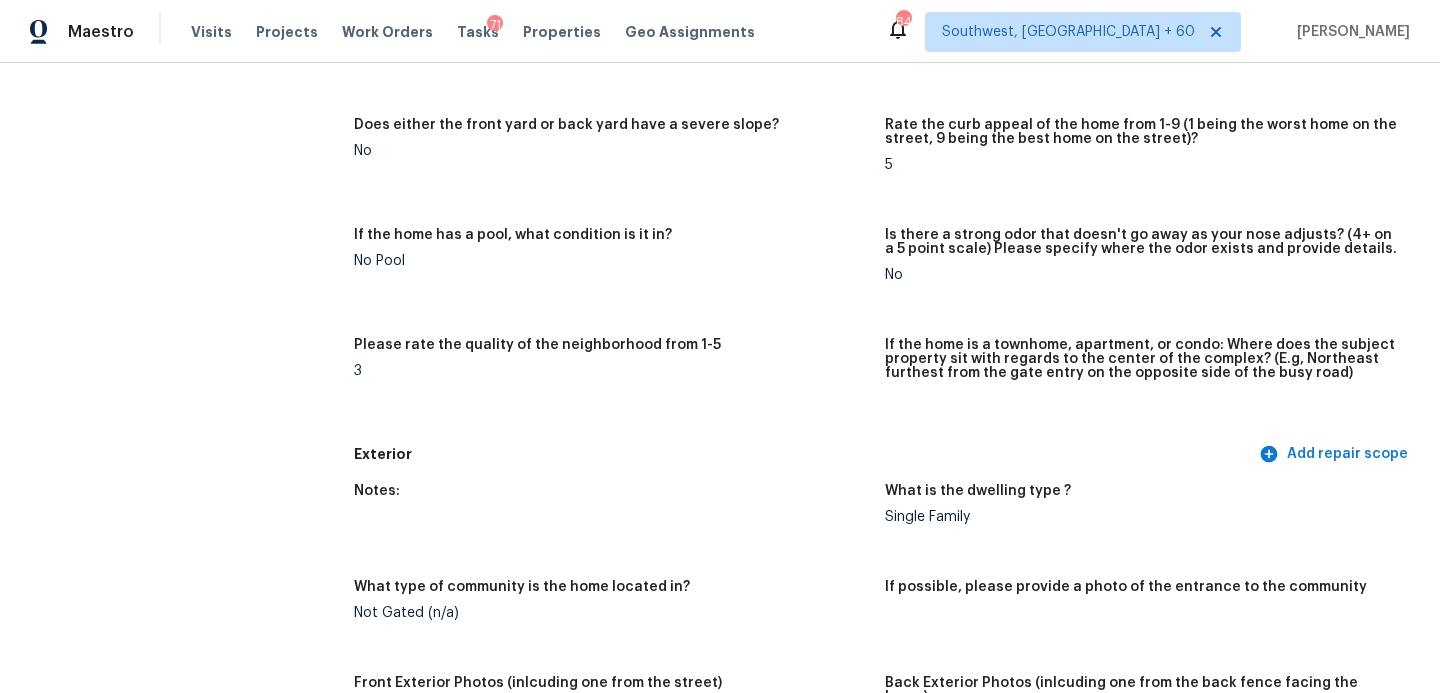 scroll, scrollTop: 0, scrollLeft: 0, axis: both 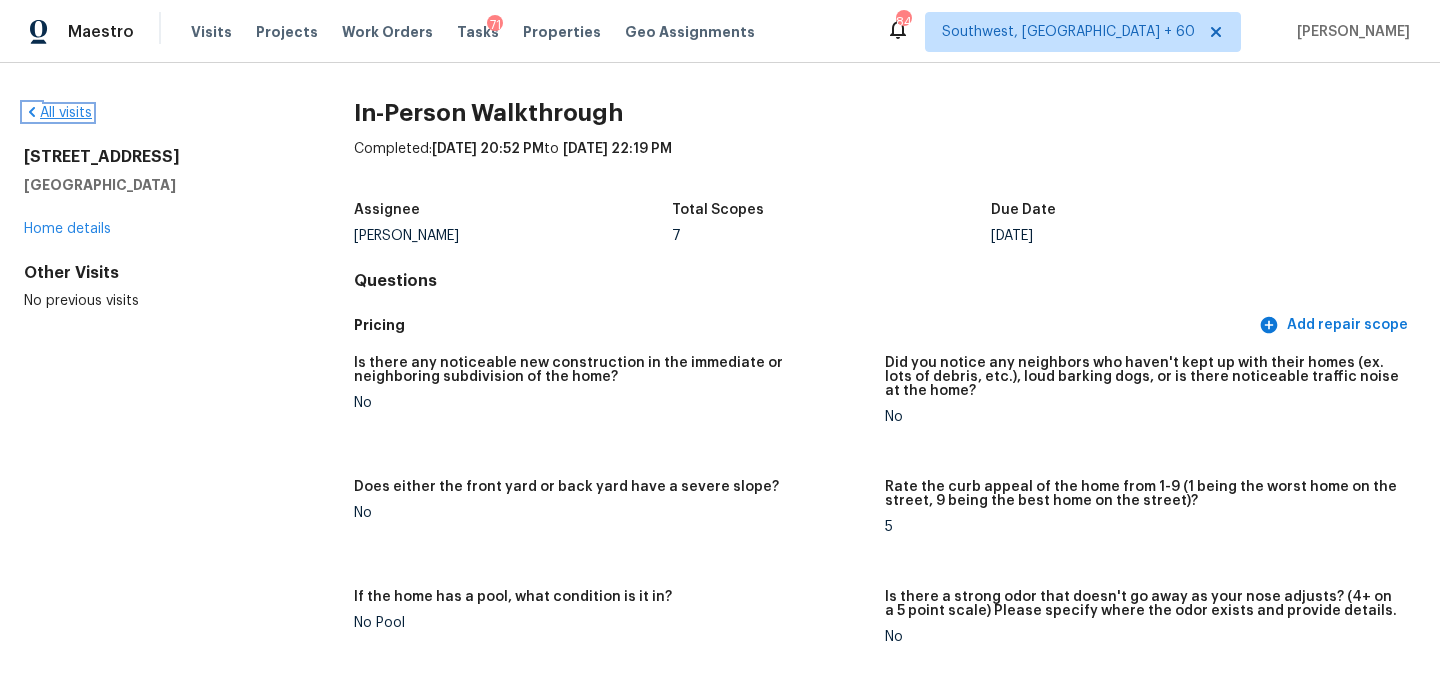 click on "All visits" at bounding box center [58, 113] 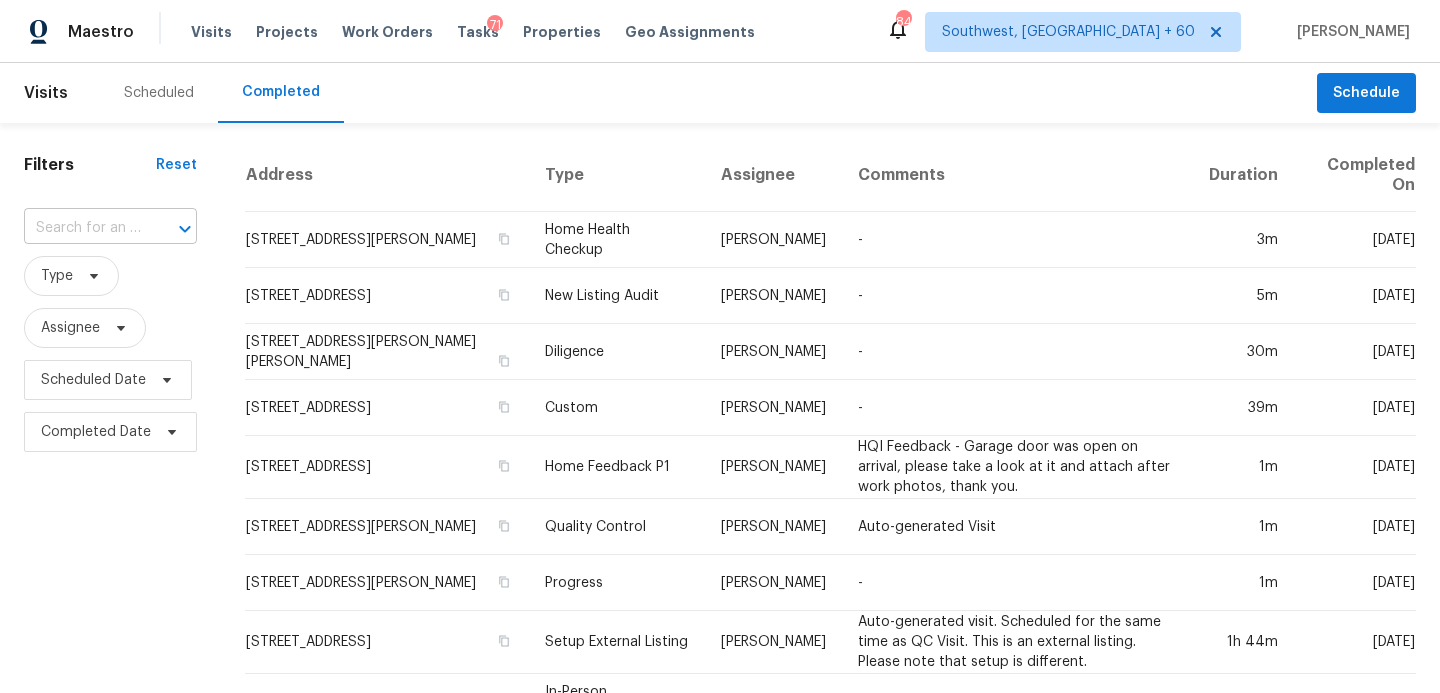 click at bounding box center [82, 228] 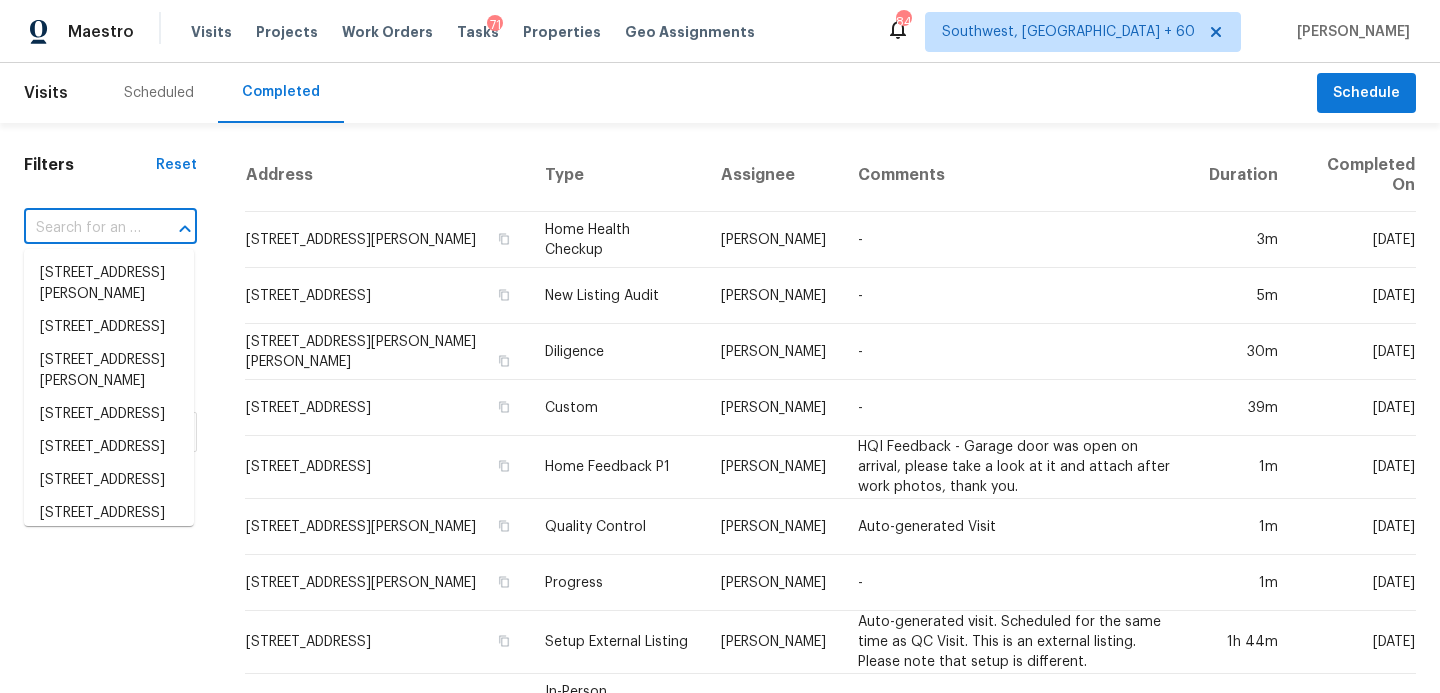 paste on "[STREET_ADDRESS]" 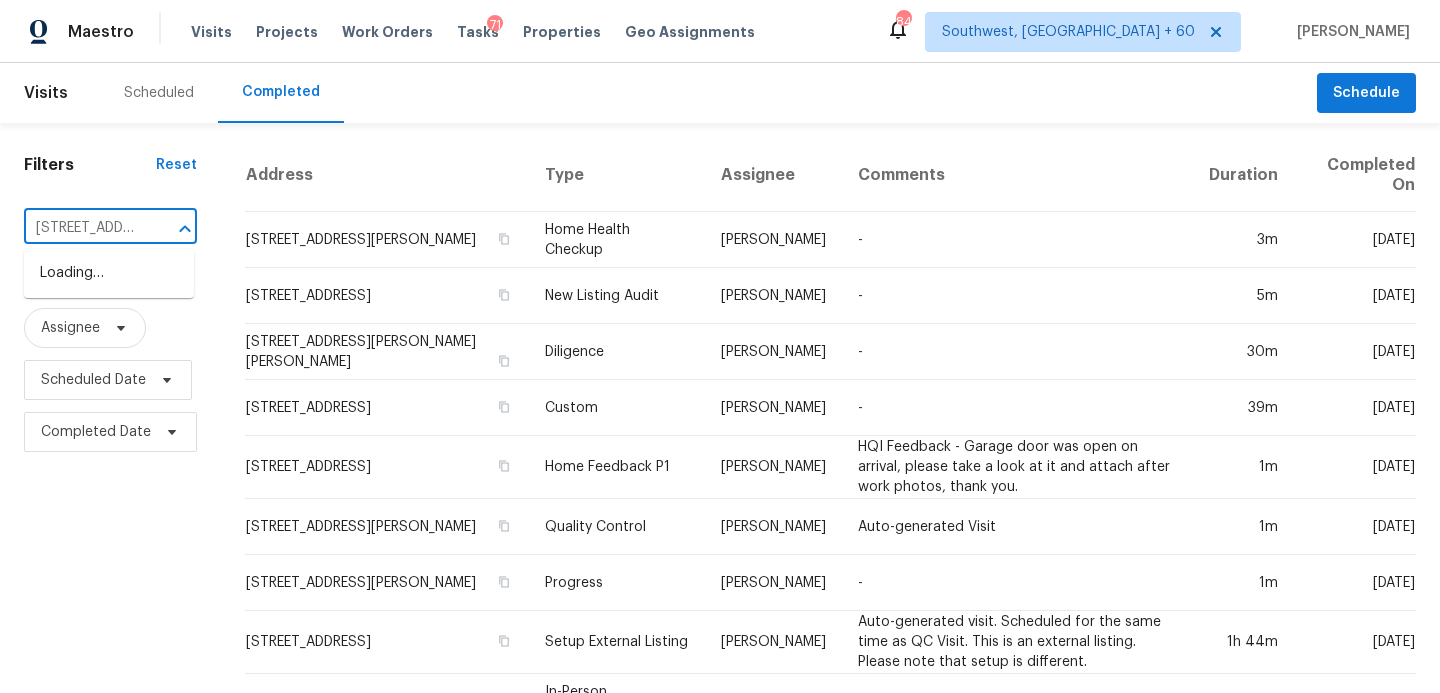 scroll, scrollTop: 0, scrollLeft: 176, axis: horizontal 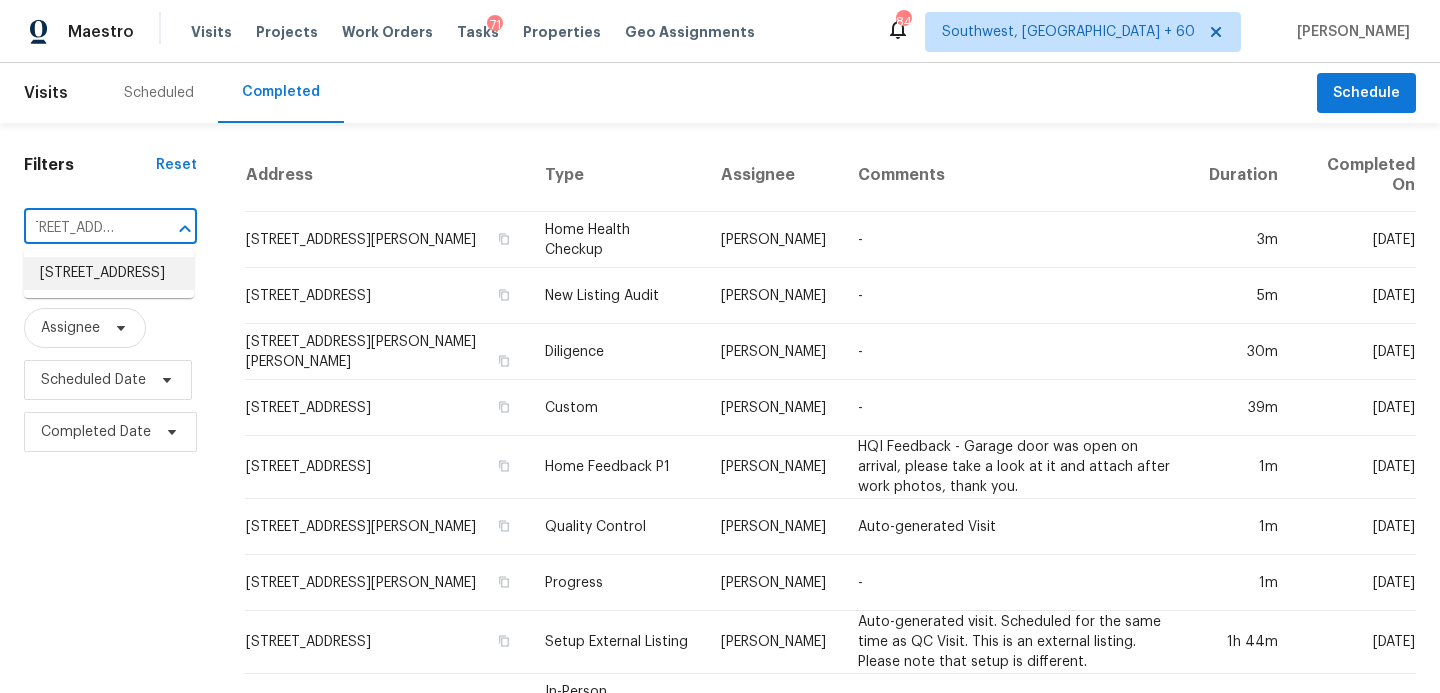 click on "[STREET_ADDRESS]" at bounding box center [109, 273] 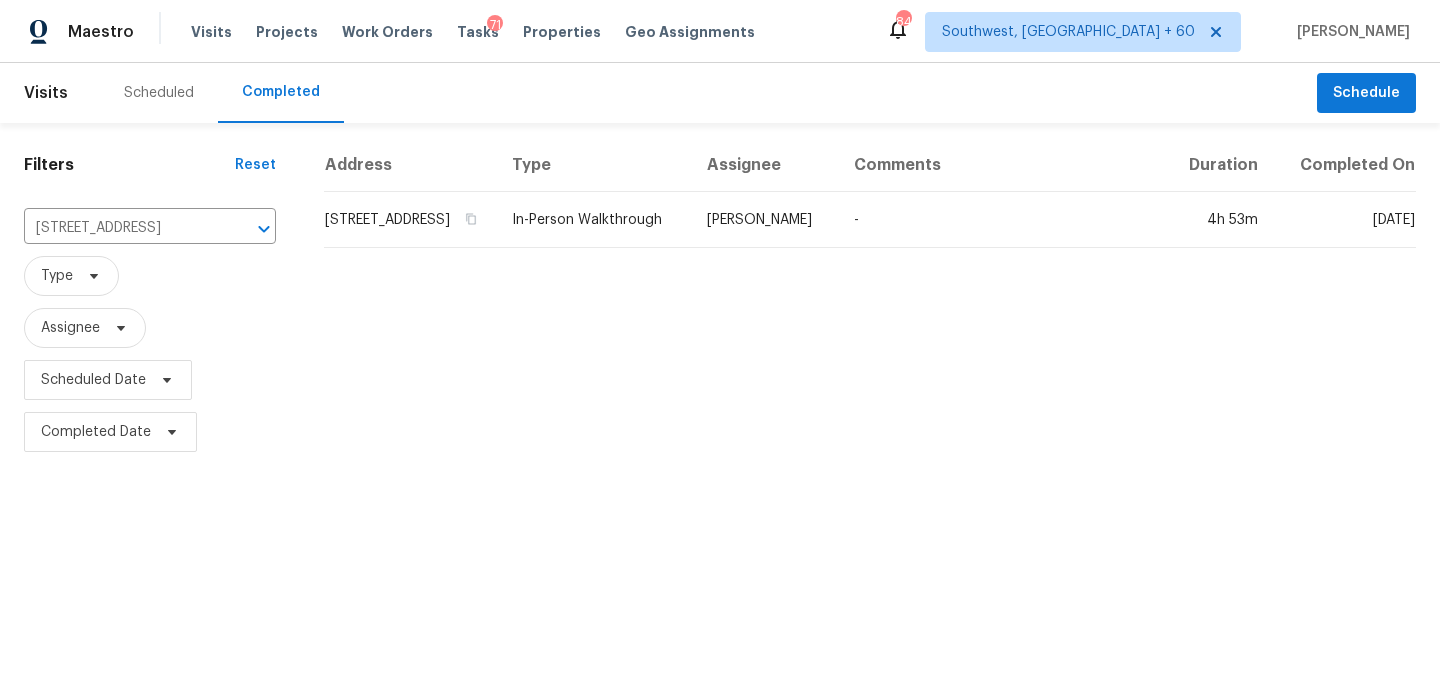 click on "[PERSON_NAME]" at bounding box center (764, 220) 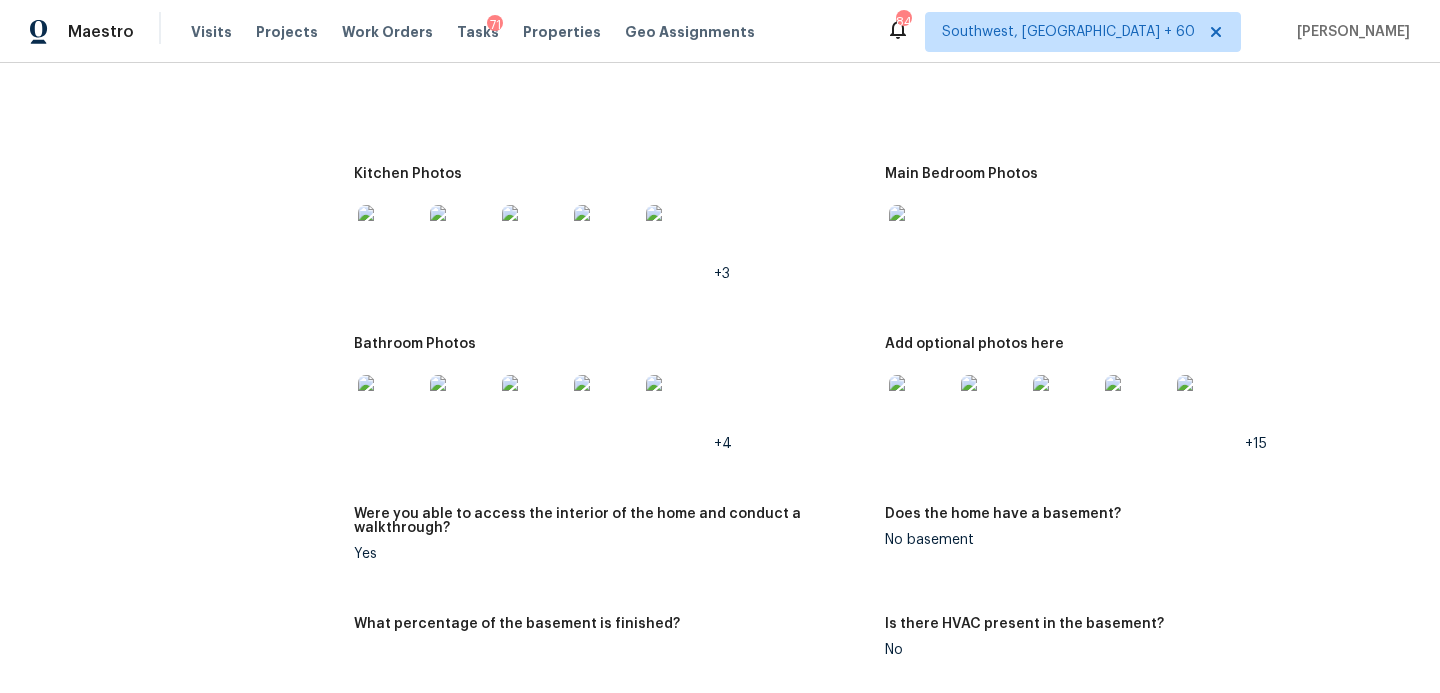 scroll, scrollTop: 2059, scrollLeft: 0, axis: vertical 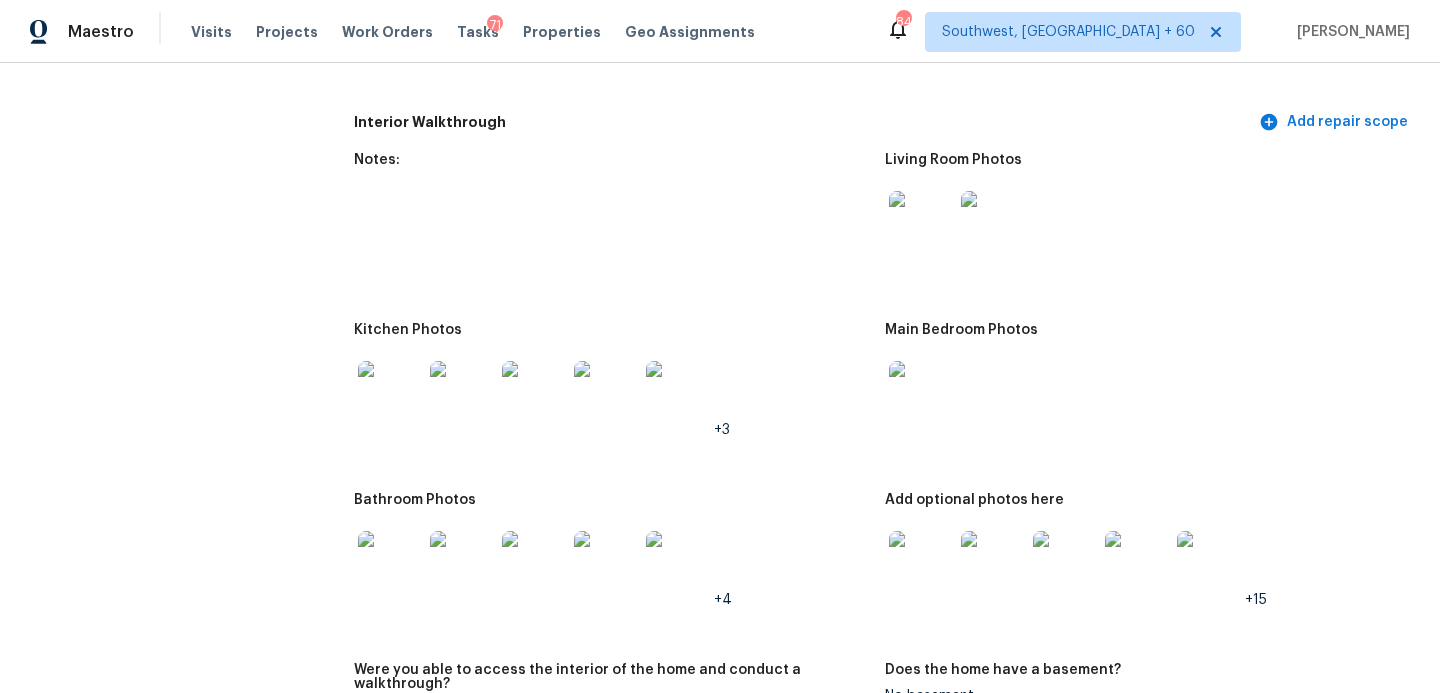 click at bounding box center (921, 223) 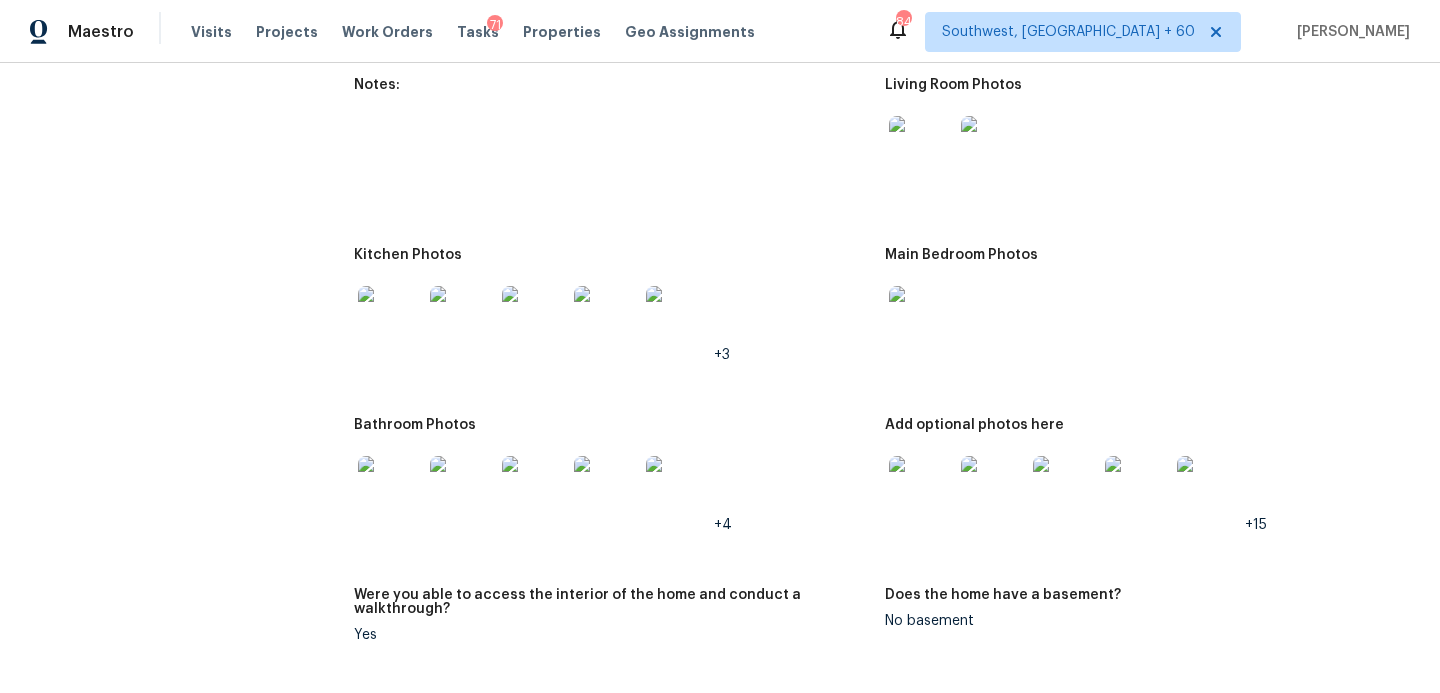 click at bounding box center (390, 488) 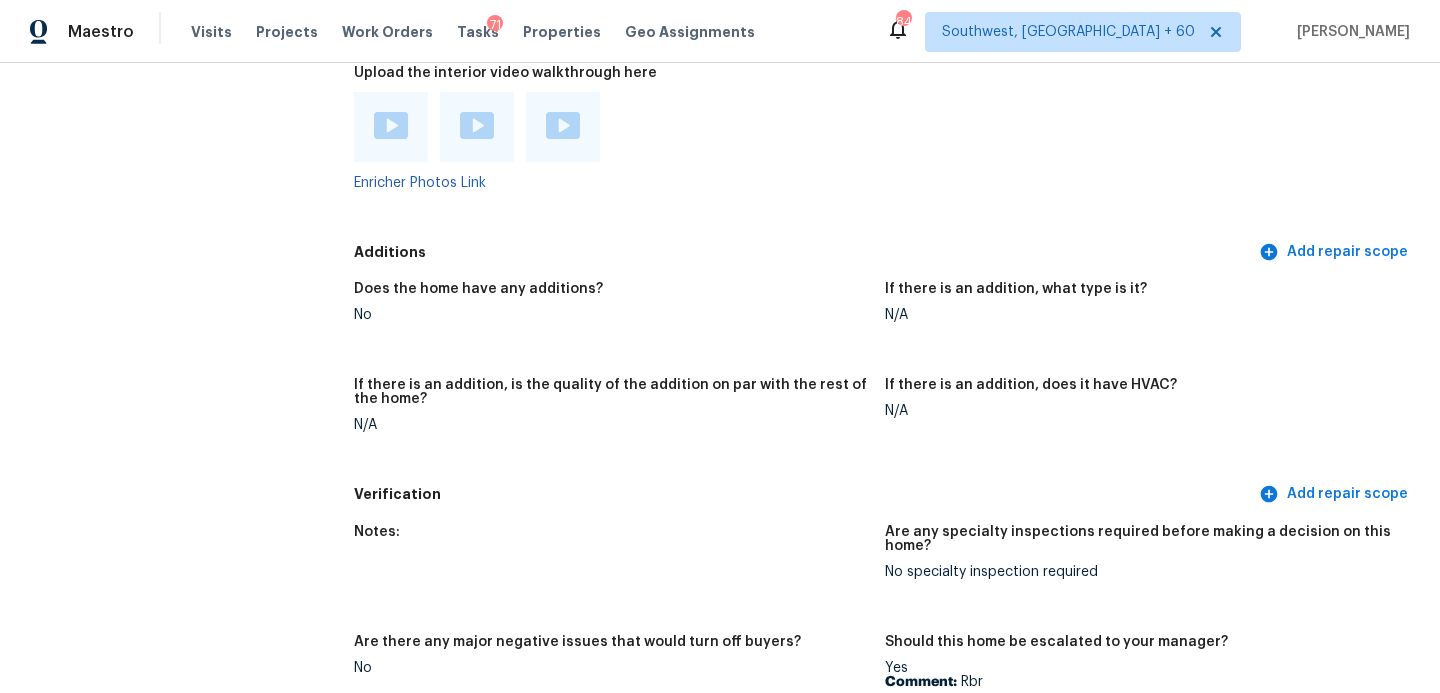 scroll, scrollTop: 3905, scrollLeft: 0, axis: vertical 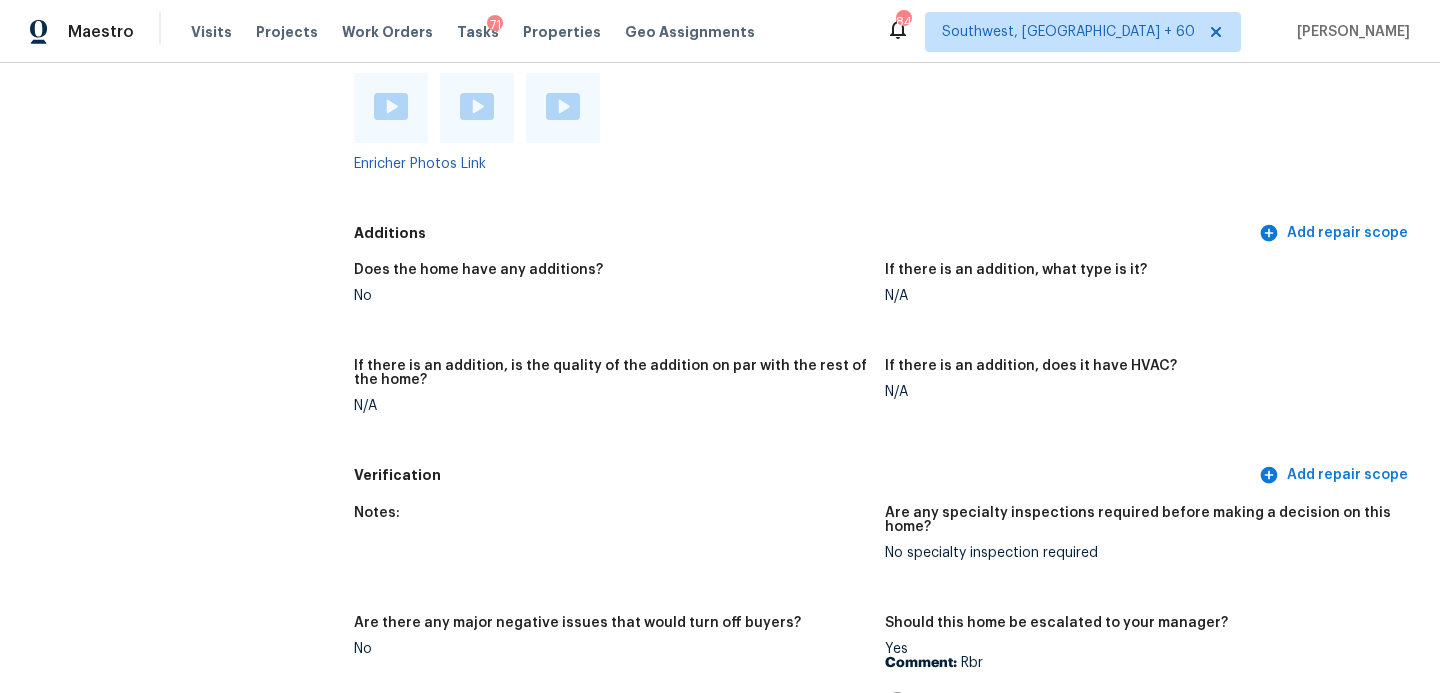 click on "Does the home have any additions? No" at bounding box center [619, 299] 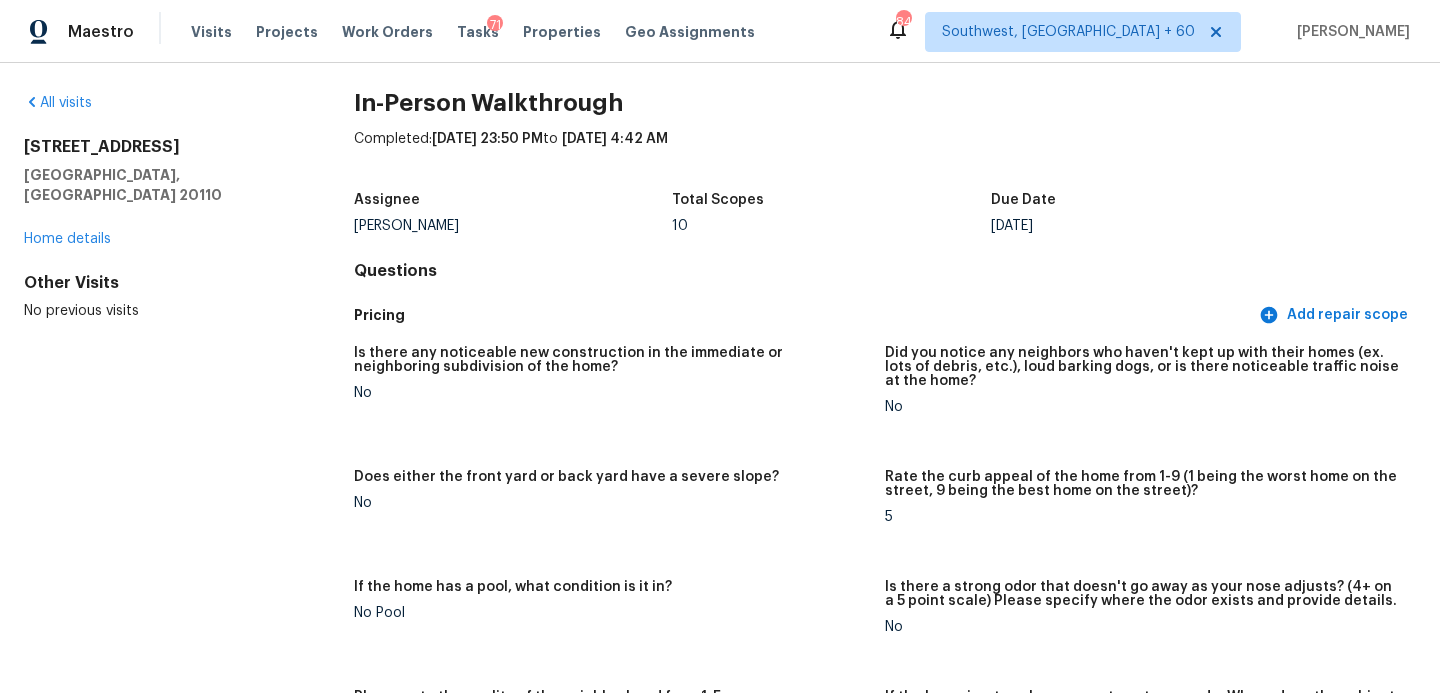 scroll, scrollTop: 0, scrollLeft: 0, axis: both 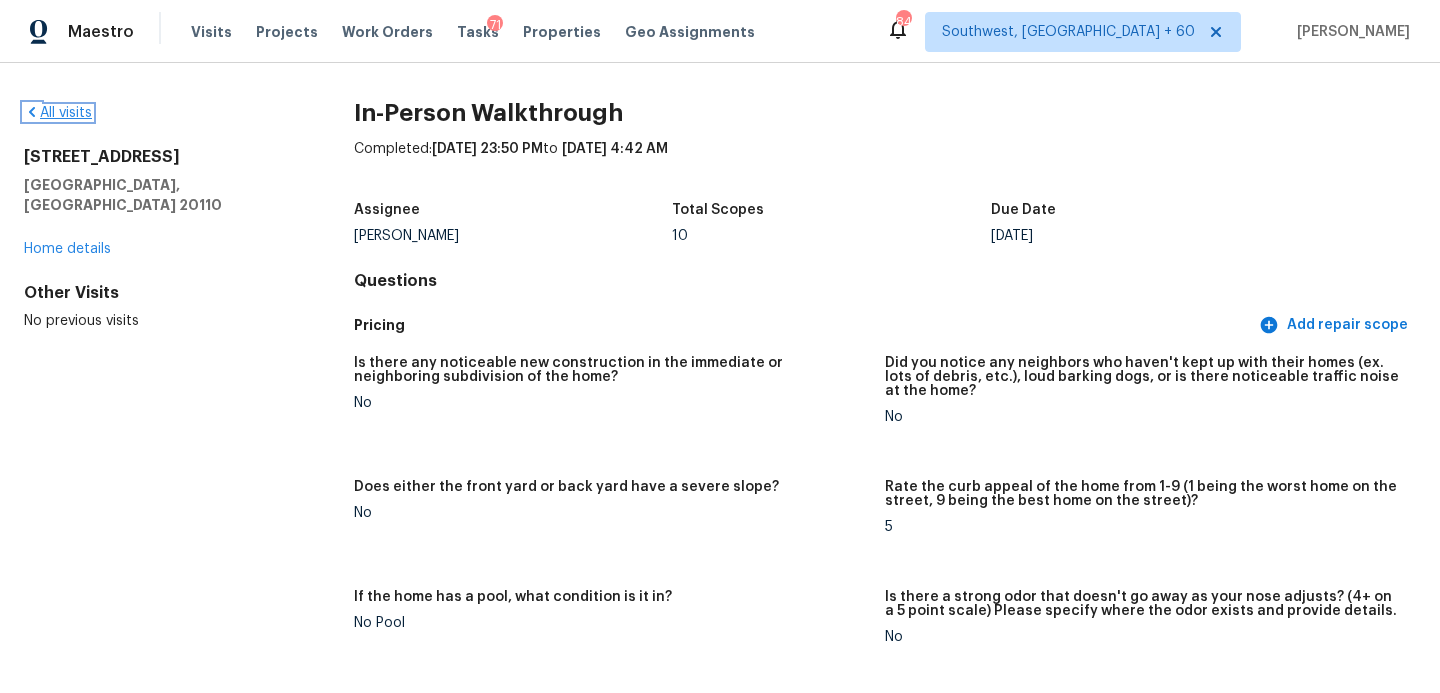 click on "All visits" at bounding box center (58, 113) 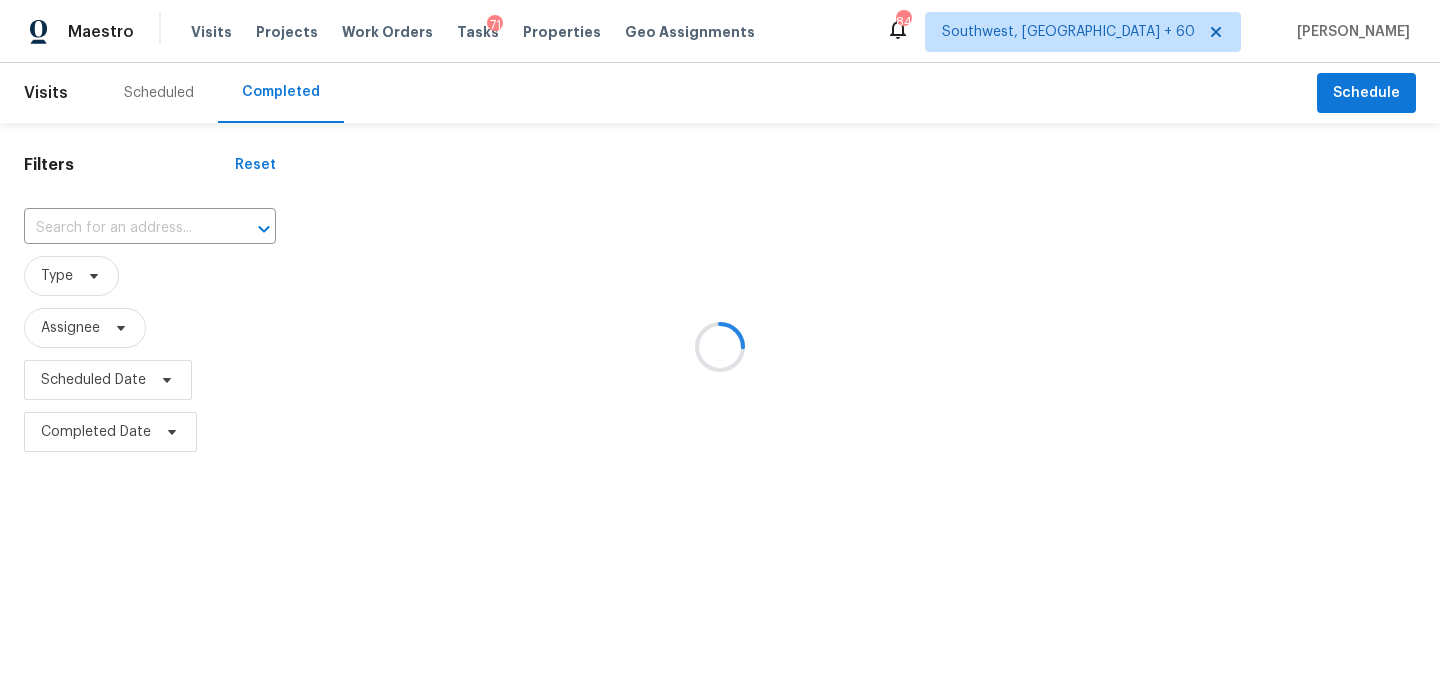 click at bounding box center (720, 346) 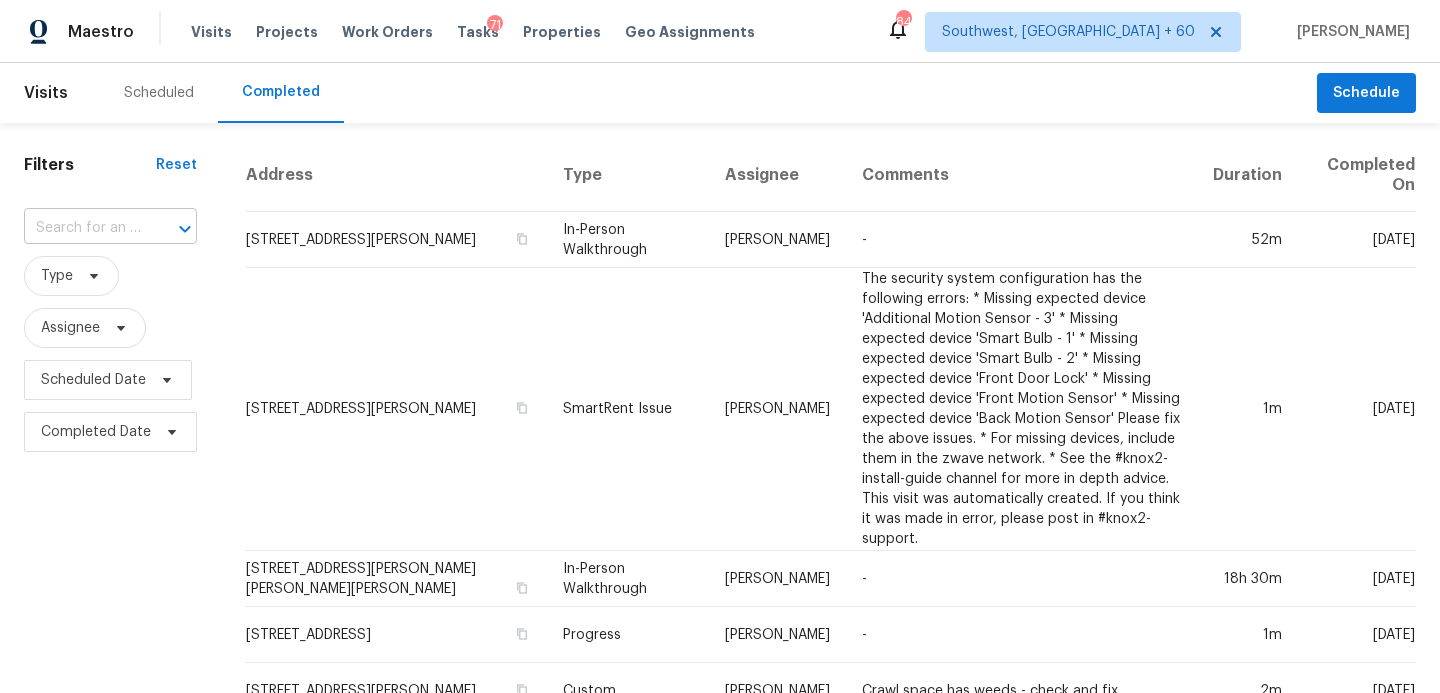 click at bounding box center [171, 229] 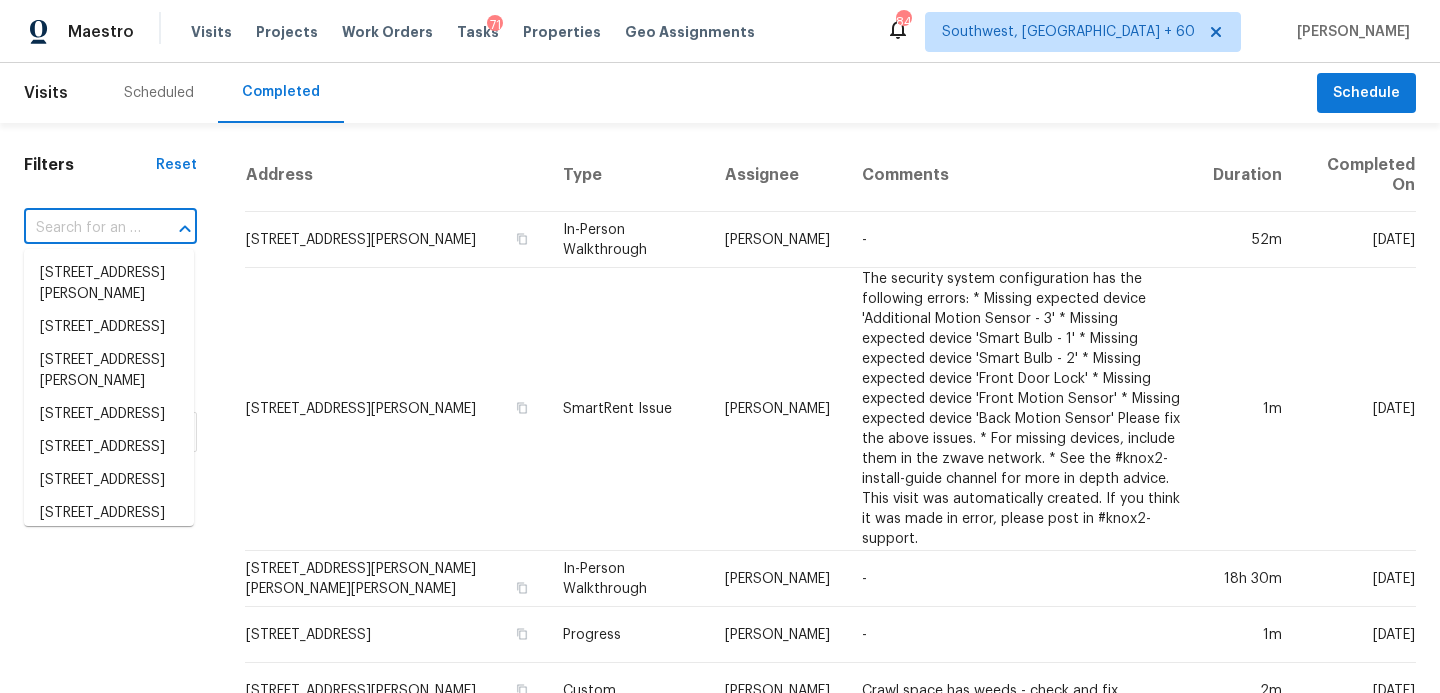 paste on "[STREET_ADDRESS]" 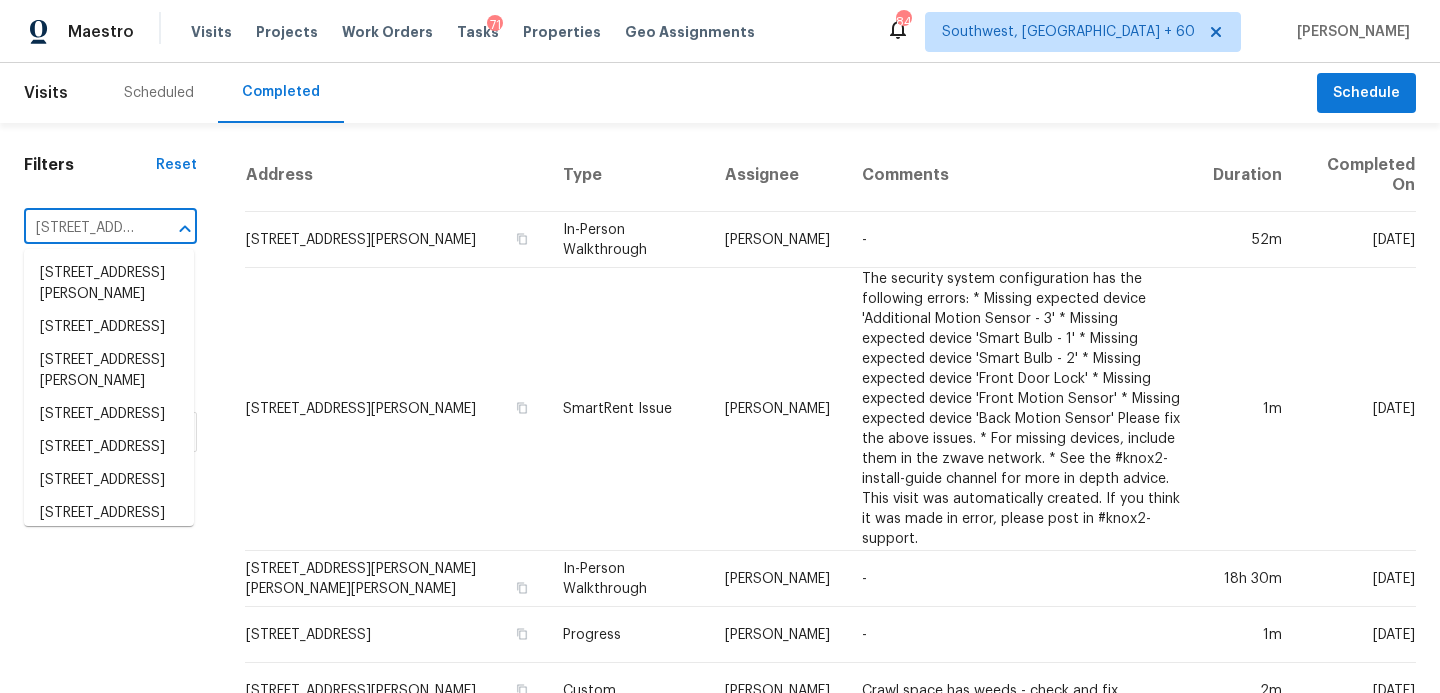 scroll, scrollTop: 0, scrollLeft: 147, axis: horizontal 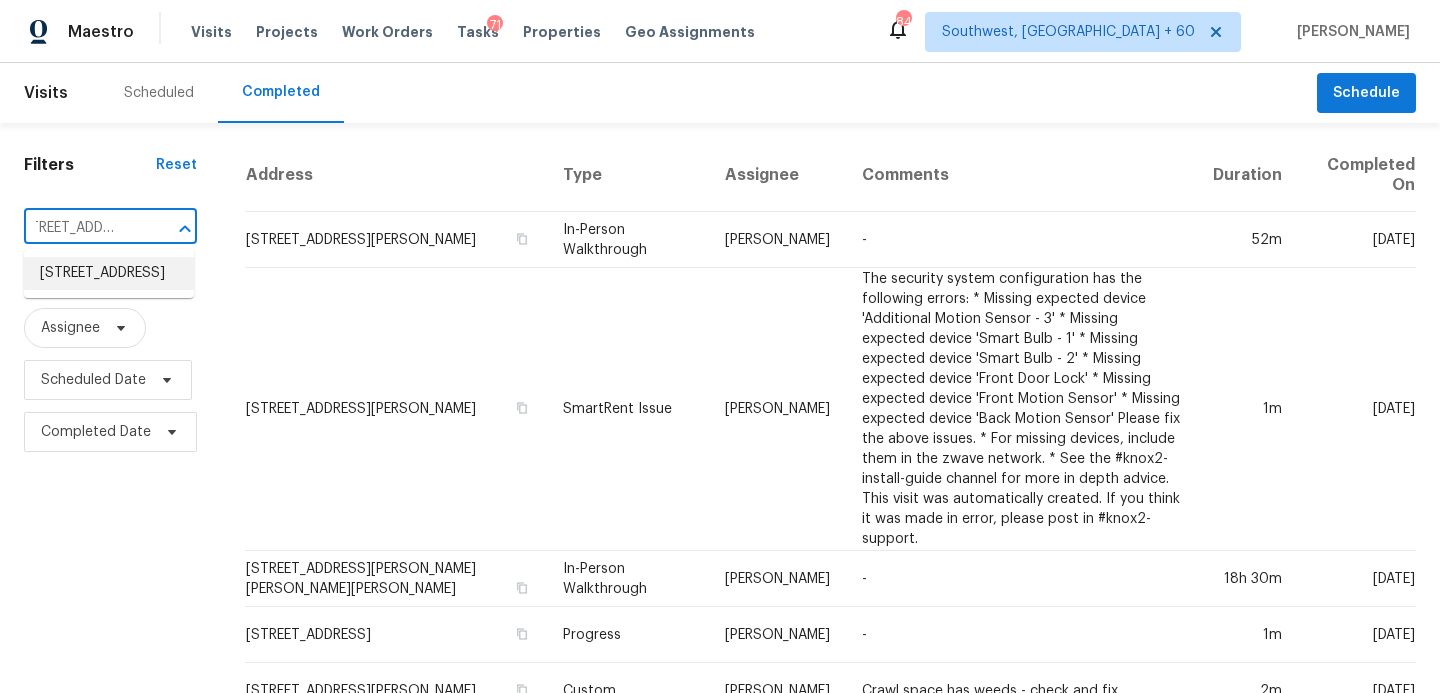 click on "[STREET_ADDRESS]" at bounding box center (109, 273) 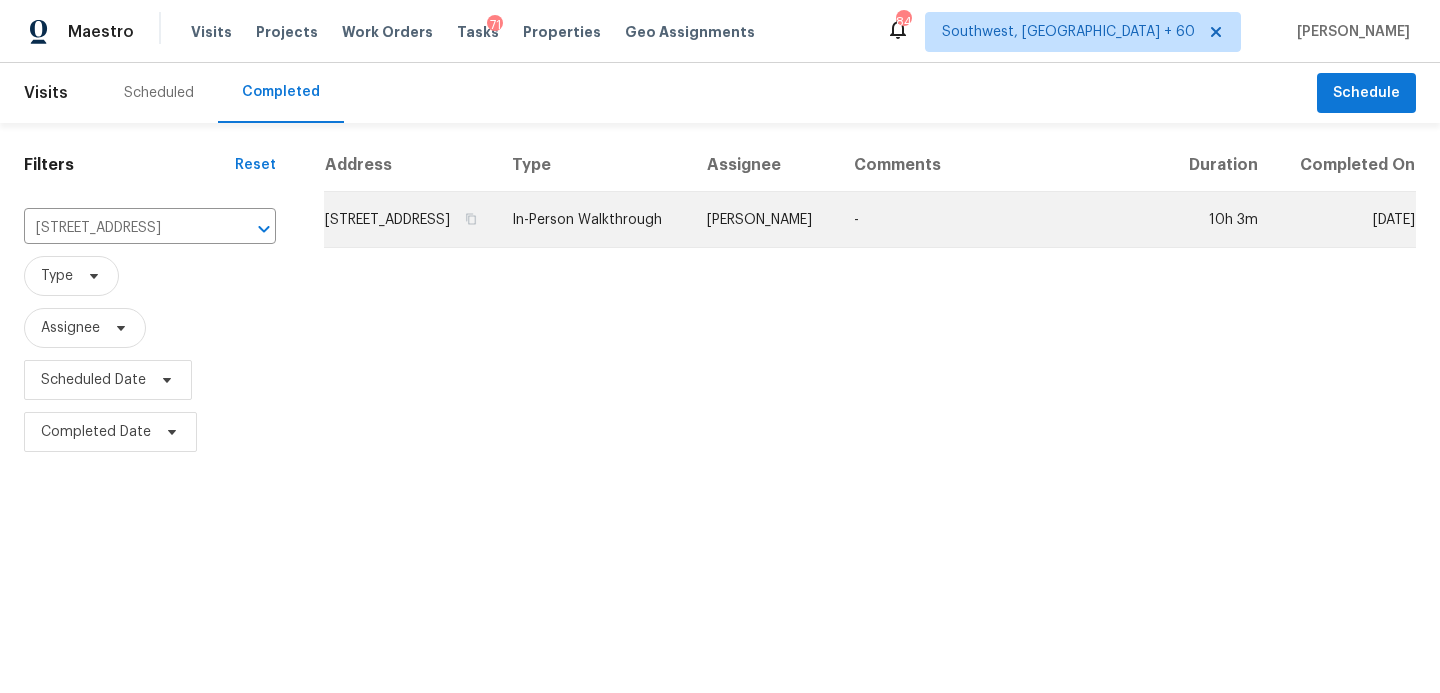 click on "In-Person Walkthrough" at bounding box center (593, 220) 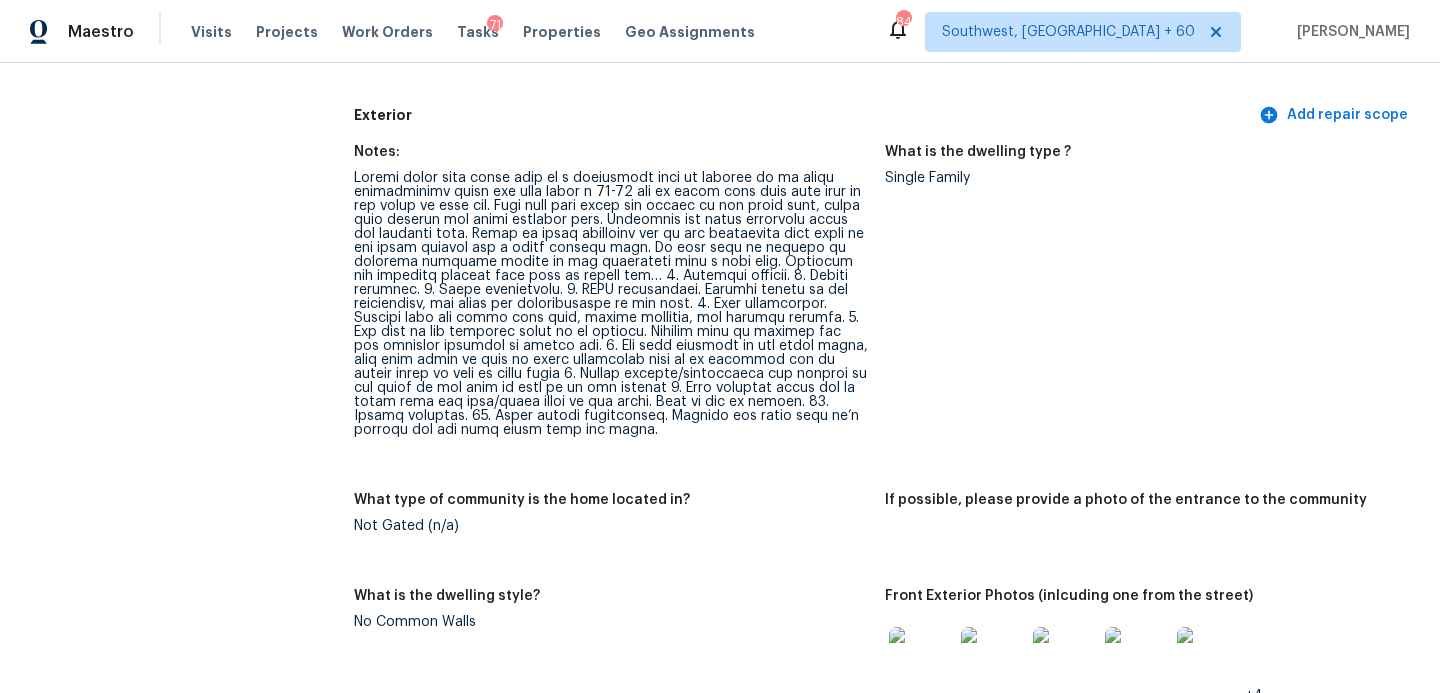 scroll, scrollTop: 753, scrollLeft: 0, axis: vertical 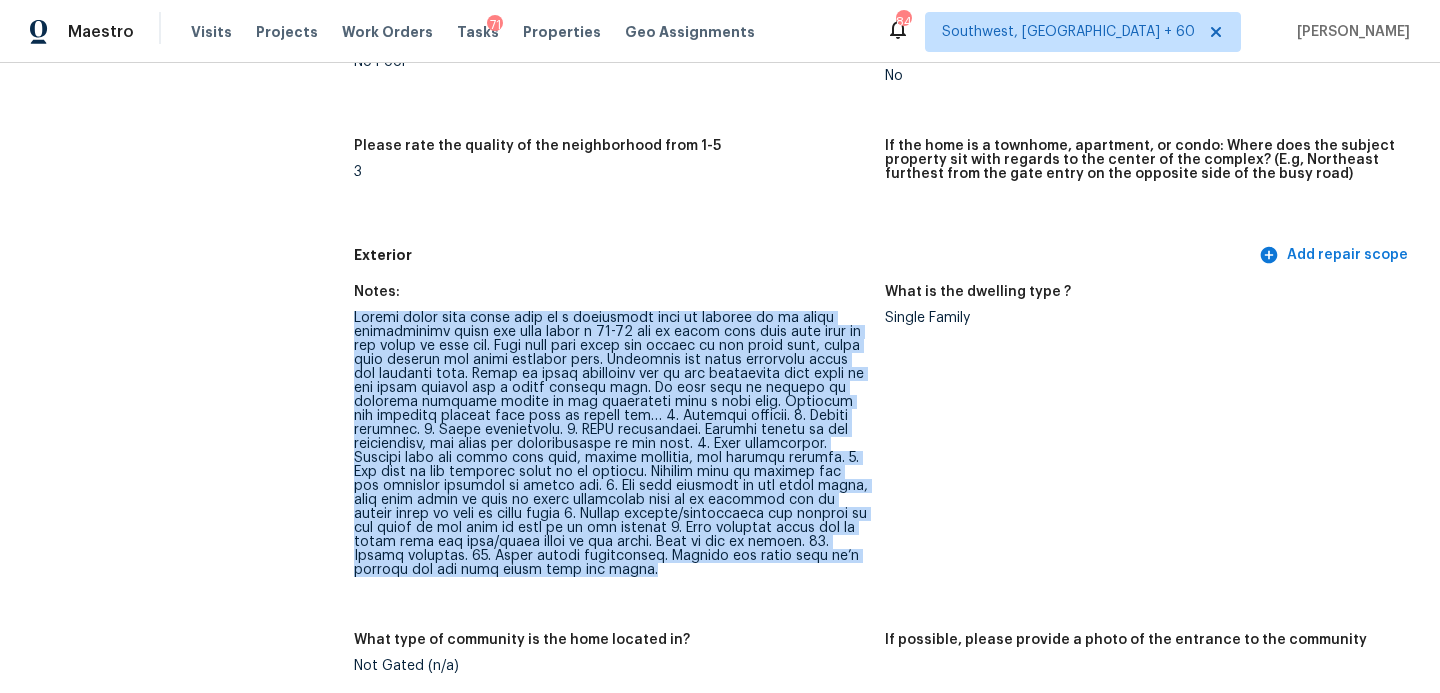 drag, startPoint x: 354, startPoint y: 316, endPoint x: 466, endPoint y: 569, distance: 276.68213 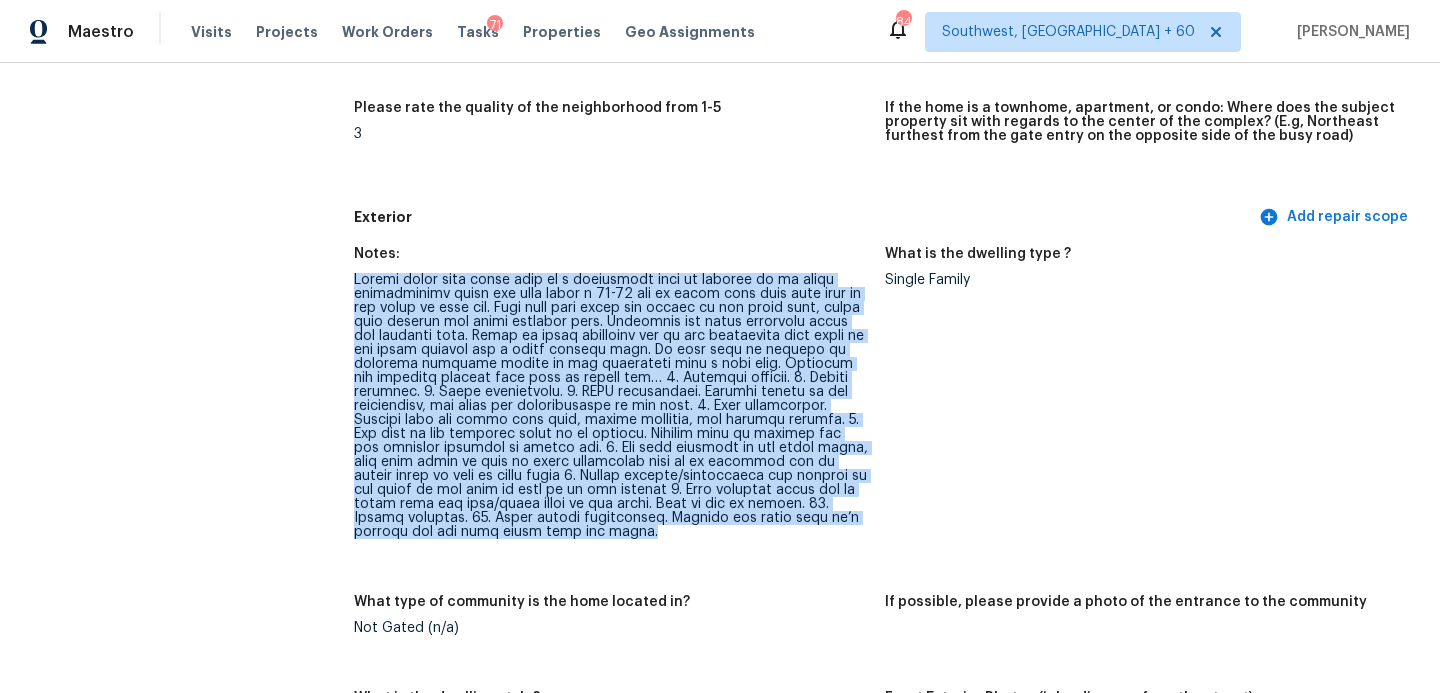 scroll, scrollTop: 825, scrollLeft: 0, axis: vertical 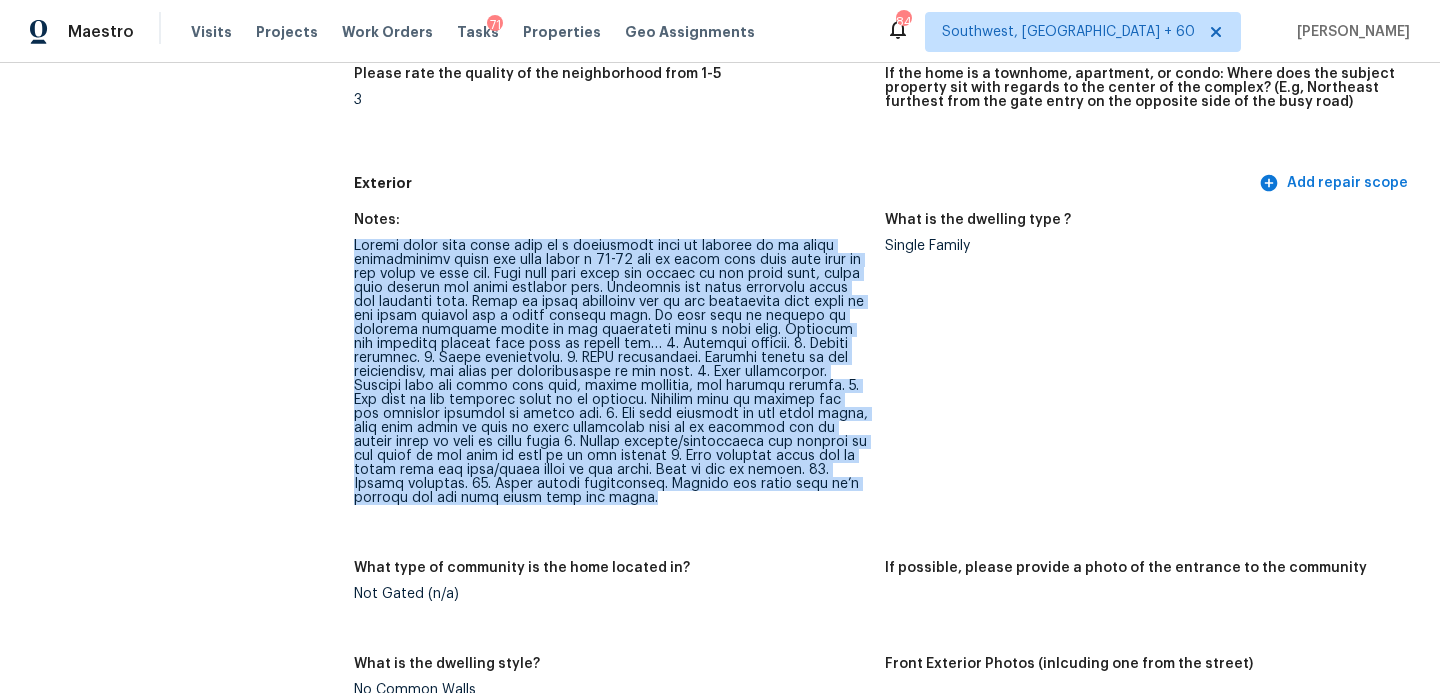 click at bounding box center [611, 372] 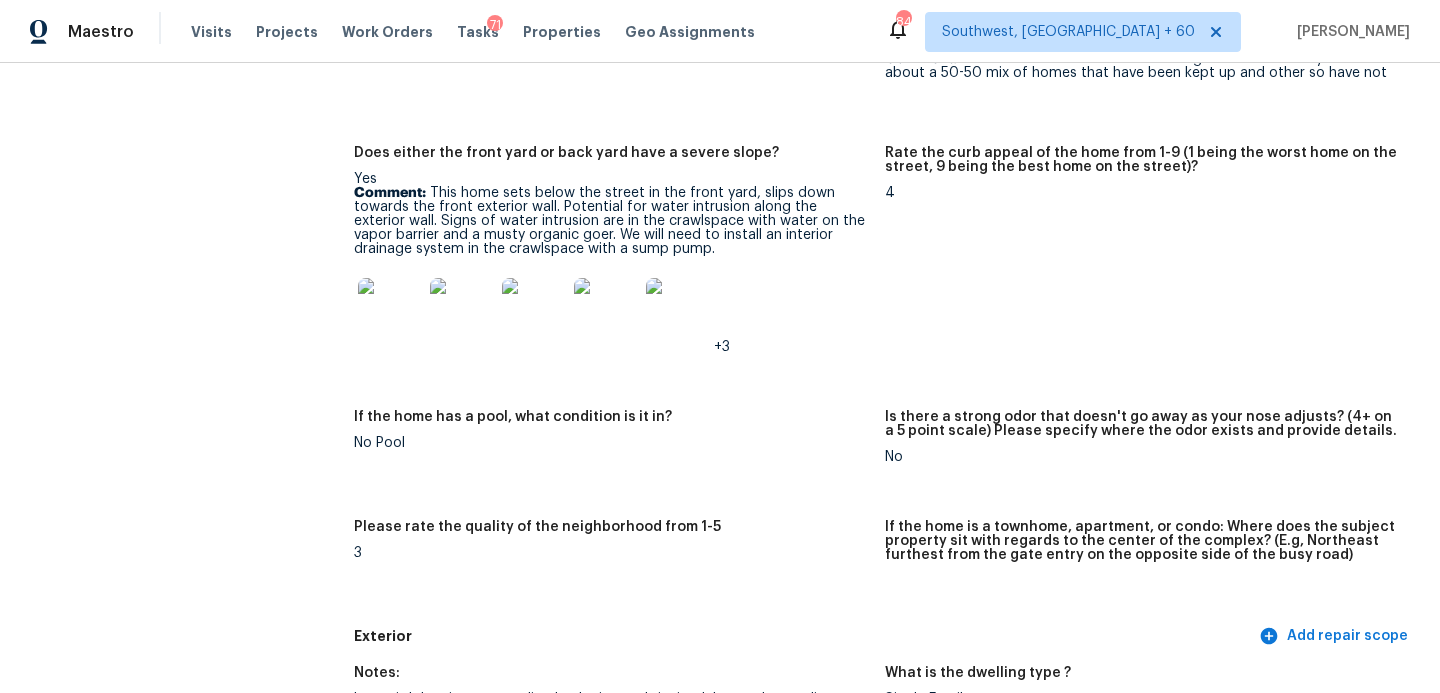 scroll, scrollTop: 835, scrollLeft: 0, axis: vertical 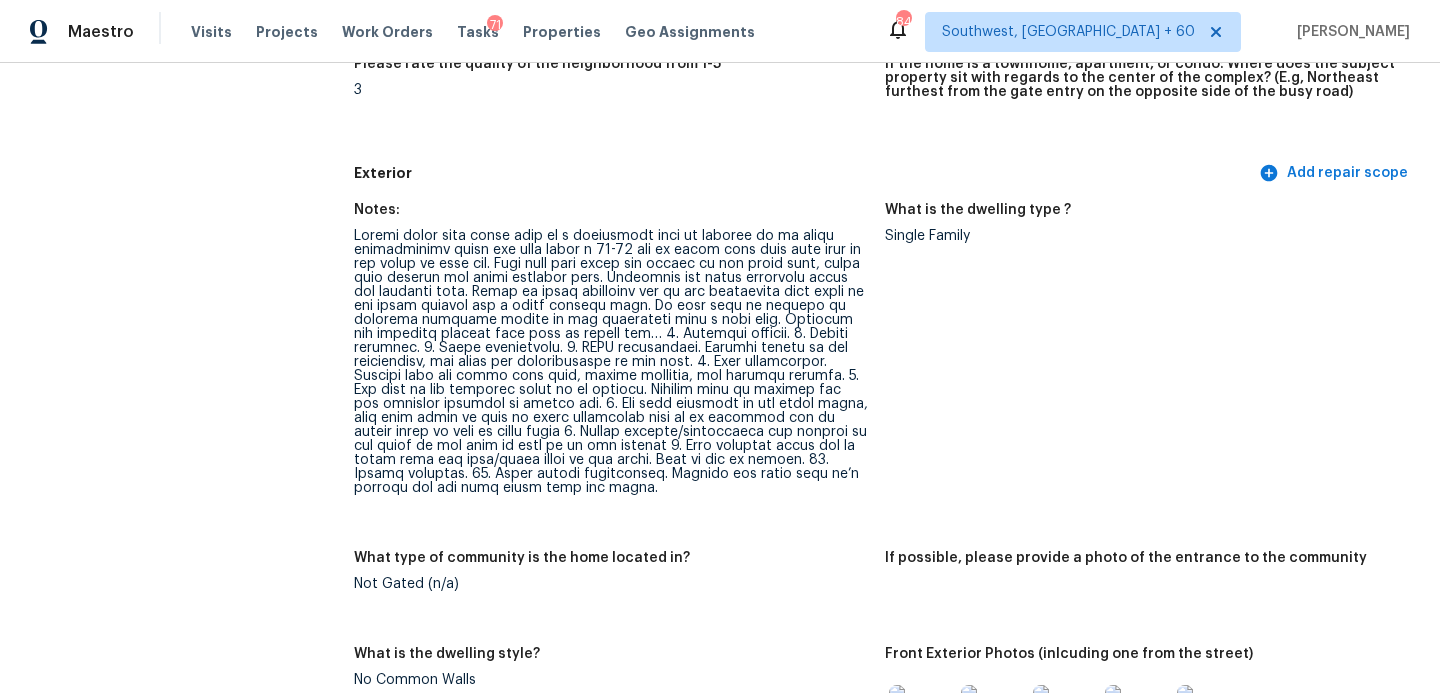 click at bounding box center (611, 362) 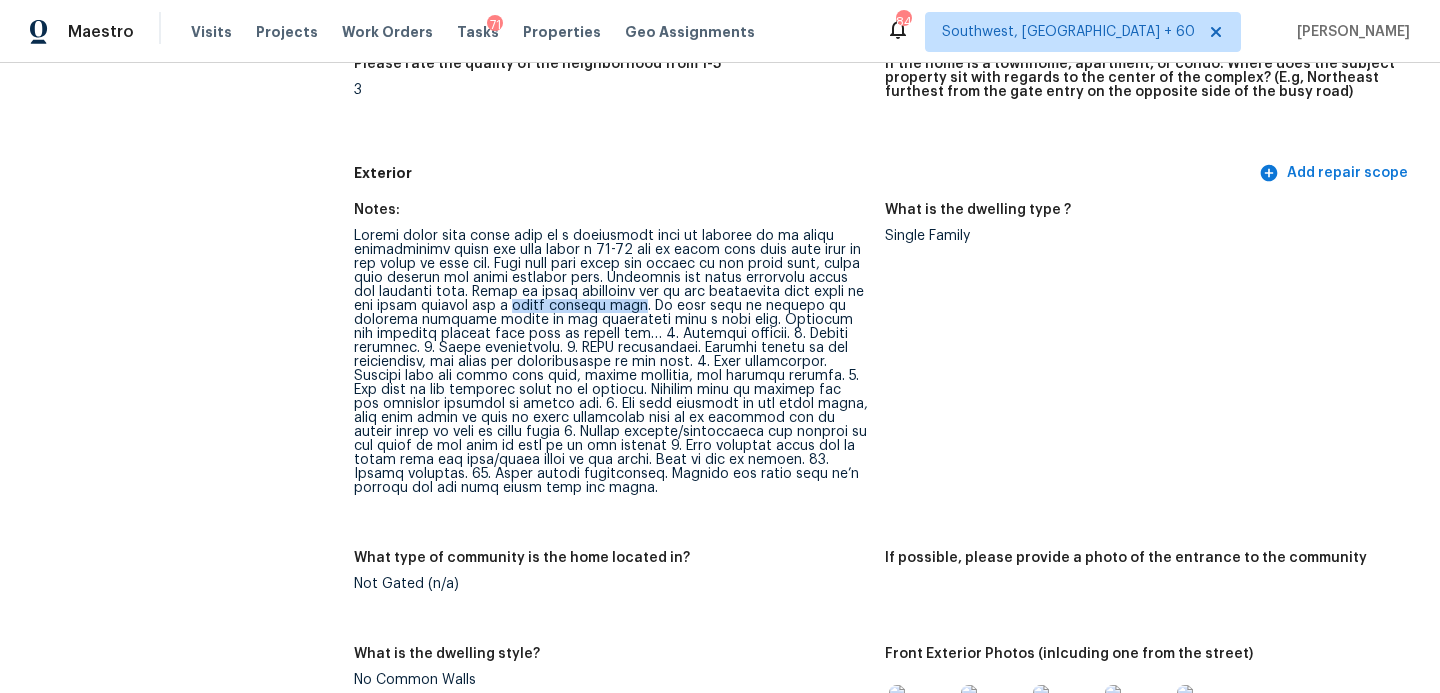 drag, startPoint x: 569, startPoint y: 307, endPoint x: 696, endPoint y: 307, distance: 127 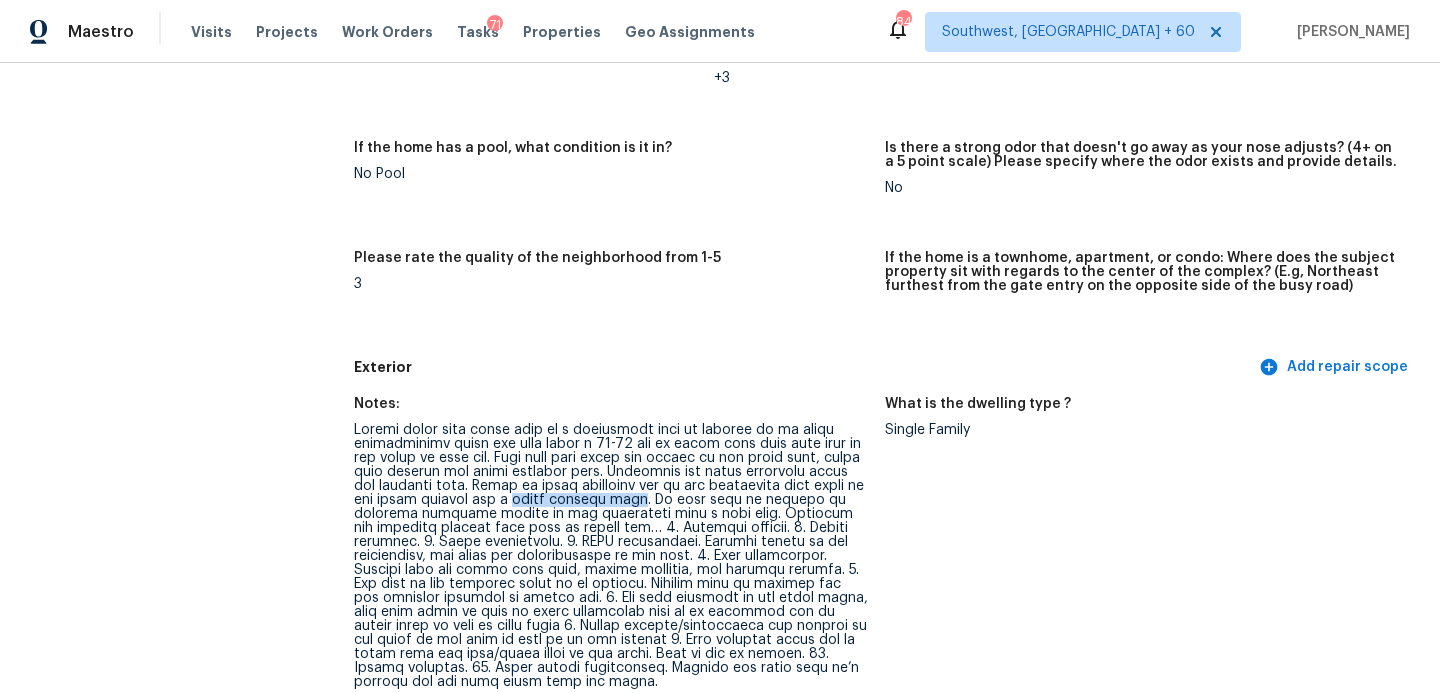 scroll, scrollTop: 648, scrollLeft: 0, axis: vertical 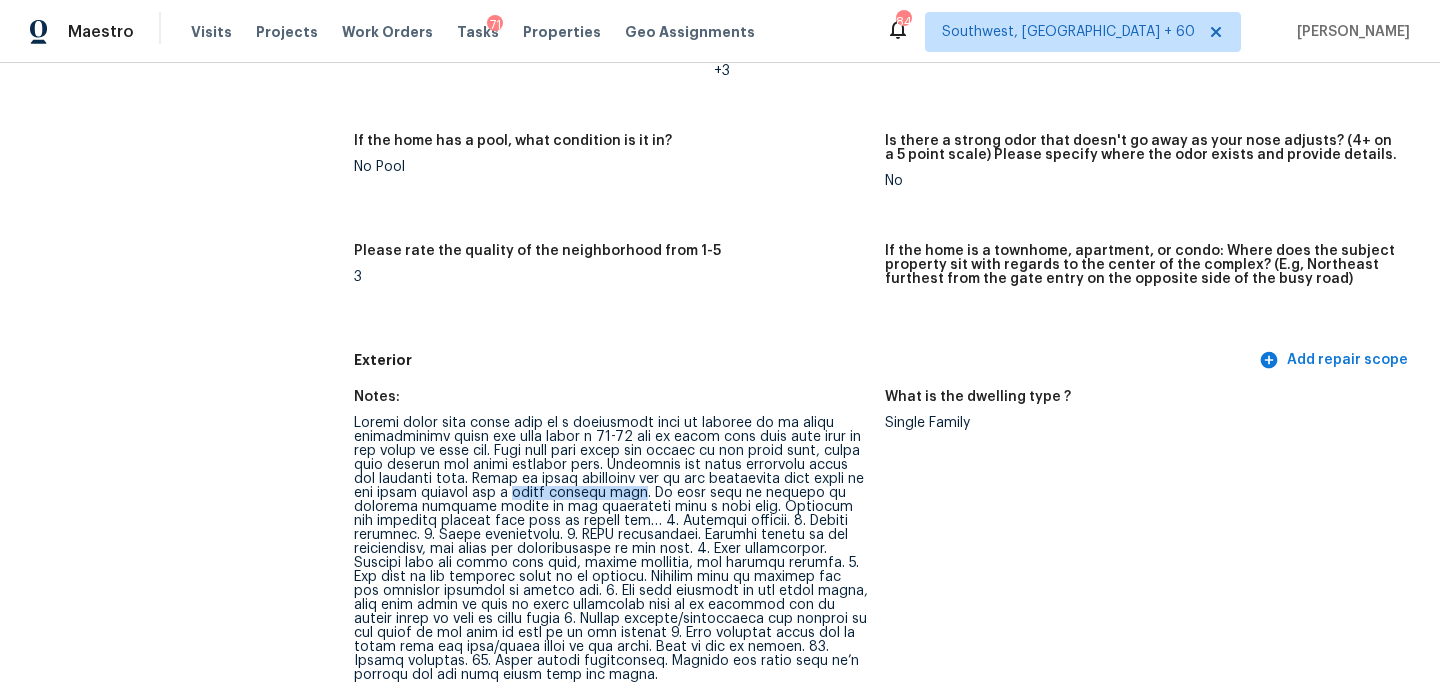 copy on "musty organic goer" 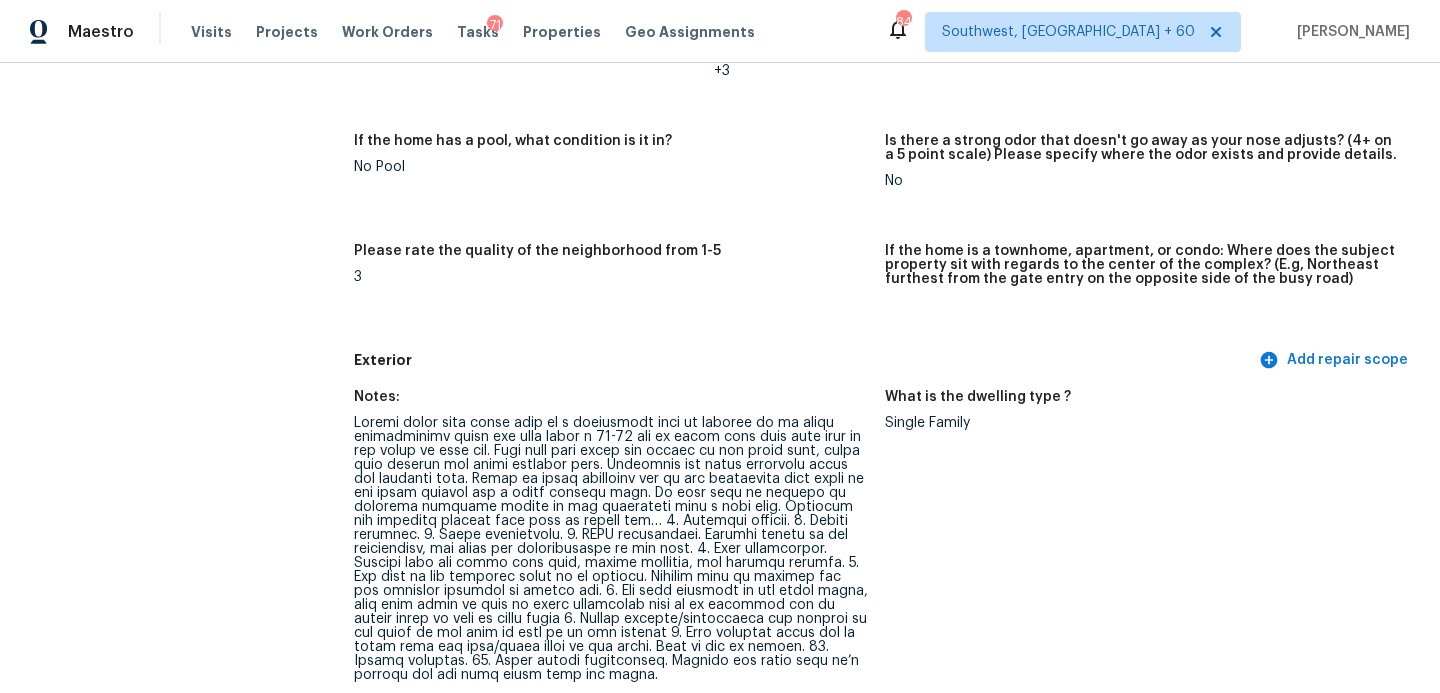 click on "3" at bounding box center [611, 277] 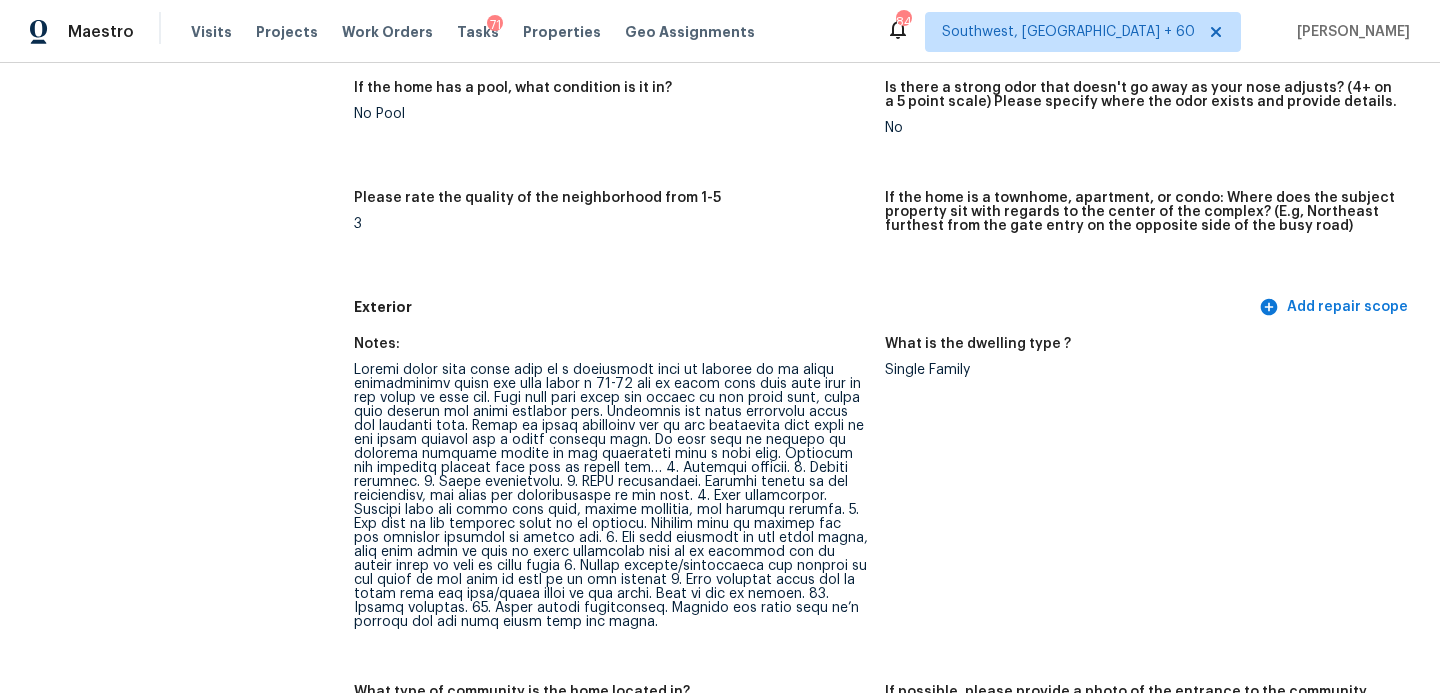 click on "Exterior" at bounding box center [804, 307] 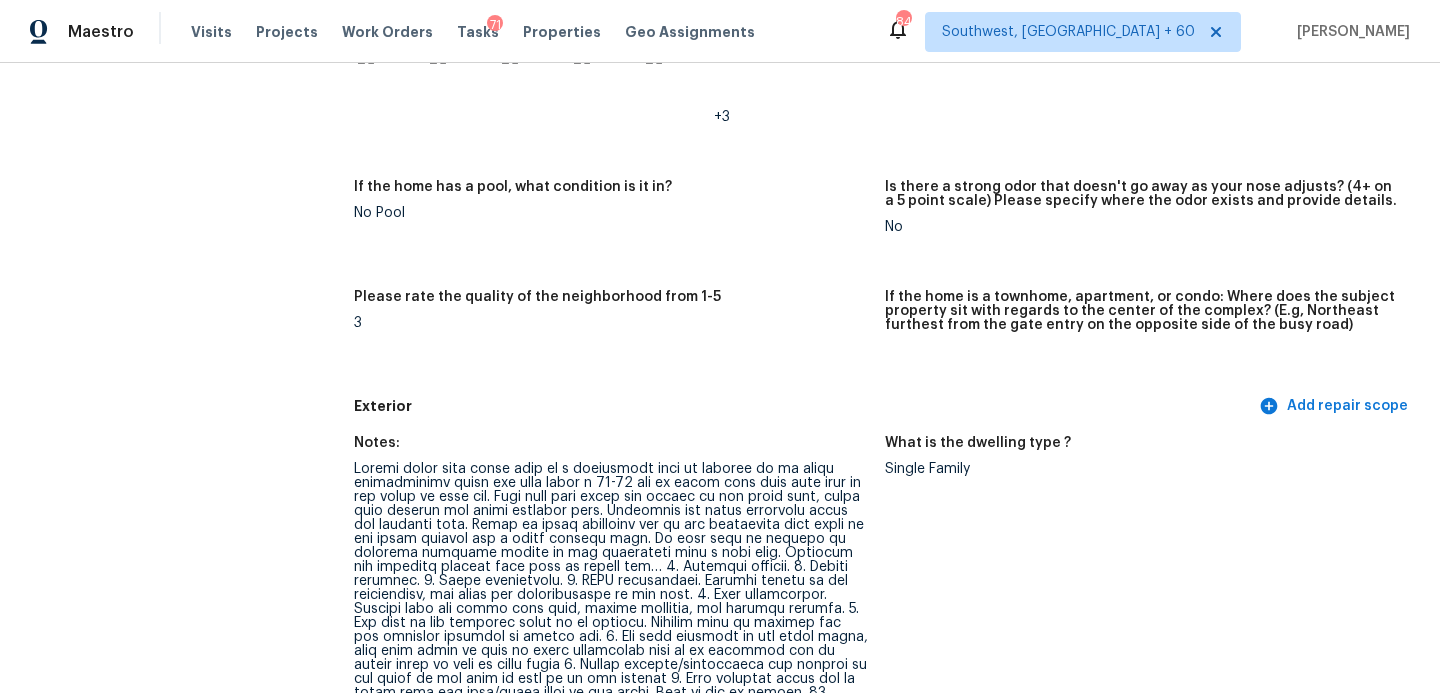 scroll, scrollTop: 932, scrollLeft: 0, axis: vertical 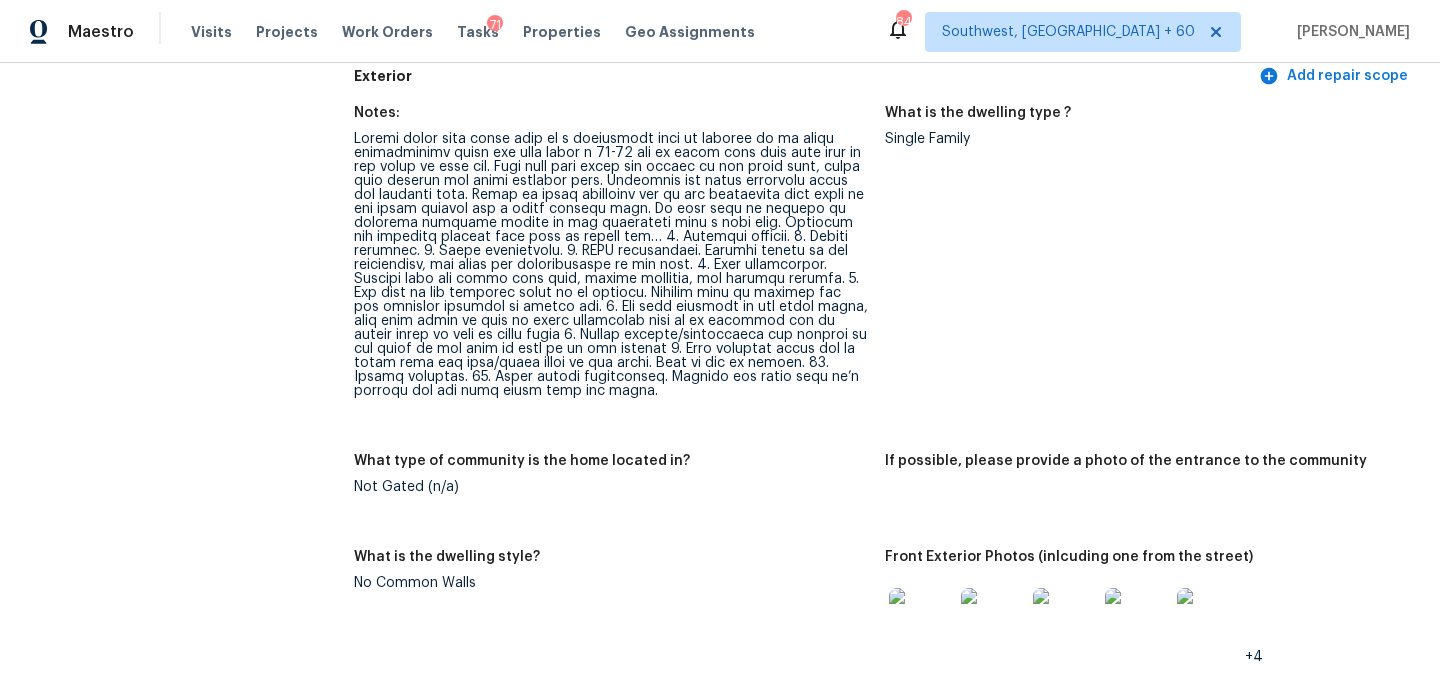 click at bounding box center [611, 265] 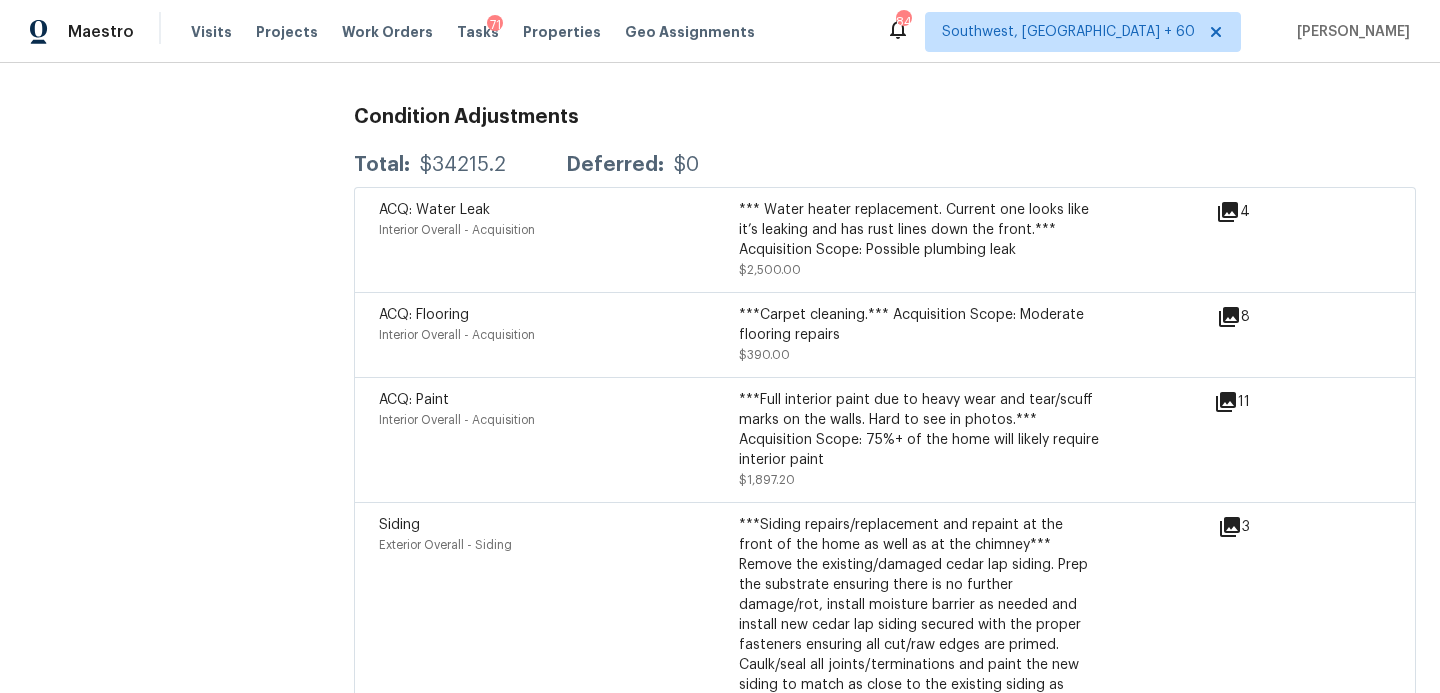 scroll, scrollTop: 5983, scrollLeft: 0, axis: vertical 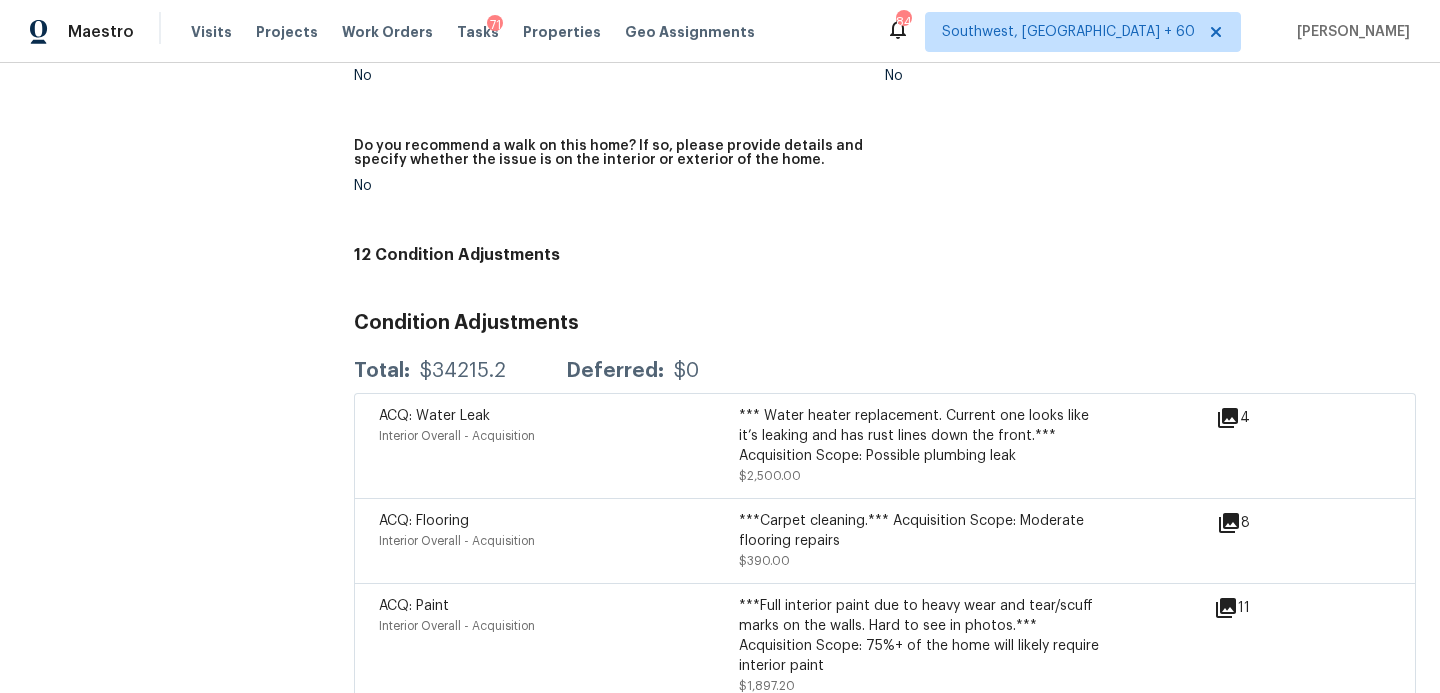 click on "ACQ: Water Leak Interior Overall - Acquisition *** Water heater replacement. Current one looks like it’s leaking and has rust lines down the front.***
Acquisition Scope: Possible plumbing leak $2,500.00" at bounding box center (797, 446) 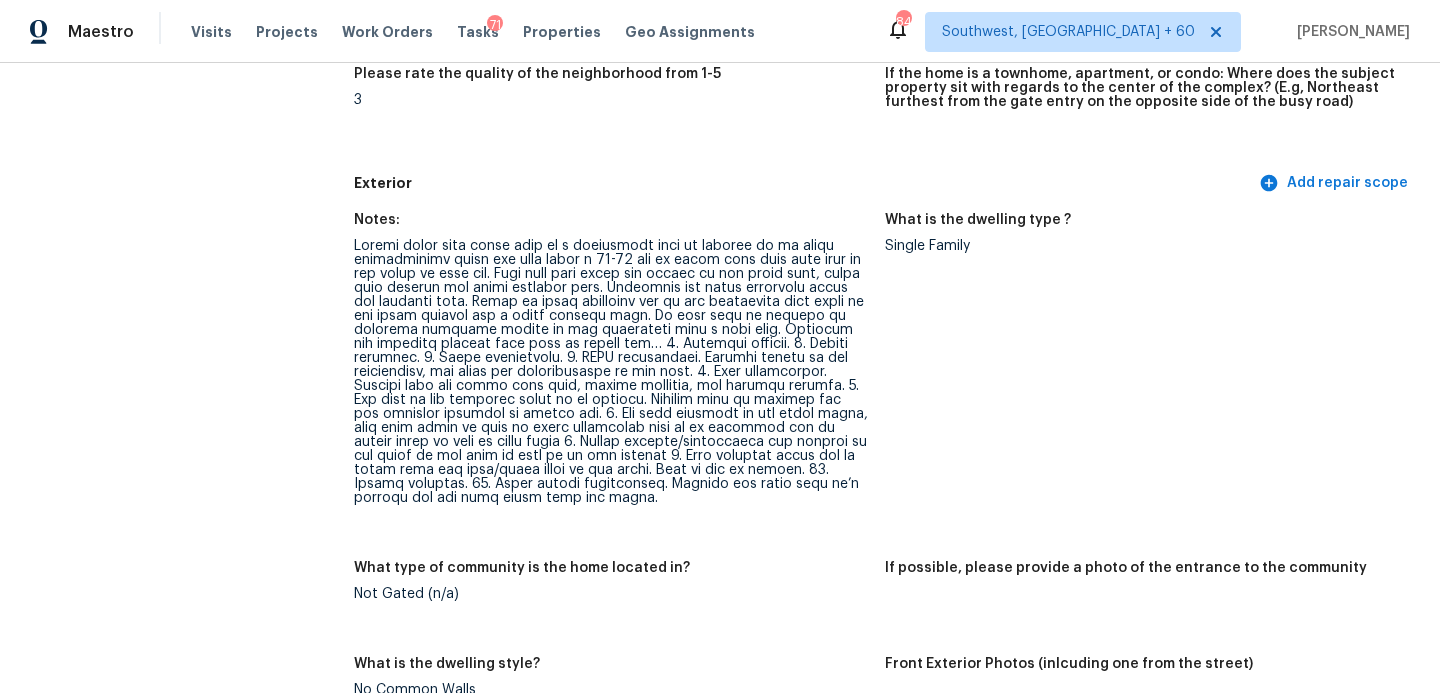scroll, scrollTop: 855, scrollLeft: 0, axis: vertical 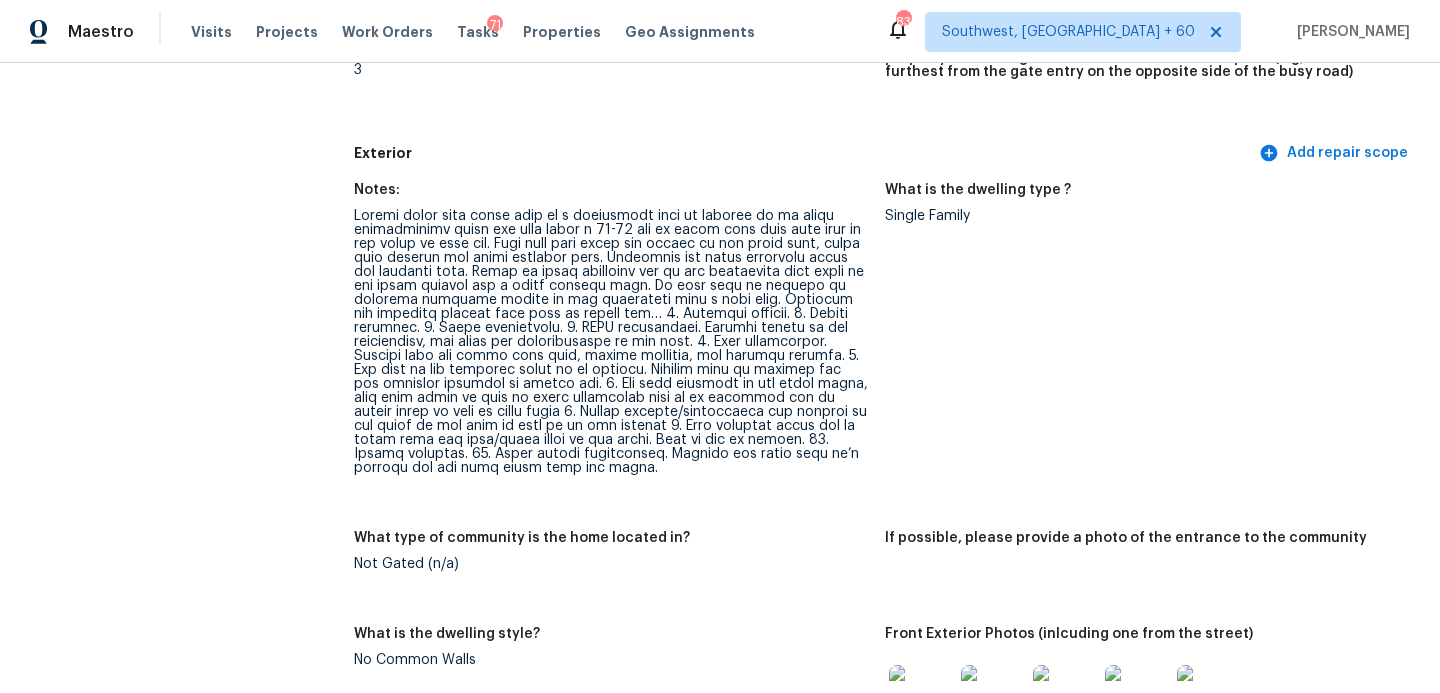 click at bounding box center (611, 342) 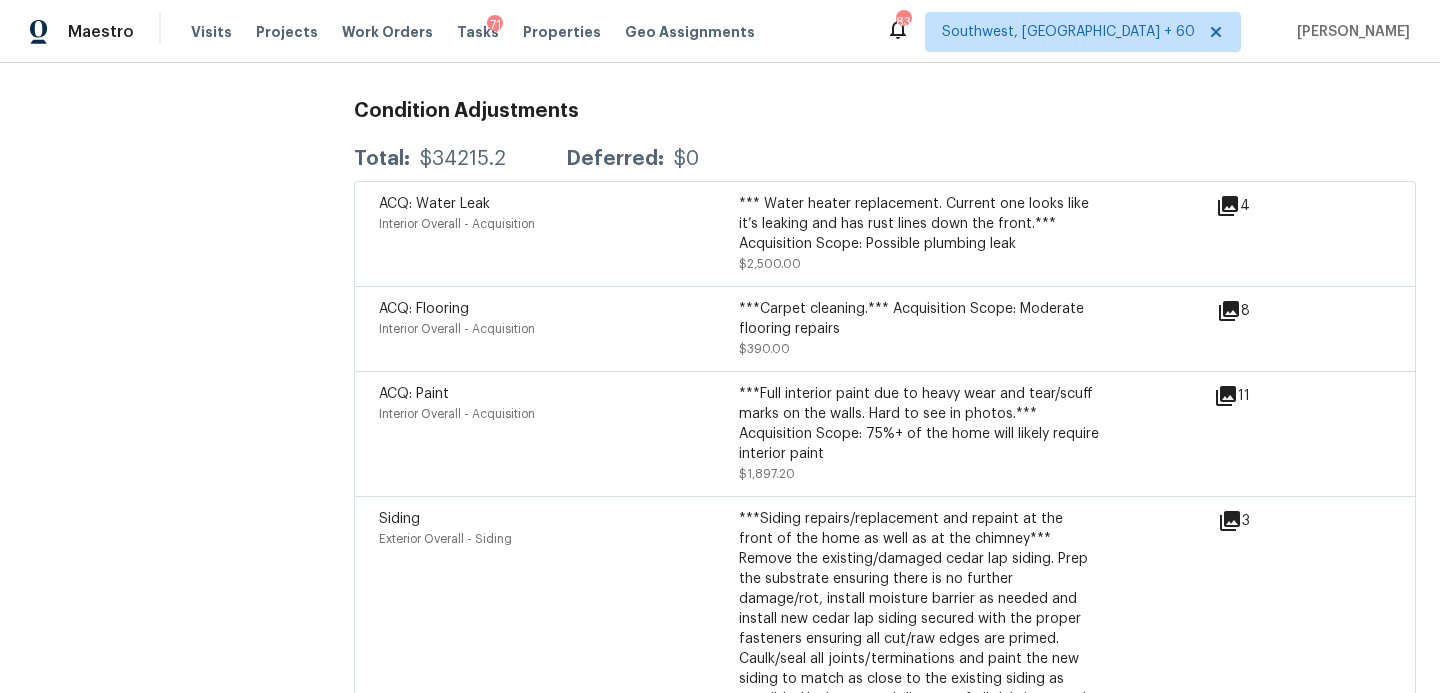scroll, scrollTop: 6029, scrollLeft: 0, axis: vertical 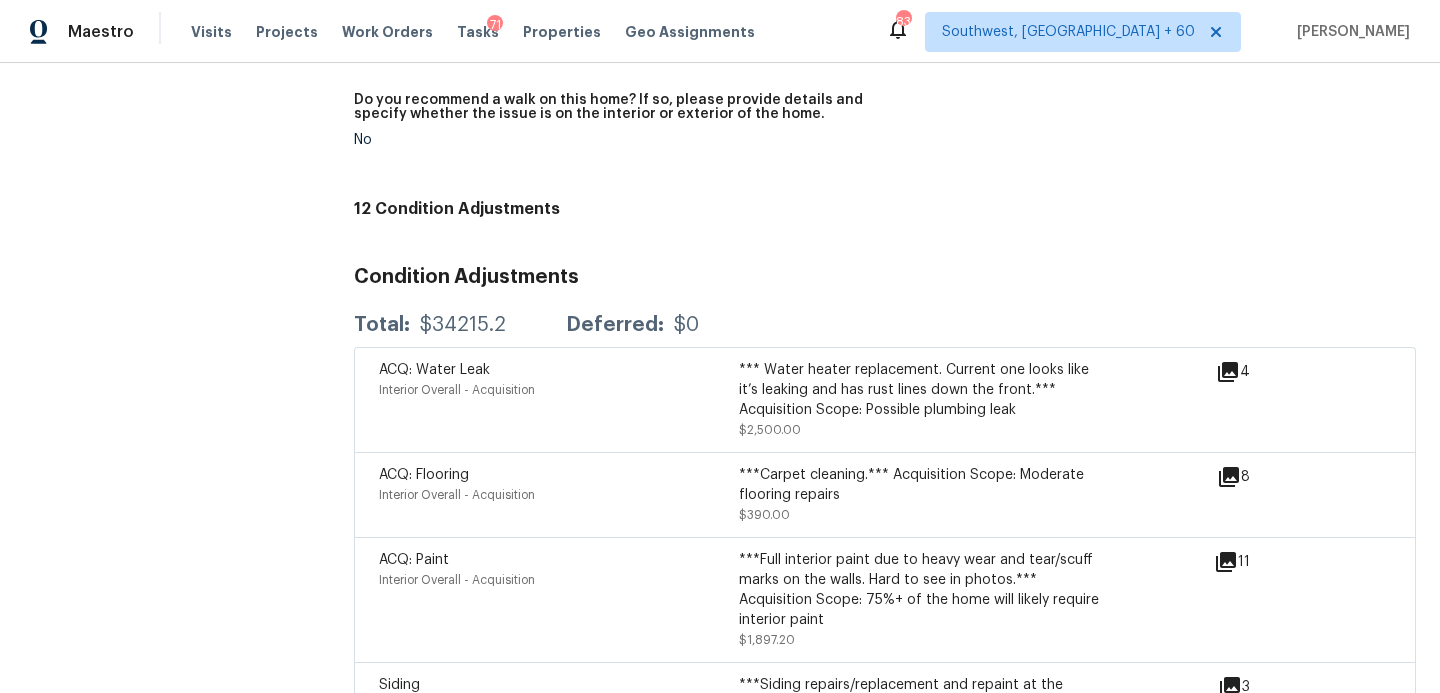 click on "Do you recommend a walk on this home? If so, please provide details and specify whether the issue is on the interior or exterior of the home. No" at bounding box center [619, 136] 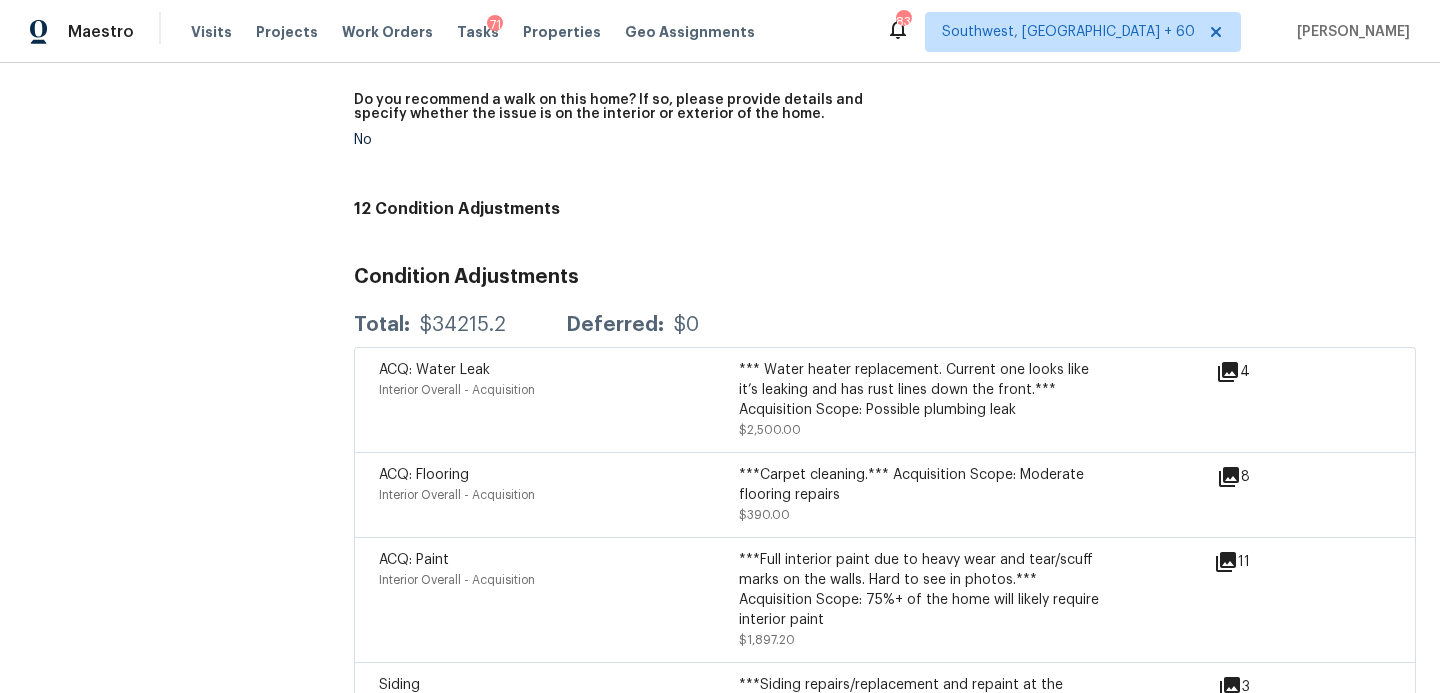 scroll, scrollTop: 6389, scrollLeft: 0, axis: vertical 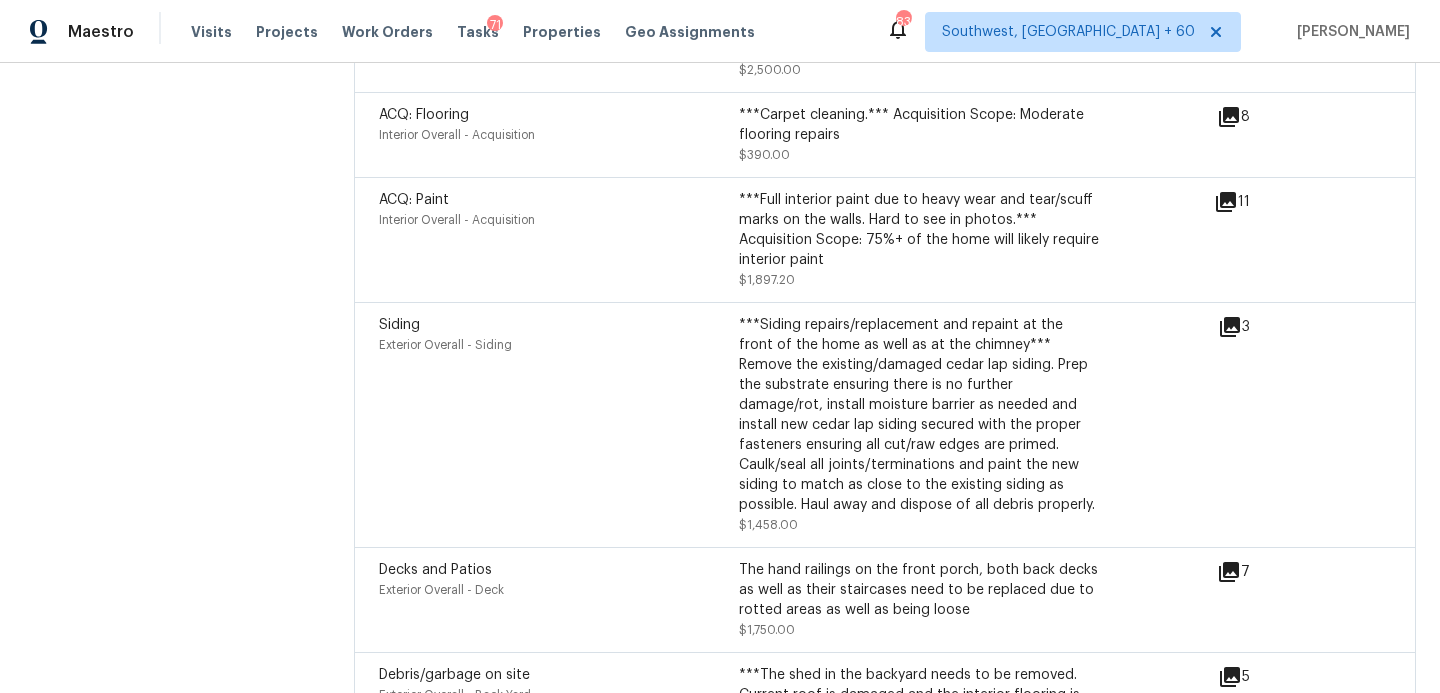 click on "ACQ: Paint Interior Overall - Acquisition" at bounding box center [559, 240] 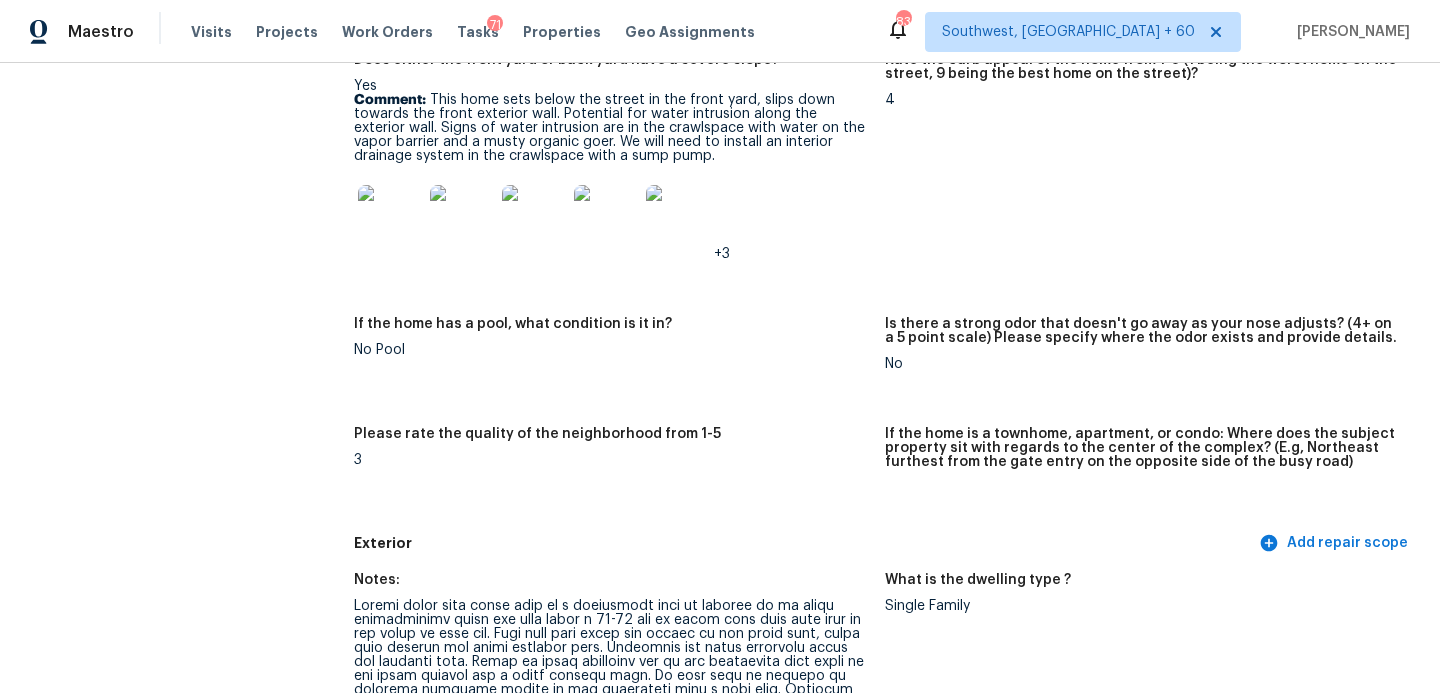 scroll, scrollTop: 0, scrollLeft: 0, axis: both 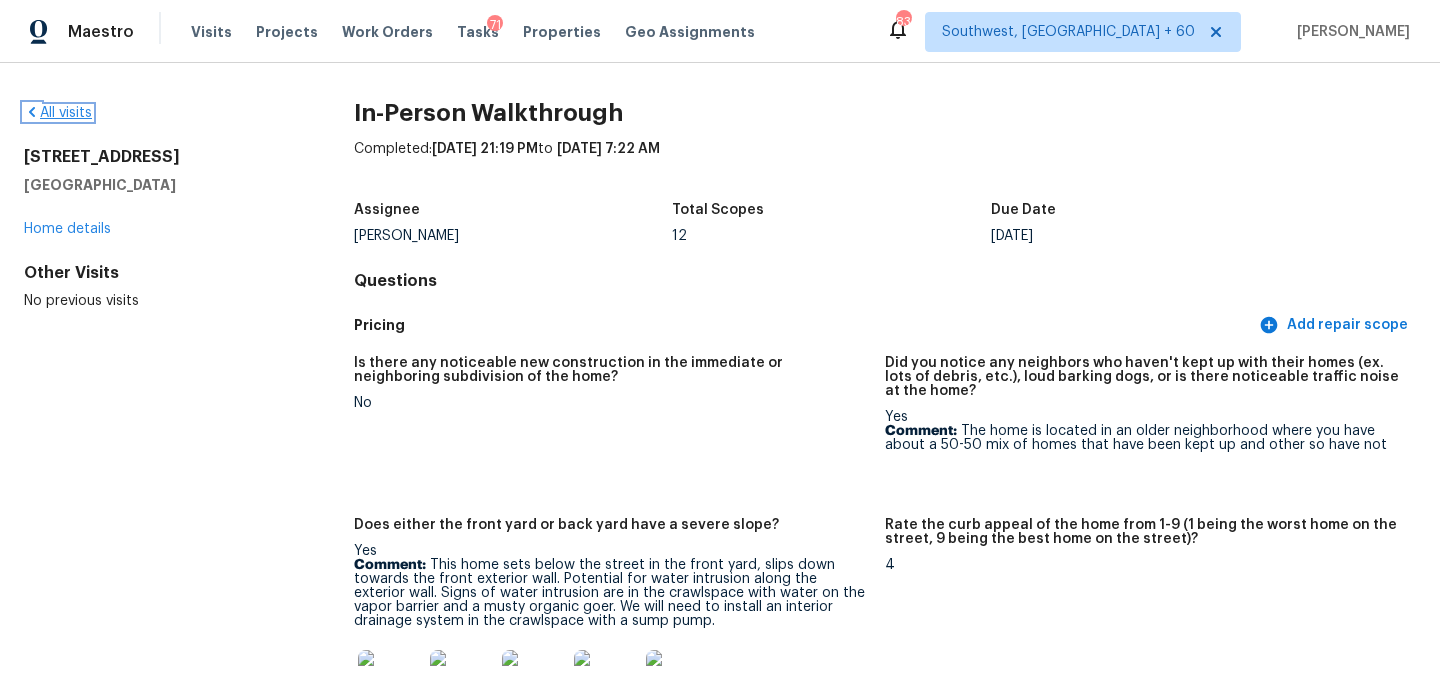 click on "All visits" at bounding box center [58, 113] 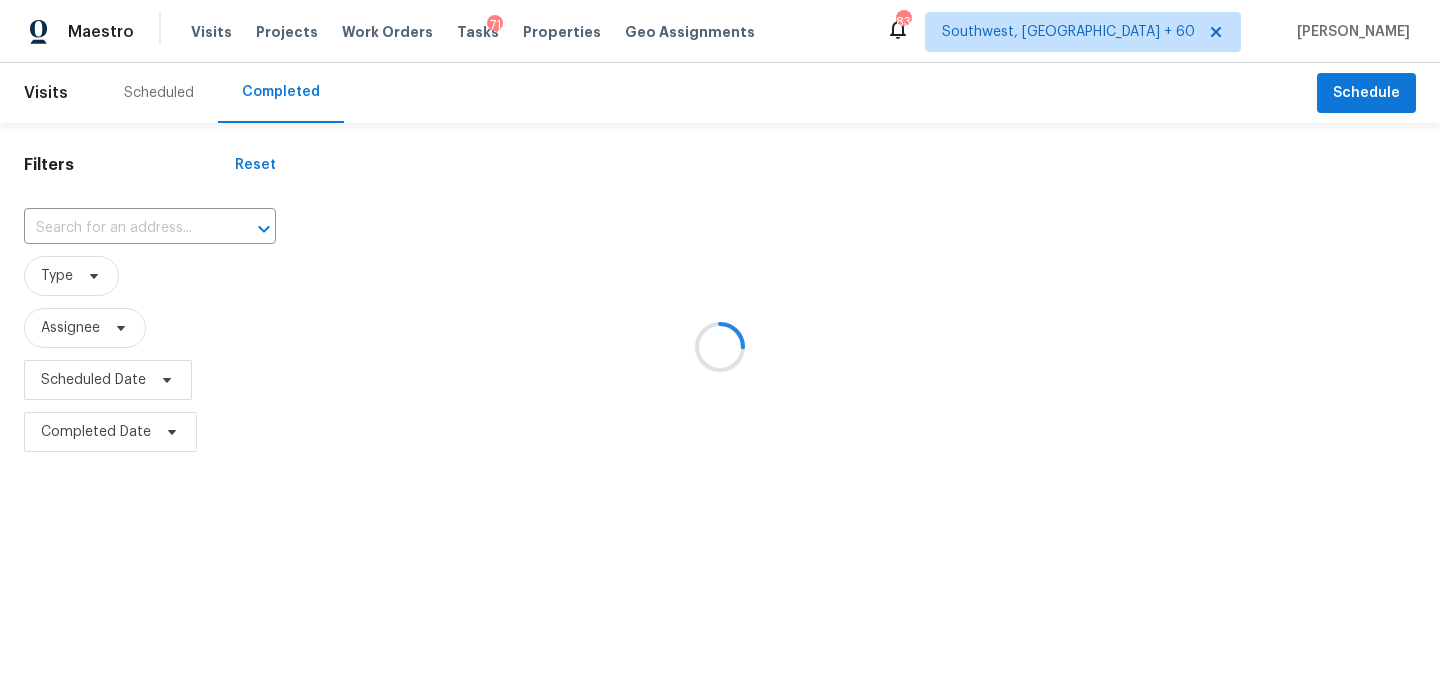 click at bounding box center (720, 346) 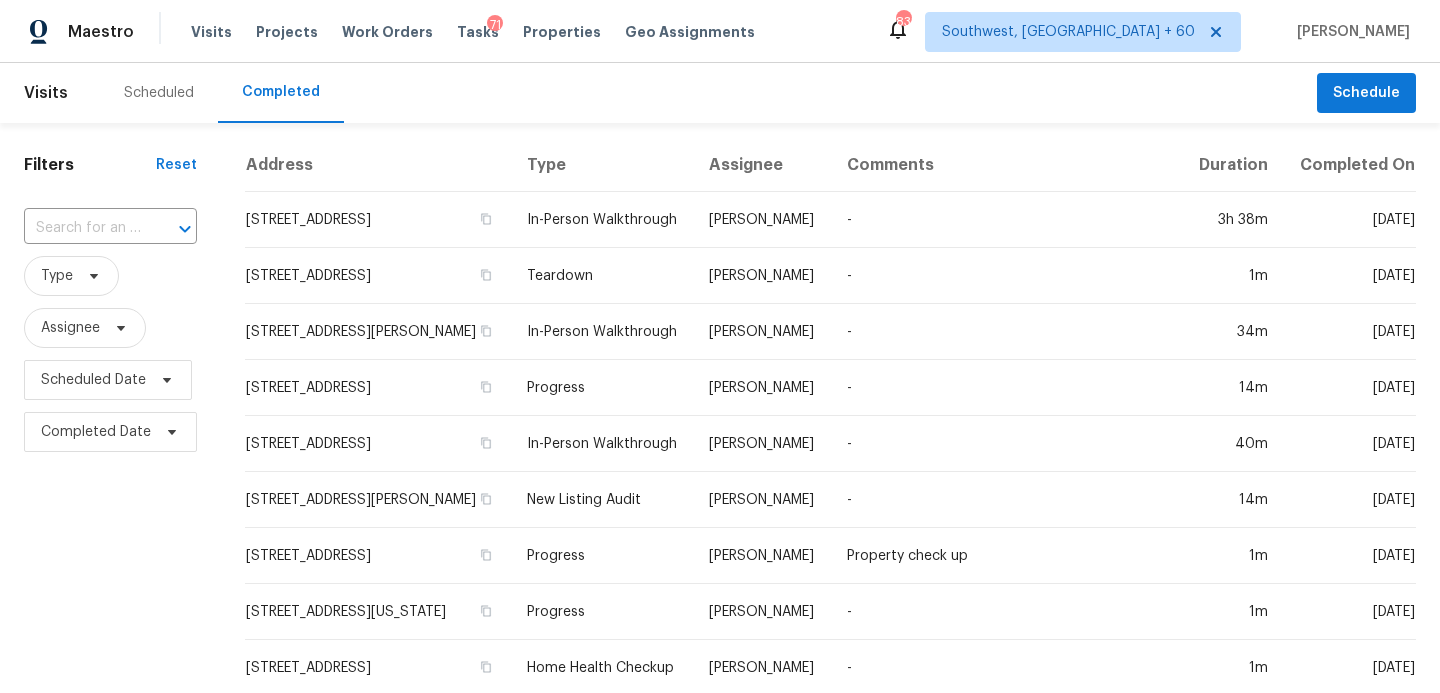 click at bounding box center [171, 229] 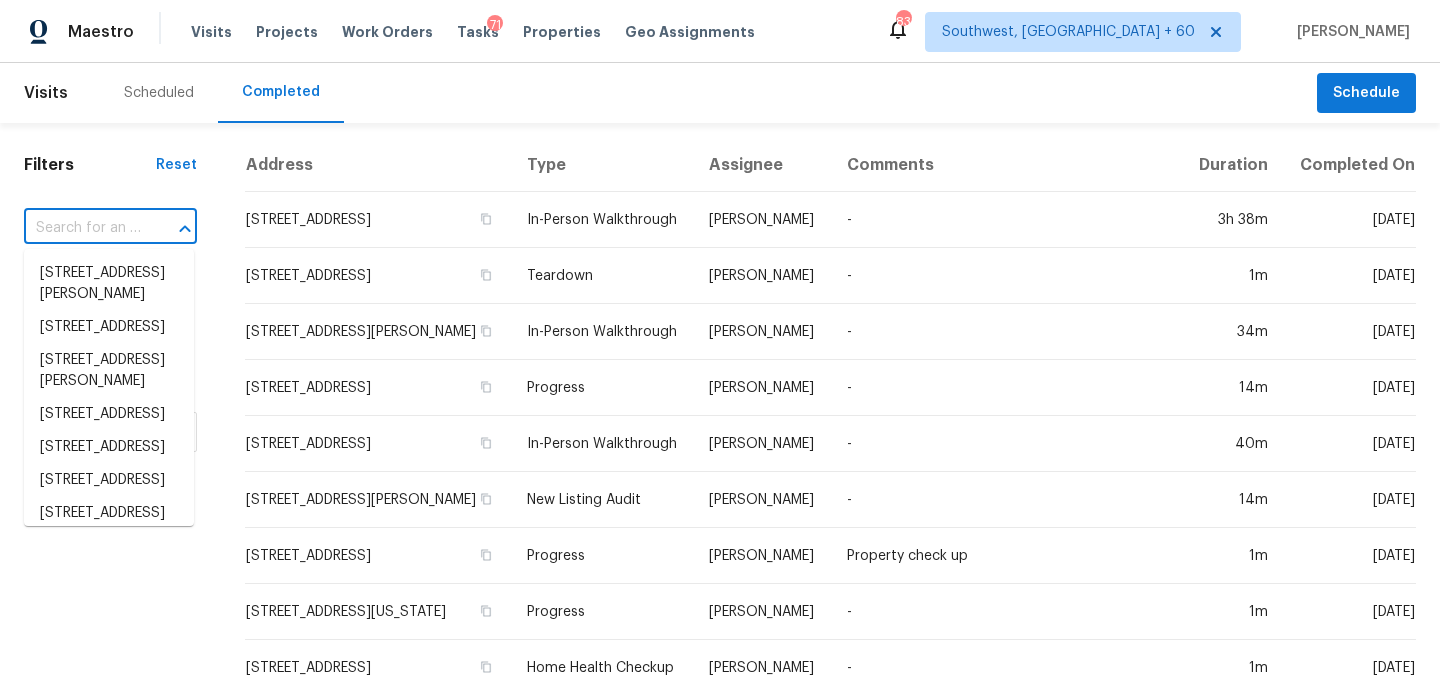 paste on "[STREET_ADDRESS][PERSON_NAME]" 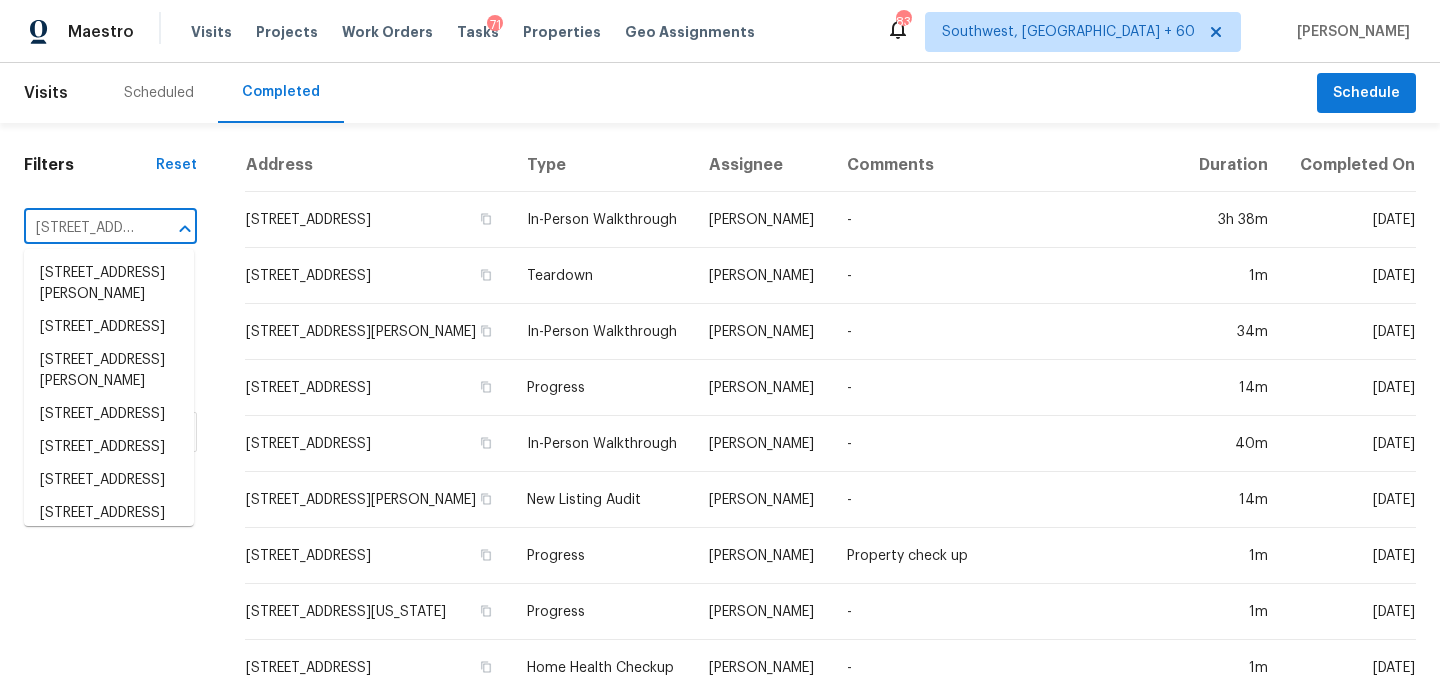 scroll, scrollTop: 0, scrollLeft: 239, axis: horizontal 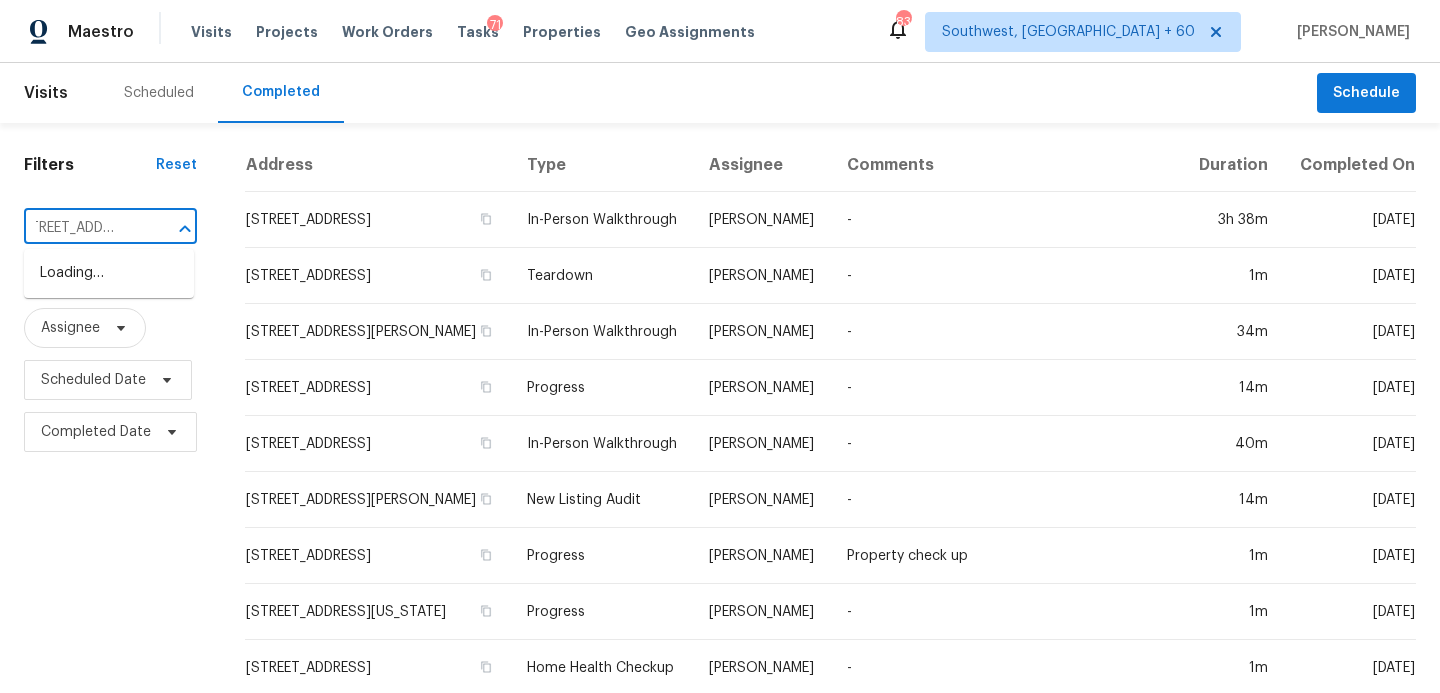 type on "[STREET_ADDRESS]" 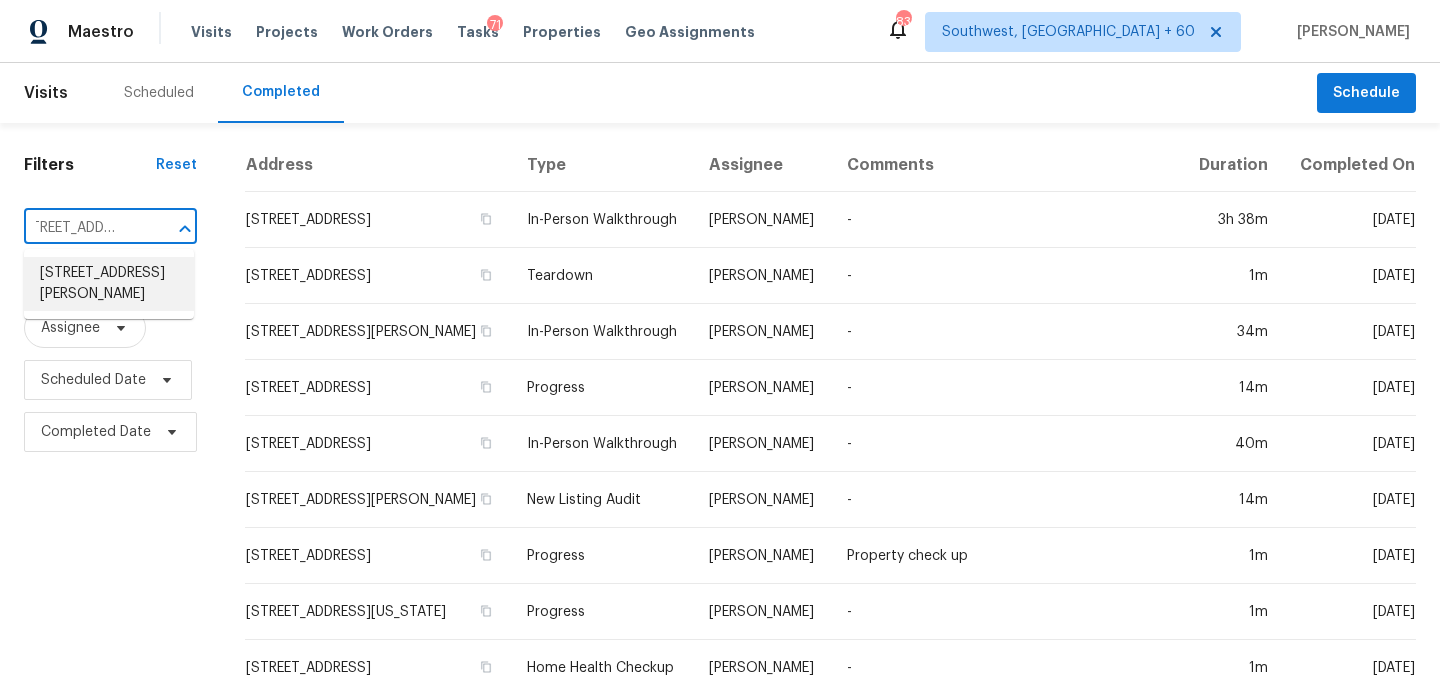 click on "[STREET_ADDRESS][PERSON_NAME]" at bounding box center [109, 284] 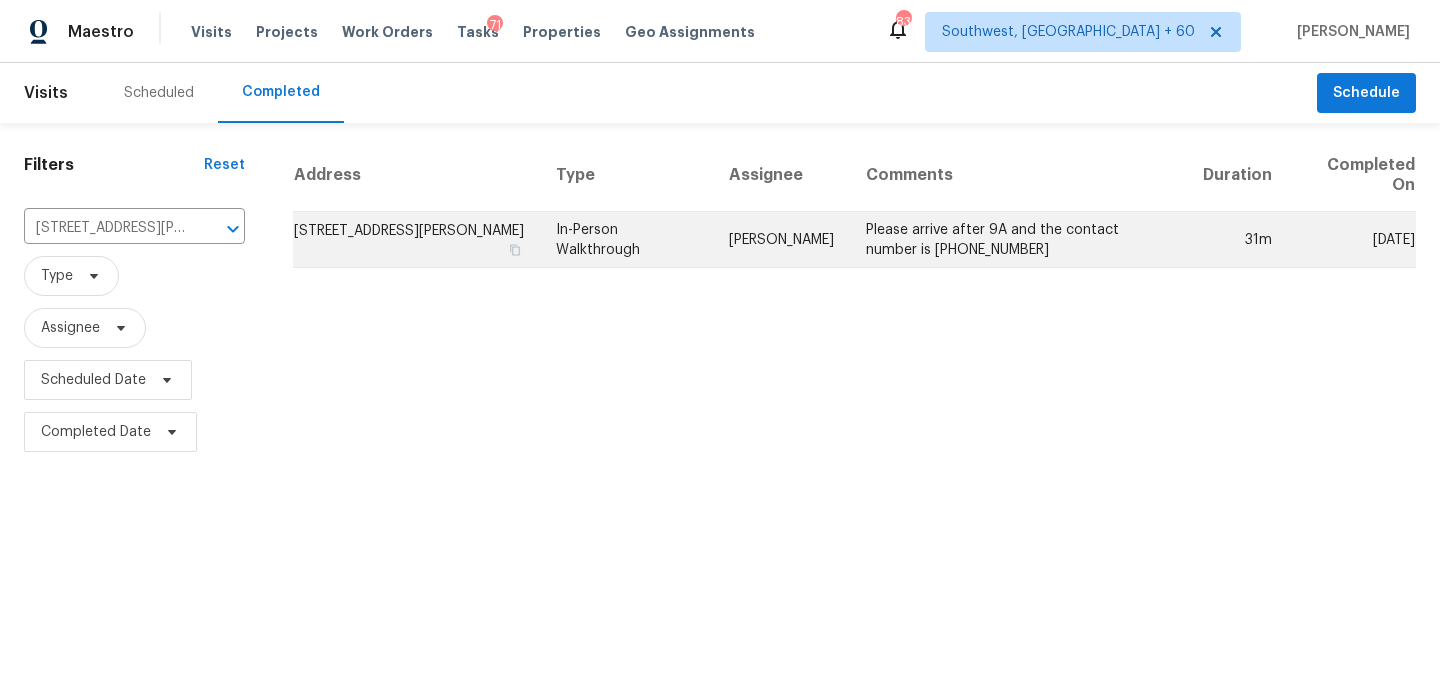 click on "[PERSON_NAME]" at bounding box center [781, 240] 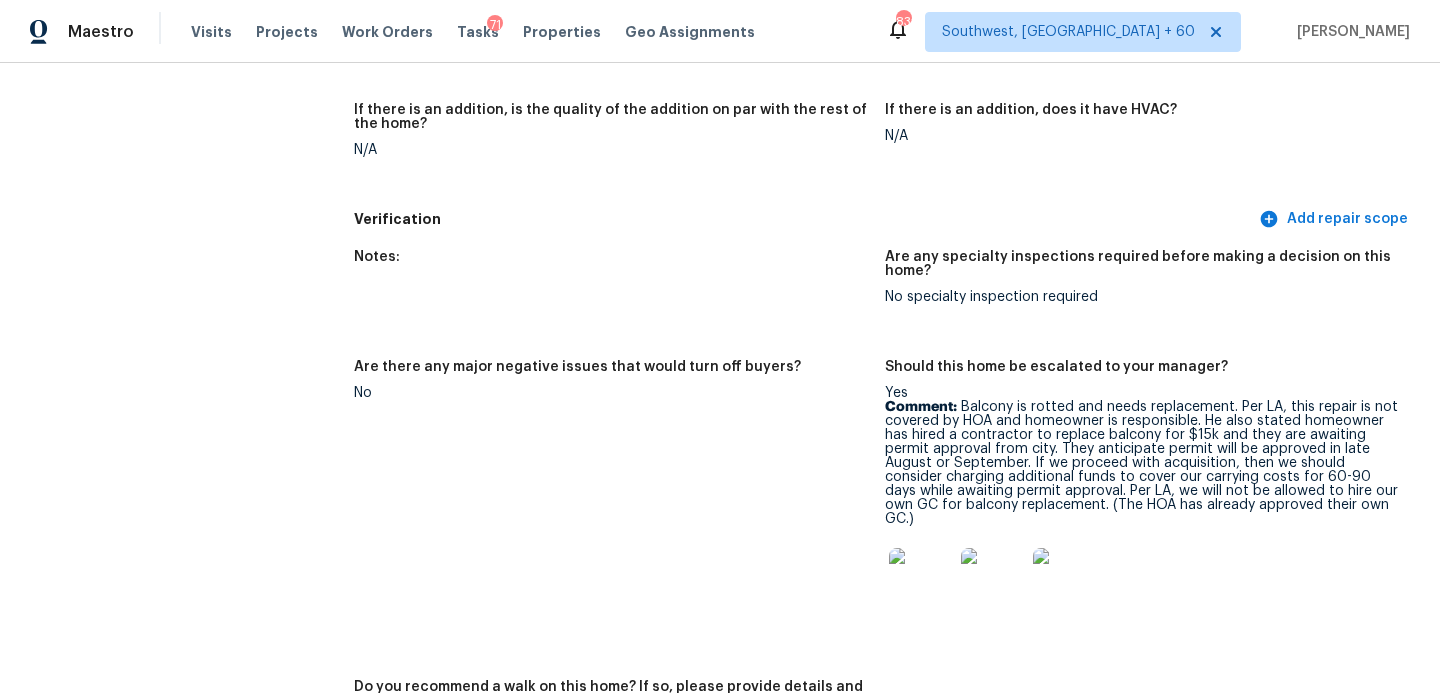 scroll, scrollTop: 4347, scrollLeft: 0, axis: vertical 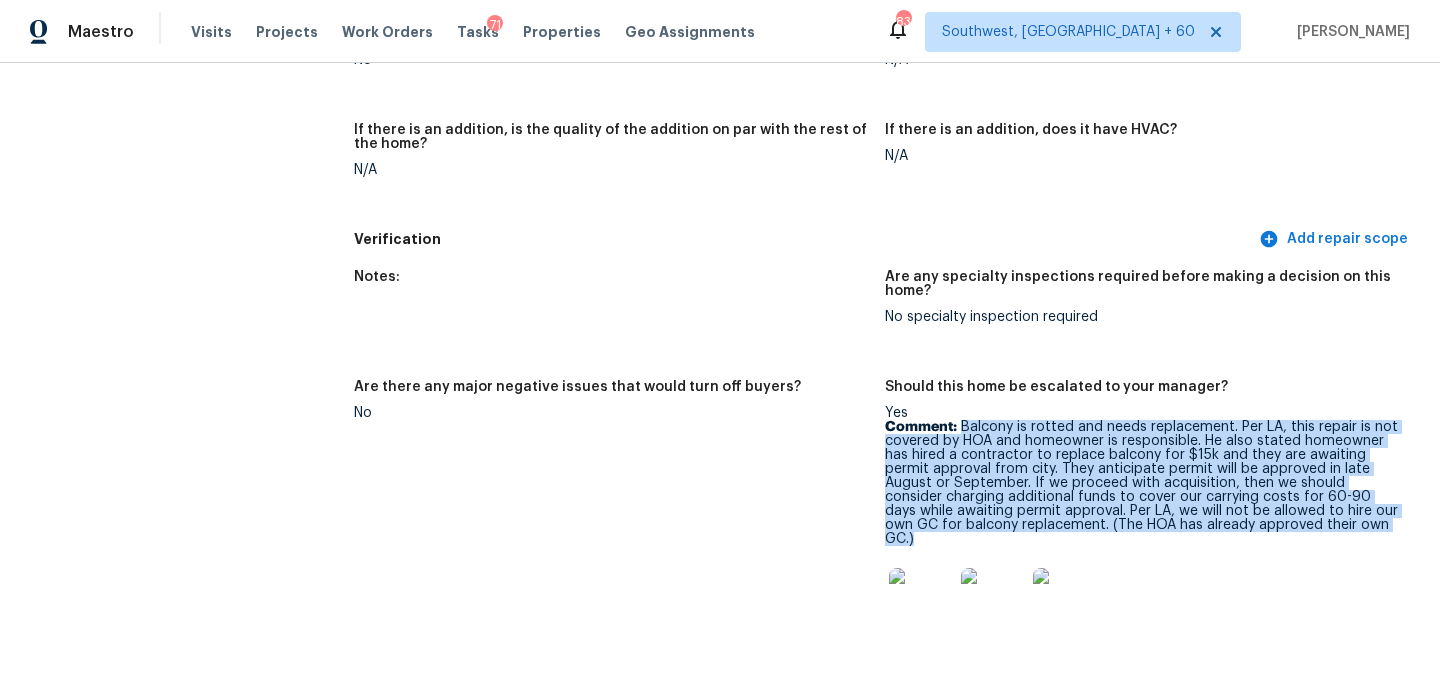 drag, startPoint x: 960, startPoint y: 399, endPoint x: 1342, endPoint y: 496, distance: 394.12308 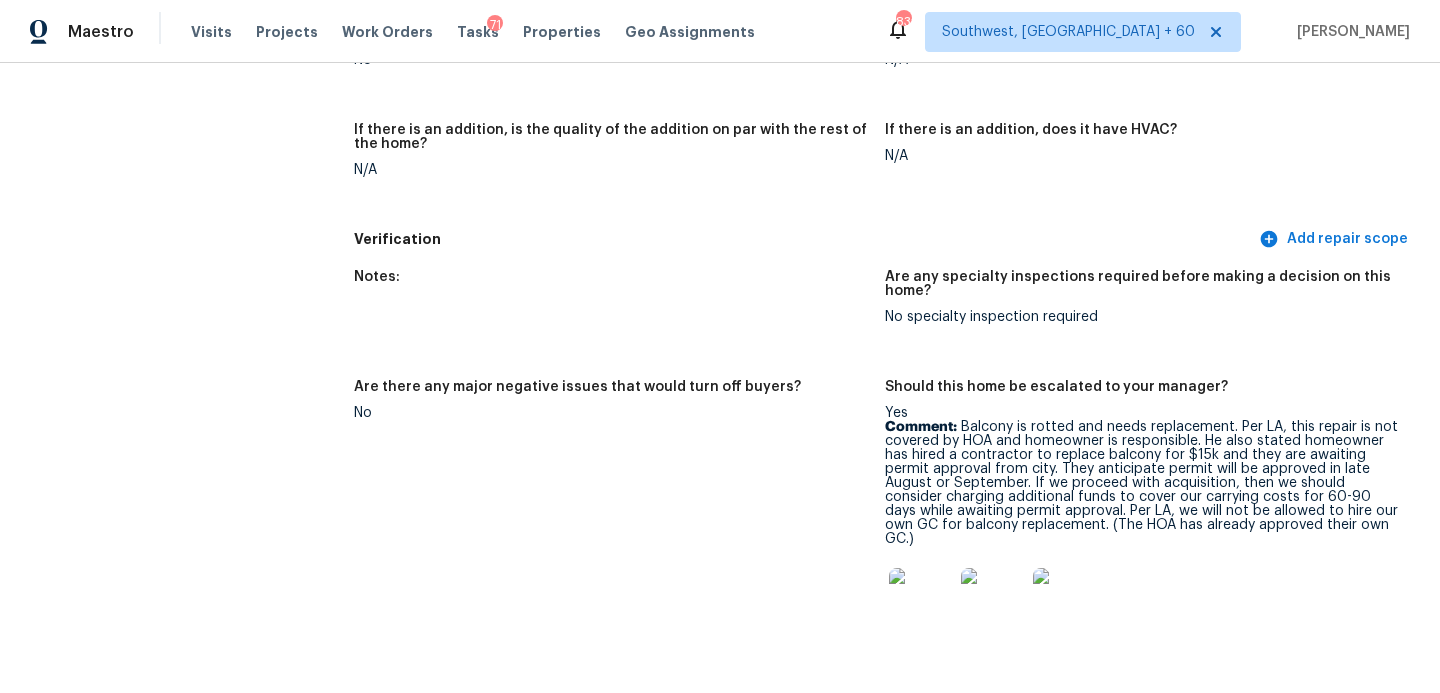click on "Are there any major negative issues that would turn off buyers? No" at bounding box center [619, 528] 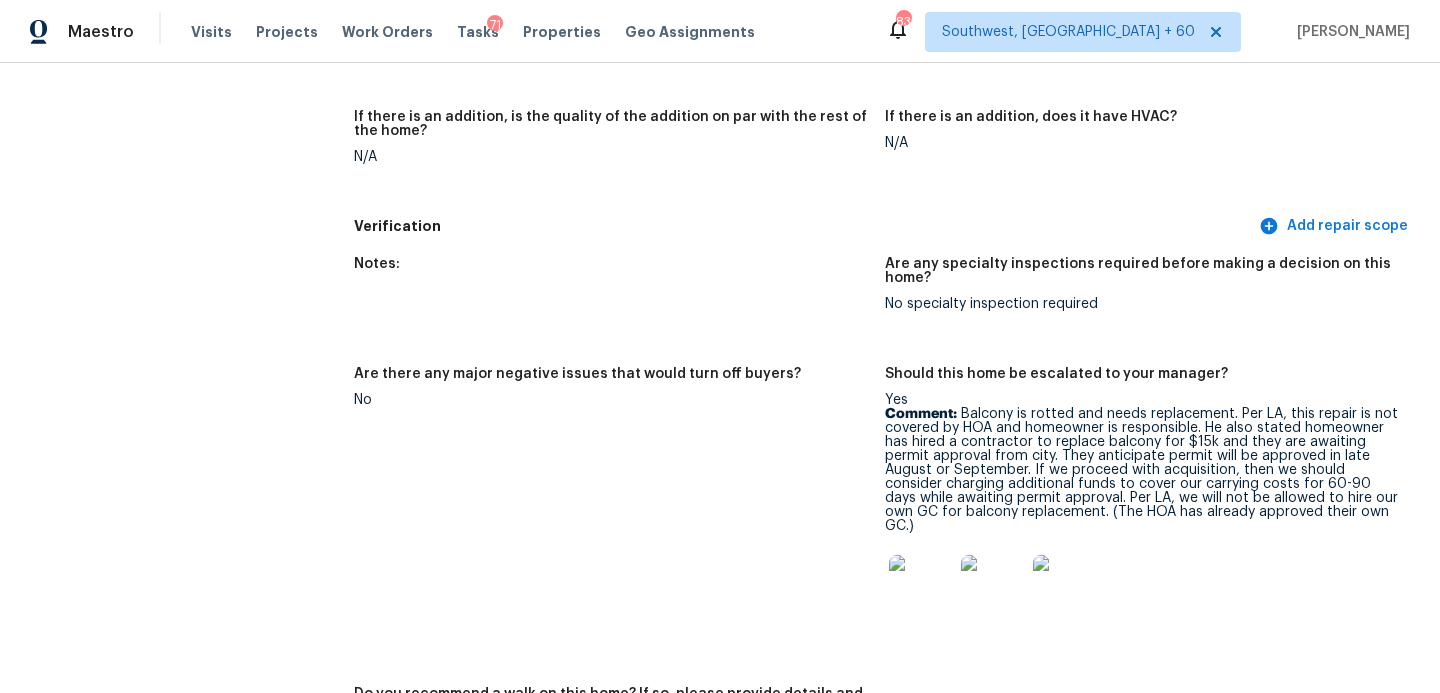 click at bounding box center [921, 587] 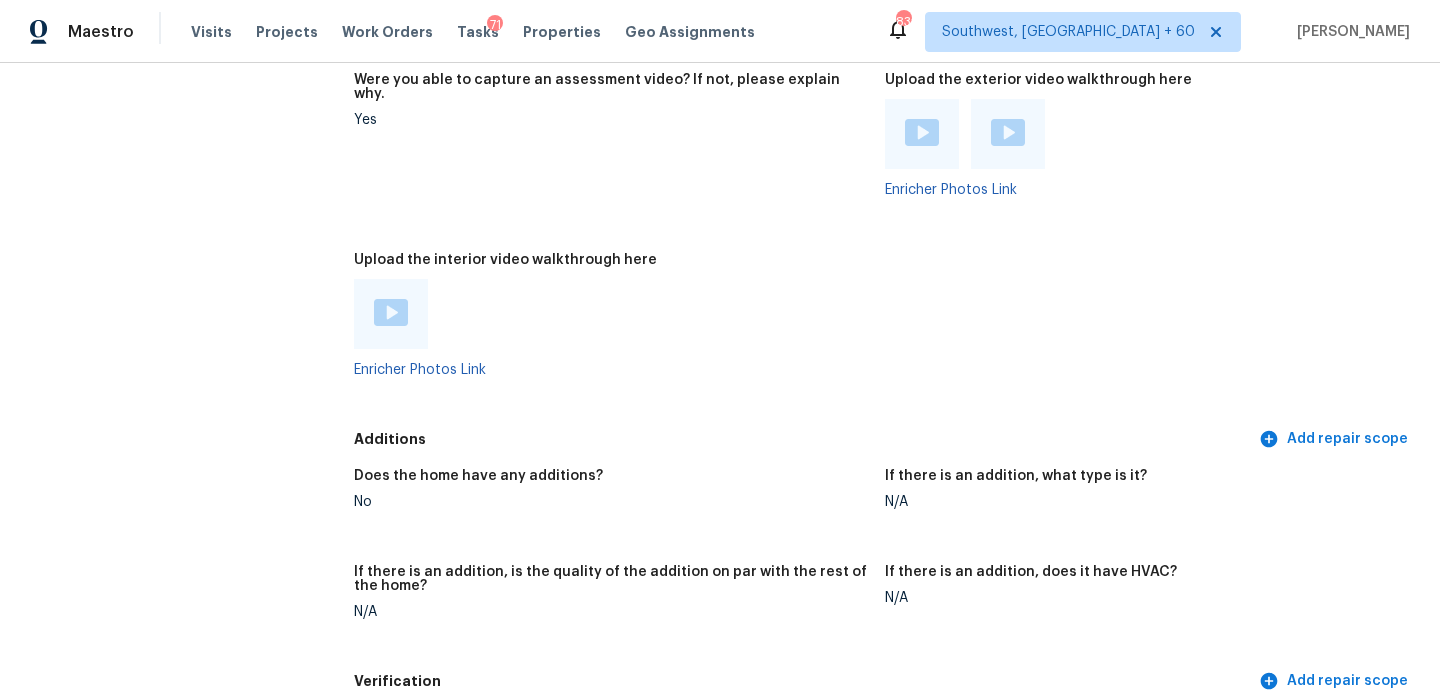 scroll, scrollTop: 3888, scrollLeft: 0, axis: vertical 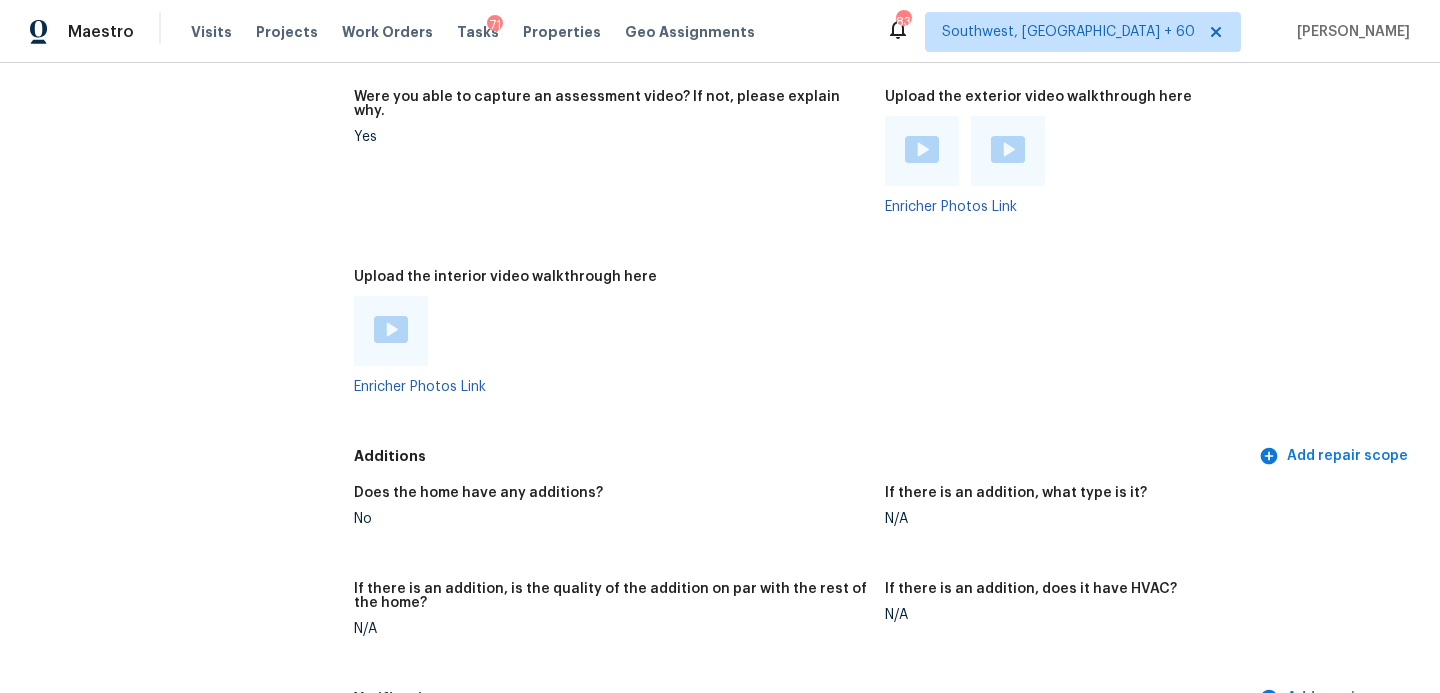 click on "Upload the interior video walkthrough here" at bounding box center [611, 283] 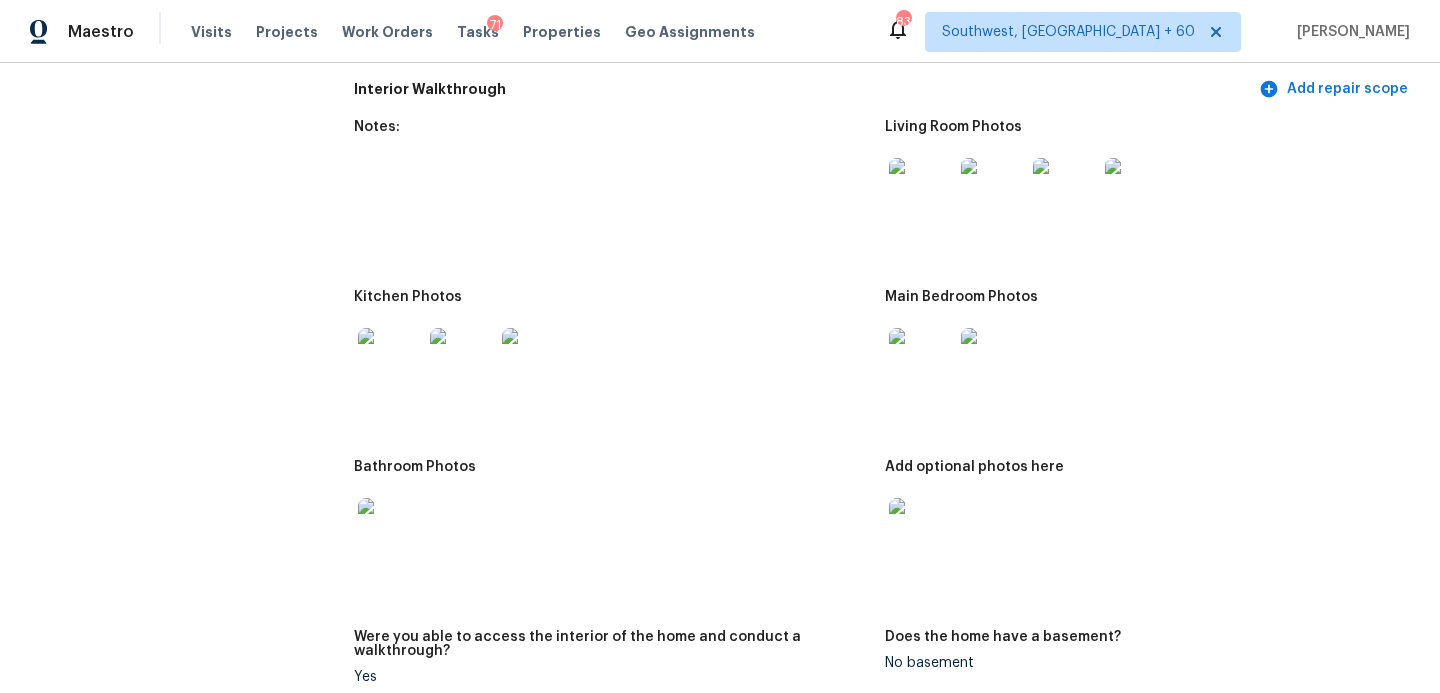 scroll, scrollTop: 2265, scrollLeft: 0, axis: vertical 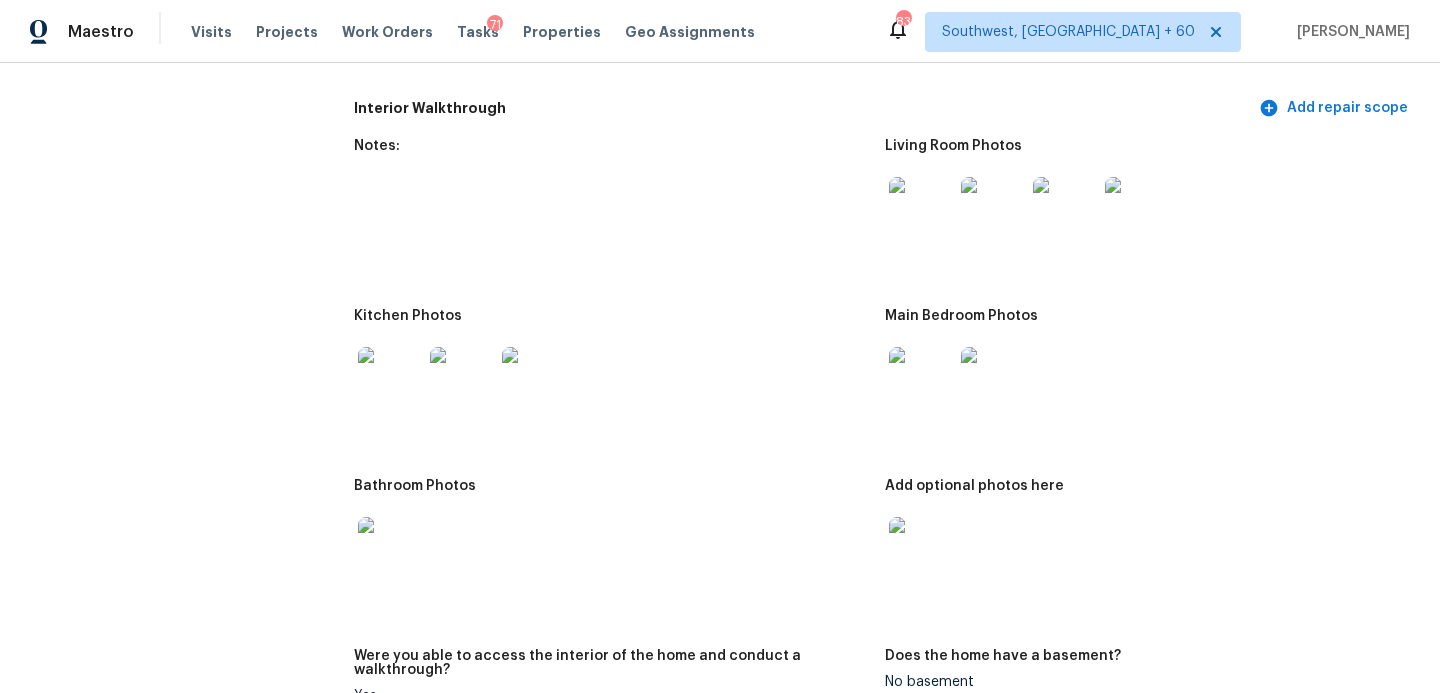 click on "Living Room Photos" at bounding box center [1150, 212] 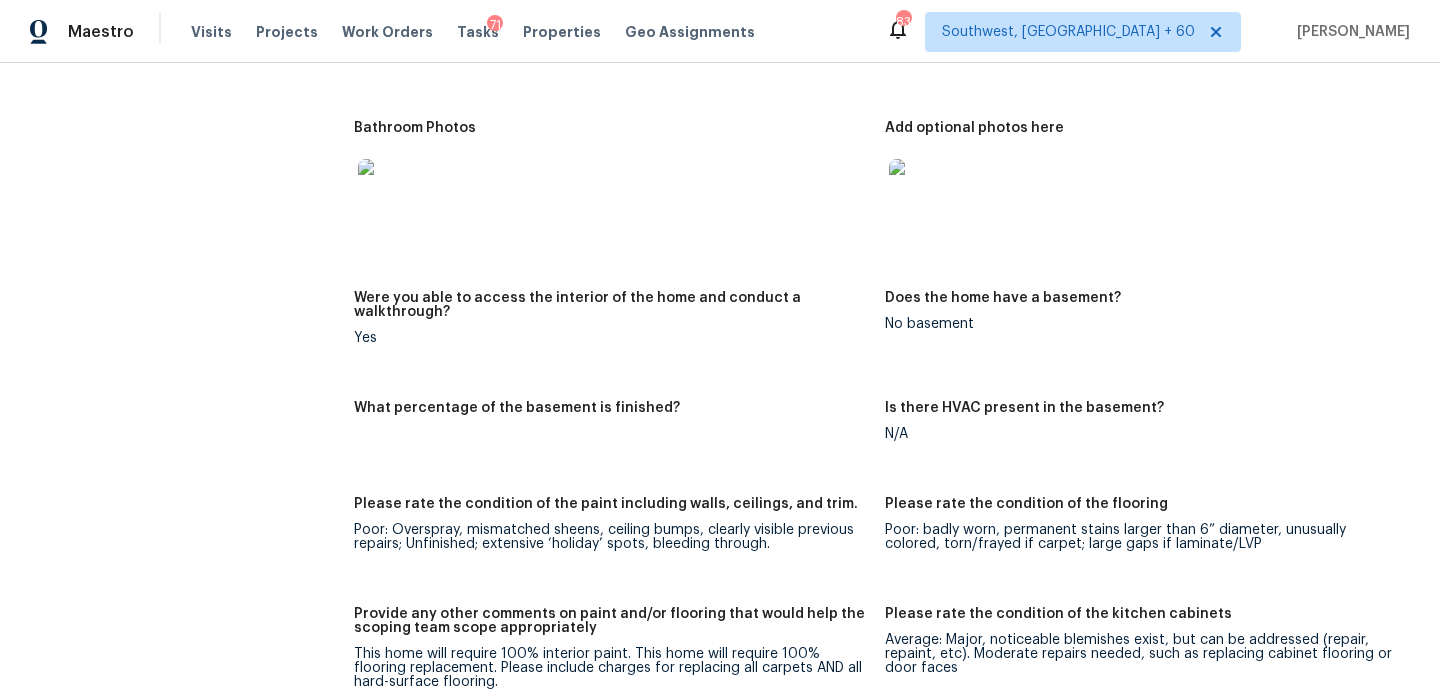 scroll, scrollTop: 2081, scrollLeft: 0, axis: vertical 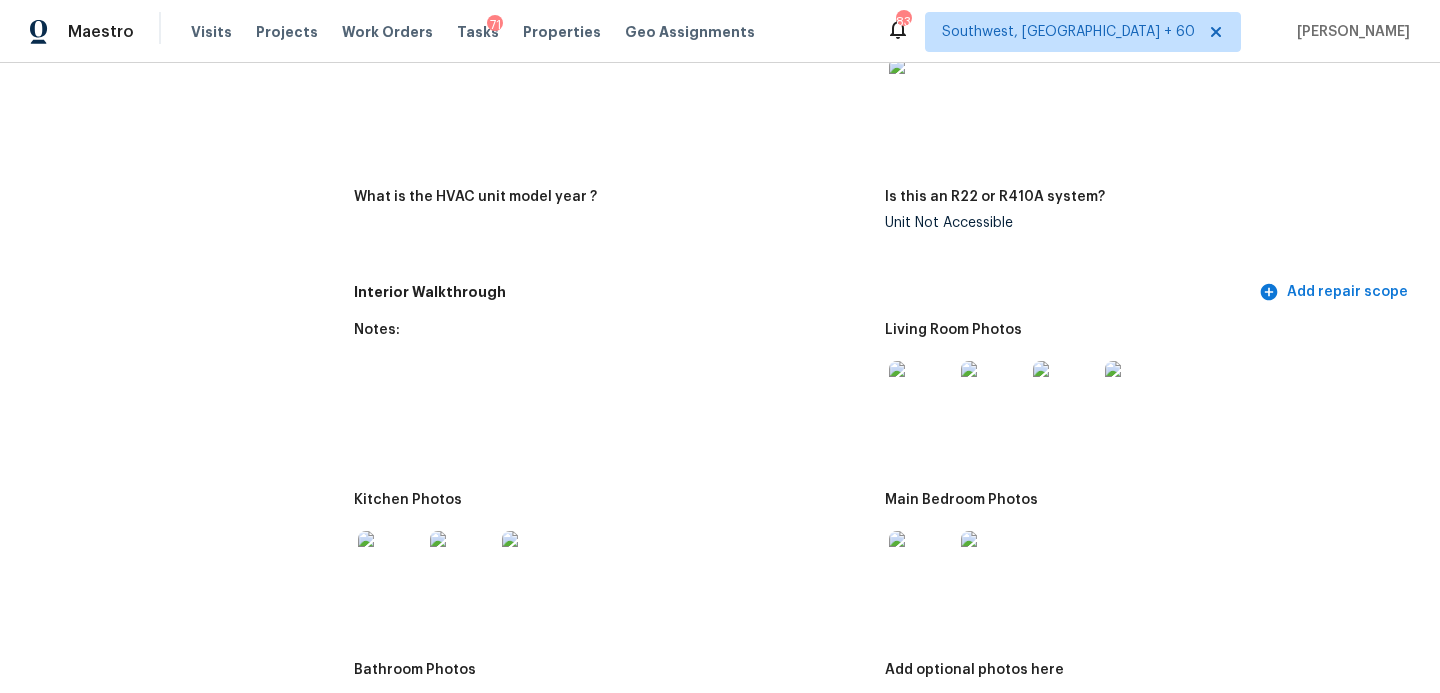 click at bounding box center (921, 393) 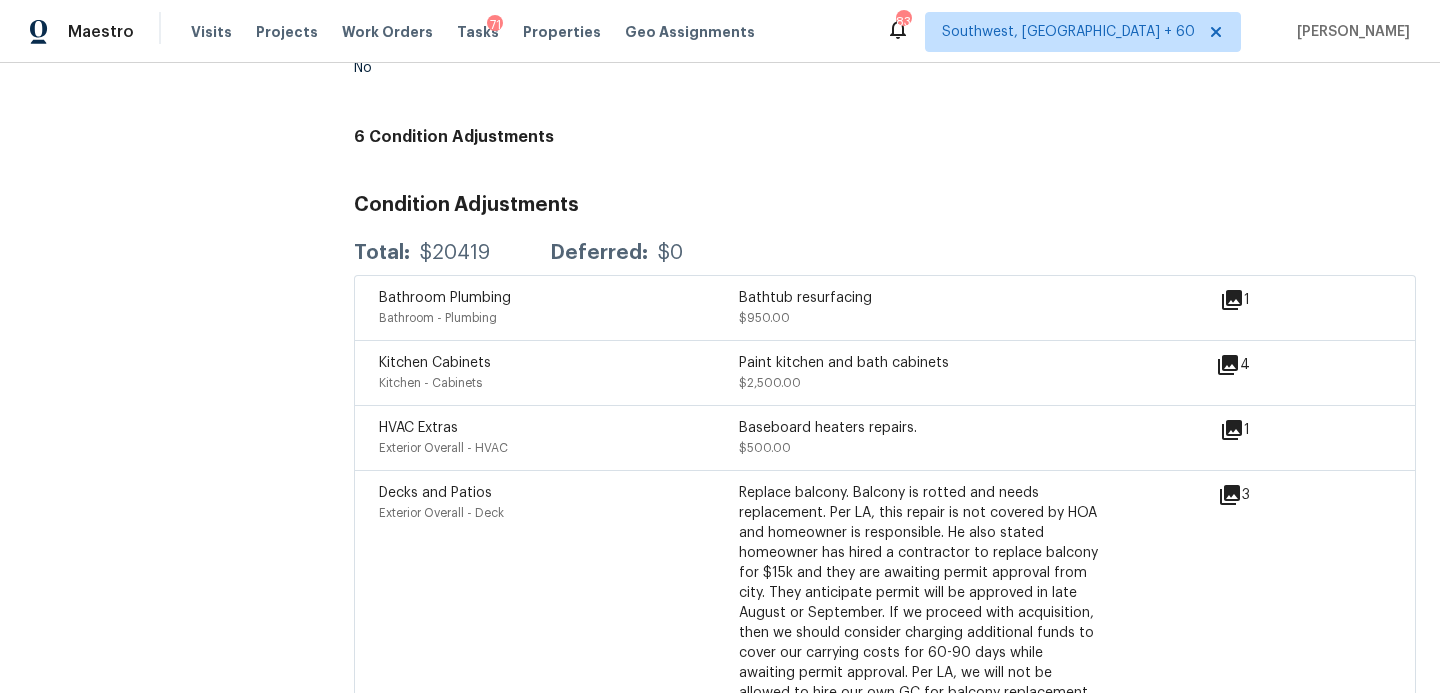 scroll, scrollTop: 4992, scrollLeft: 0, axis: vertical 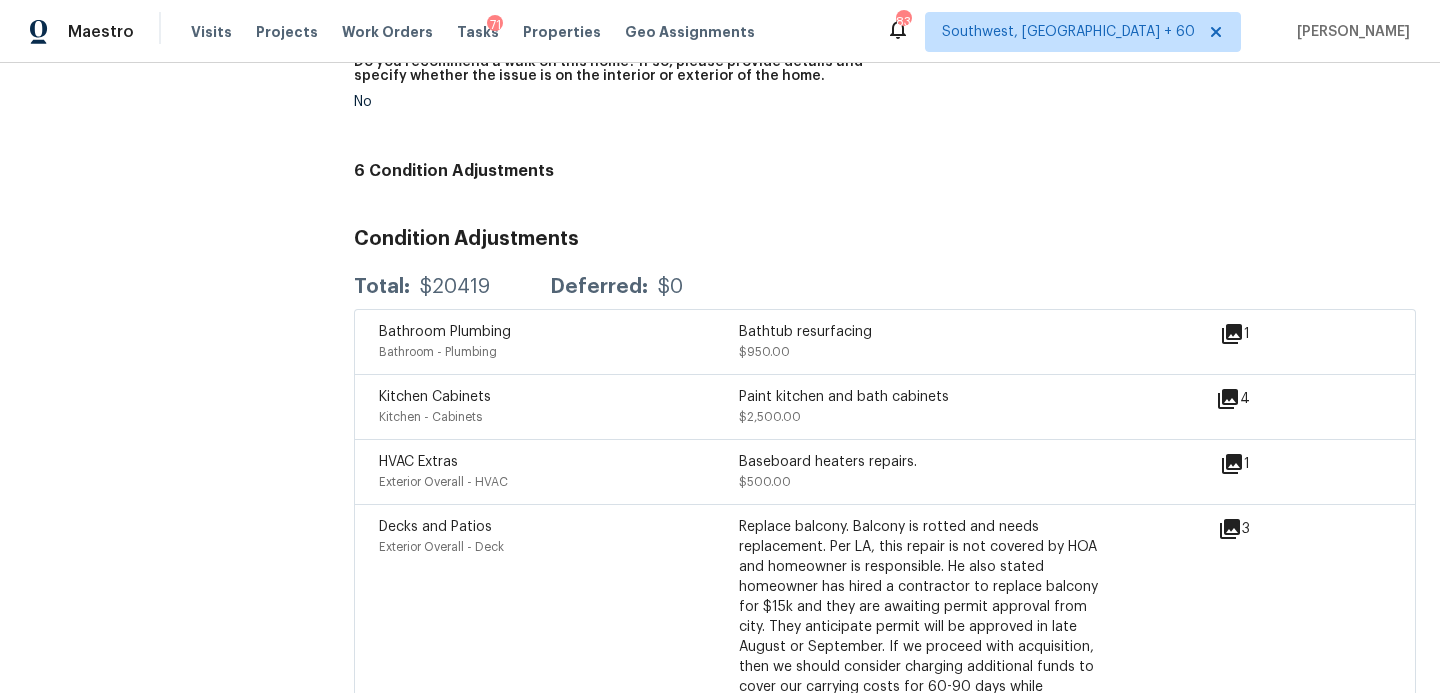 click on "In-Person Walkthrough Completed:  [DATE] 23:49 PM  to   [DATE] 0:20 AM Assignee [PERSON_NAME] Total Scopes 6 Due Date [DATE] Questions Pricing Add repair scope Is there any noticeable new construction in the immediate or neighboring subdivision of the home? No Did you notice any neighbors who haven't kept up with their homes (ex. lots of debris, etc.), loud barking dogs, or is there noticeable traffic noise at the home? No Does either the front yard or back yard have a severe slope? No Rate the curb appeal of the home from 1-9 (1 being the worst home on the street, 9 being the best home on the street)? 5 If the home has a pool, what condition is it in? No Pool Is there a strong odor that doesn't go away as your nose adjusts? (4+ on a 5 point scale) Please specify where the odor exists and provide details. Yes, Interior Comment:   Interior will require major treatment for pet odors. Please rate the quality of the neighborhood from 1-5 2 Exterior Add repair scope Notes: What is the dwelling type ?" at bounding box center (885, -1886) 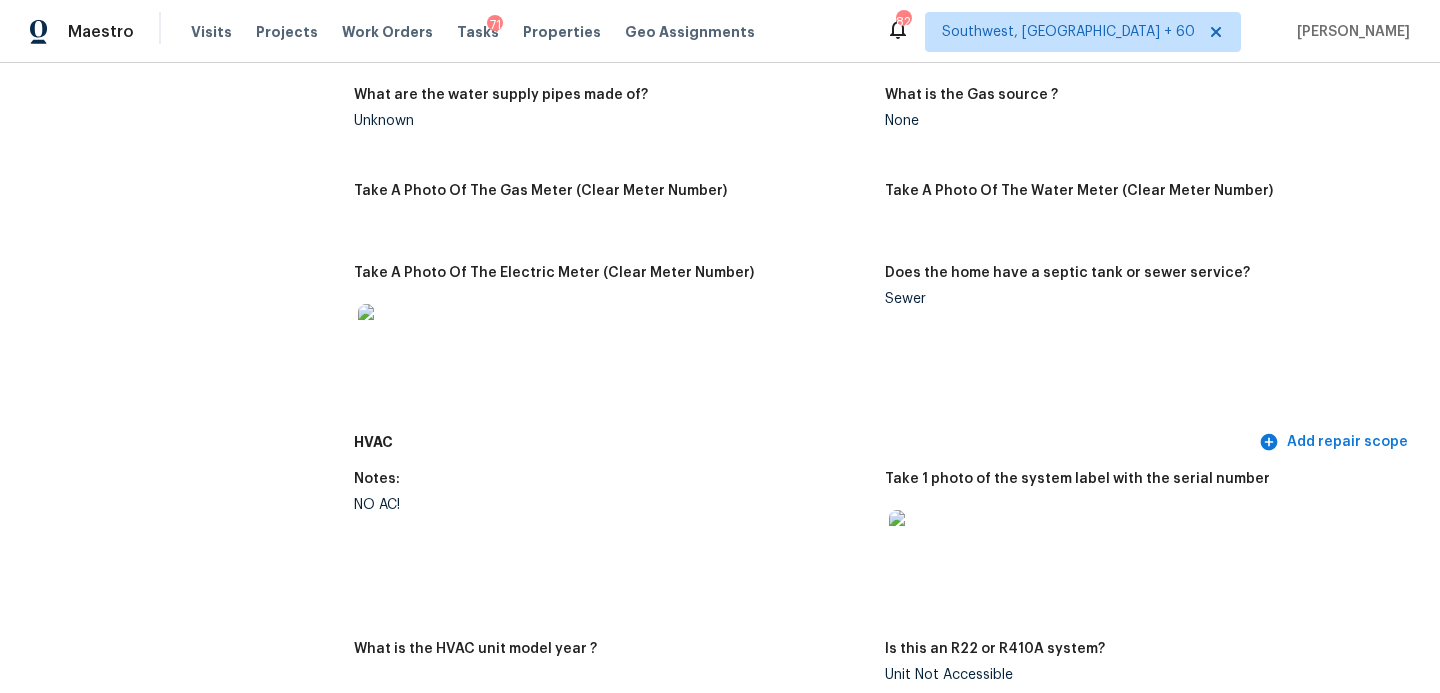scroll, scrollTop: 0, scrollLeft: 0, axis: both 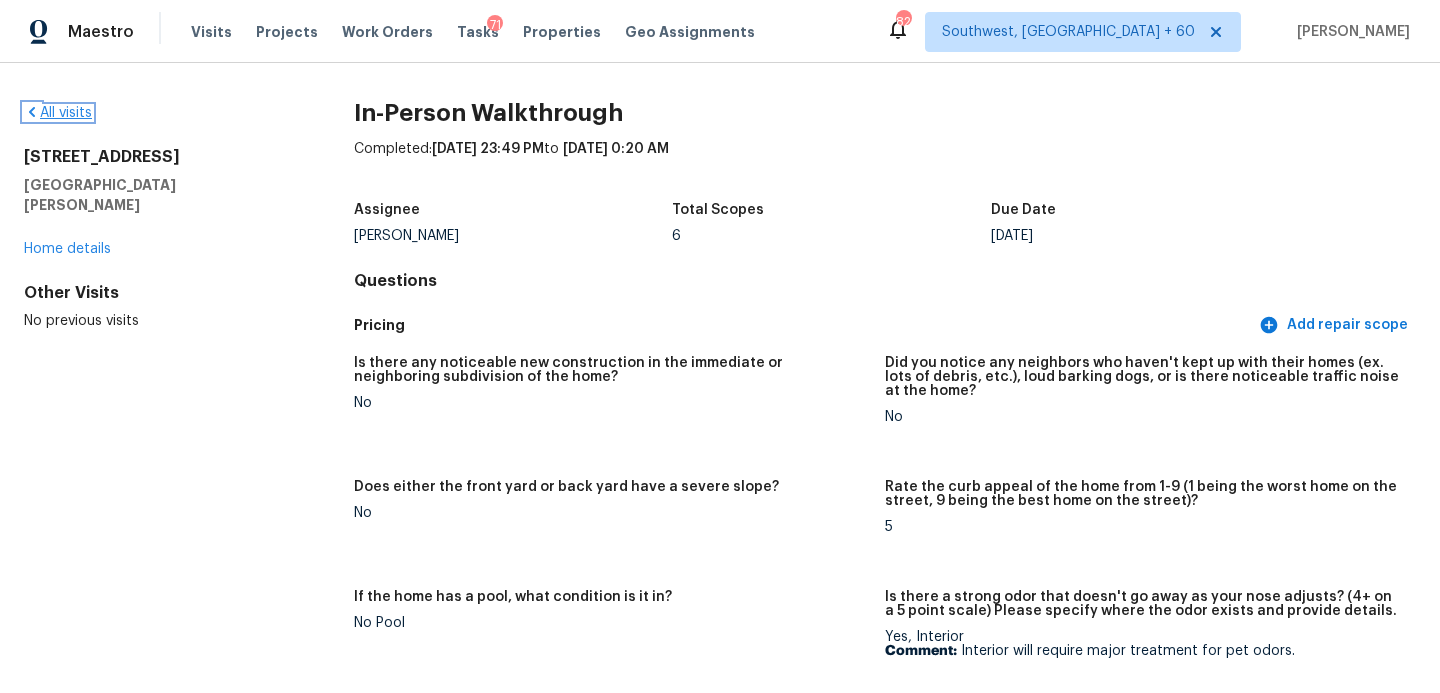 click on "All visits" at bounding box center [58, 113] 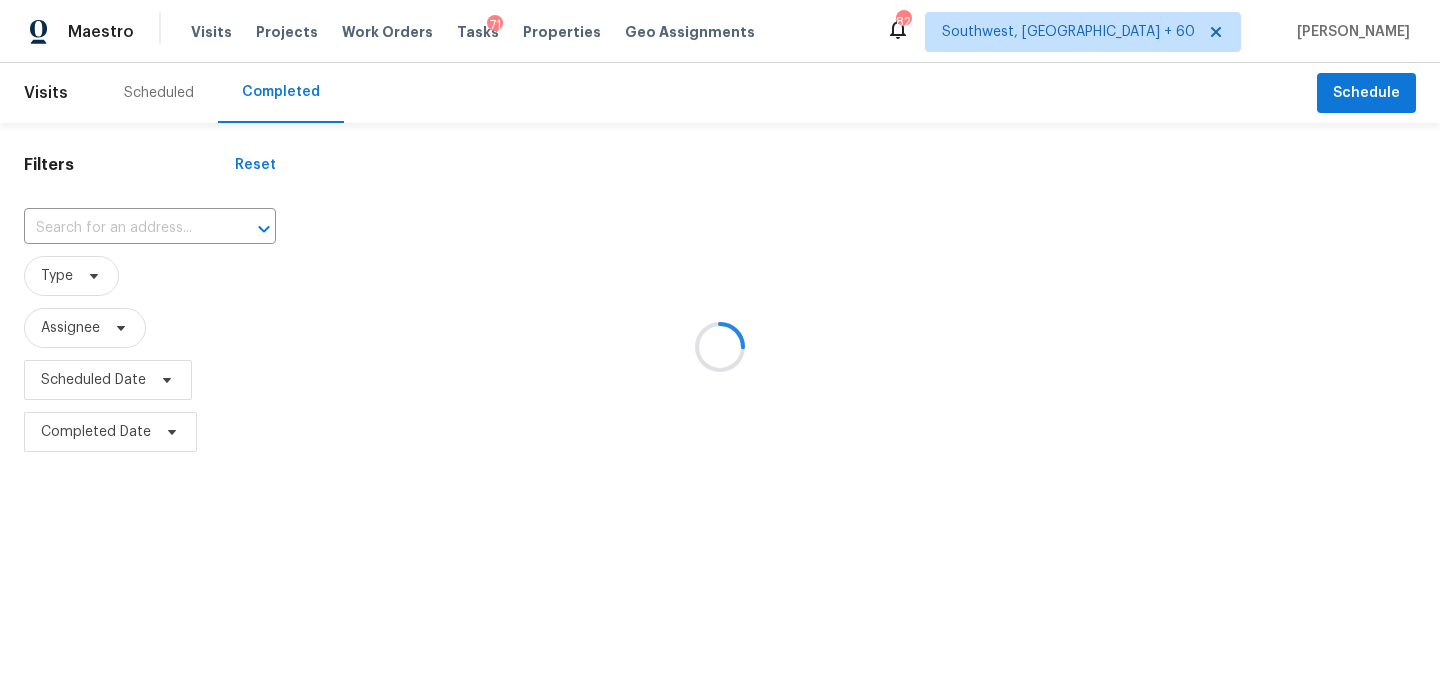 click at bounding box center [720, 346] 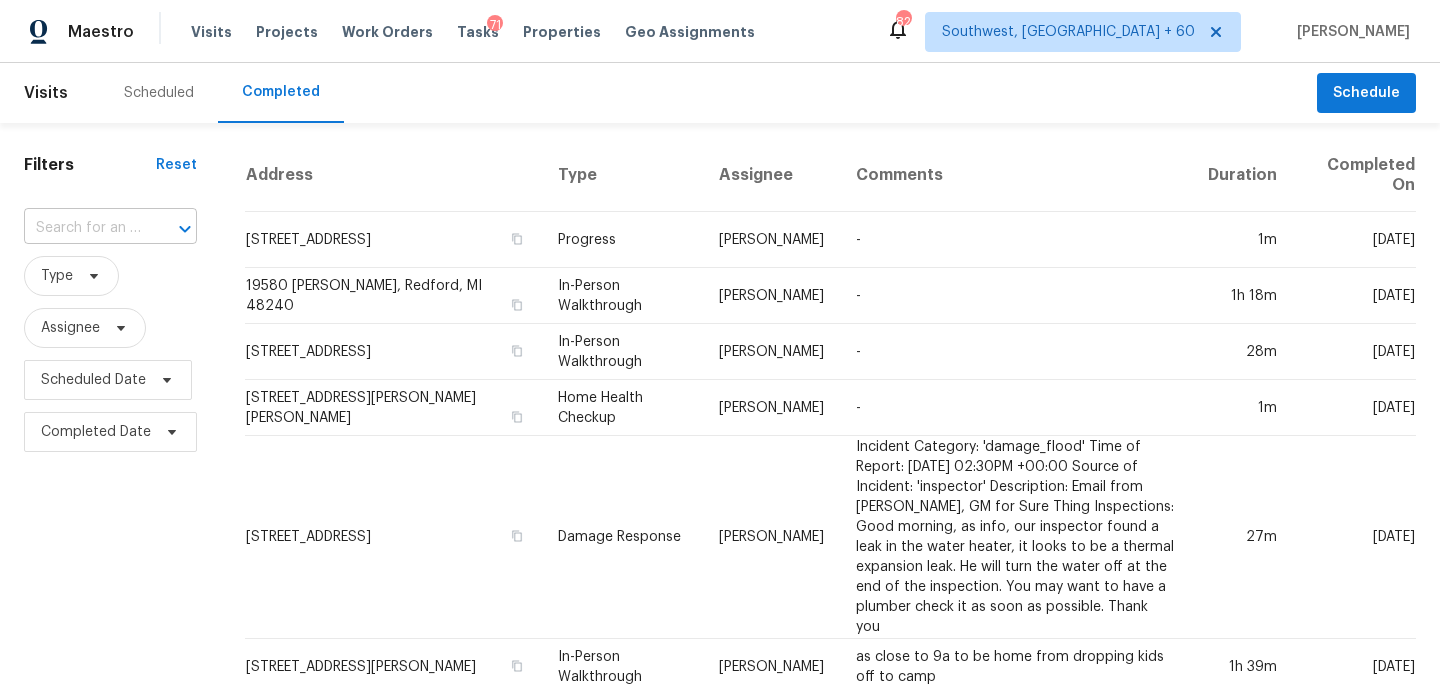 click at bounding box center [171, 229] 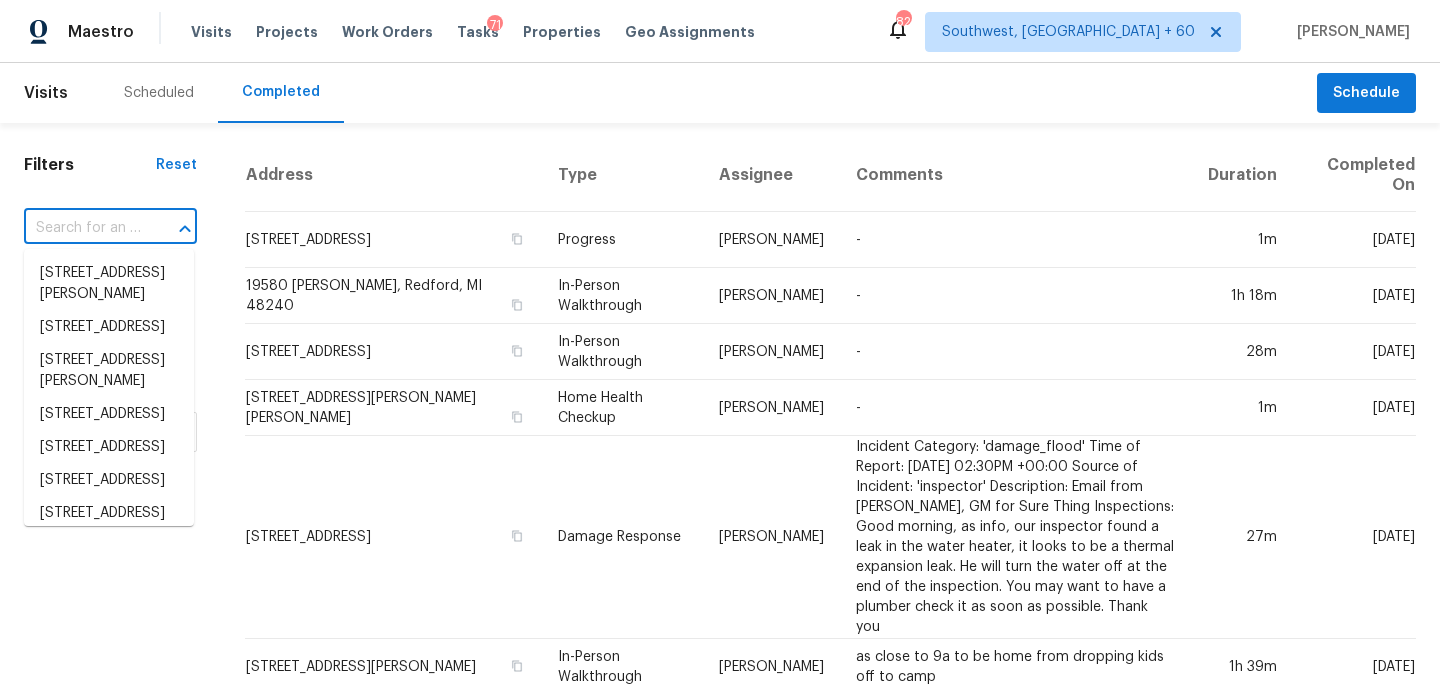 paste on "[STREET_ADDRESS]" 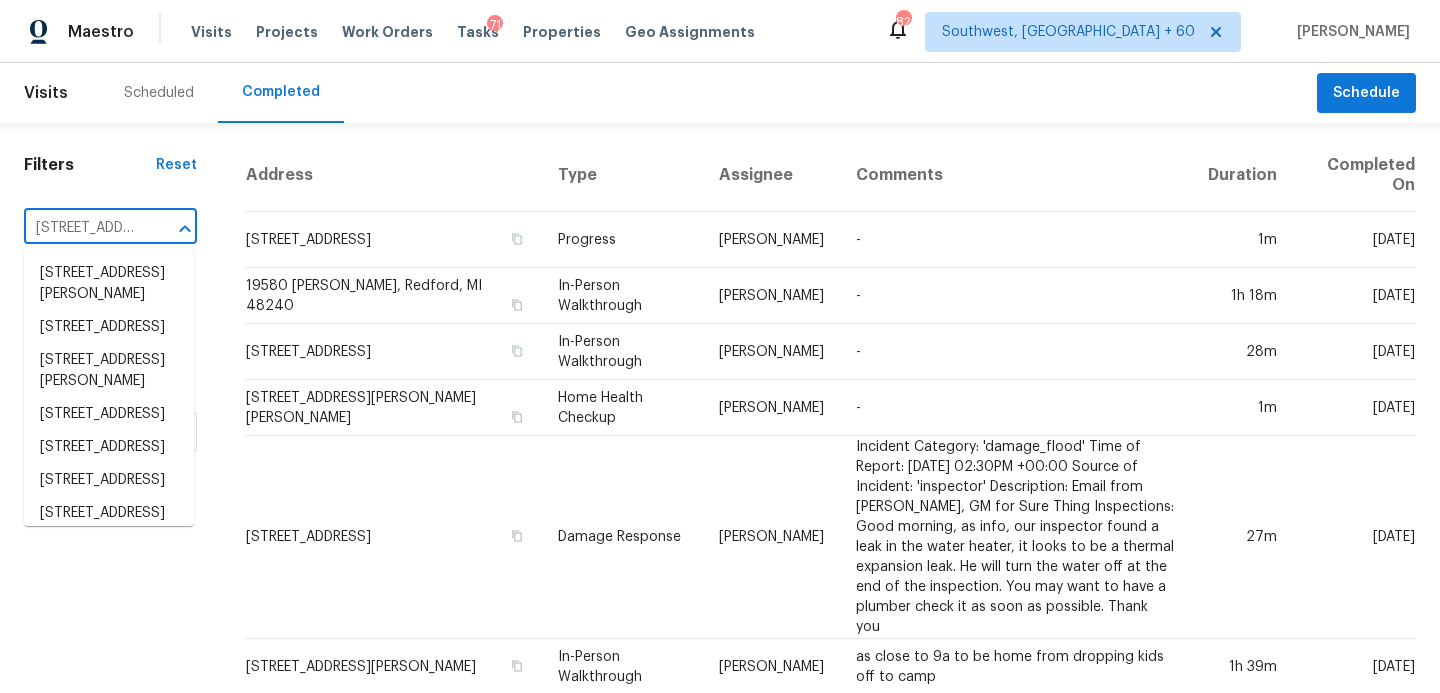 scroll, scrollTop: 0, scrollLeft: 206, axis: horizontal 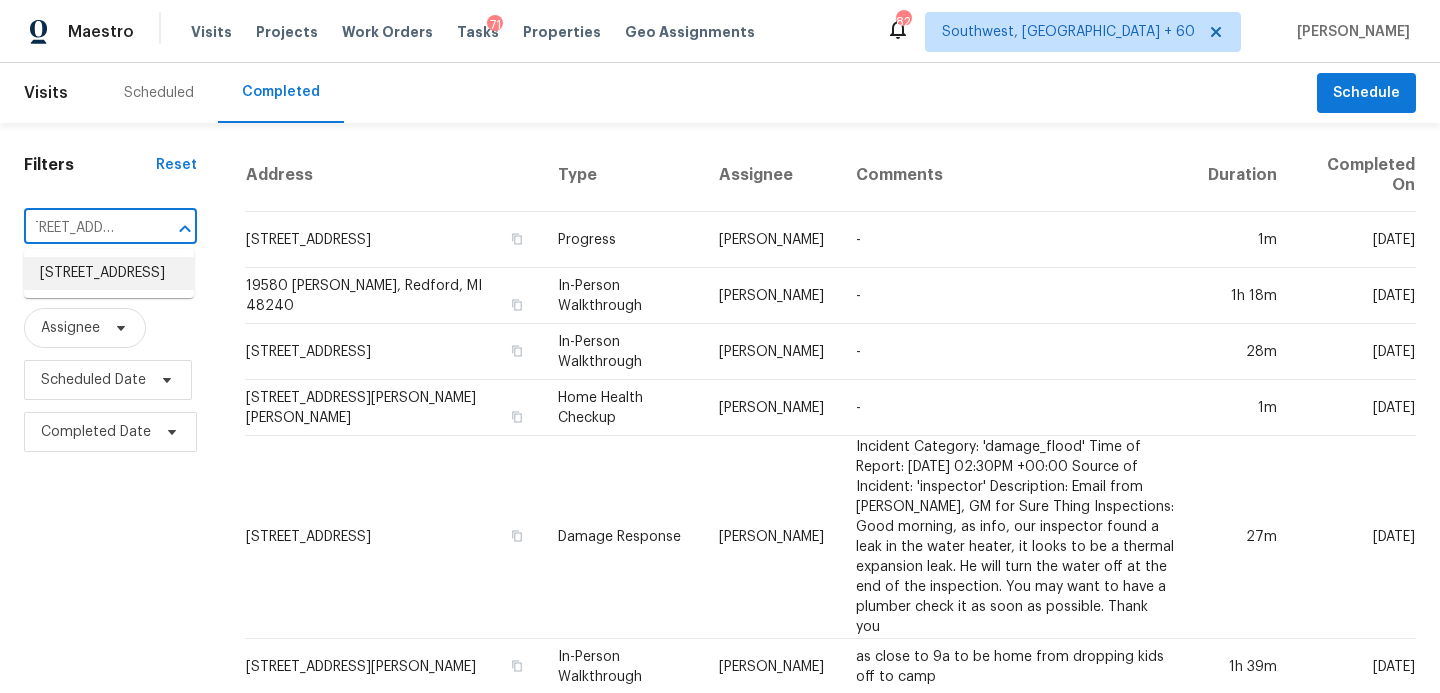click on "[STREET_ADDRESS]" at bounding box center (109, 273) 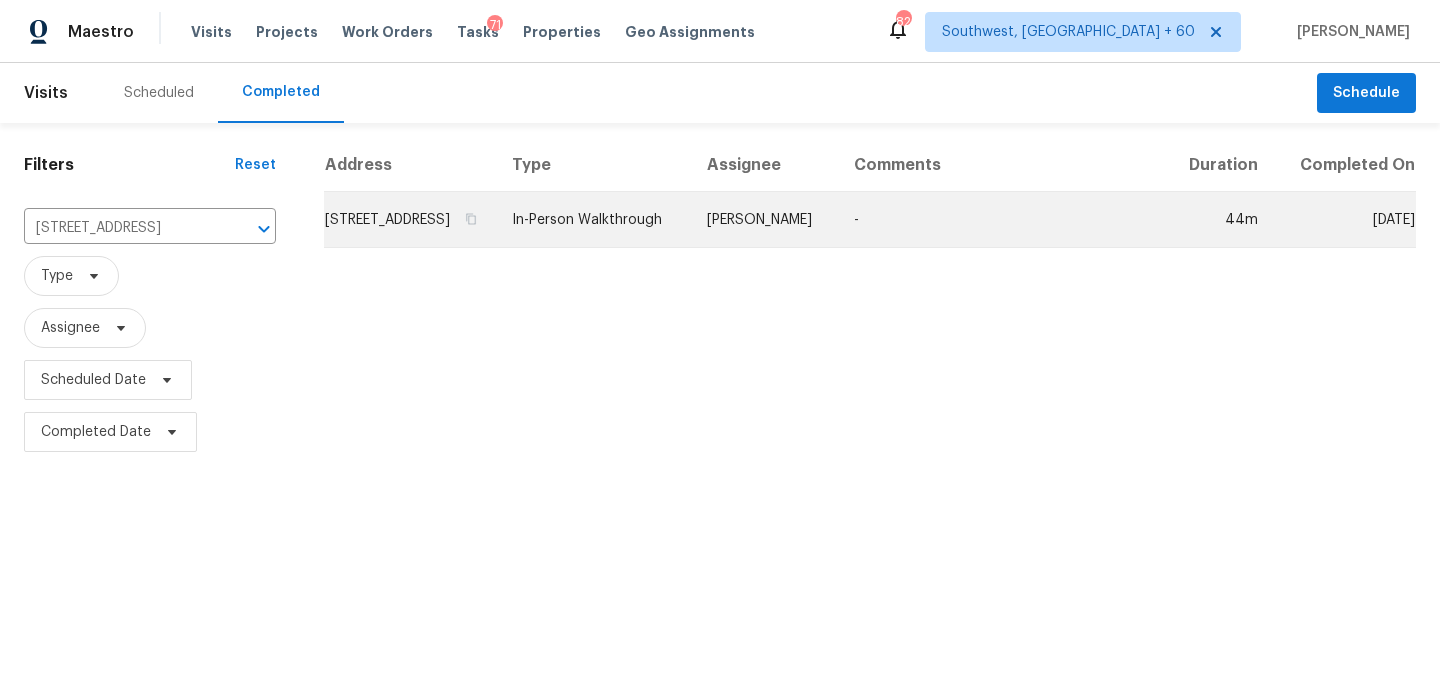 click on "In-Person Walkthrough" at bounding box center [593, 220] 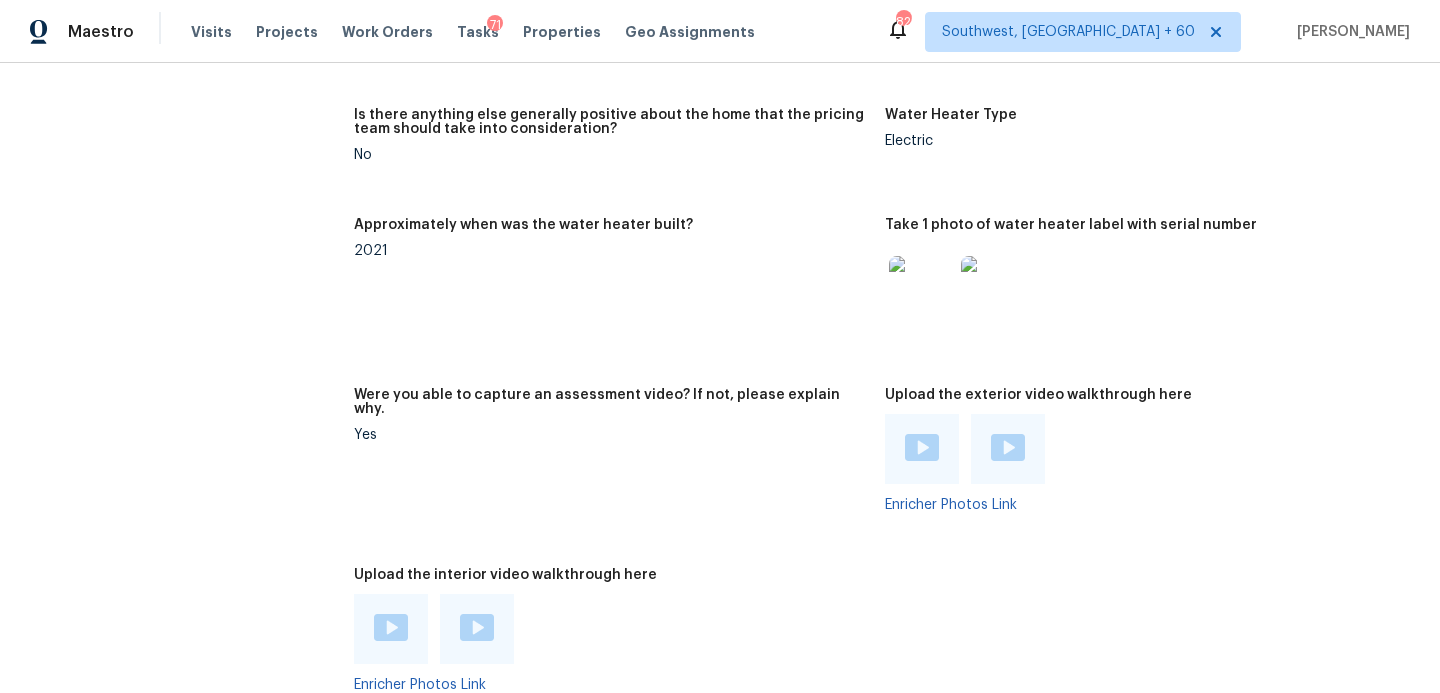 scroll, scrollTop: 5005, scrollLeft: 0, axis: vertical 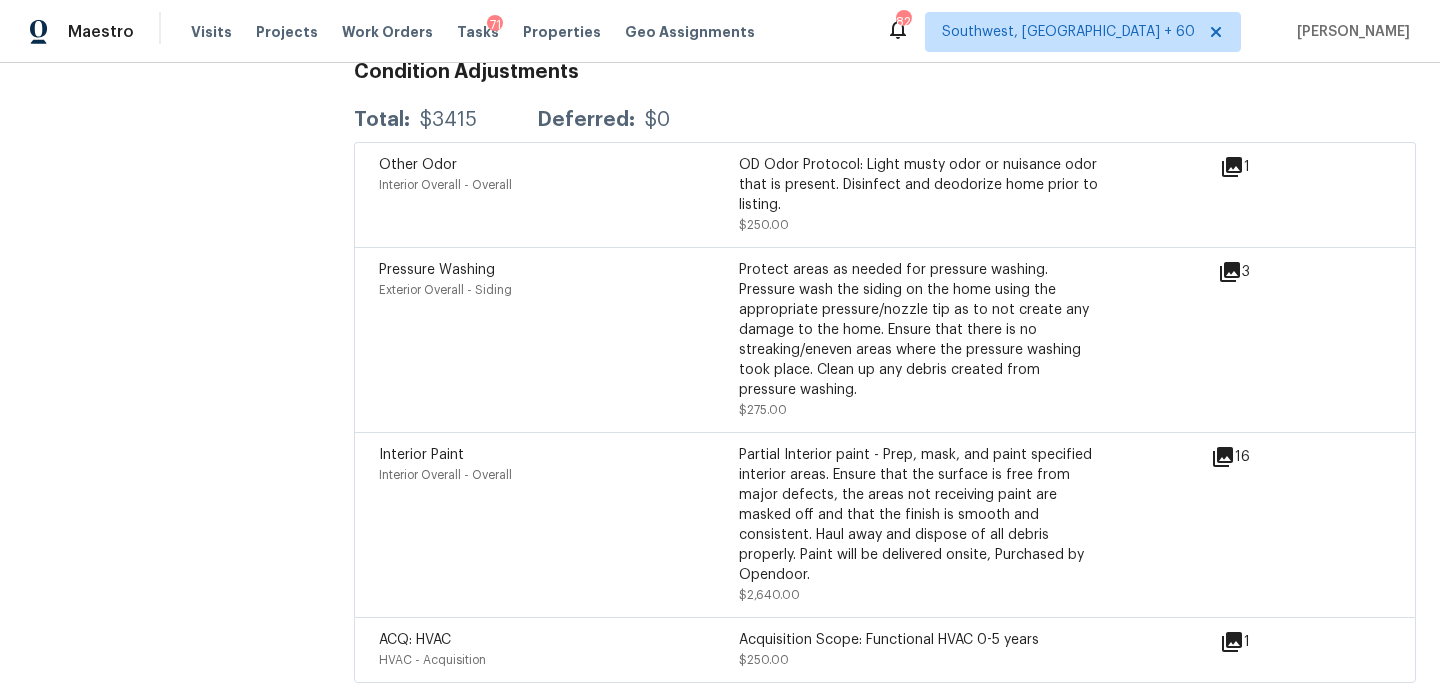 click 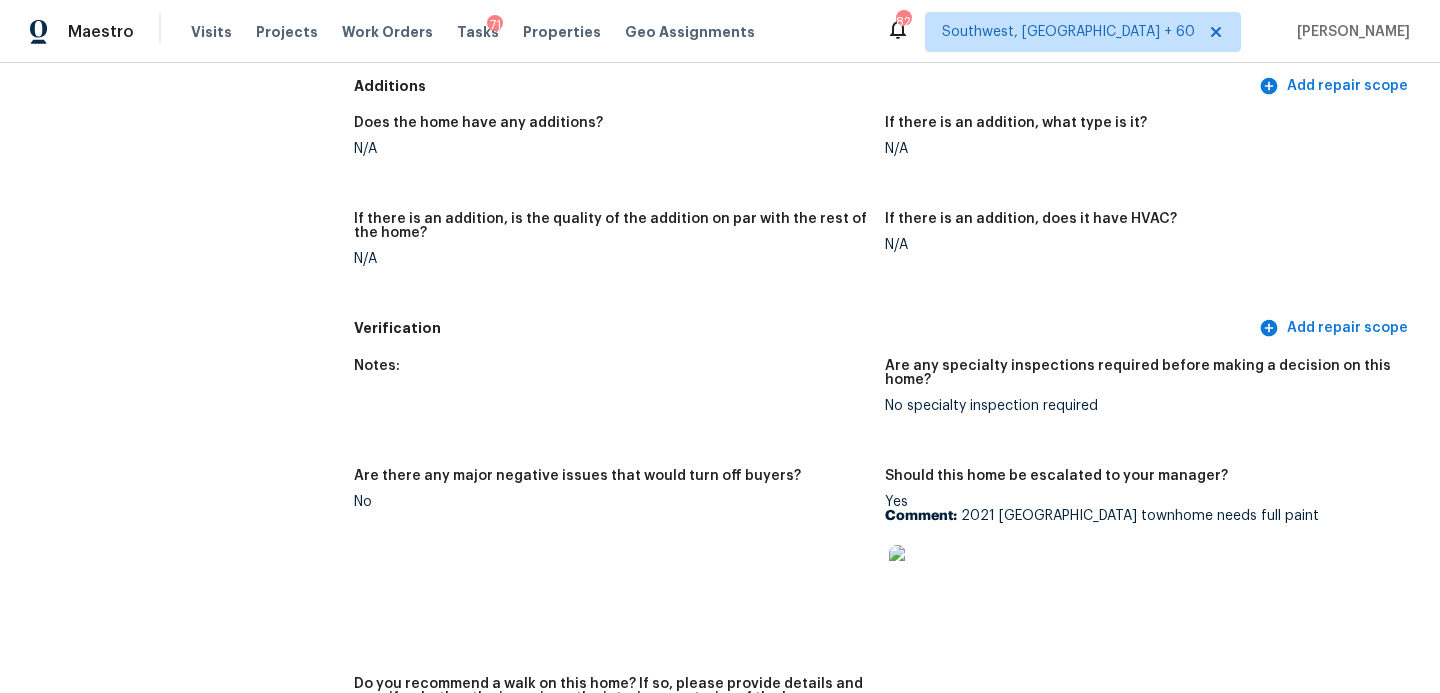 scroll, scrollTop: 4197, scrollLeft: 0, axis: vertical 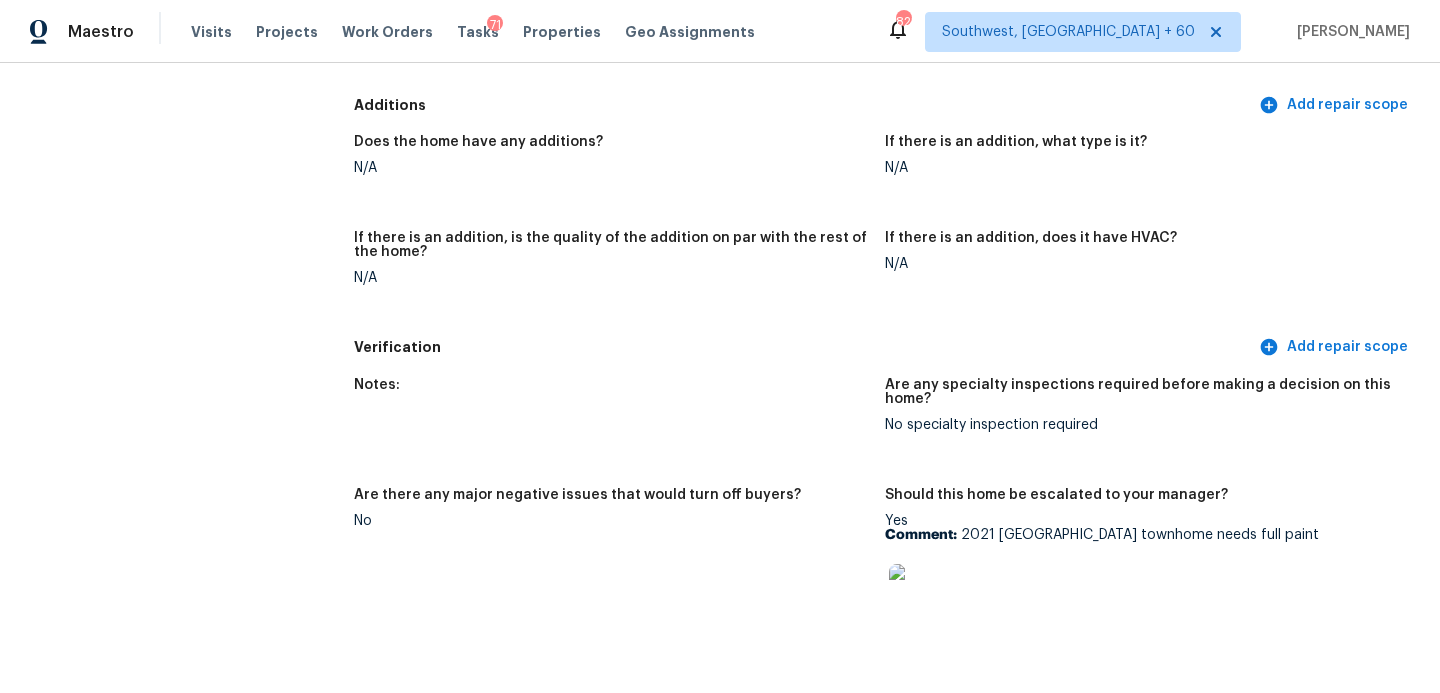 click on "If there is an addition, is the quality of the addition on par with the rest of the home? N/A" at bounding box center [619, 274] 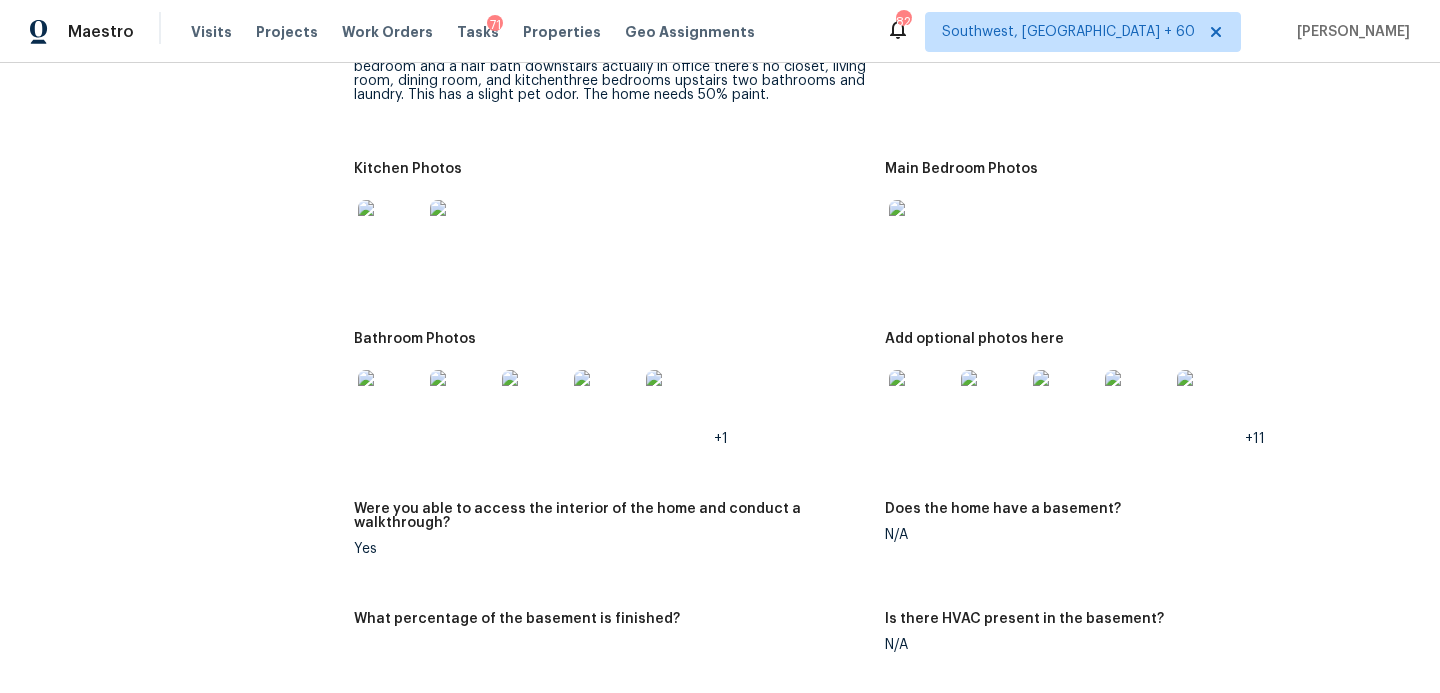 scroll, scrollTop: 2186, scrollLeft: 0, axis: vertical 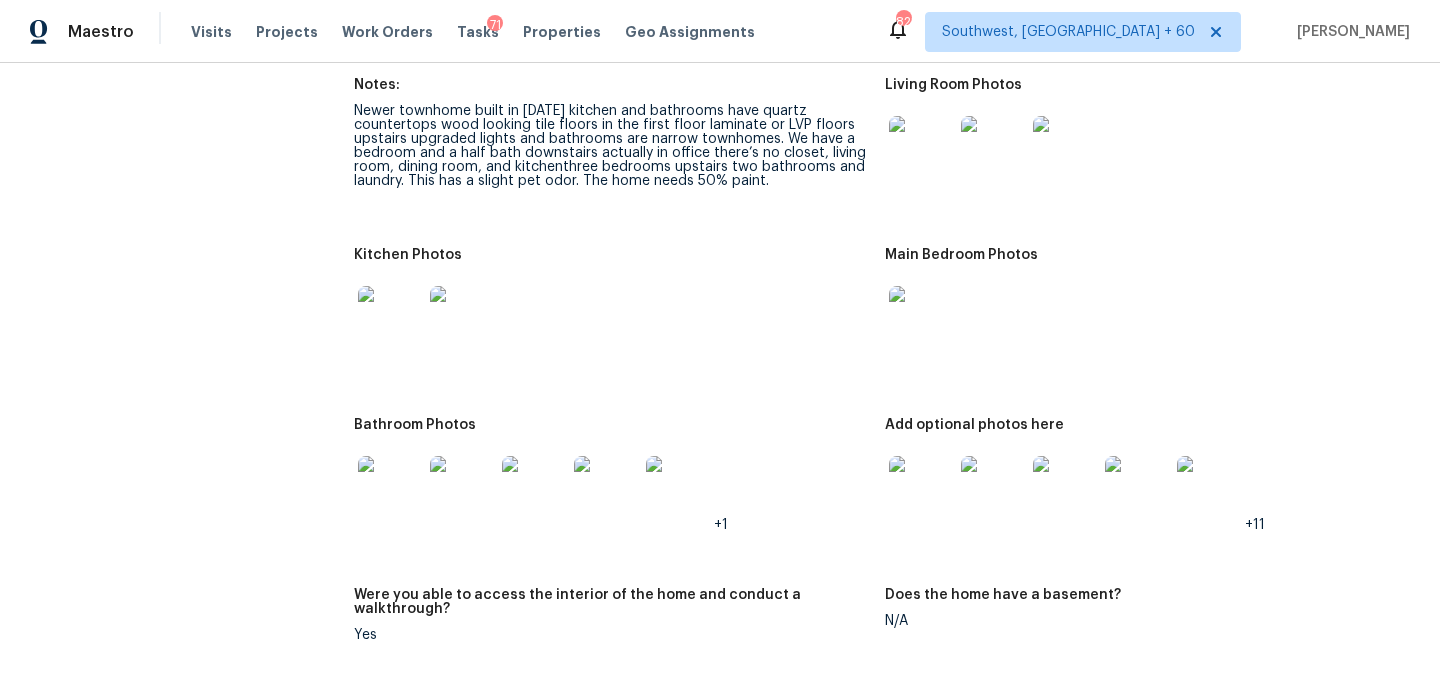 click at bounding box center [921, 148] 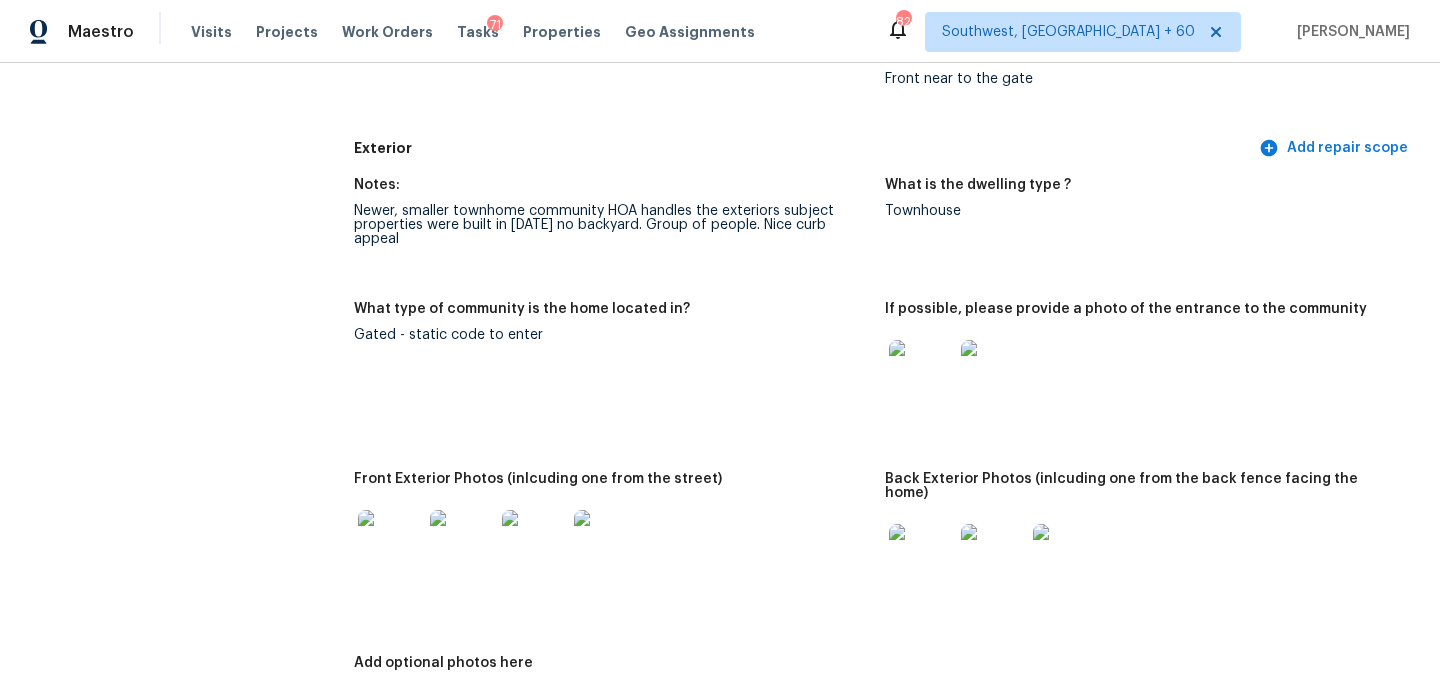 scroll, scrollTop: 862, scrollLeft: 0, axis: vertical 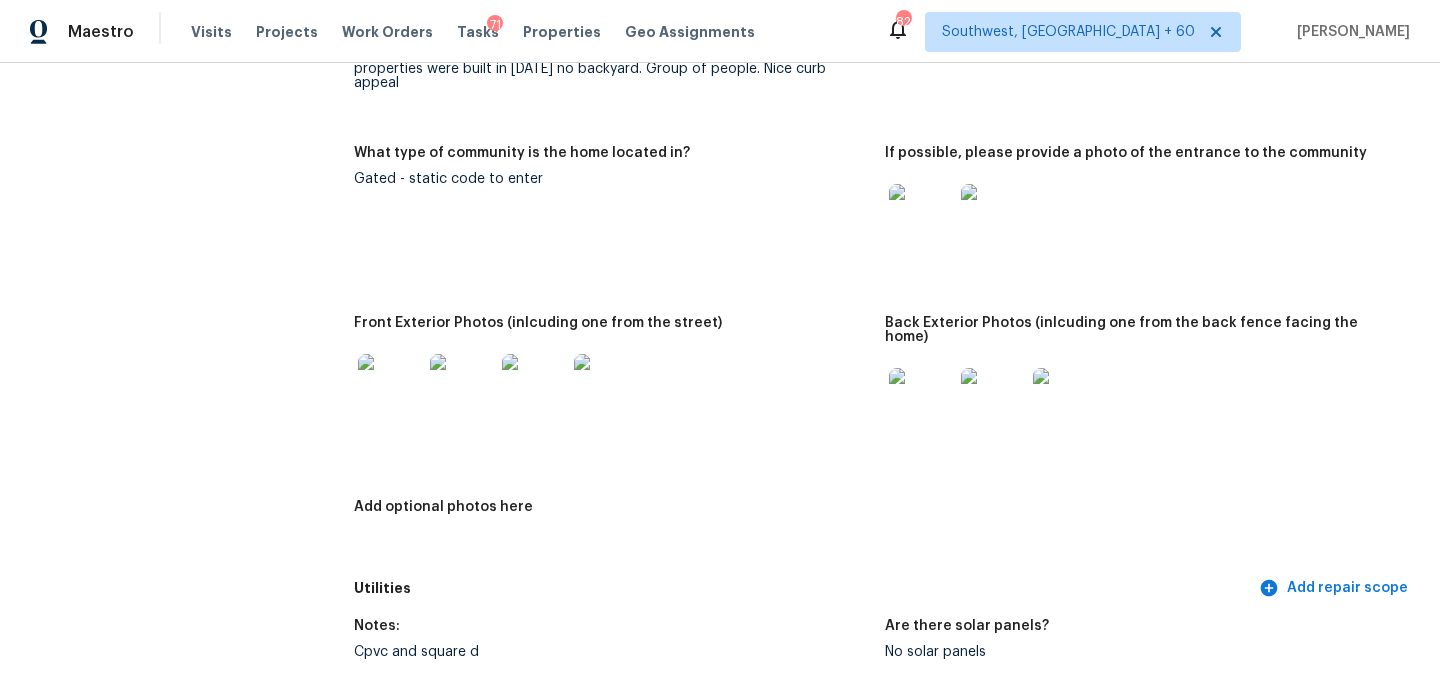 click at bounding box center [534, 386] 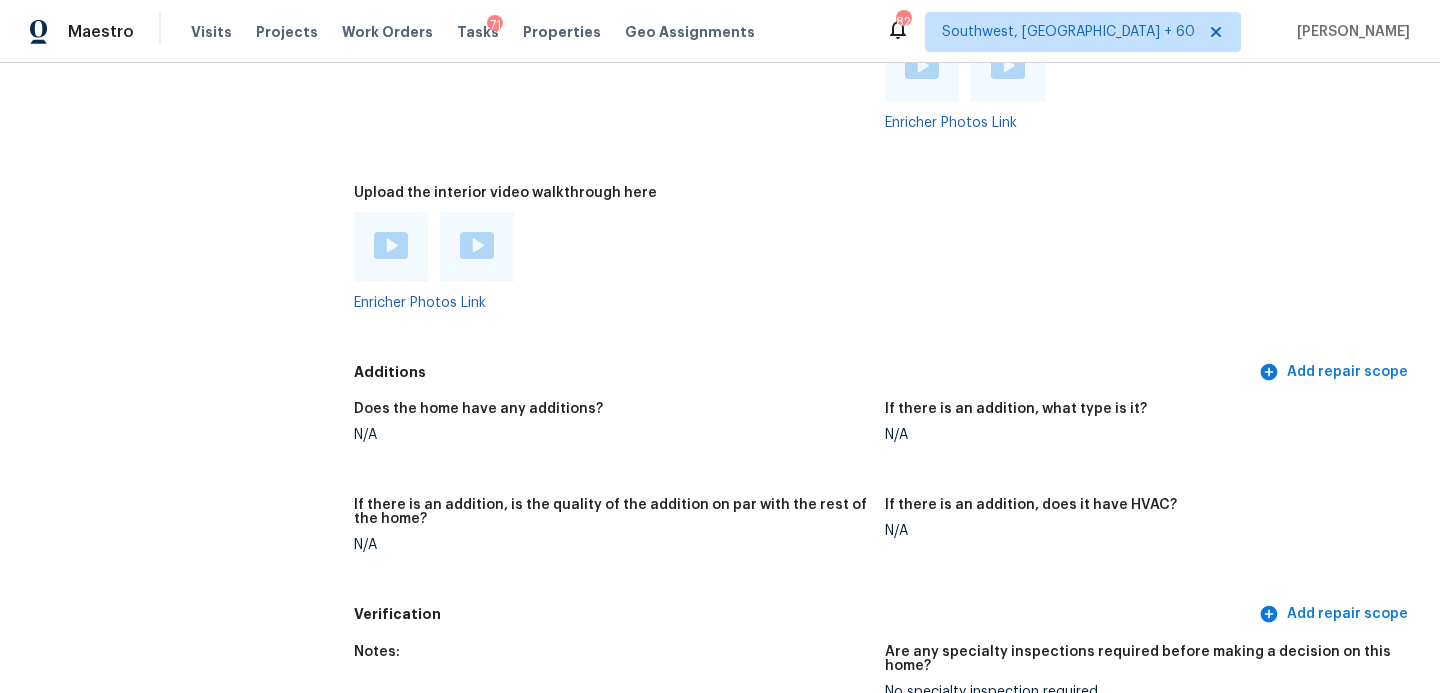 scroll, scrollTop: 4537, scrollLeft: 0, axis: vertical 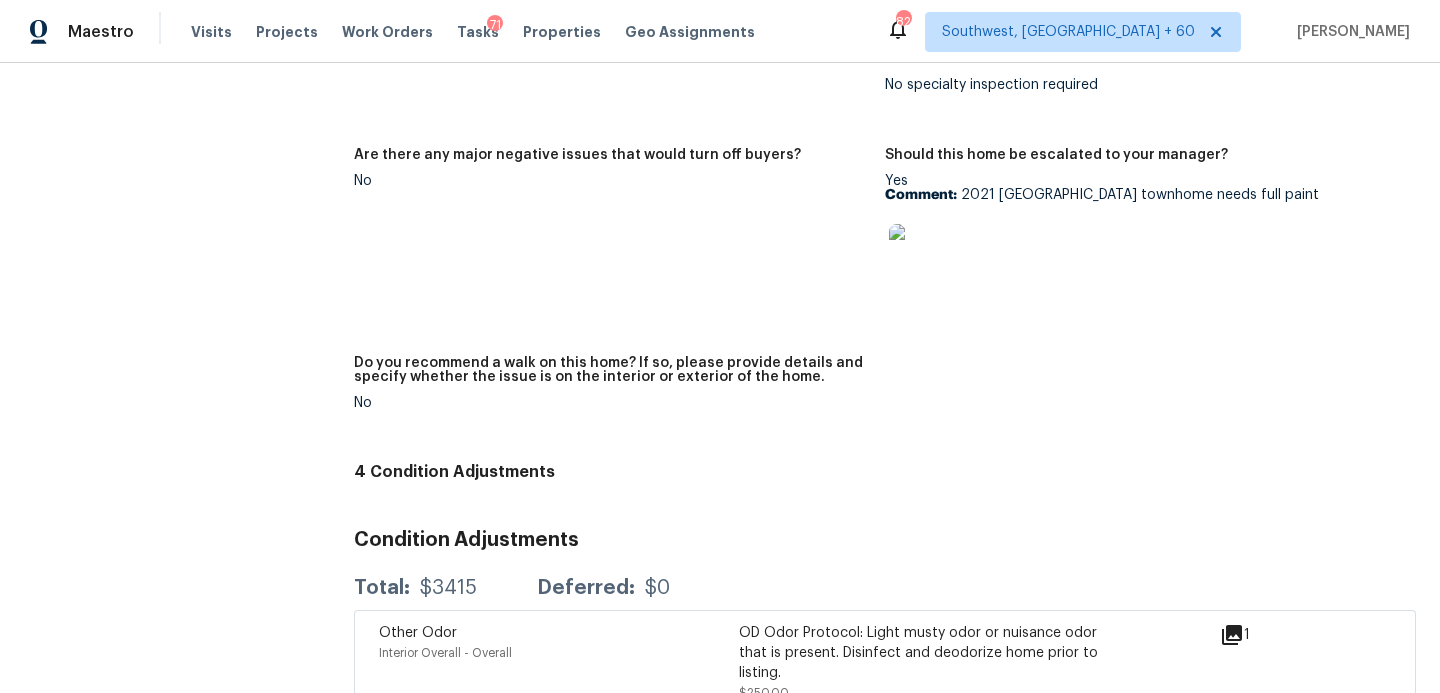 click on "Notes: Are any specialty inspections required before making a decision on this home? No specialty inspection required Are there any major negative issues that would turn off buyers? No Should this home be escalated to your manager? Yes Comment:   2021 [GEOGRAPHIC_DATA] townhome needs full paint Do you recommend a walk on this home? If so, please provide details and specify whether the issue is on the interior or exterior of the home. No" at bounding box center (885, 240) 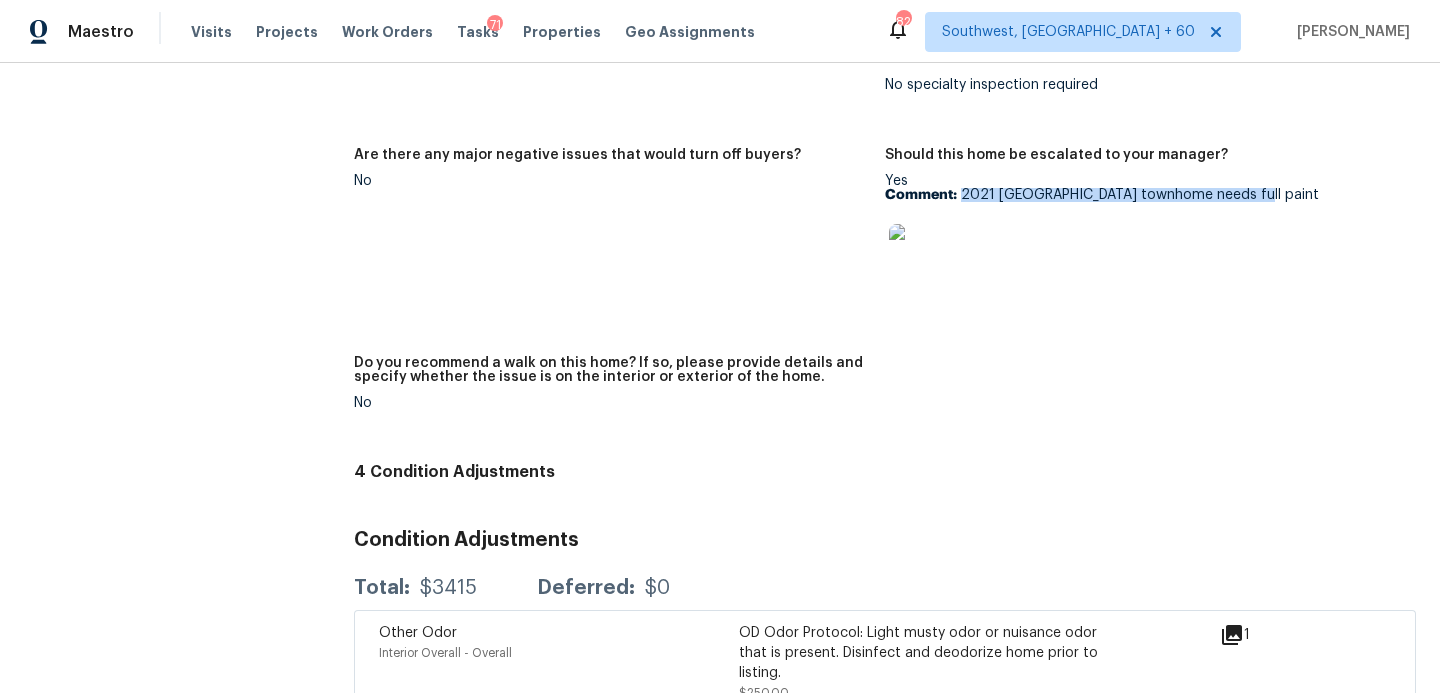 drag, startPoint x: 962, startPoint y: 155, endPoint x: 1329, endPoint y: 147, distance: 367.0872 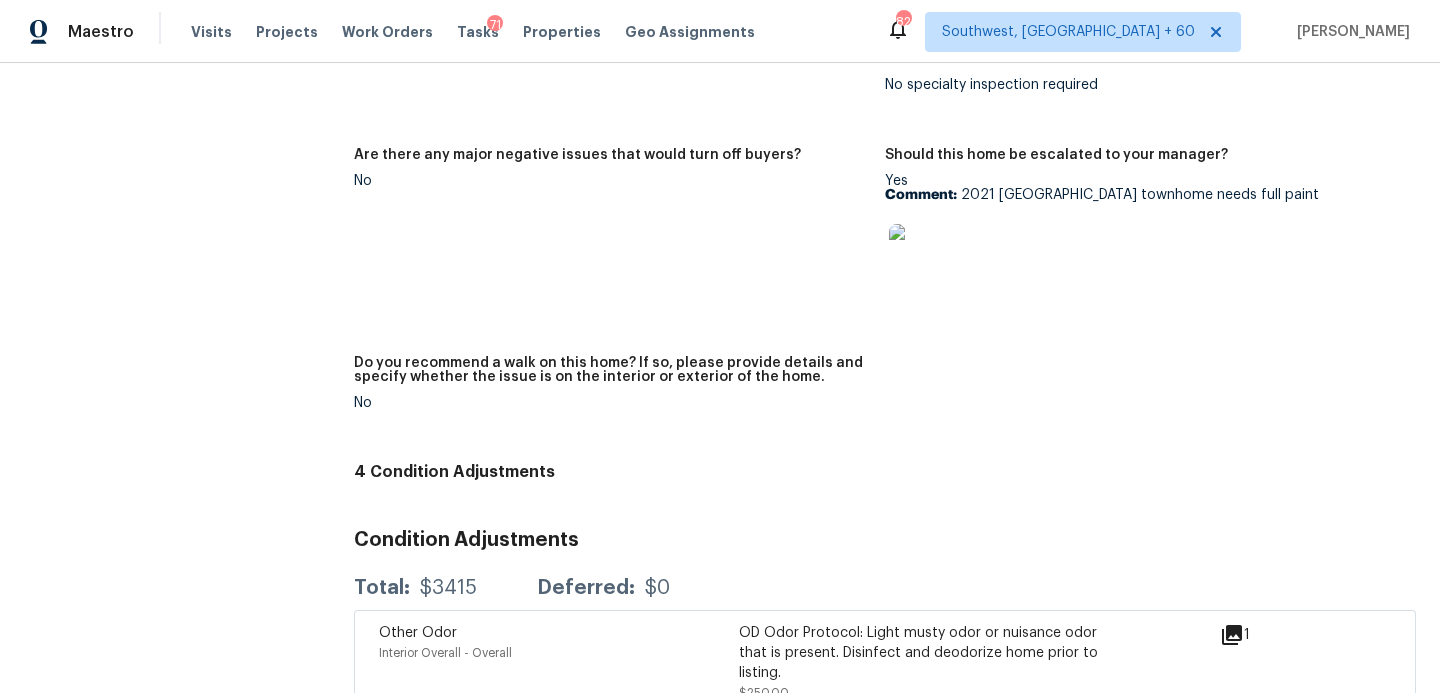 click on "Notes: Are any specialty inspections required before making a decision on this home? No specialty inspection required Are there any major negative issues that would turn off buyers? No Should this home be escalated to your manager? Yes Comment:   2021 [GEOGRAPHIC_DATA] townhome needs full paint Do you recommend a walk on this home? If so, please provide details and specify whether the issue is on the interior or exterior of the home. No" at bounding box center [885, 240] 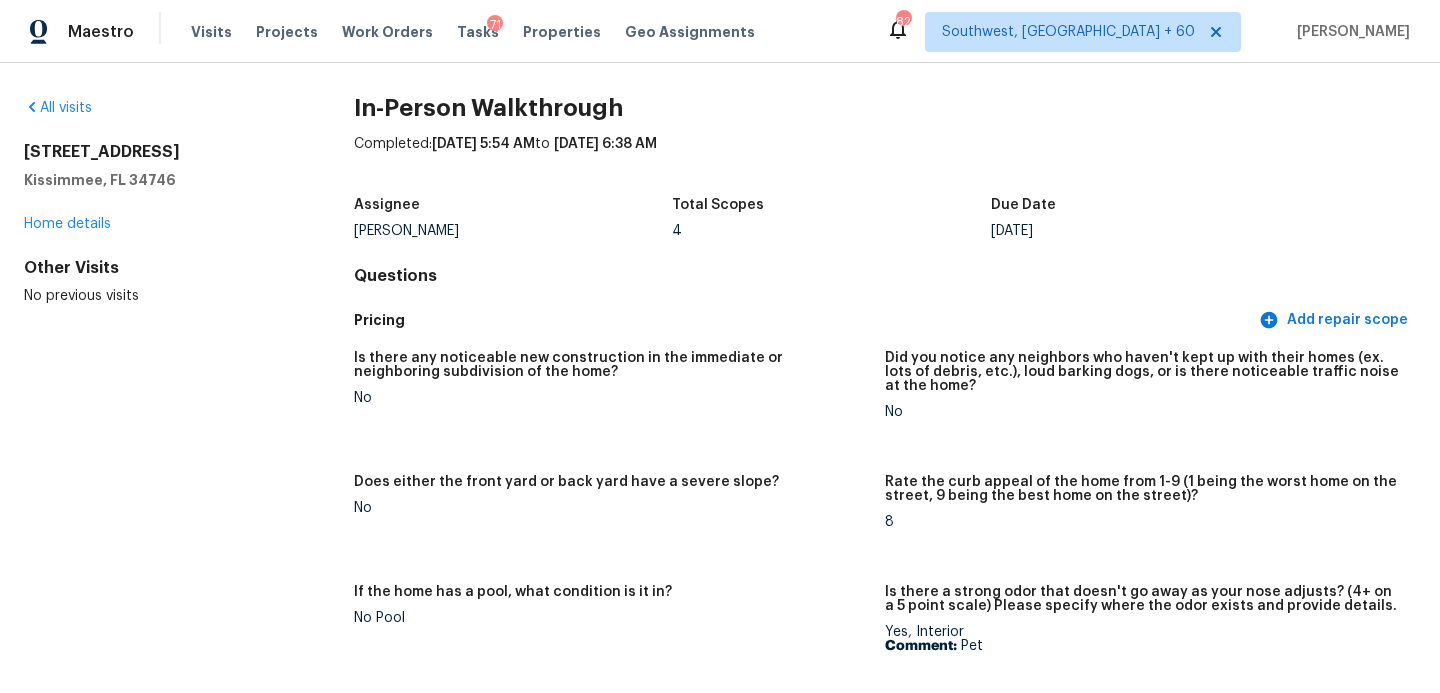 scroll, scrollTop: 0, scrollLeft: 0, axis: both 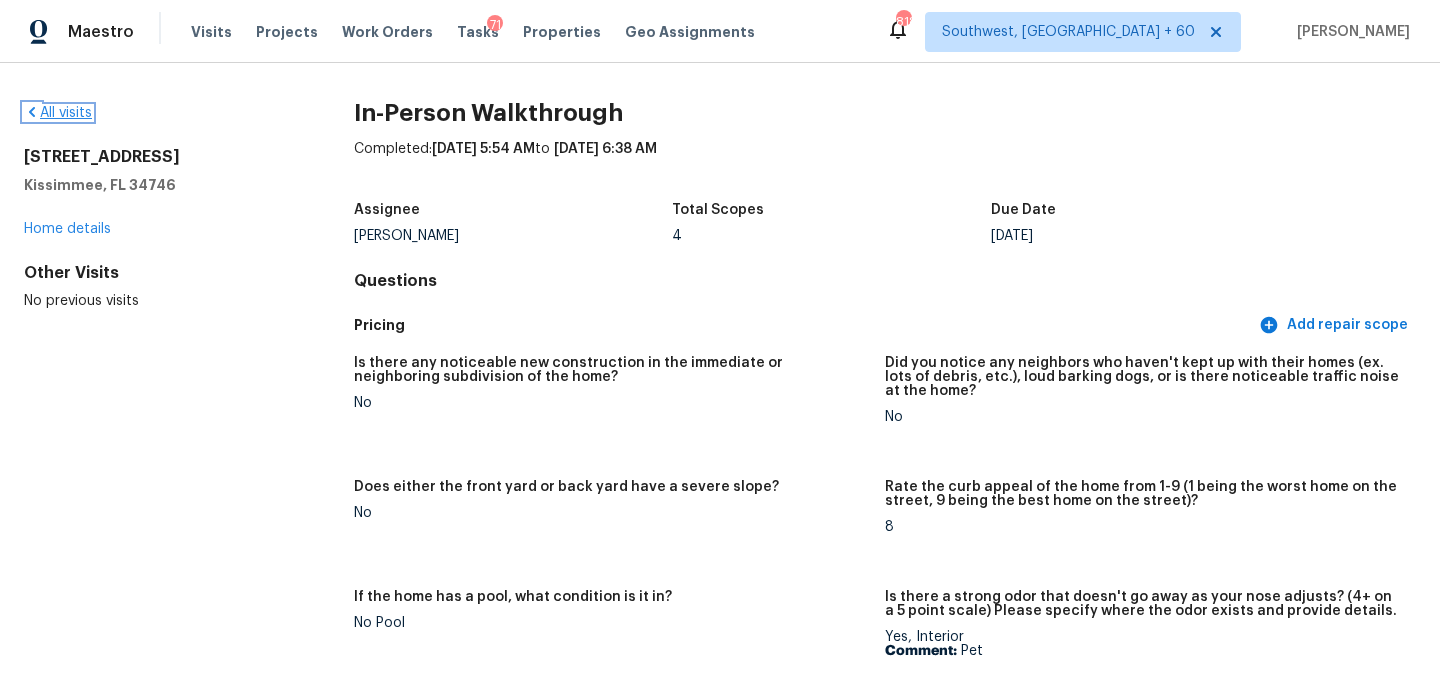 click on "All visits" at bounding box center (58, 113) 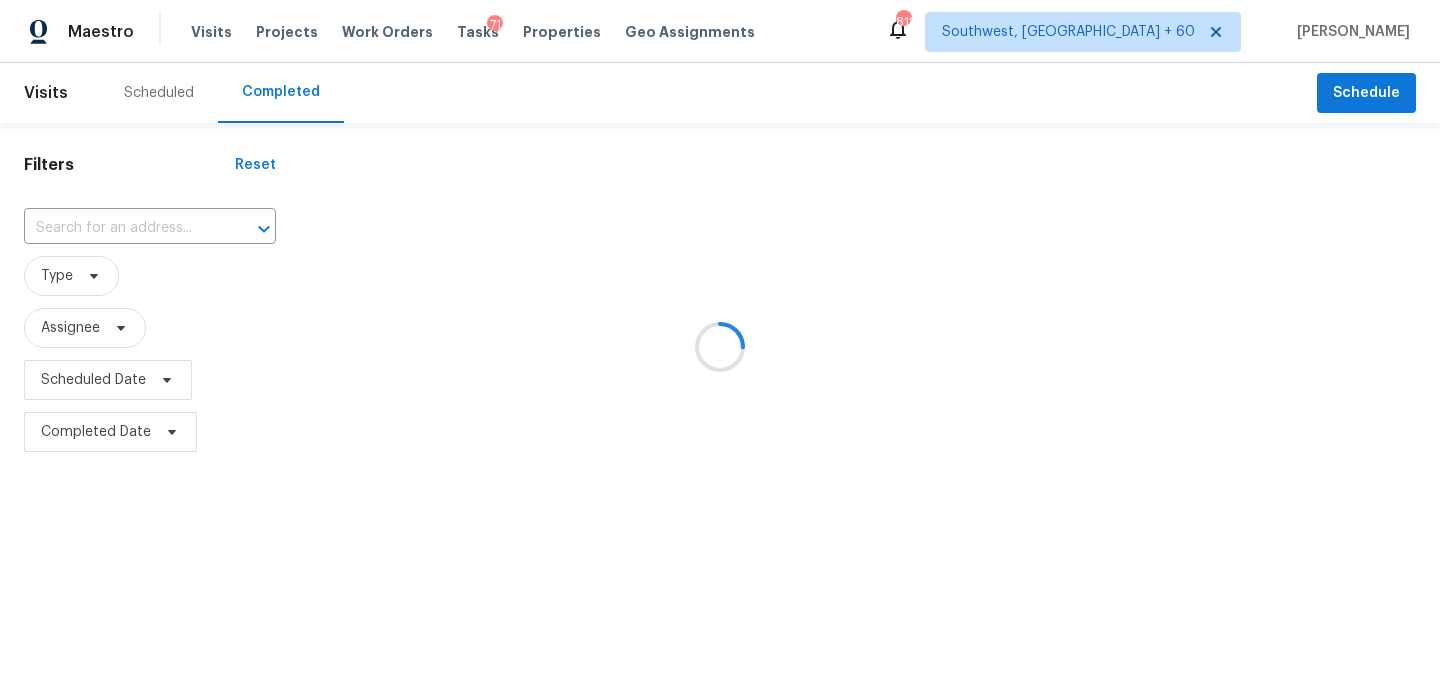 click at bounding box center (720, 346) 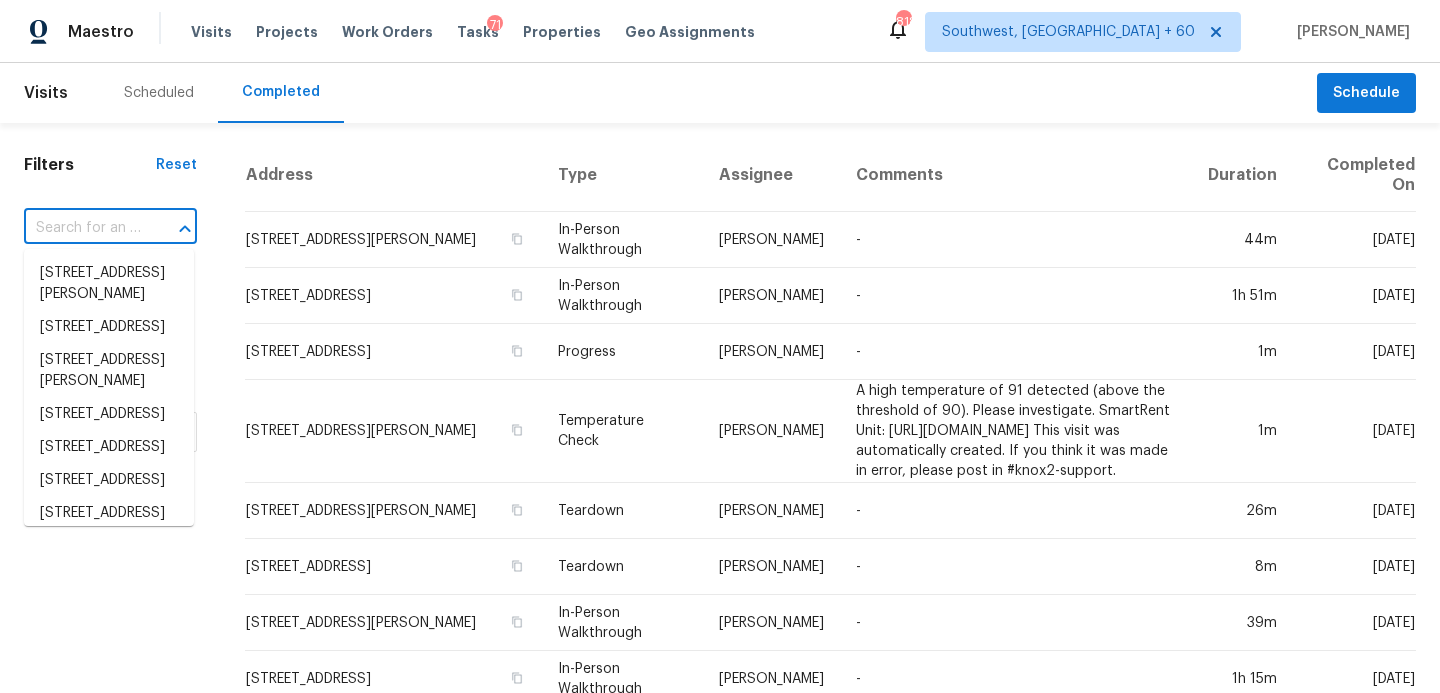 click at bounding box center [82, 228] 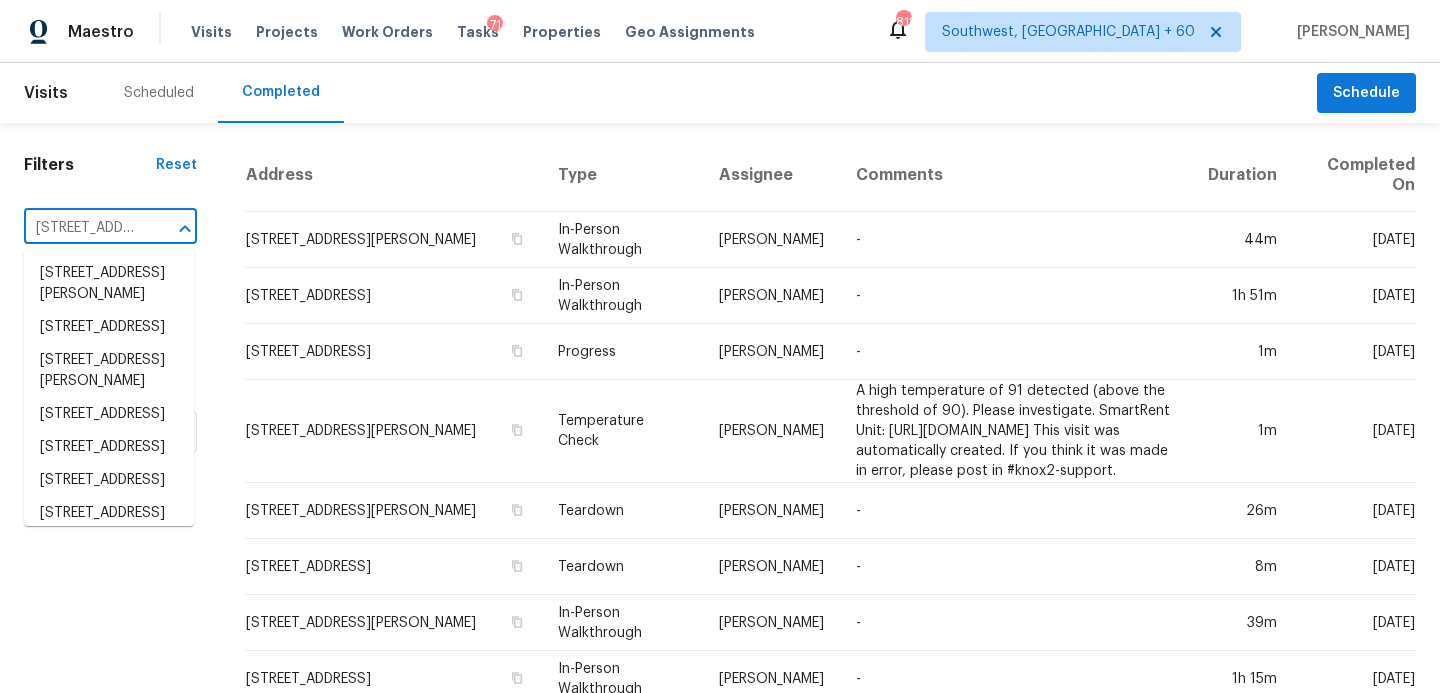 scroll, scrollTop: 0, scrollLeft: 170, axis: horizontal 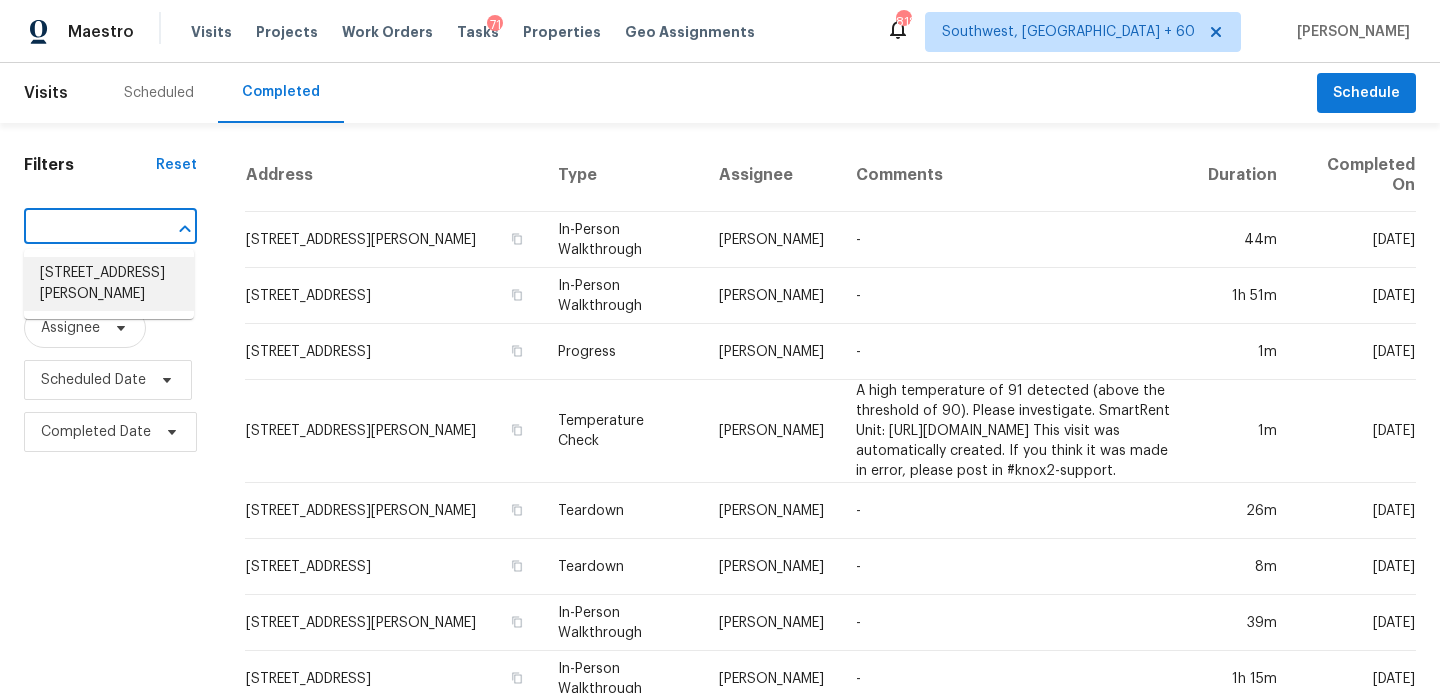 click on "[STREET_ADDRESS][PERSON_NAME]" at bounding box center (109, 284) 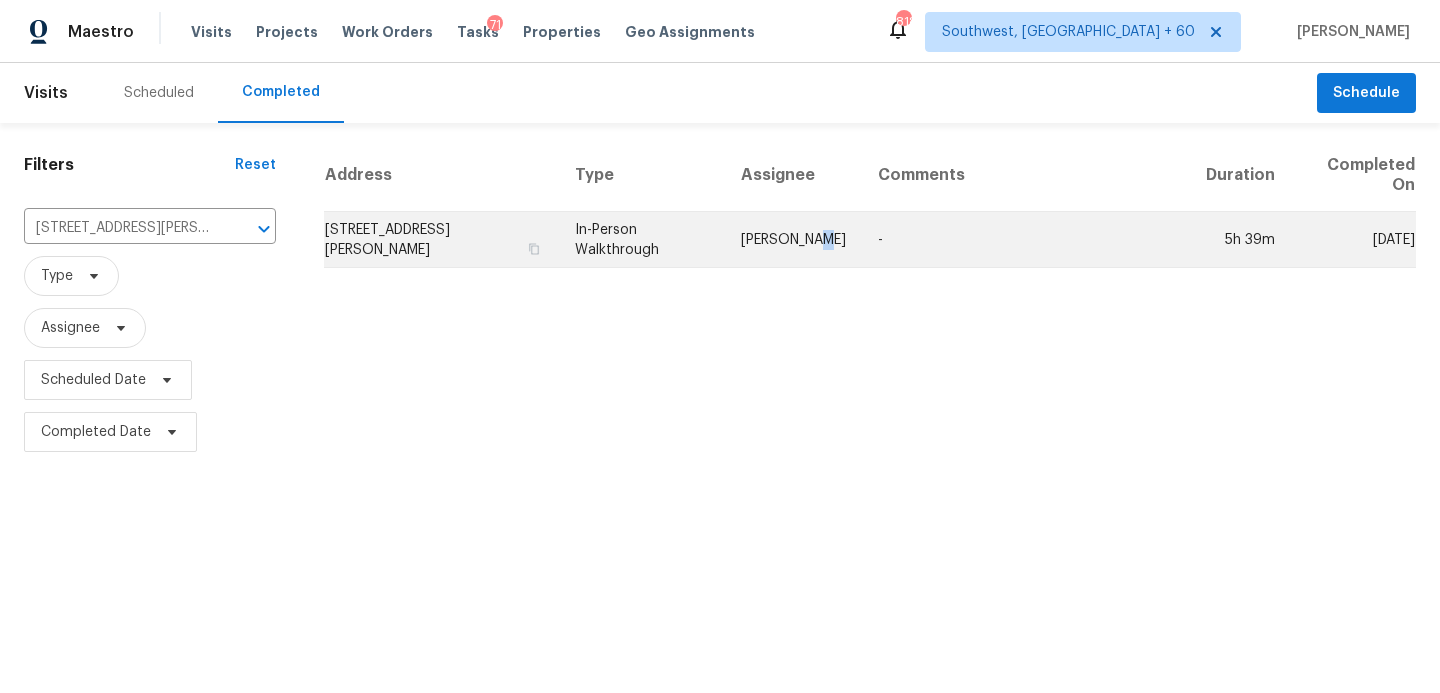 click on "[PERSON_NAME]" at bounding box center (793, 240) 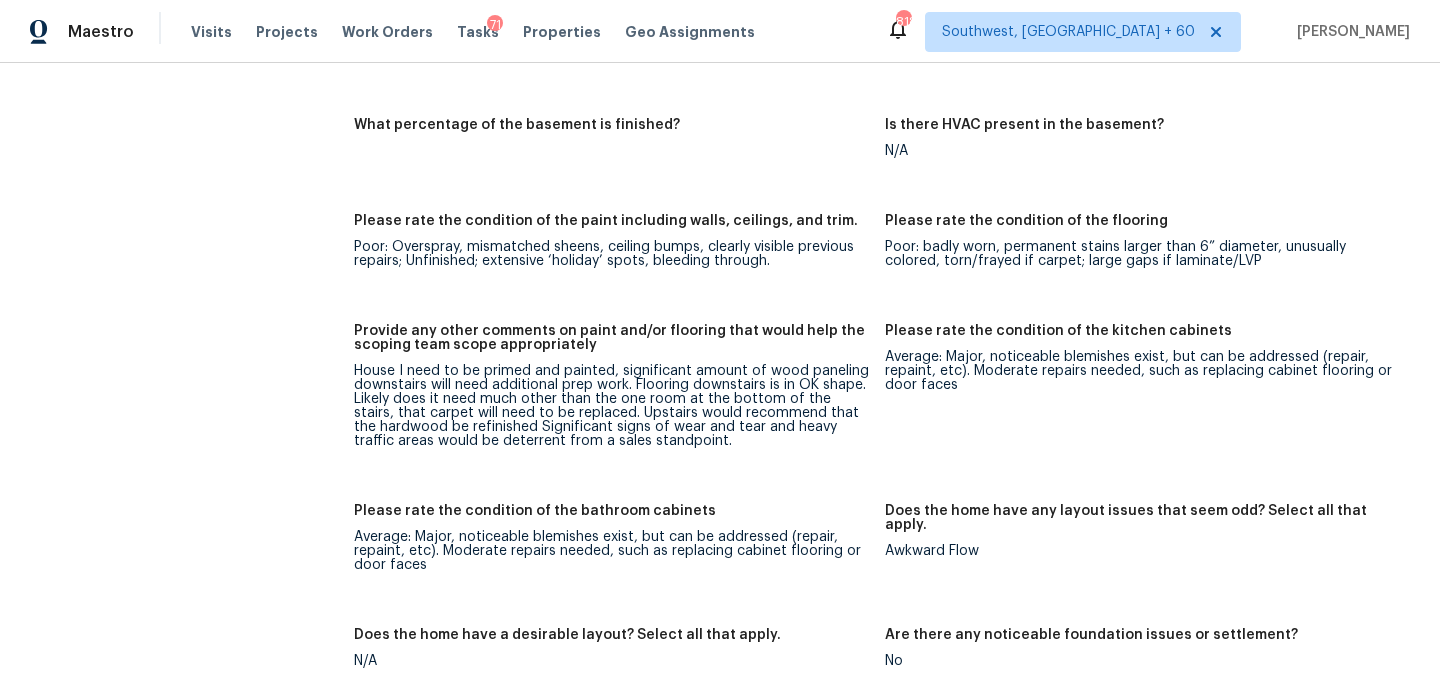 scroll, scrollTop: 2725, scrollLeft: 0, axis: vertical 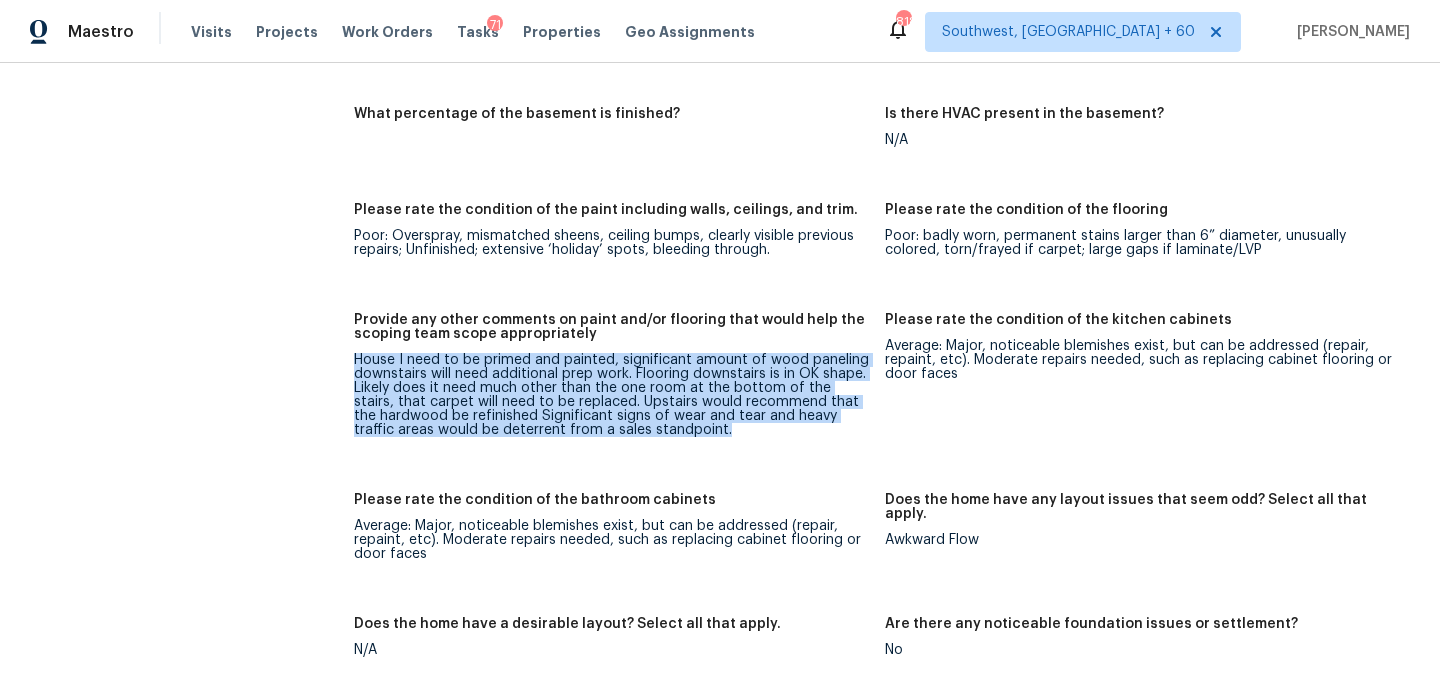 drag, startPoint x: 352, startPoint y: 333, endPoint x: 694, endPoint y: 414, distance: 351.46124 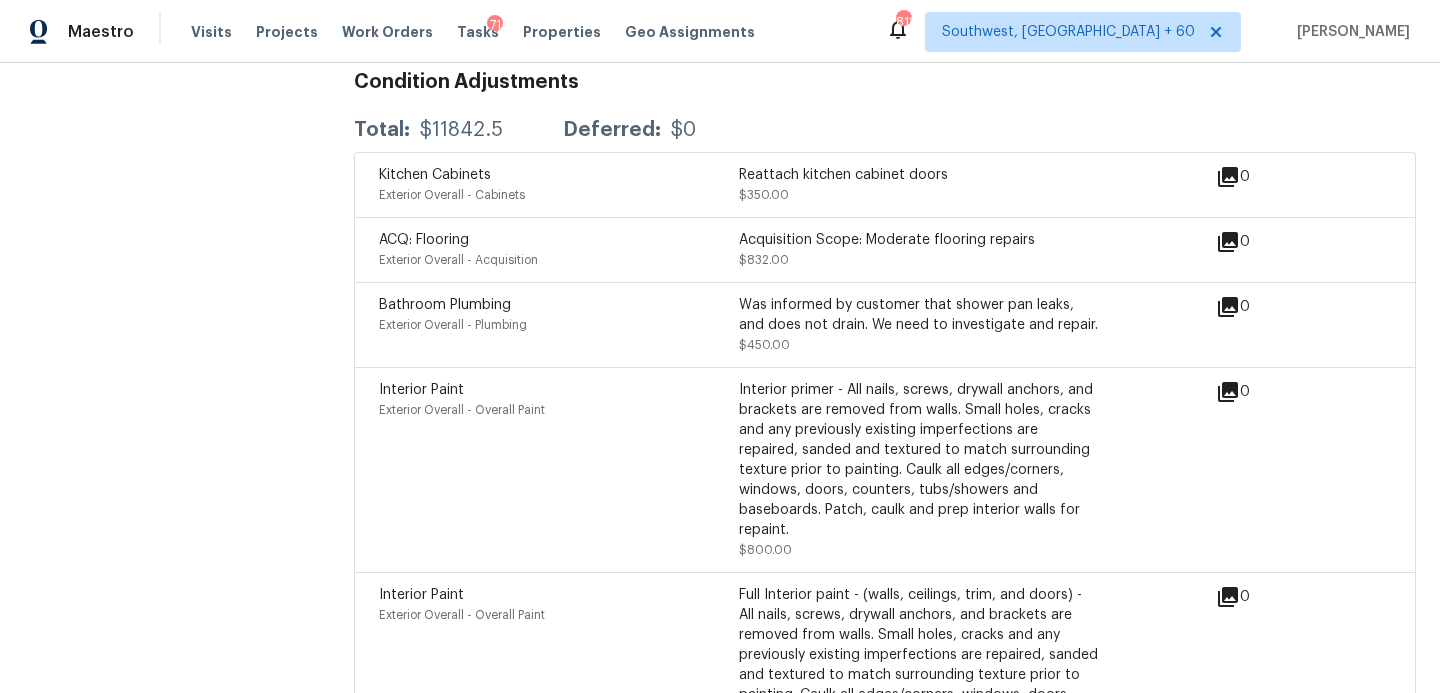 scroll, scrollTop: 4801, scrollLeft: 0, axis: vertical 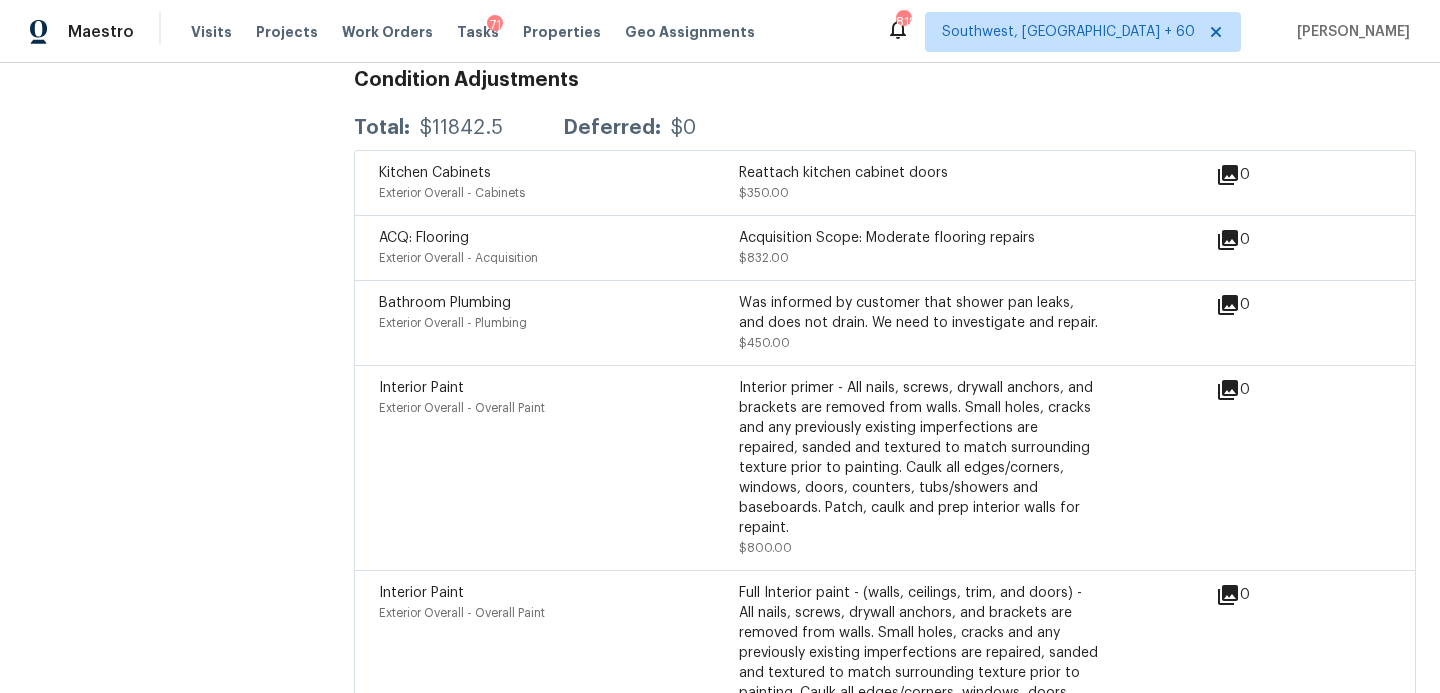 click on "Interior primer - All nails, screws, drywall anchors, and brackets are removed from walls. Small holes, cracks and any previously existing imperfections are repaired, sanded and textured to match surrounding texture prior to painting. Caulk all edges/corners, windows, doors, counters, tubs/showers and baseboards. Patch, caulk and prep interior walls for repaint." at bounding box center [919, 458] 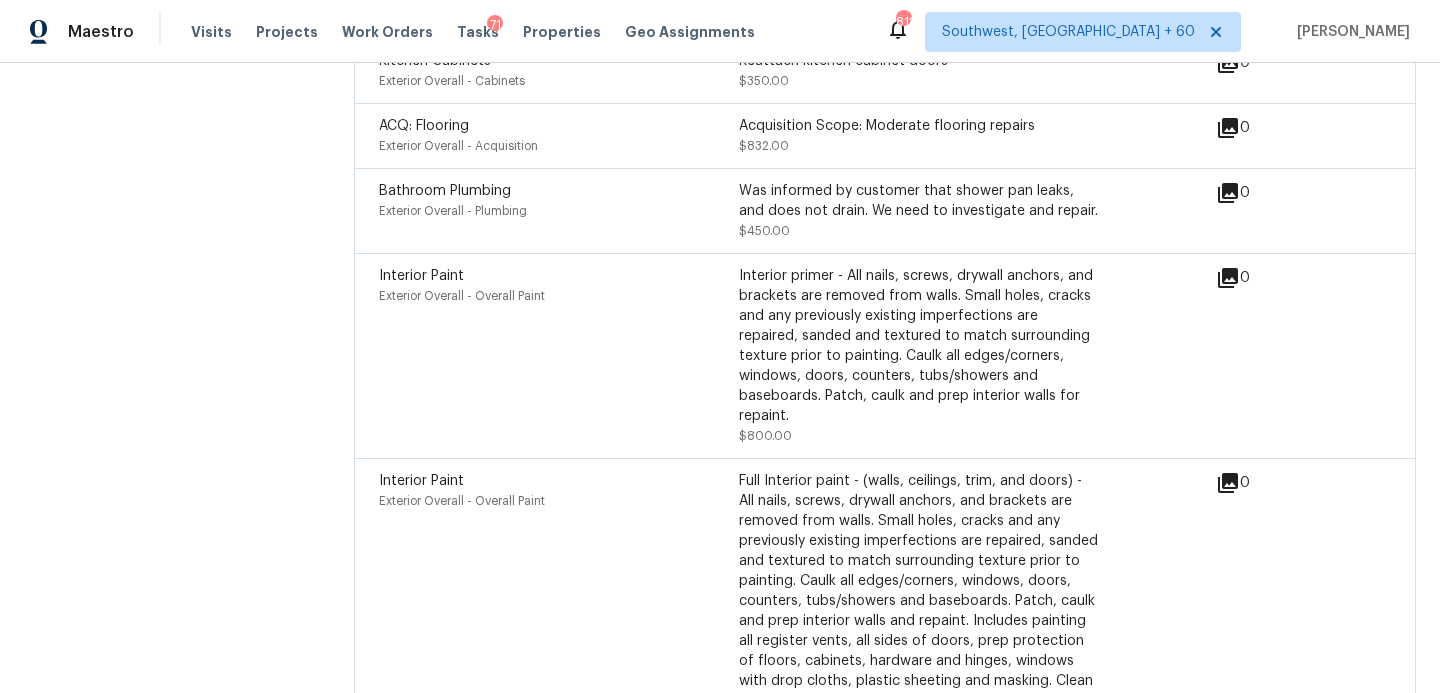 scroll, scrollTop: 5058, scrollLeft: 0, axis: vertical 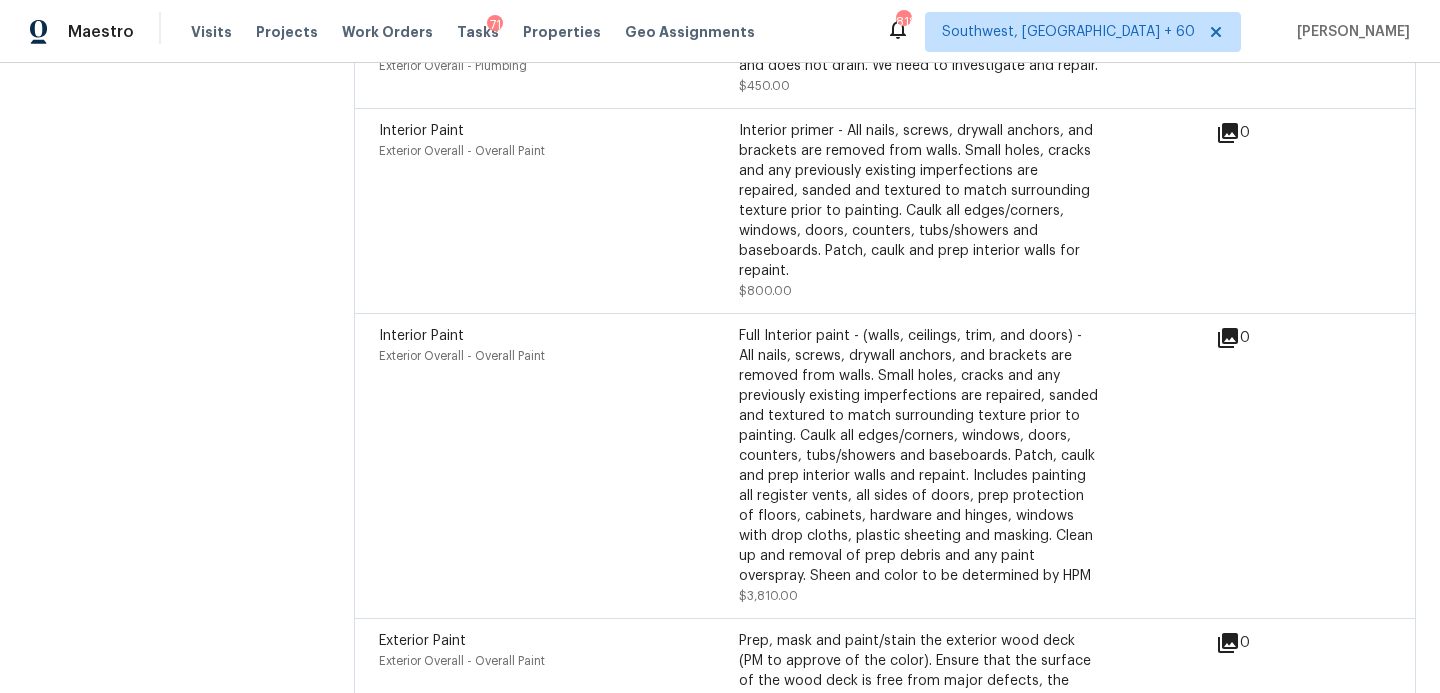 click on "Full Interior paint - (walls, ceilings, trim, and doors) - All nails, screws, drywall anchors, and brackets are removed from walls. Small holes, cracks and any previously existing imperfections are repaired, sanded and textured to match surrounding texture prior to painting. Caulk all edges/corners, windows, doors, counters, tubs/showers and baseboards. Patch, caulk and prep interior walls and repaint. Includes painting all register vents, all sides of doors, prep protection of floors, cabinets, hardware and hinges, windows with drop cloths, plastic sheeting and masking. Clean up and removal of prep debris and any paint overspray. Sheen and color to be determined by HPM" at bounding box center [919, 456] 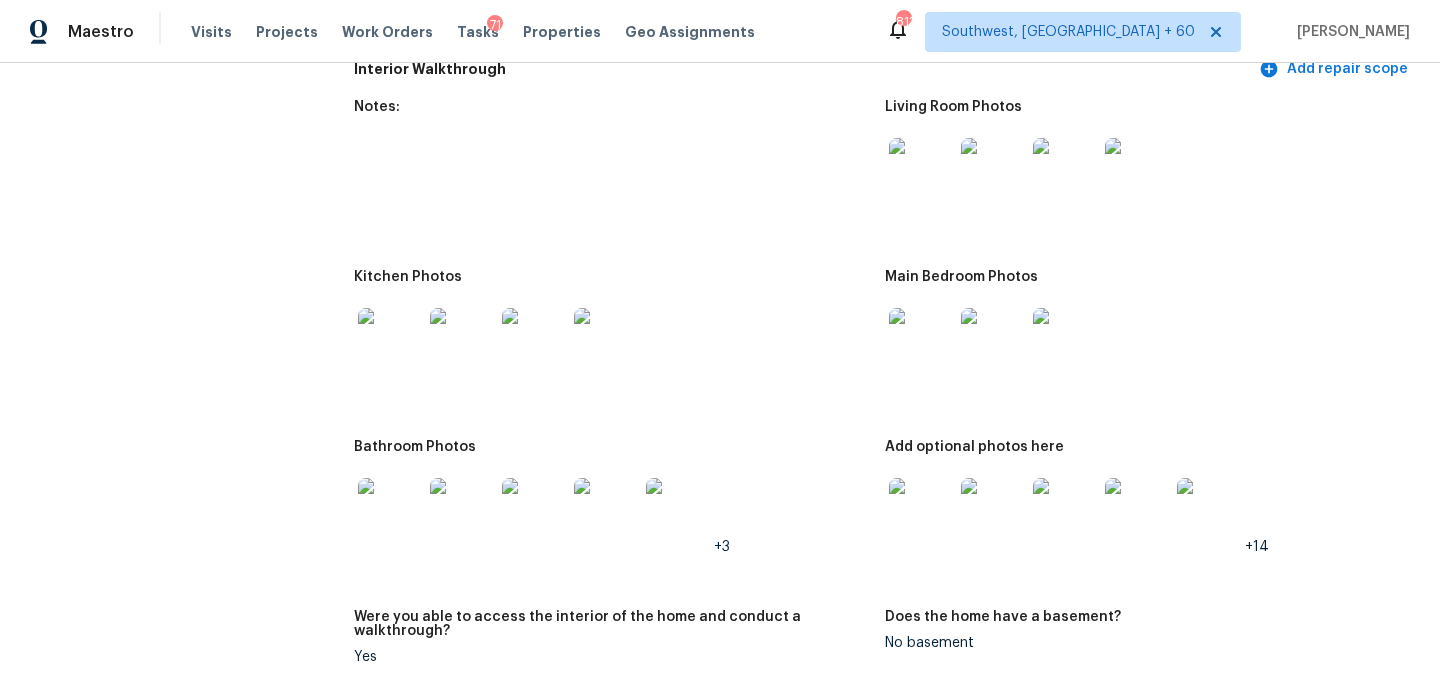 scroll, scrollTop: 2053, scrollLeft: 0, axis: vertical 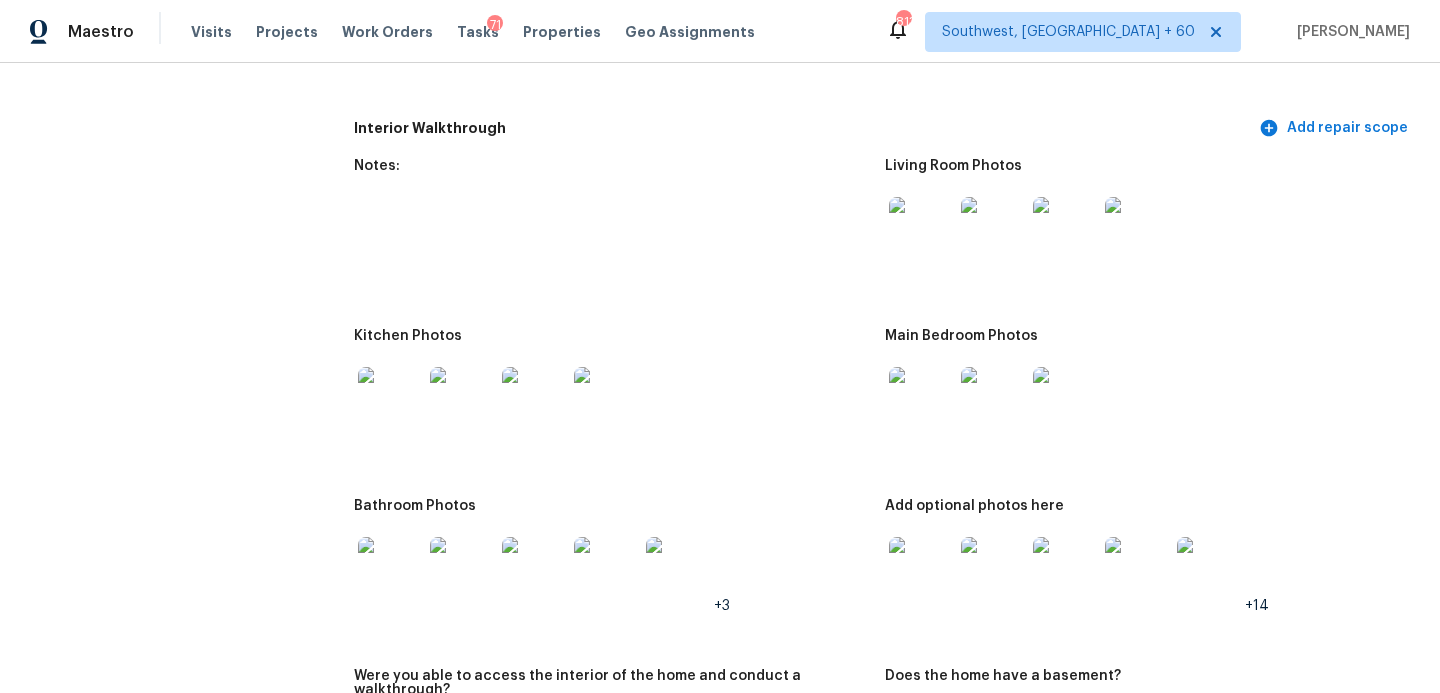 click at bounding box center [921, 229] 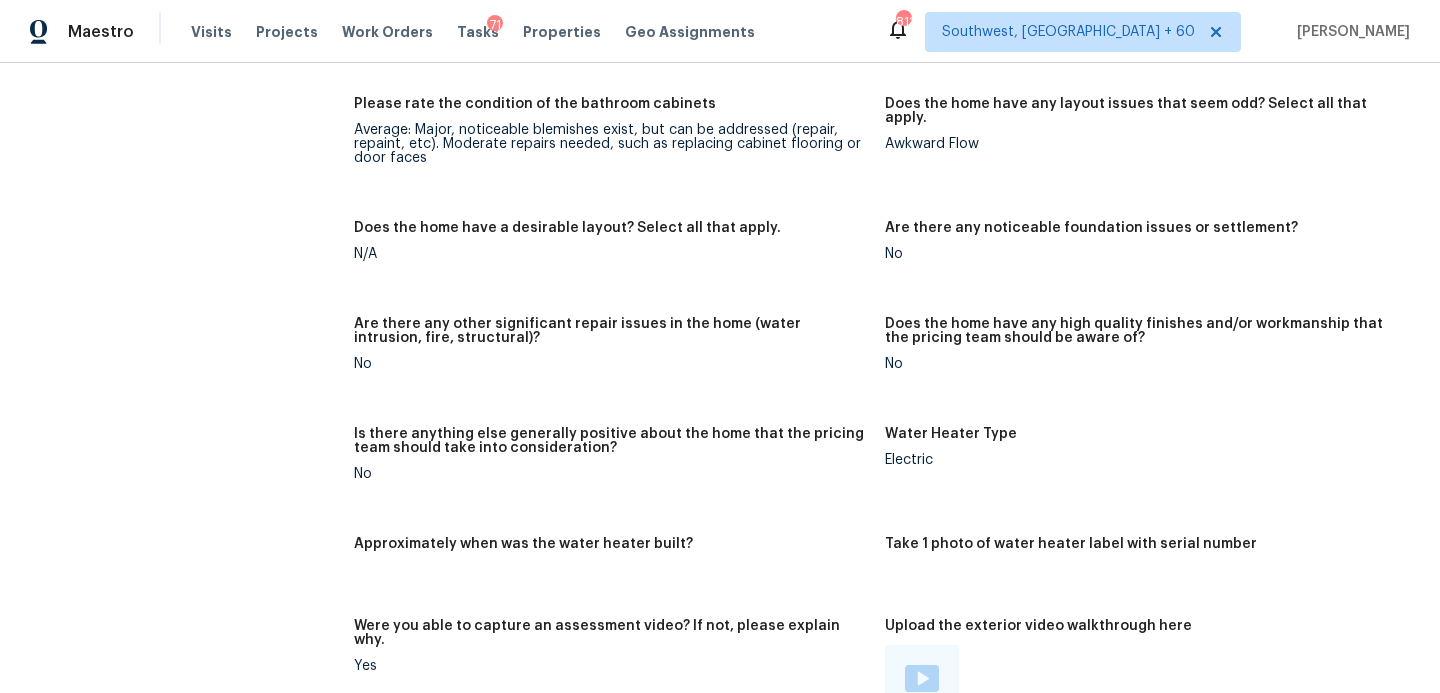 scroll, scrollTop: 3770, scrollLeft: 0, axis: vertical 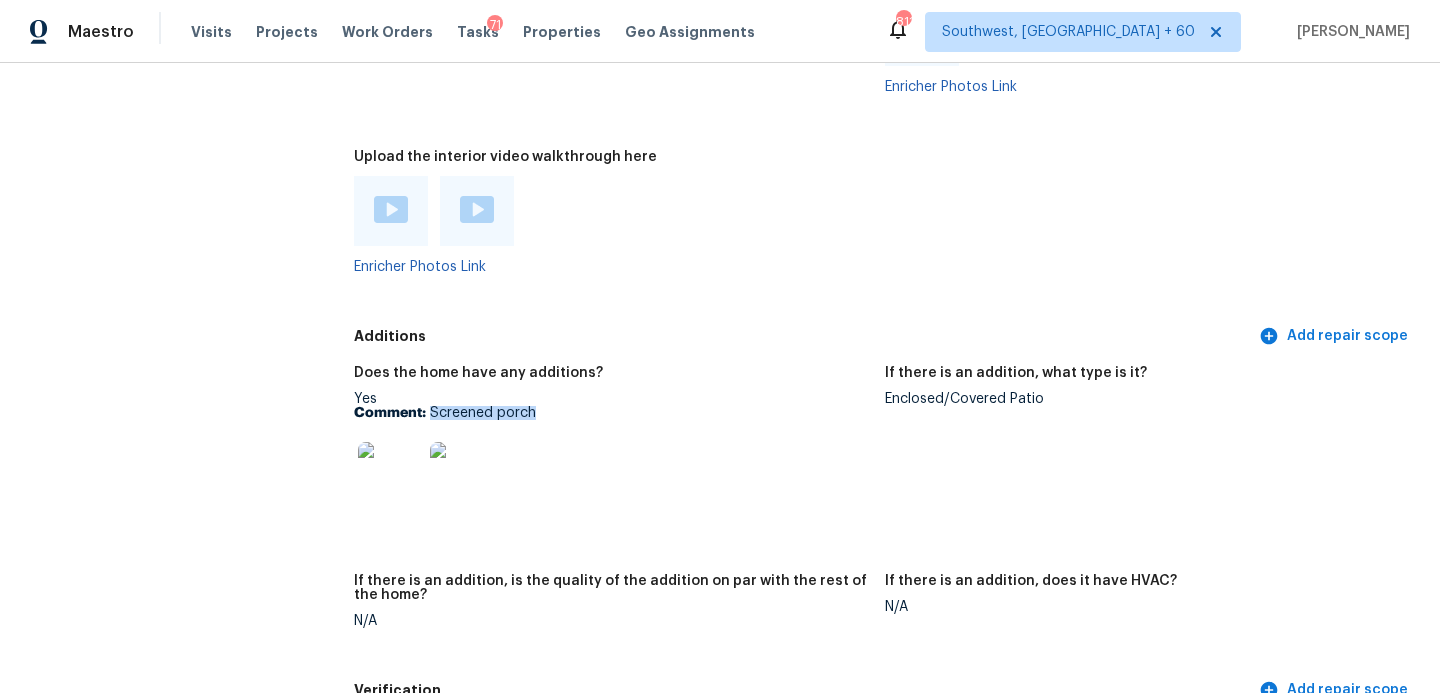 drag, startPoint x: 432, startPoint y: 386, endPoint x: 564, endPoint y: 386, distance: 132 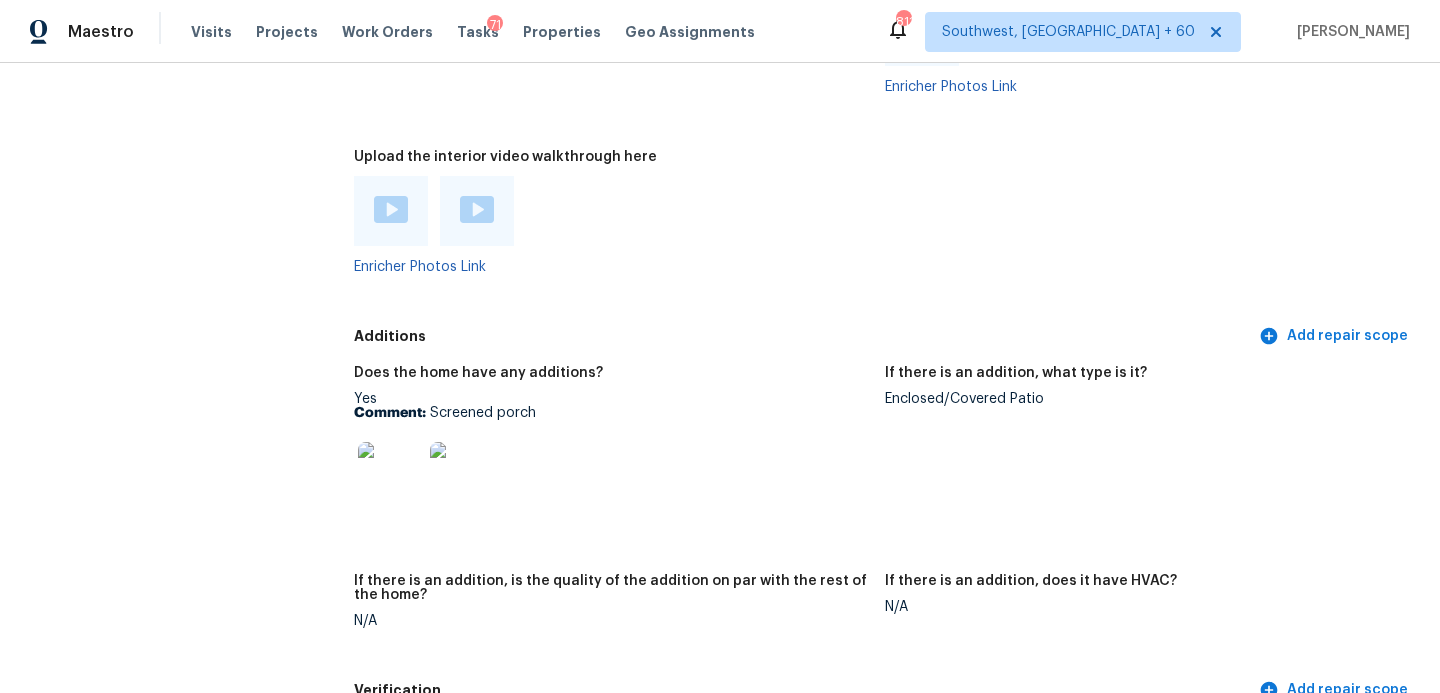 click on "Yes Comment:   Screened porch" at bounding box center (611, 455) 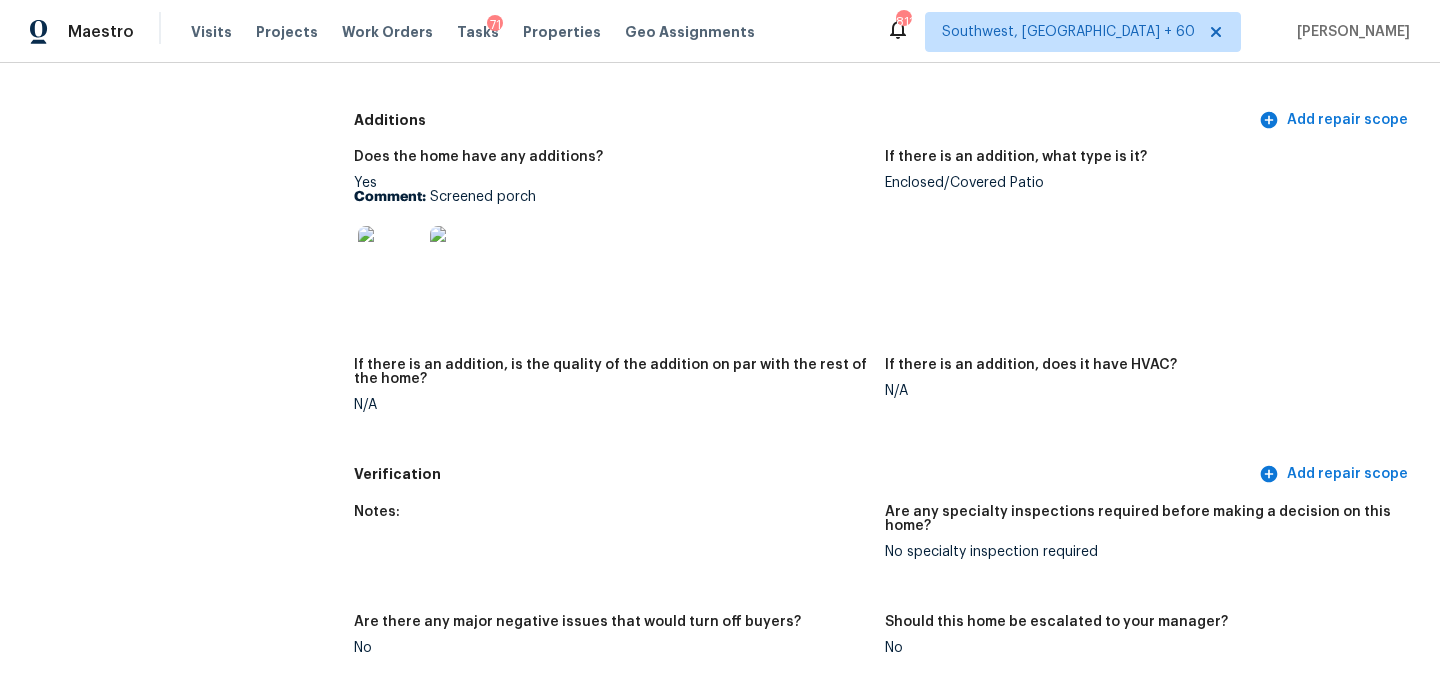 click at bounding box center [611, 258] 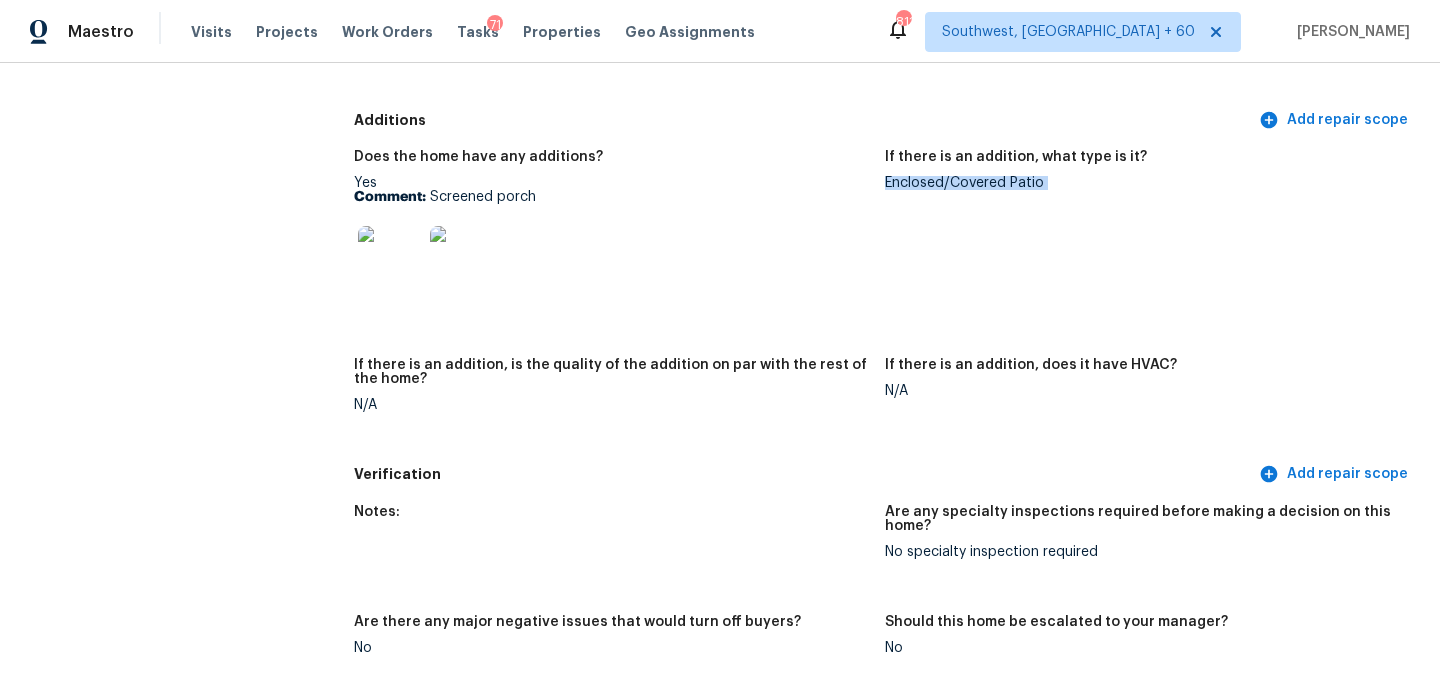 click on "If there is an addition, what type is it? Enclosed/Covered Patio" at bounding box center [1150, 242] 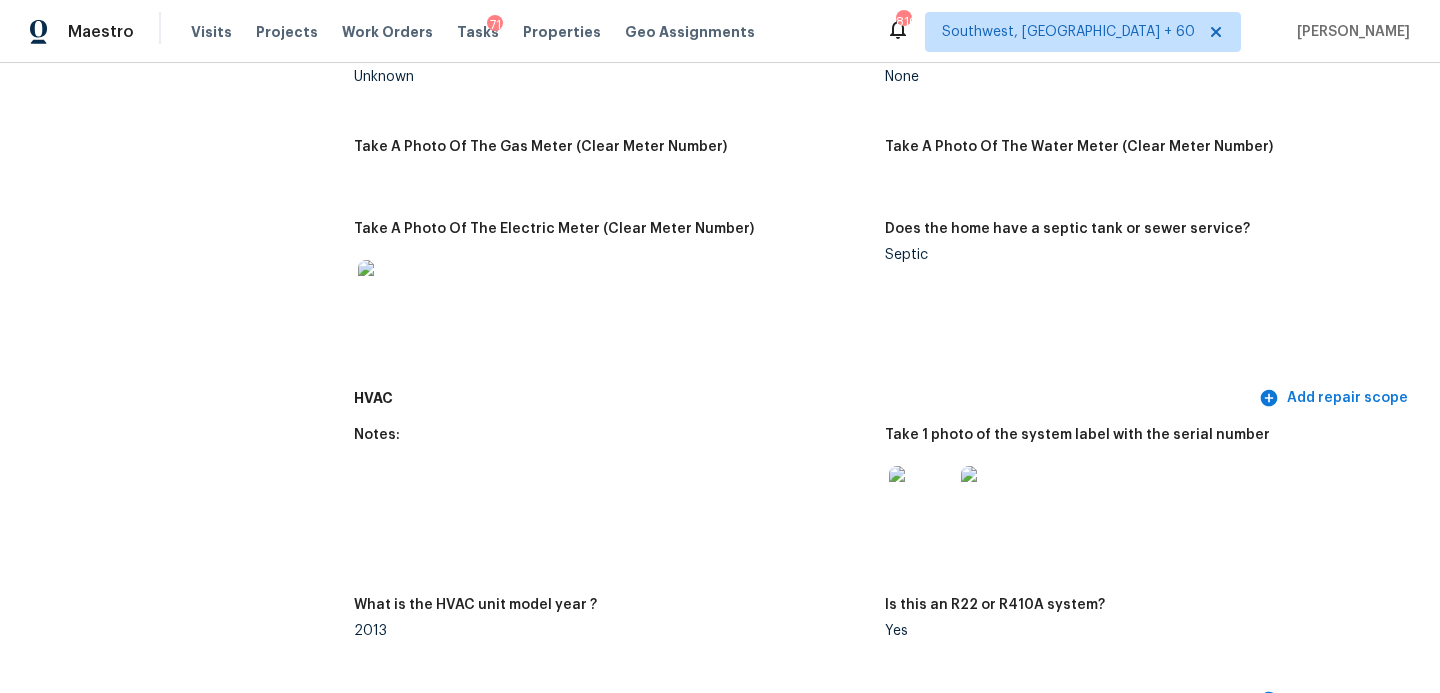 scroll, scrollTop: 1207, scrollLeft: 0, axis: vertical 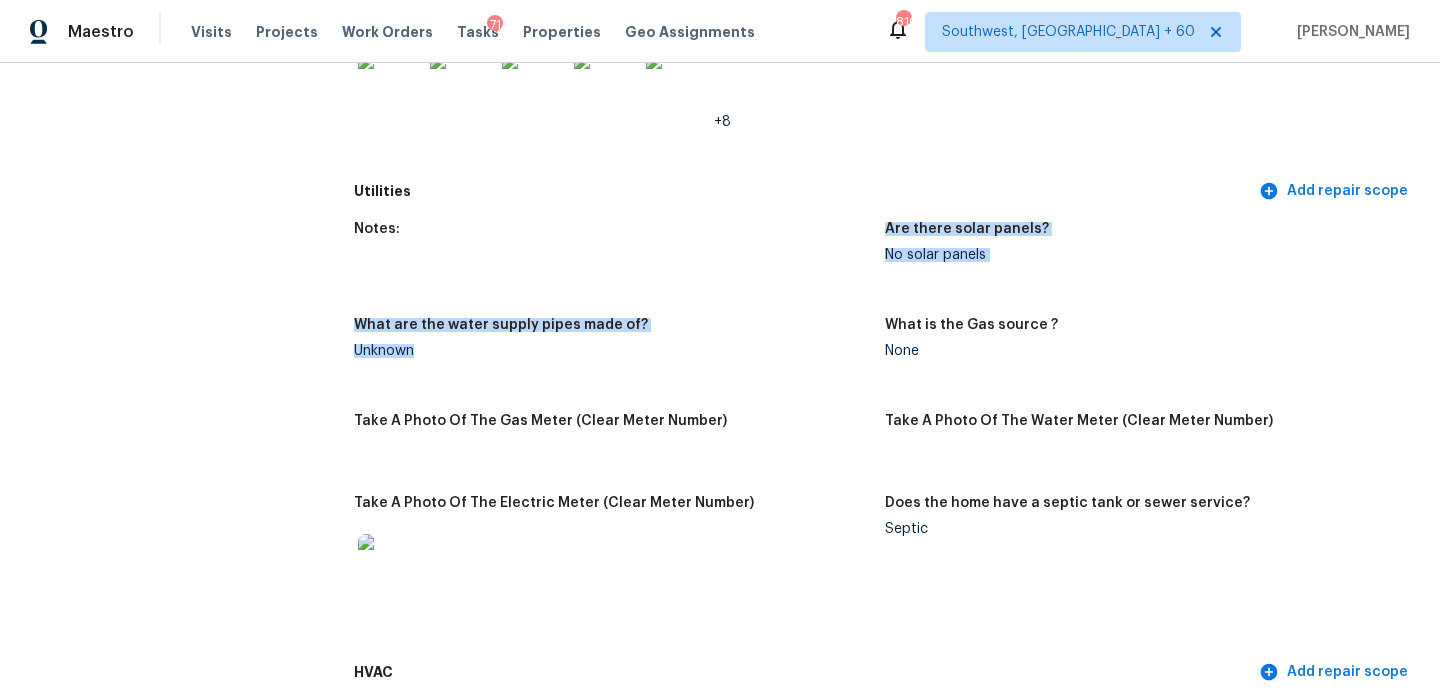 drag, startPoint x: 725, startPoint y: 259, endPoint x: 741, endPoint y: 430, distance: 171.7469 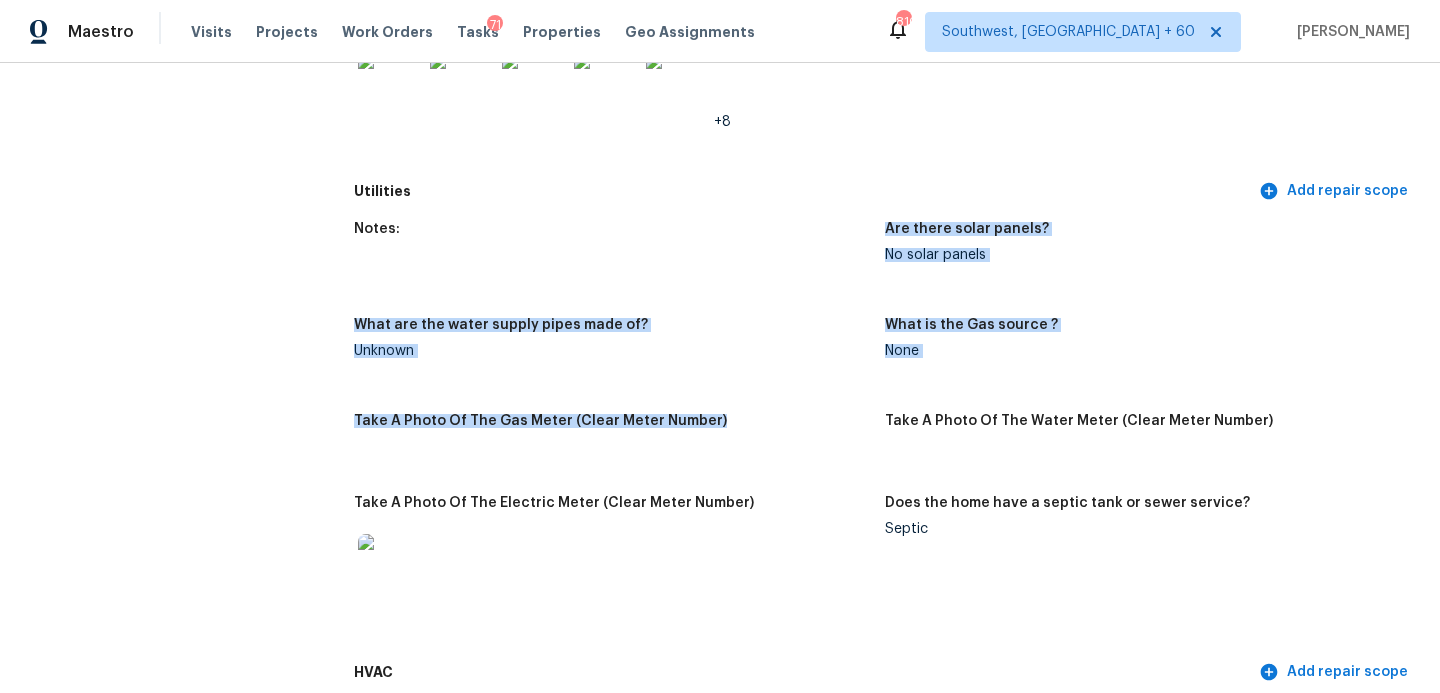 click on "Notes: Are there solar panels? No solar panels What are the water supply pipes made of? Unknown What is the Gas source ? None Take A Photo Of The Gas Meter (Clear Meter Number) Take A Photo Of The Water Meter (Clear Meter Number) Take A Photo Of The Electric Meter (Clear Meter Number) Does the home have a septic tank or sewer service? Septic" at bounding box center [885, 432] 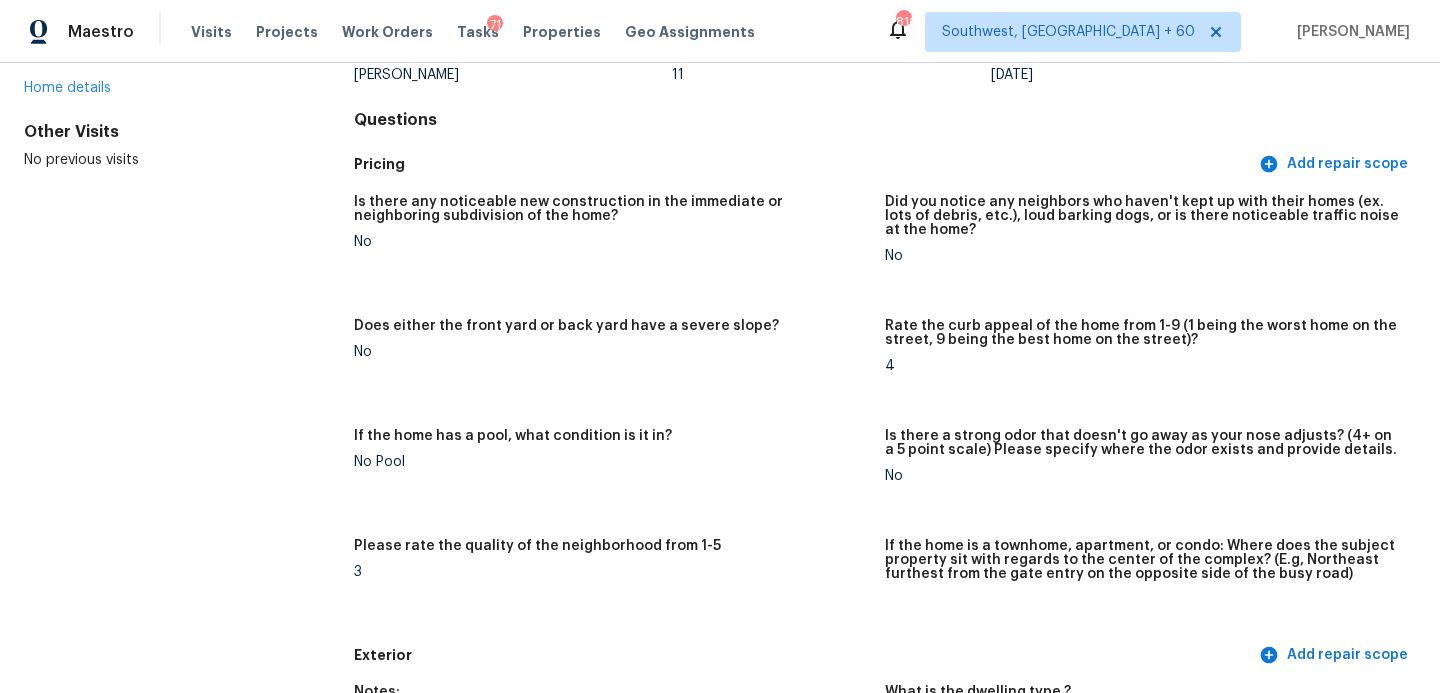 scroll, scrollTop: 405, scrollLeft: 0, axis: vertical 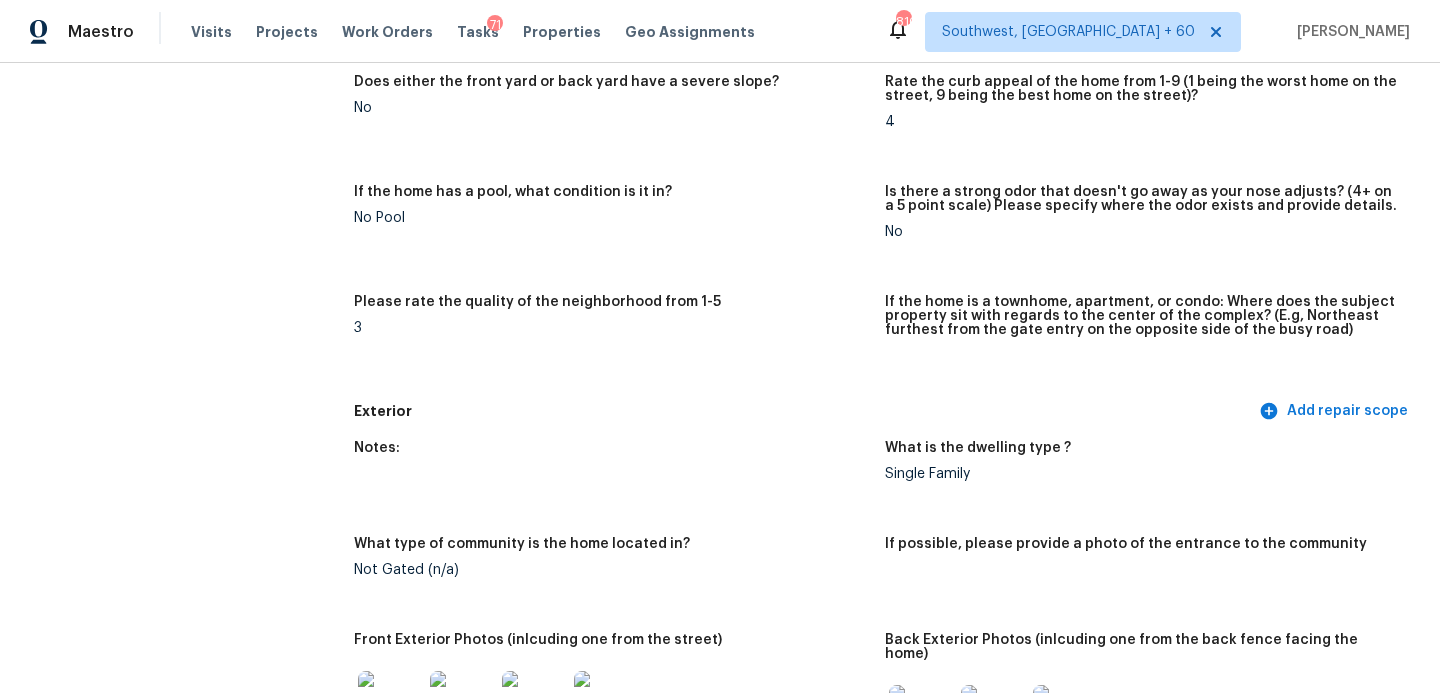click on "Is there any noticeable new construction in the immediate or neighboring subdivision of the home? No Did you notice any neighbors who haven't kept up with their homes (ex. lots of debris, etc.), loud barking dogs, or is there noticeable traffic noise at the home? No Does either the front yard or back yard have a severe slope? No Rate the curb appeal of the home from 1-9 (1 being the worst home on the street, 9 being the best home on the street)? 4 If the home has a pool, what condition is it in? No Pool Is there a strong odor that doesn't go away as your nose adjusts? (4+ on a 5 point scale) Please specify where the odor exists and provide details. No Please rate the quality of the neighborhood from 1-5 3 If the home is a townhome, apartment, or condo: Where does the subject property sit with regards to the center of the complex? (E.g, Northeast furthest from the gate entry on the opposite side of the busy road)" at bounding box center (885, 166) 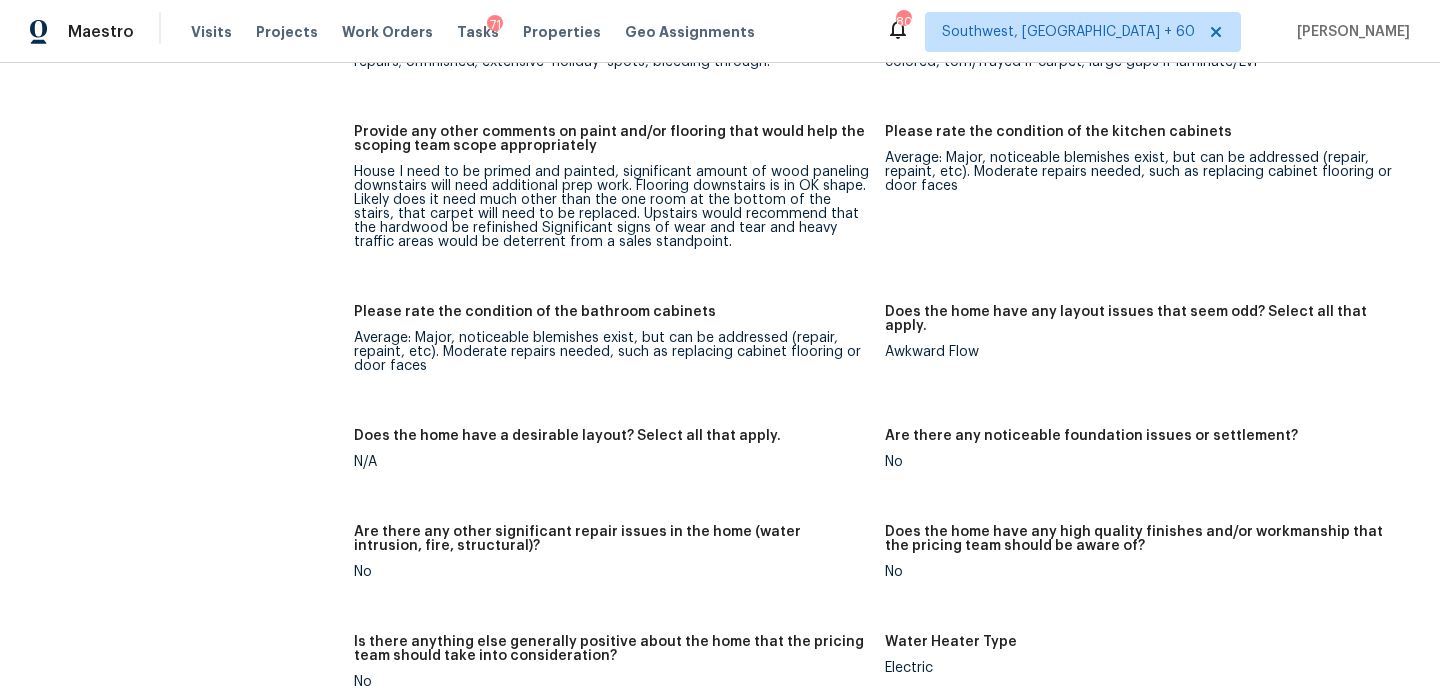 click on "Notes: Living Room Photos Kitchen Photos Main Bedroom Photos Bathroom Photos  +3 Add optional photos here  +14 Were you able to access the interior of the home and conduct a walkthrough? Yes Does the home have a basement? No basement What percentage of the basement is finished? Is there HVAC present in the basement? N/A Please rate the condition of the paint including walls, ceilings, and trim. Poor: Overspray, mismatched sheens, ceiling bumps, clearly visible previous repairs; Unfinished; extensive ‘holiday’ spots, bleeding through. Please rate the condition of the flooring Poor: badly worn, permanent stains larger than 6” diameter, unusually colored, torn/frayed if carpet; large gaps if laminate/LVP Provide any other comments on paint and/or flooring that would help the scoping team scope appropriately Please rate the condition of the kitchen cabinets Please rate the condition of the bathroom cabinets Does the home have any layout issues that seem odd? Select all that apply. Awkward Flow N/A No No No" at bounding box center (885, 231) 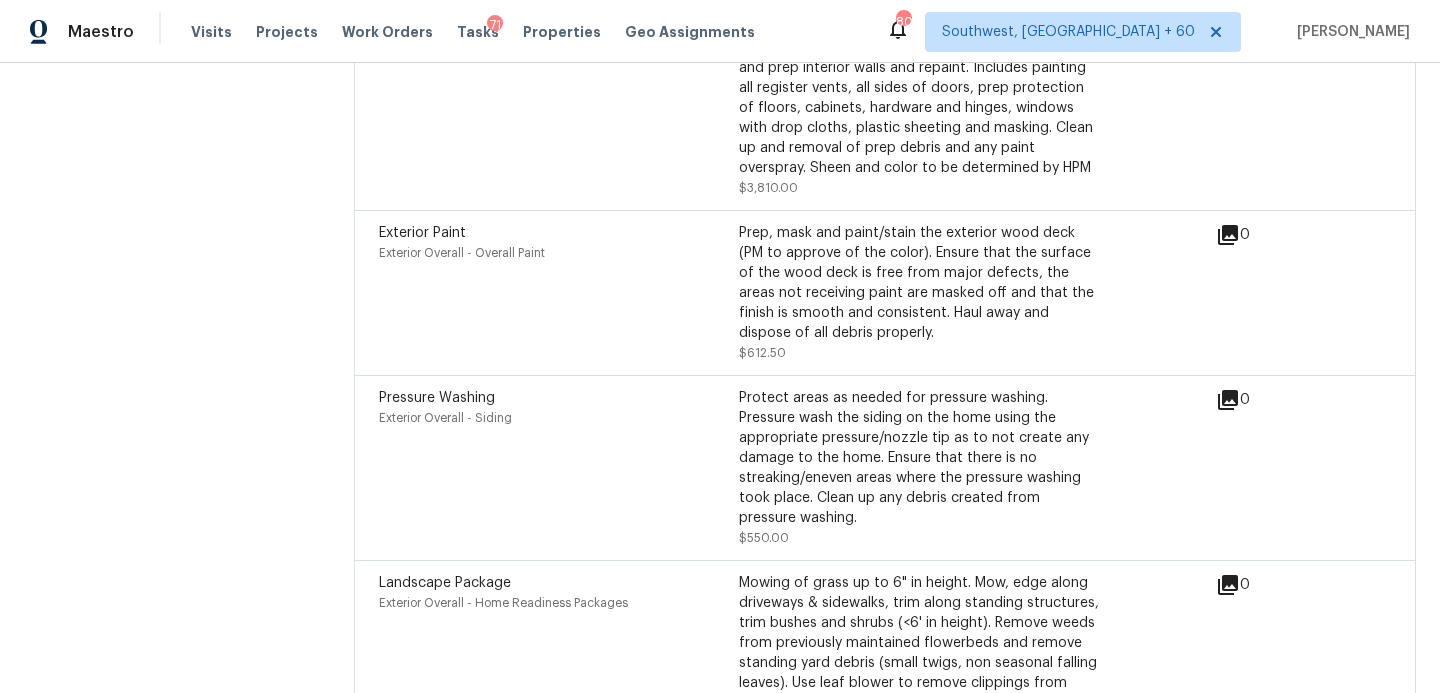 scroll, scrollTop: 5760, scrollLeft: 0, axis: vertical 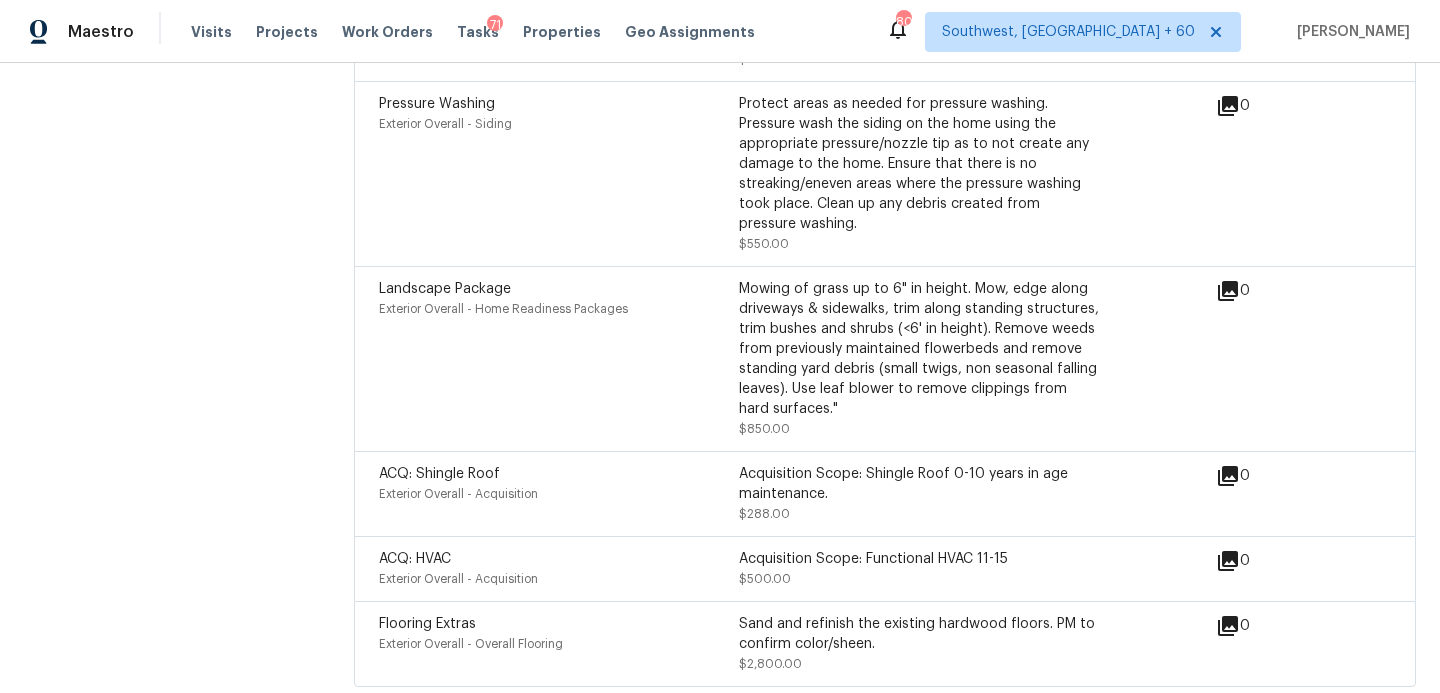 click on "Flooring Extras" at bounding box center (427, 624) 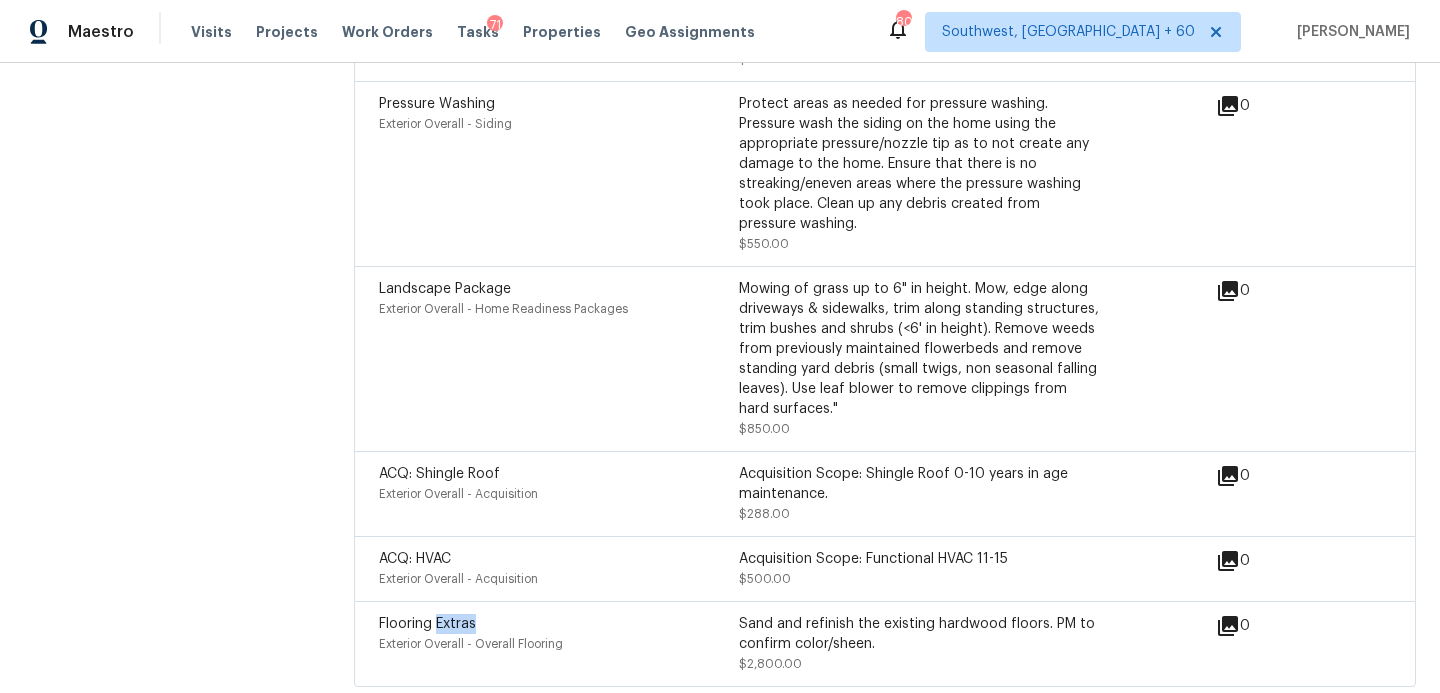 click on "Flooring Extras" at bounding box center [427, 624] 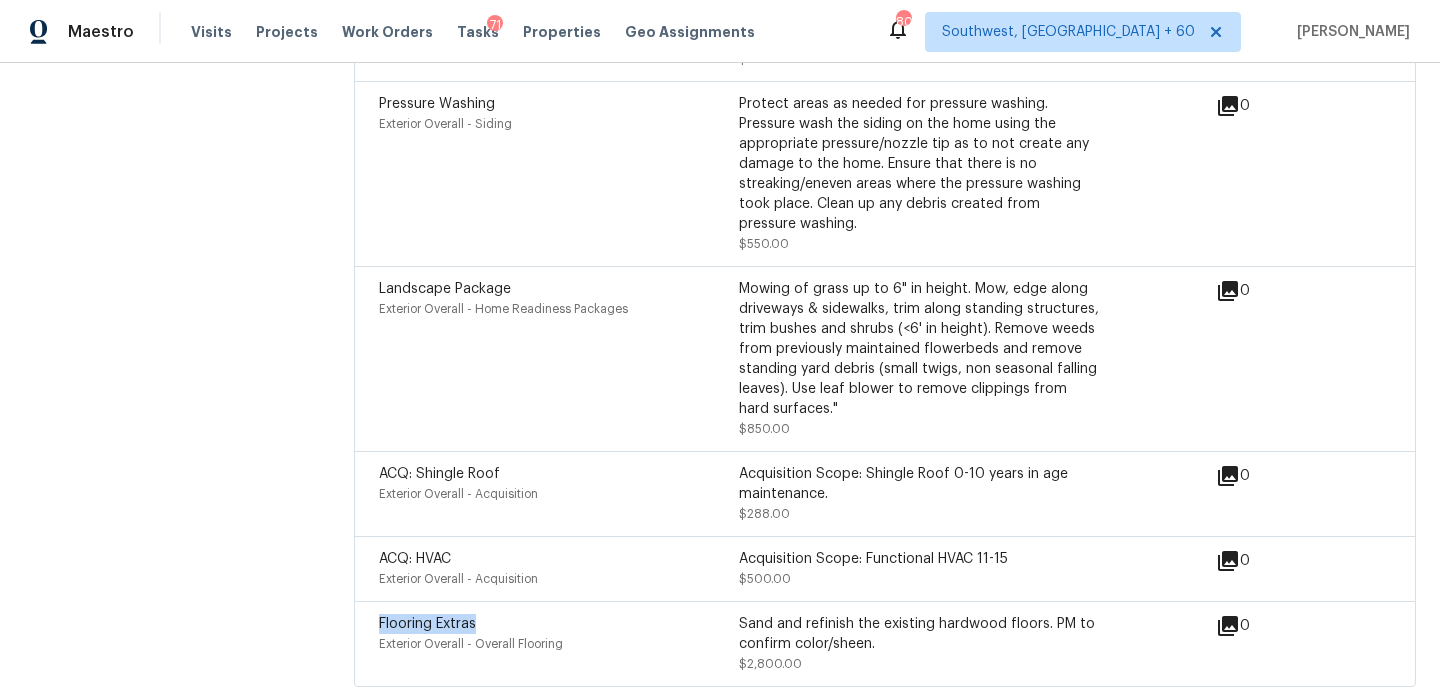 click on "Flooring Extras" at bounding box center [427, 624] 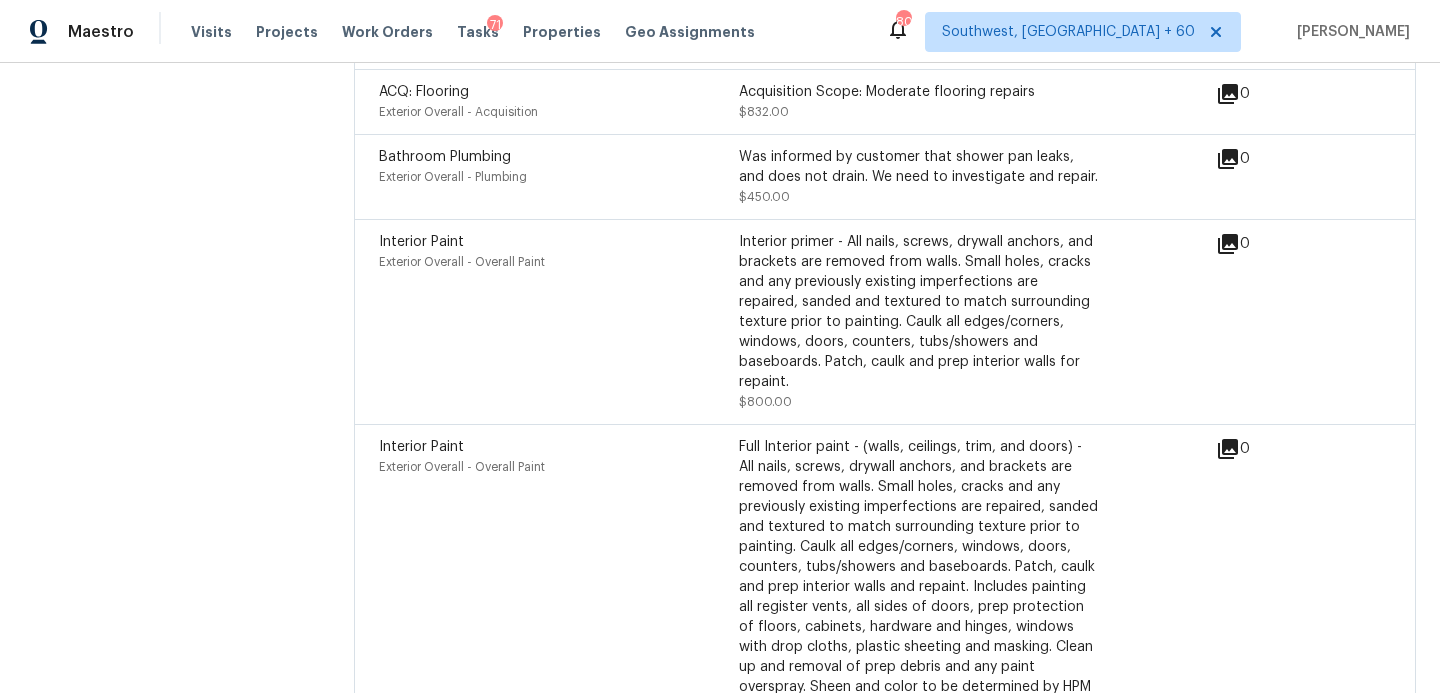 scroll, scrollTop: 4896, scrollLeft: 0, axis: vertical 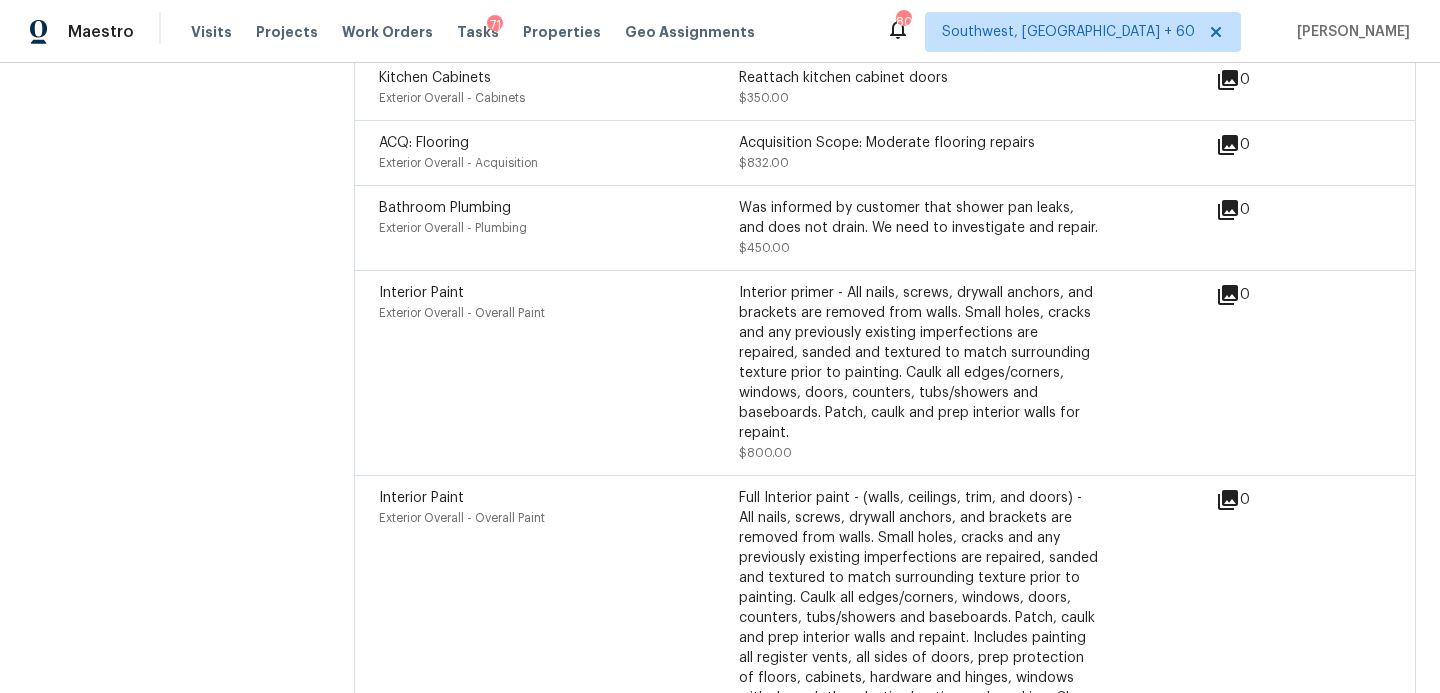 click on "Interior primer - All nails, screws, drywall anchors, and brackets are removed from walls. Small holes, cracks and any previously existing imperfections are repaired, sanded and textured to match surrounding texture prior to painting. Caulk all edges/corners, windows, doors, counters, tubs/showers and baseboards. Patch, caulk and prep interior walls for repaint." at bounding box center [919, 363] 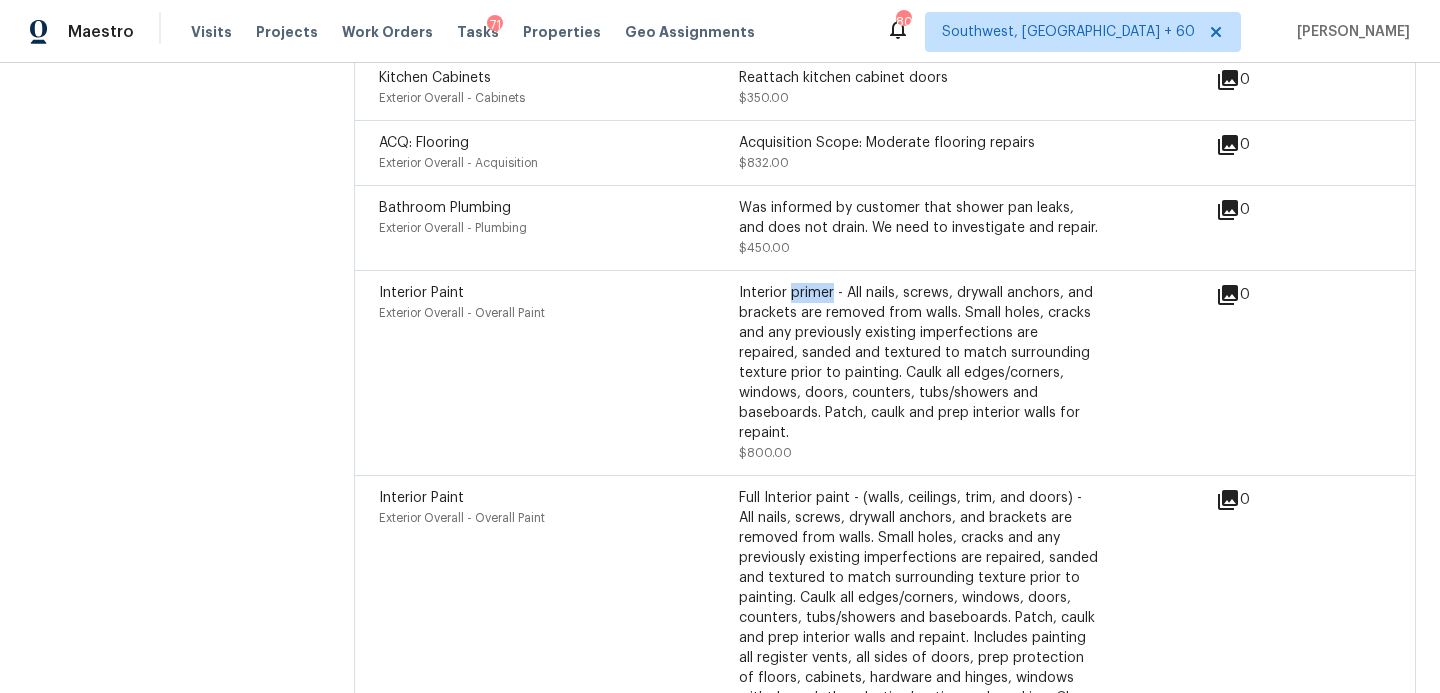 click on "Interior primer - All nails, screws, drywall anchors, and brackets are removed from walls. Small holes, cracks and any previously existing imperfections are repaired, sanded and textured to match surrounding texture prior to painting. Caulk all edges/corners, windows, doors, counters, tubs/showers and baseboards. Patch, caulk and prep interior walls for repaint." at bounding box center (919, 363) 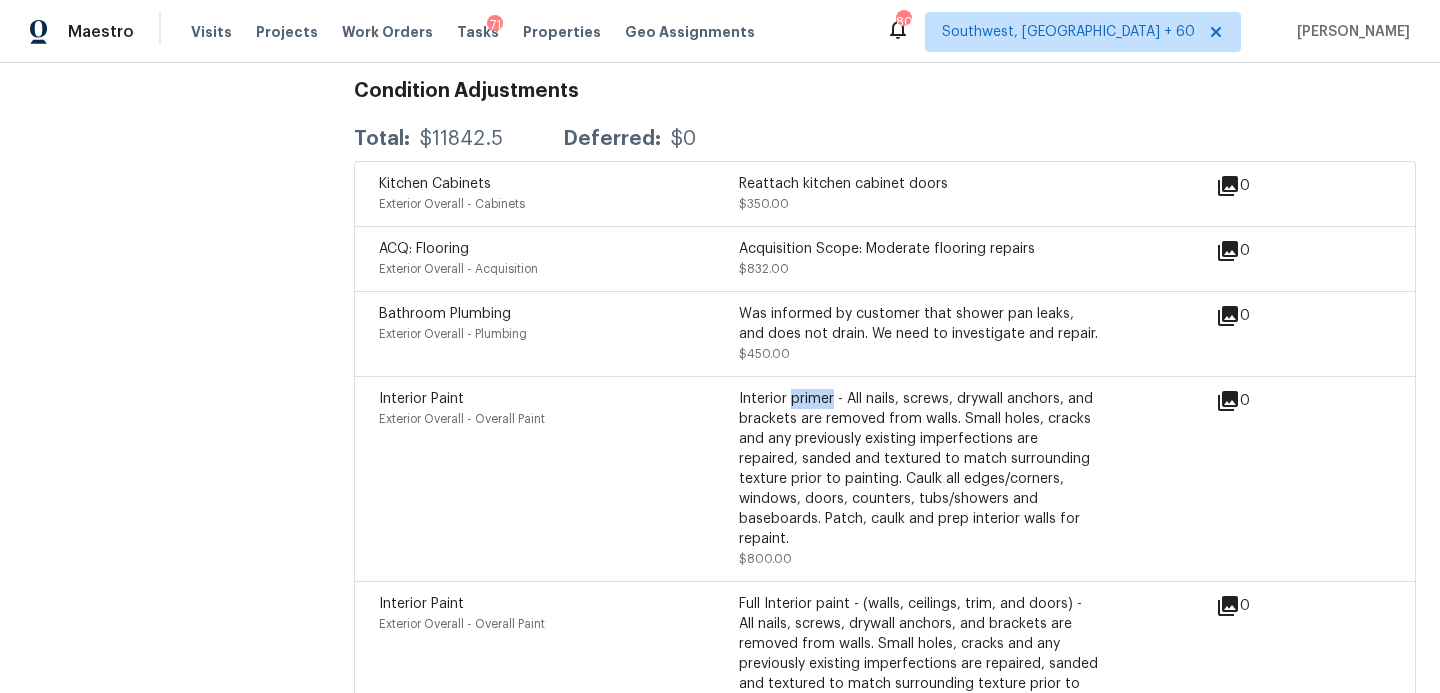 scroll, scrollTop: 4780, scrollLeft: 0, axis: vertical 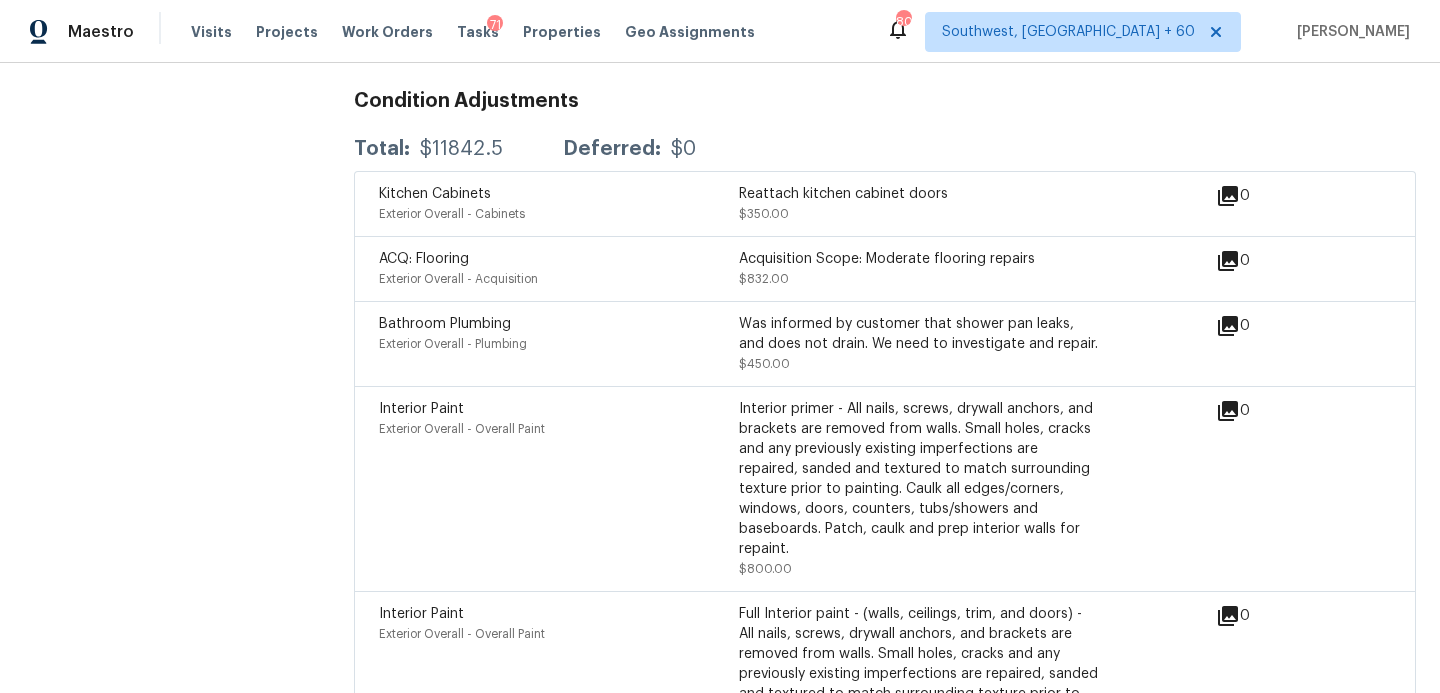 click on "Bathroom Plumbing" at bounding box center (445, 324) 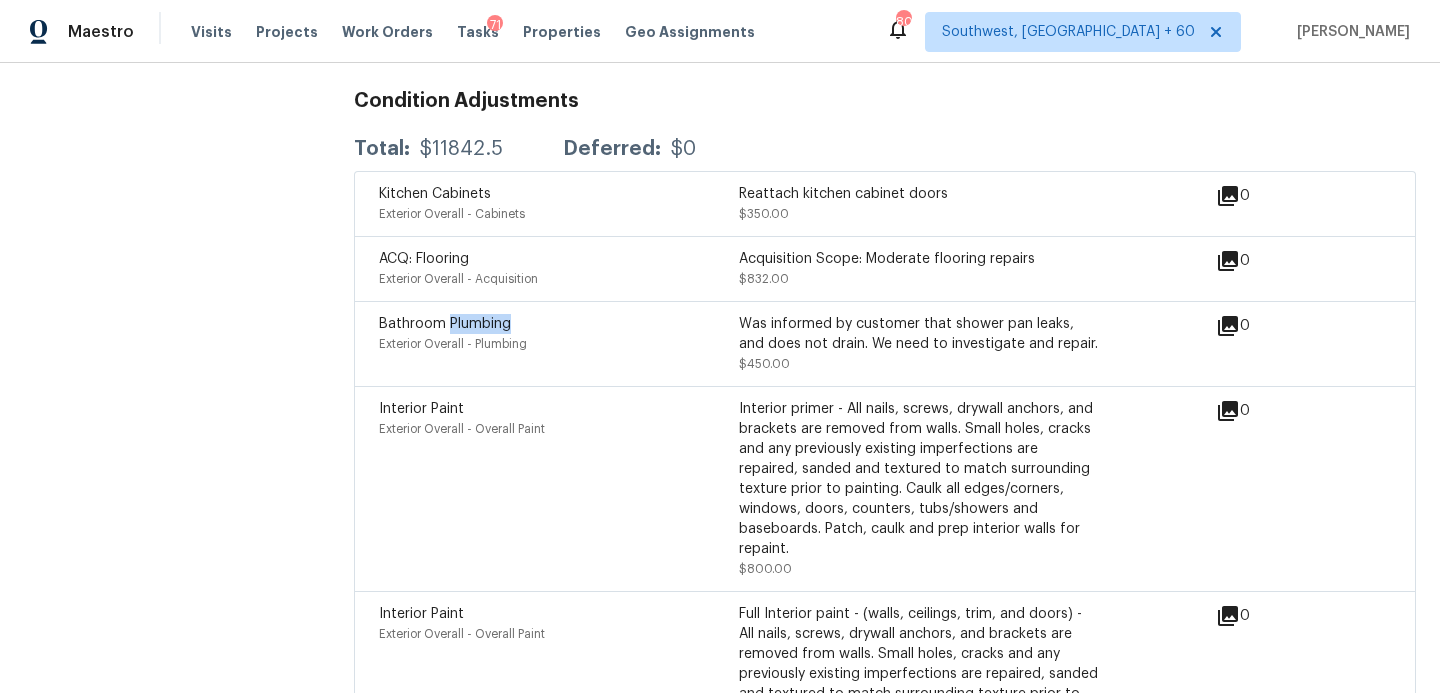 click on "Bathroom Plumbing" at bounding box center [445, 324] 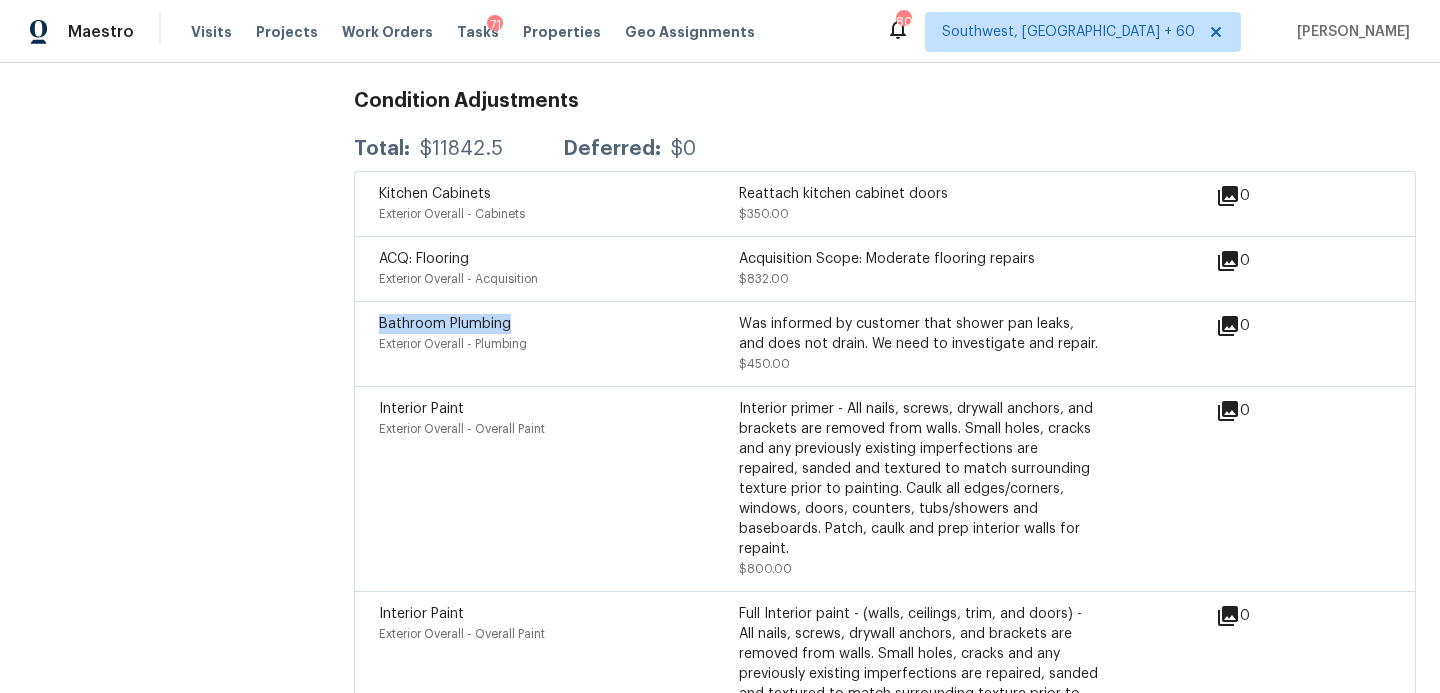click on "Bathroom Plumbing" at bounding box center [445, 324] 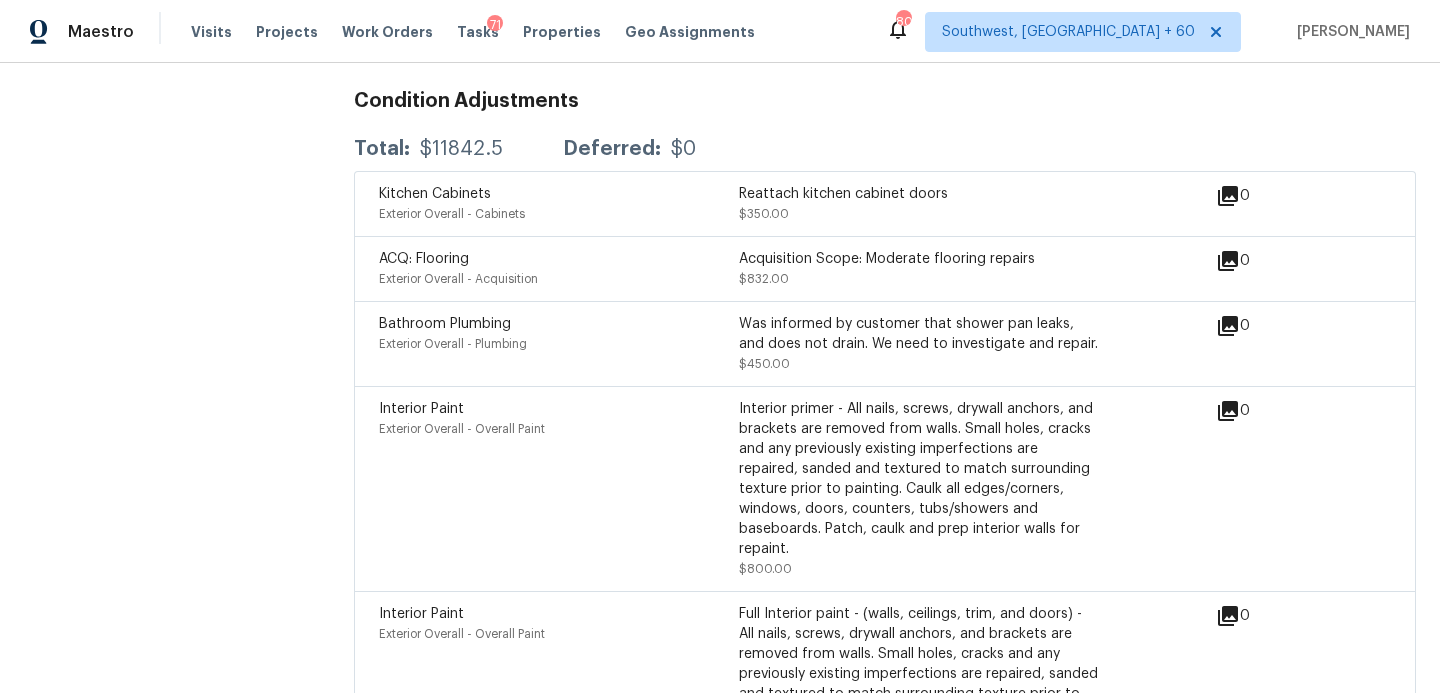 click on "Kitchen Cabinets Exterior Overall - Cabinets Reattach kitchen cabinet doors $350.00   0" at bounding box center (885, 203) 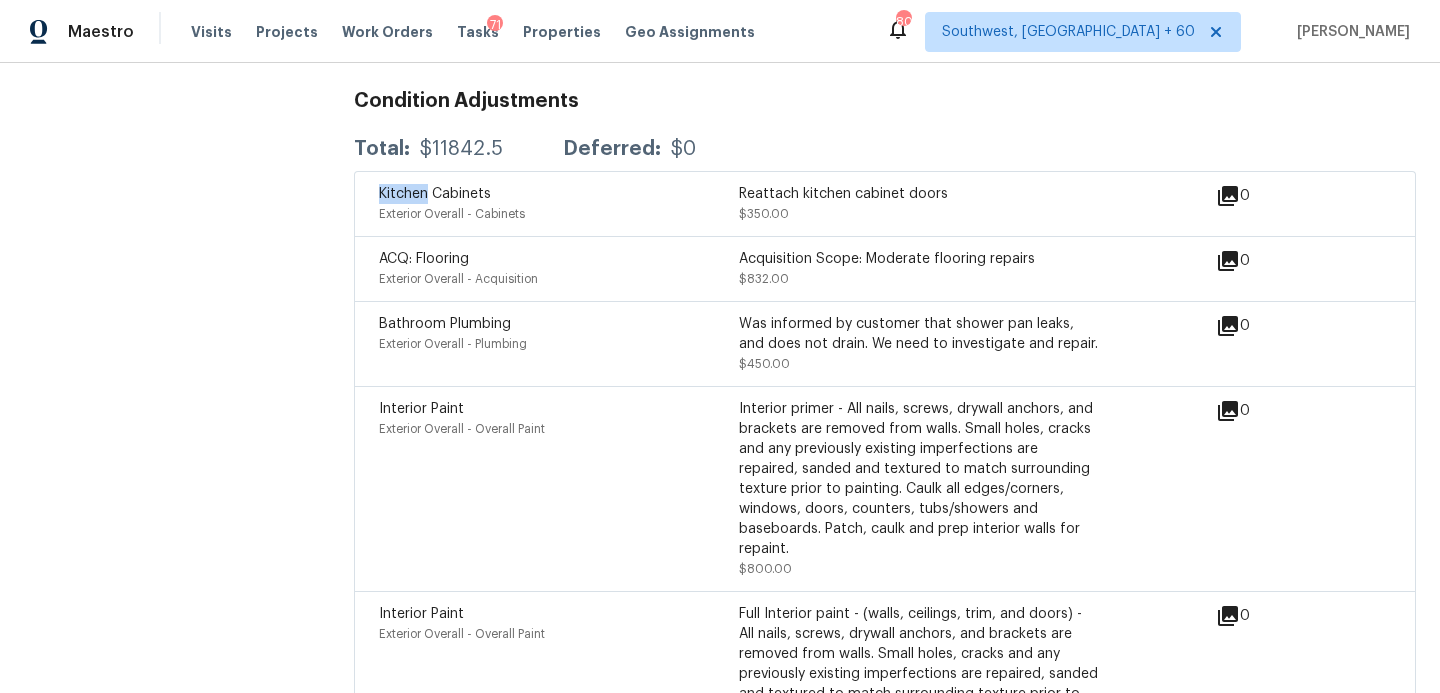 click on "Kitchen Cabinets Exterior Overall - Cabinets Reattach kitchen cabinet doors $350.00   0" at bounding box center (885, 203) 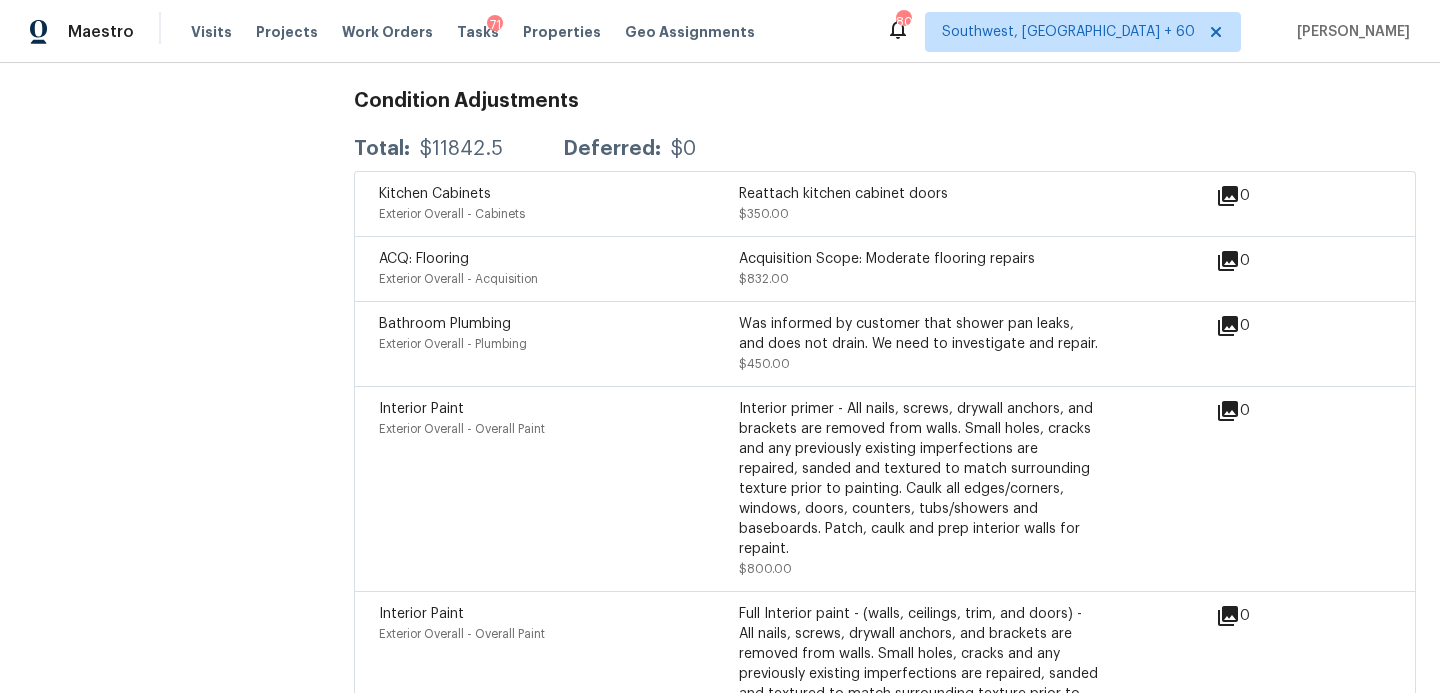 click on "Total:  $11842.5 Deferred:  $0" at bounding box center (885, 149) 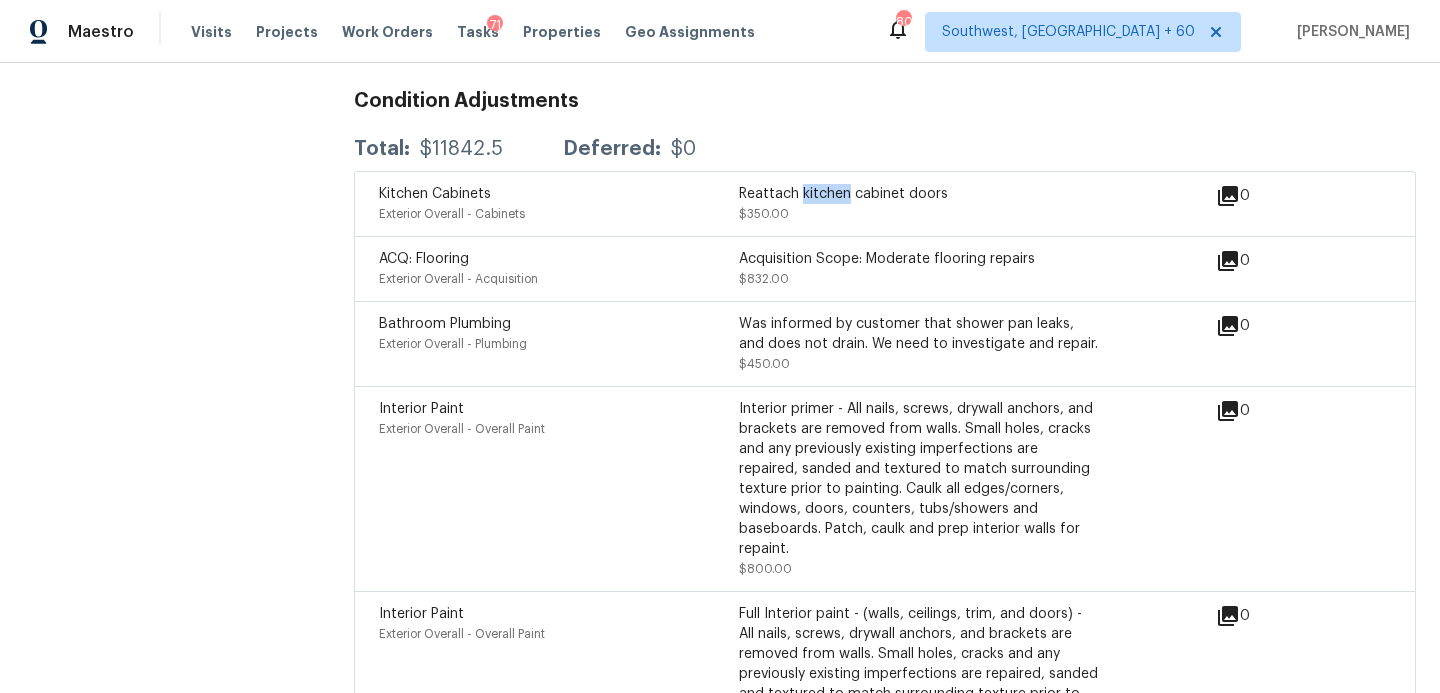click on "Reattach kitchen cabinet doors" at bounding box center (919, 194) 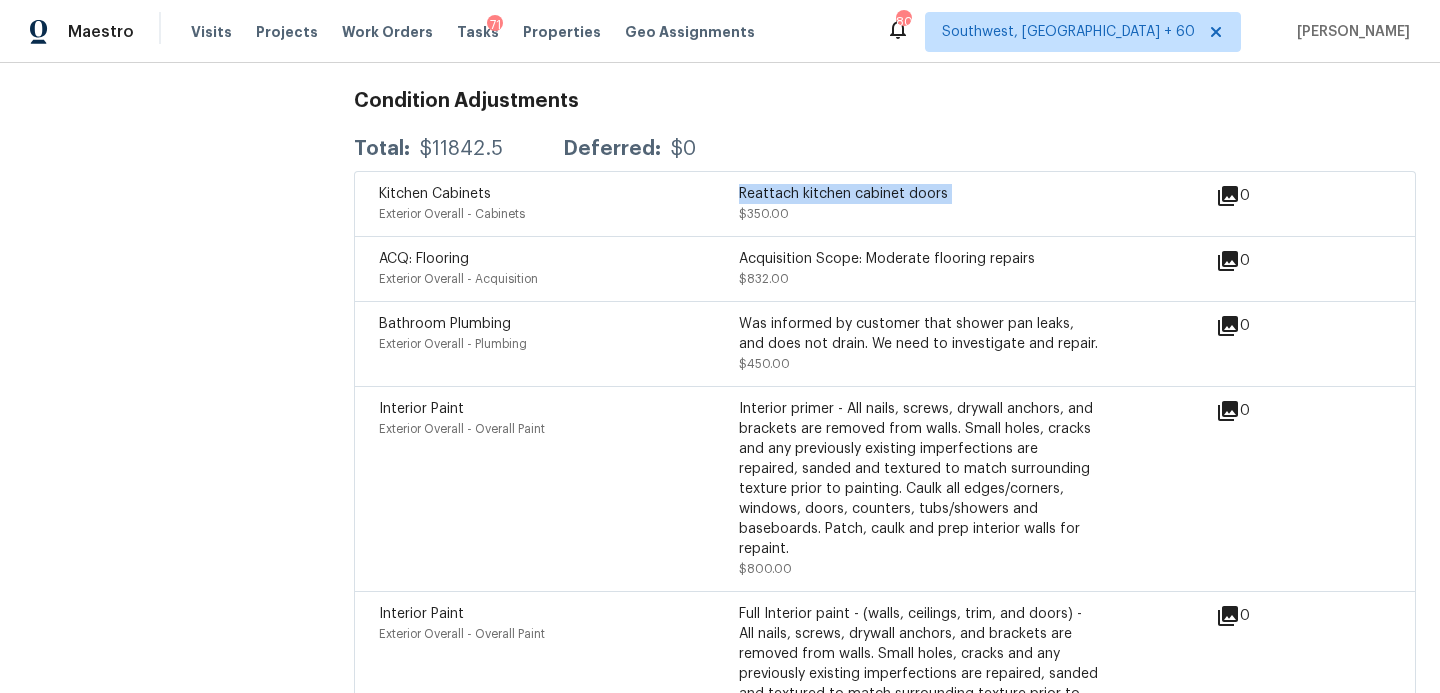 click on "Reattach kitchen cabinet doors" at bounding box center (919, 194) 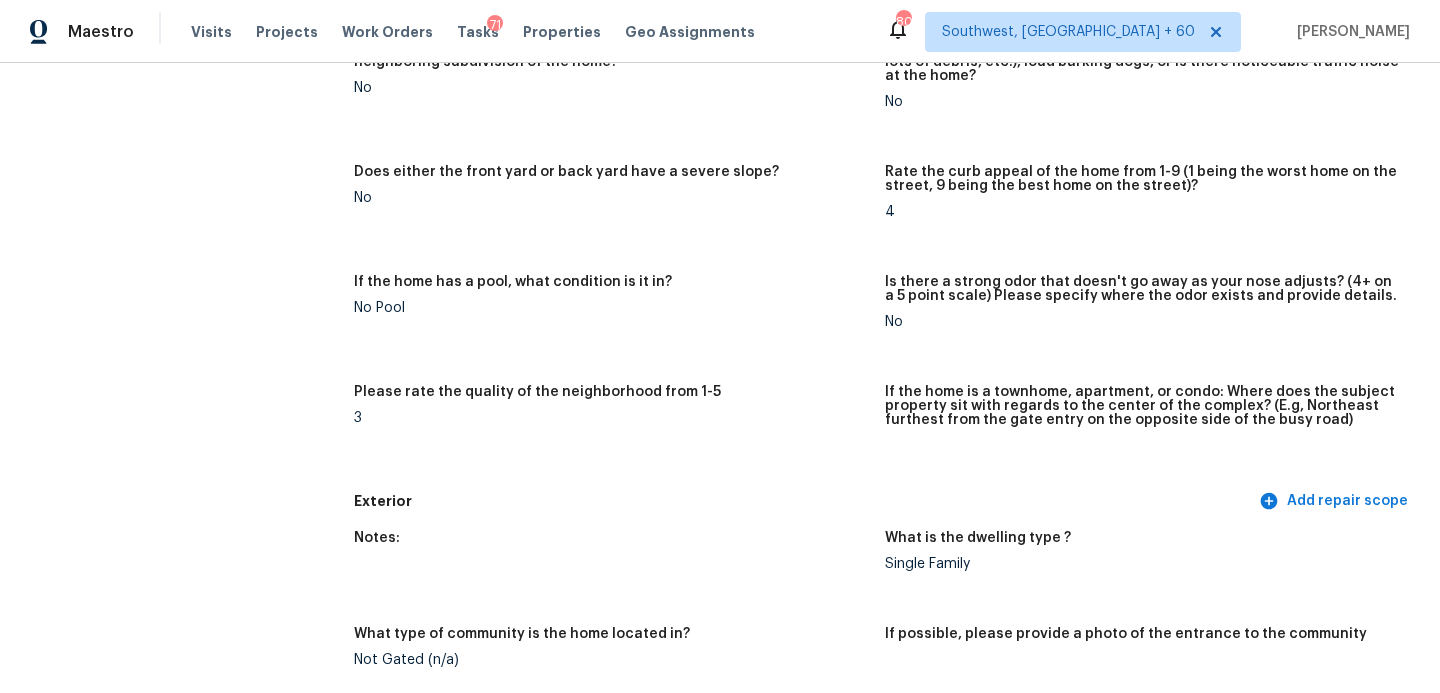 scroll, scrollTop: 0, scrollLeft: 0, axis: both 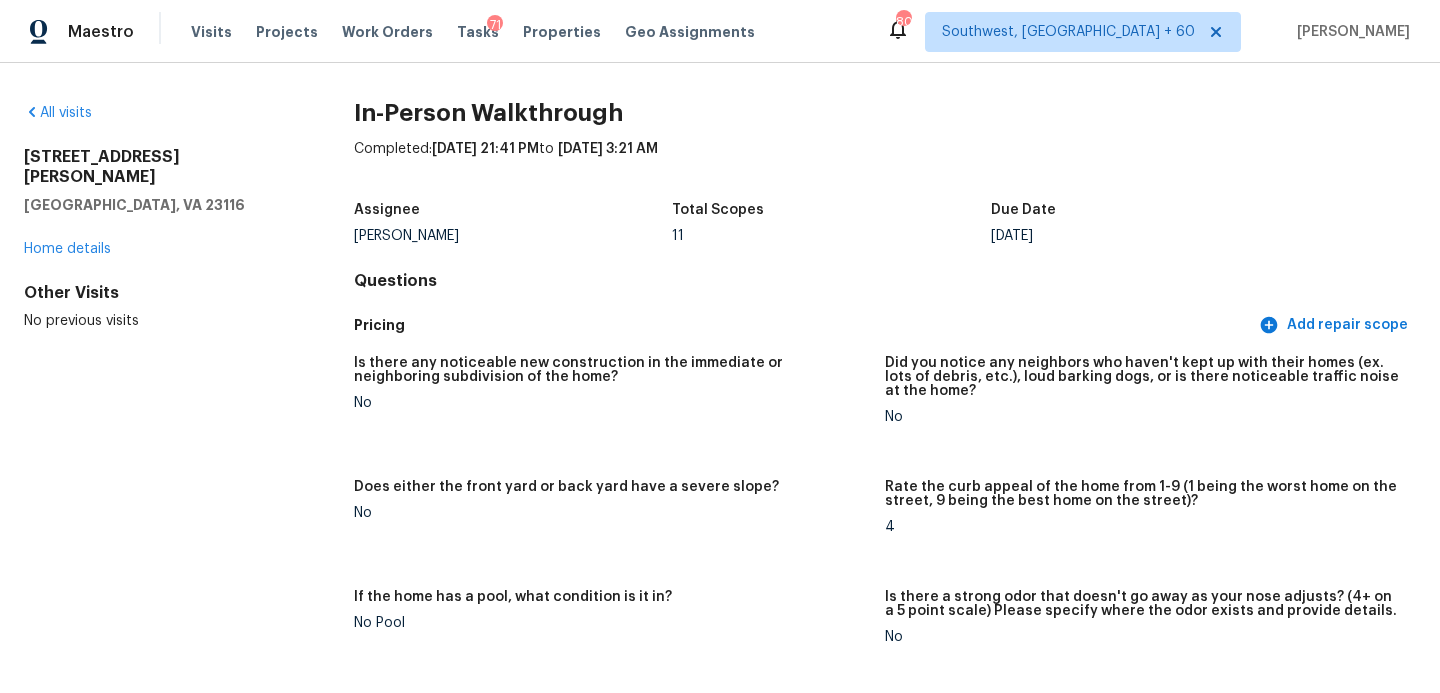 click on "All visits [STREET_ADDRESS][PERSON_NAME][PERSON_NAME] Home details Other Visits No previous visits" at bounding box center [157, 217] 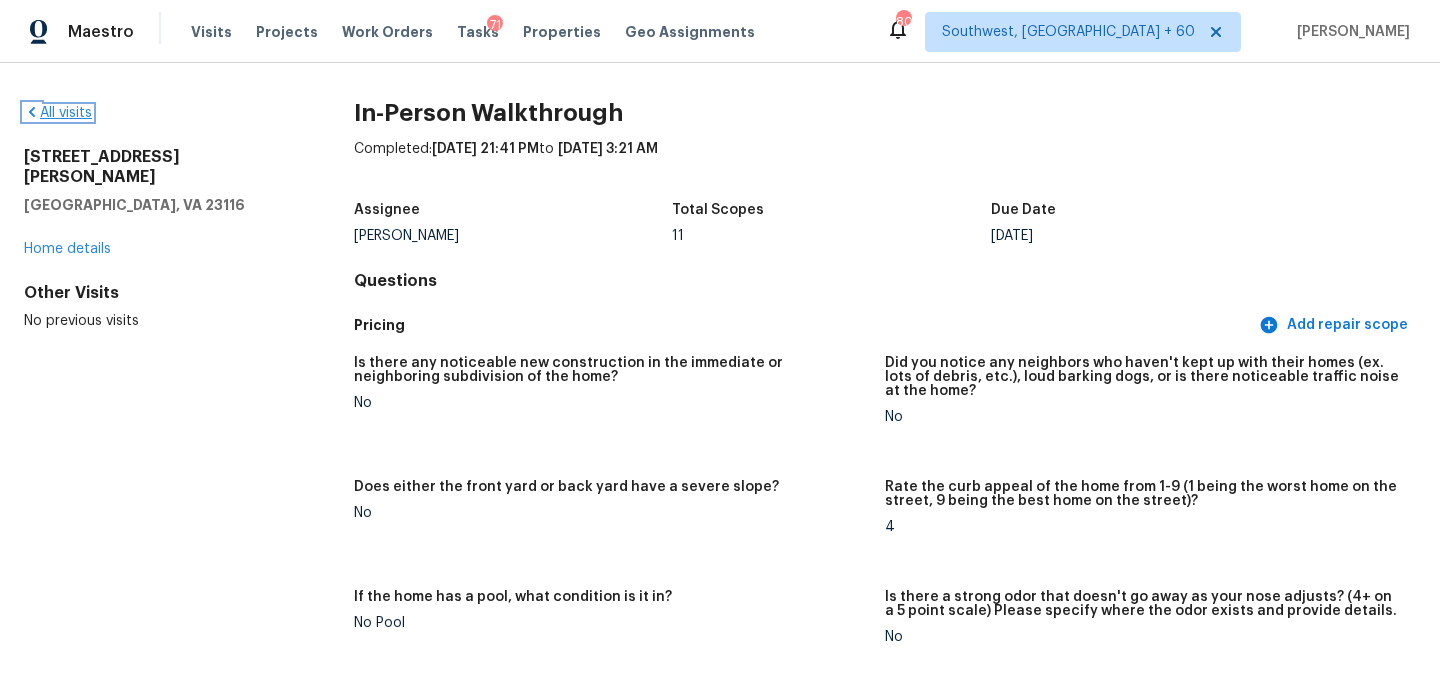 click on "All visits" at bounding box center (58, 113) 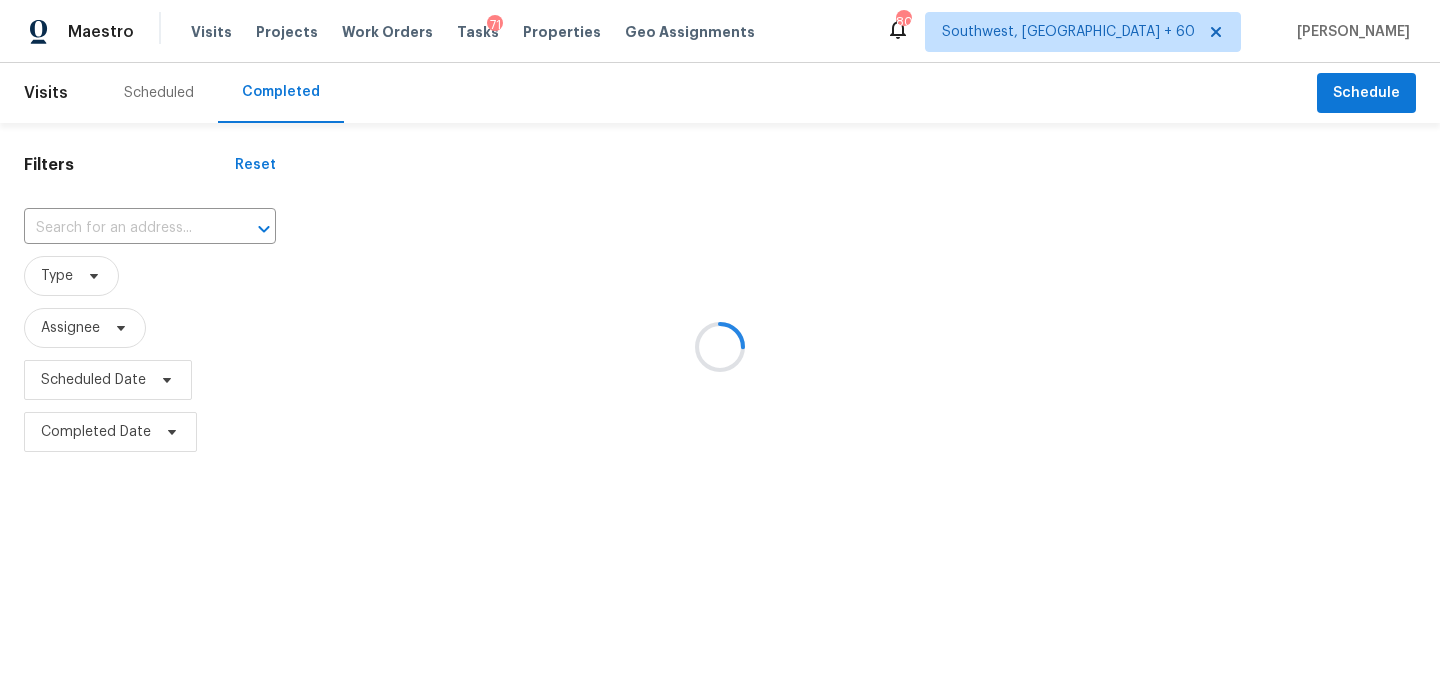 click at bounding box center [720, 346] 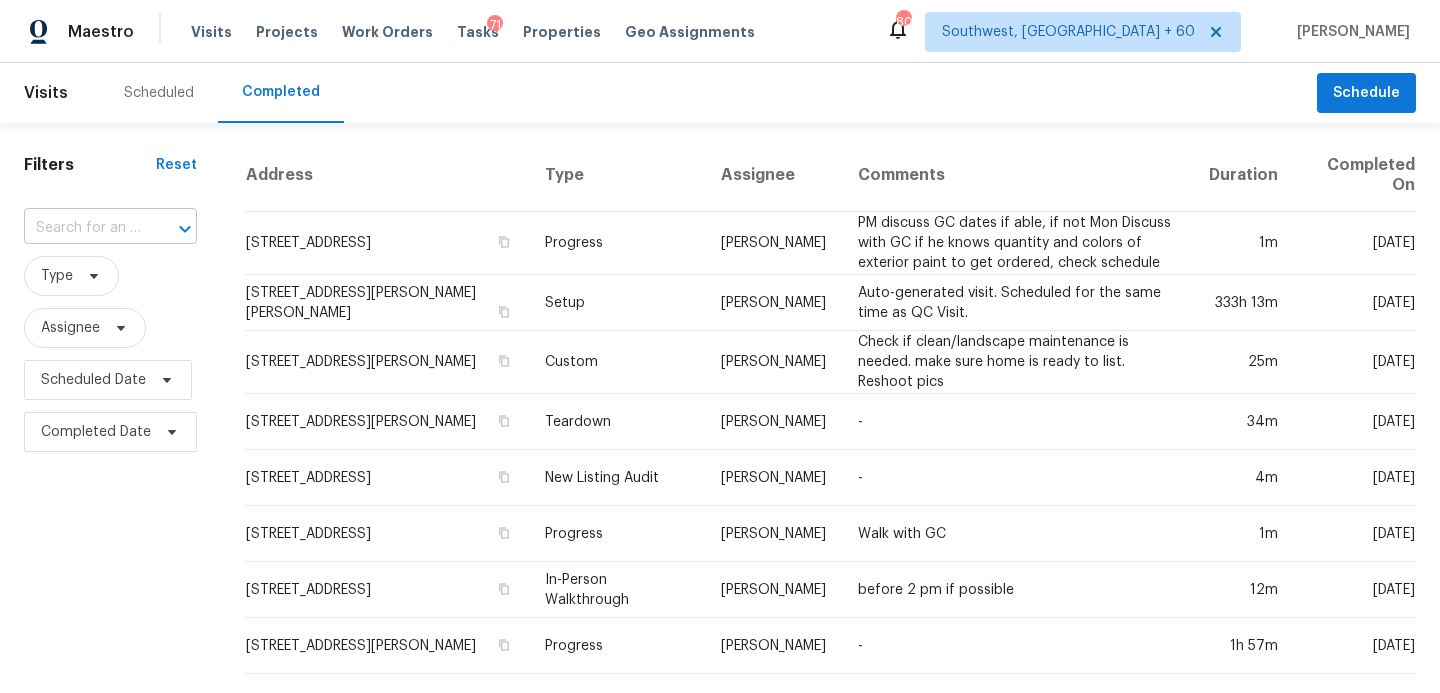 click at bounding box center (82, 228) 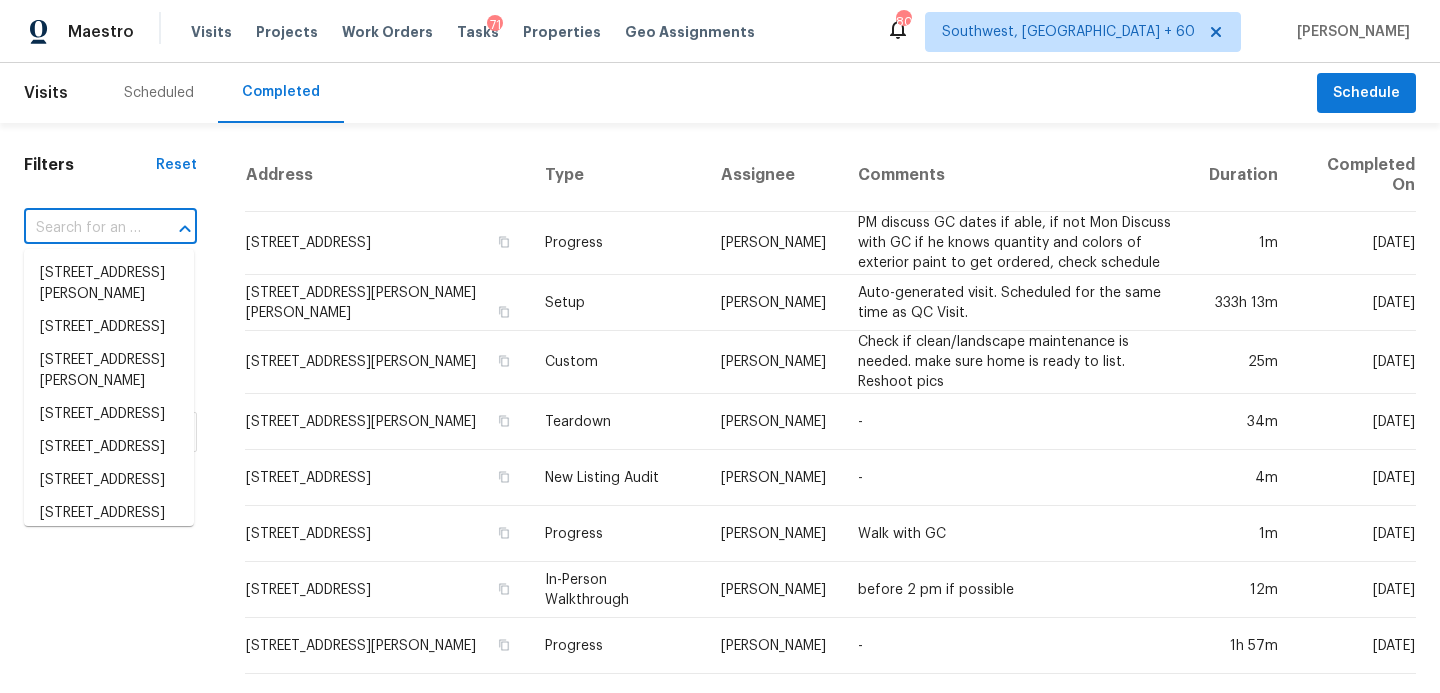 paste on "[STREET_ADDRESS]" 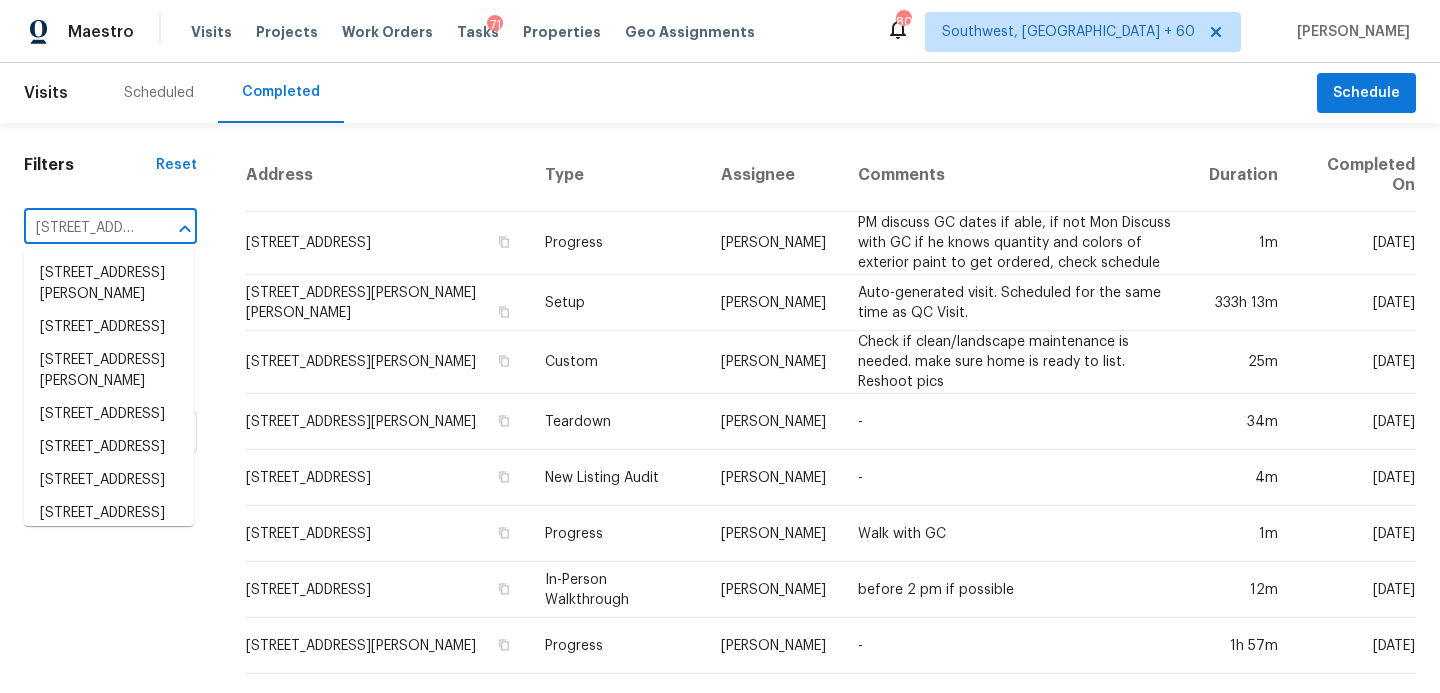 scroll, scrollTop: 0, scrollLeft: 149, axis: horizontal 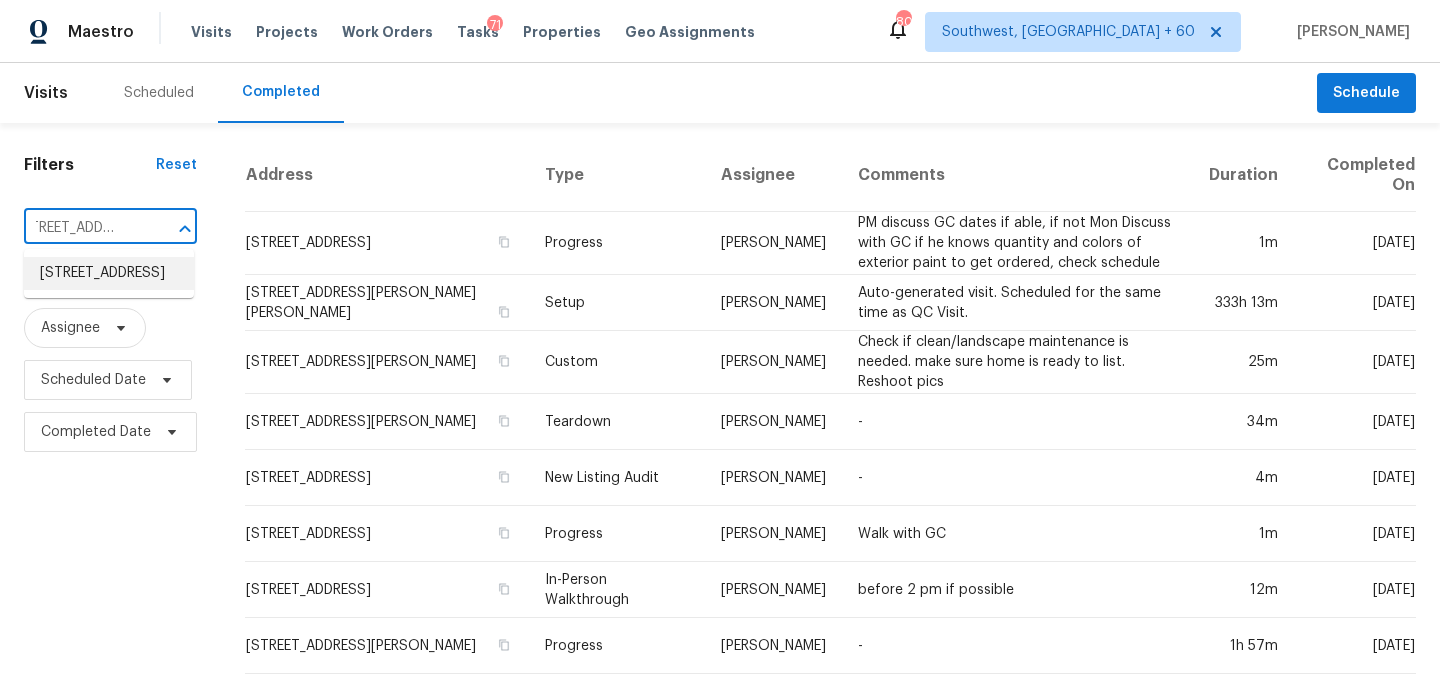 click on "[STREET_ADDRESS]" at bounding box center [109, 273] 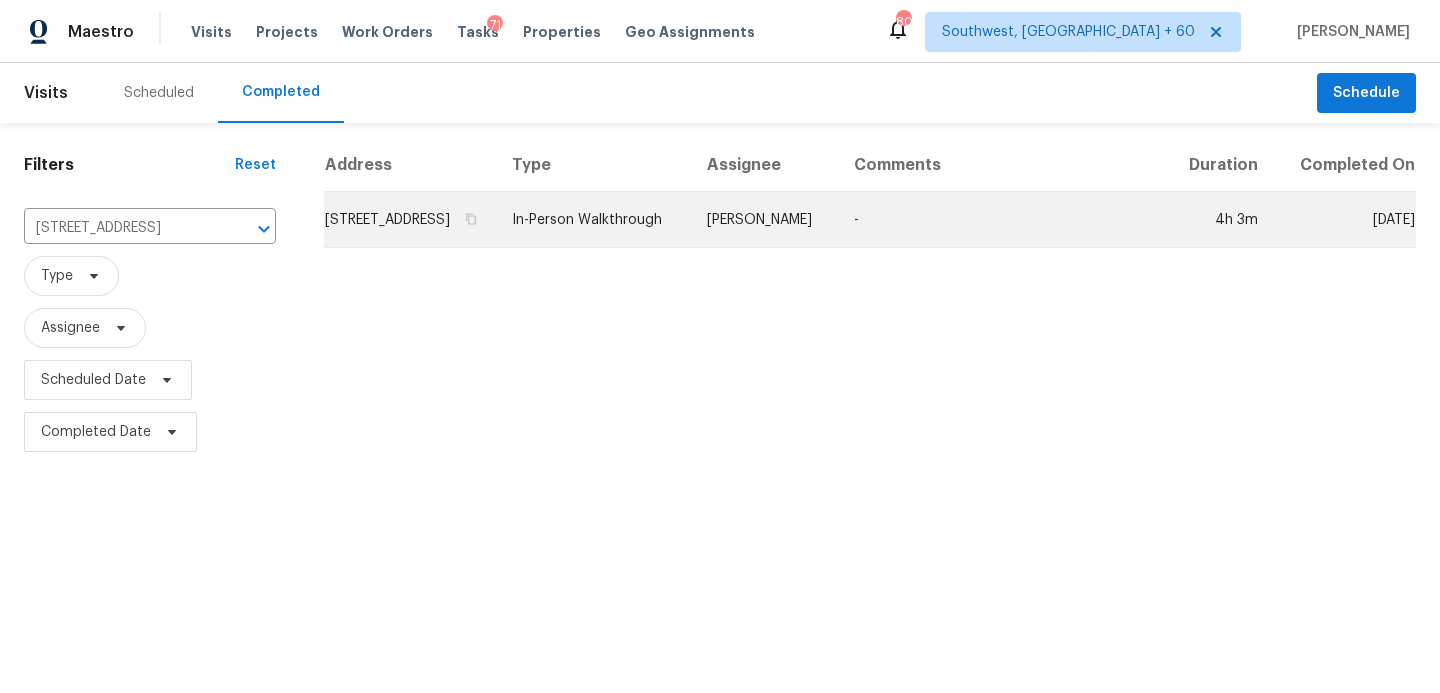 click on "[PERSON_NAME]" at bounding box center (764, 220) 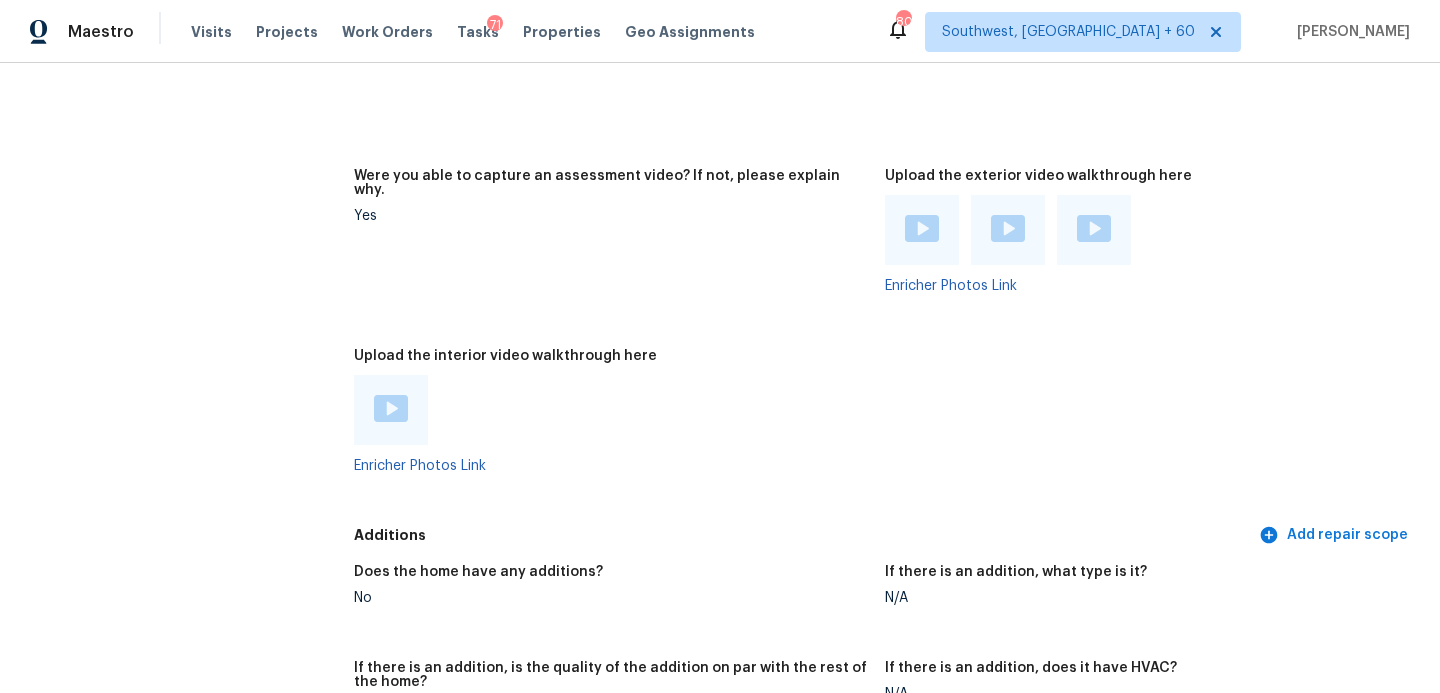 scroll, scrollTop: 3877, scrollLeft: 0, axis: vertical 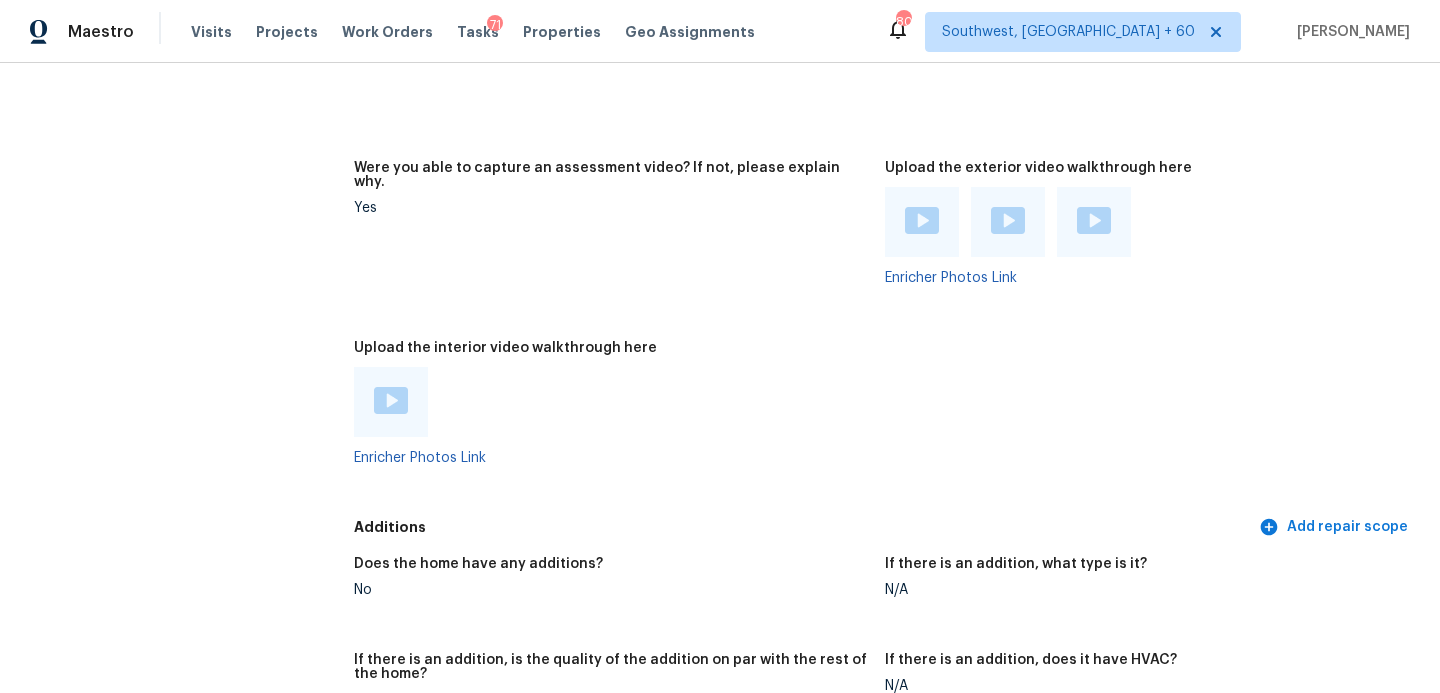 click at bounding box center (391, 400) 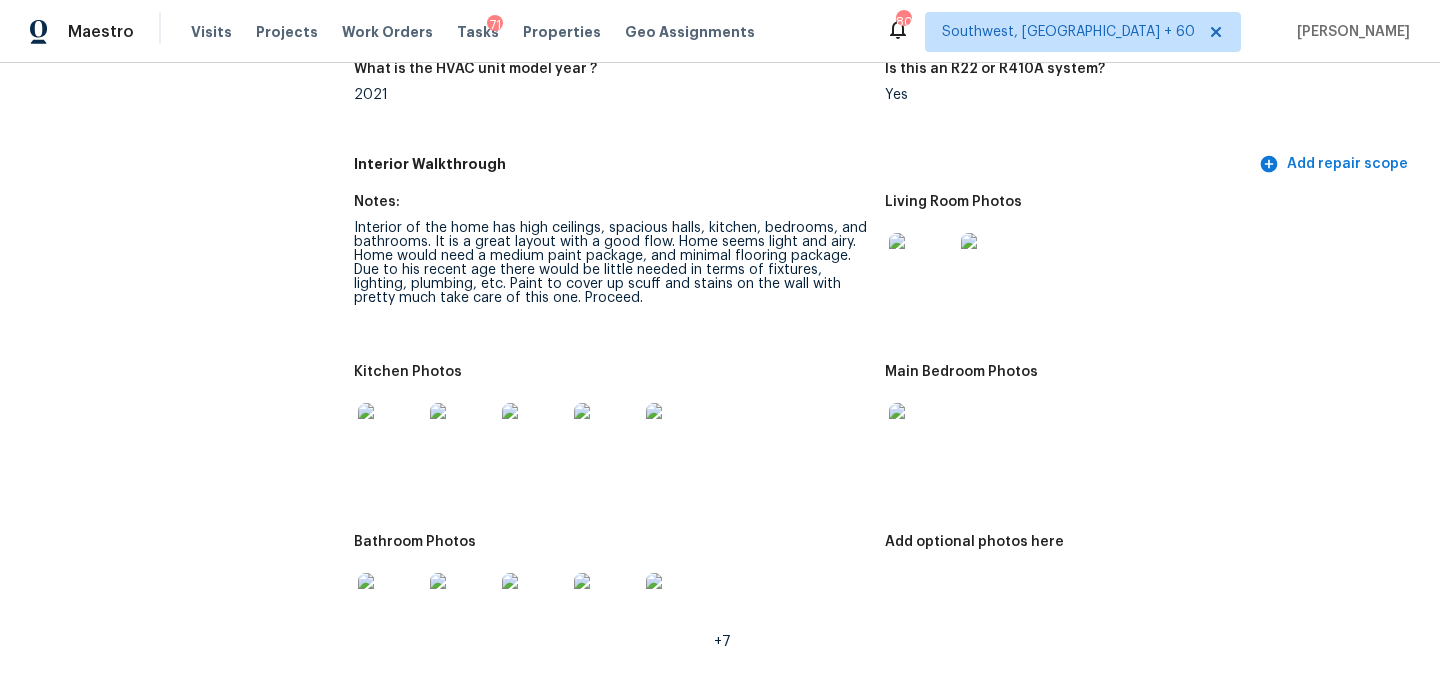 scroll, scrollTop: 2072, scrollLeft: 0, axis: vertical 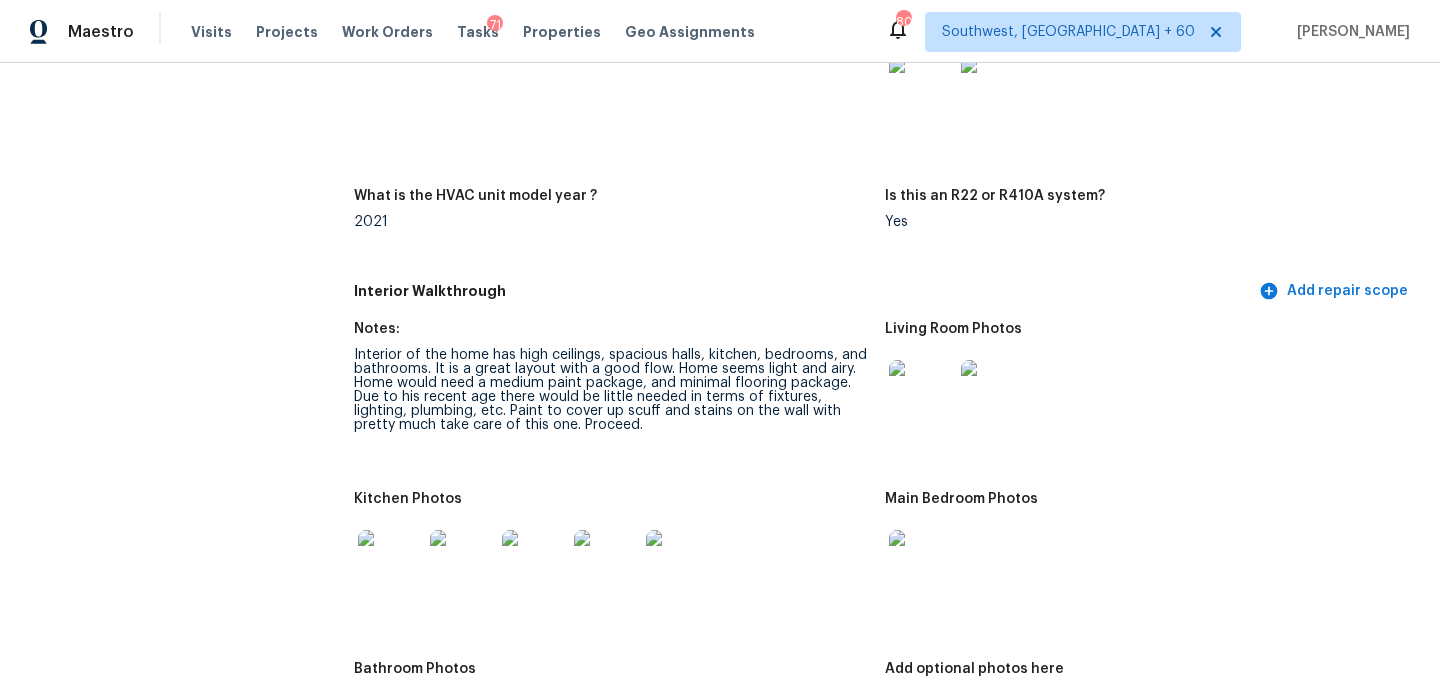 click at bounding box center (921, 392) 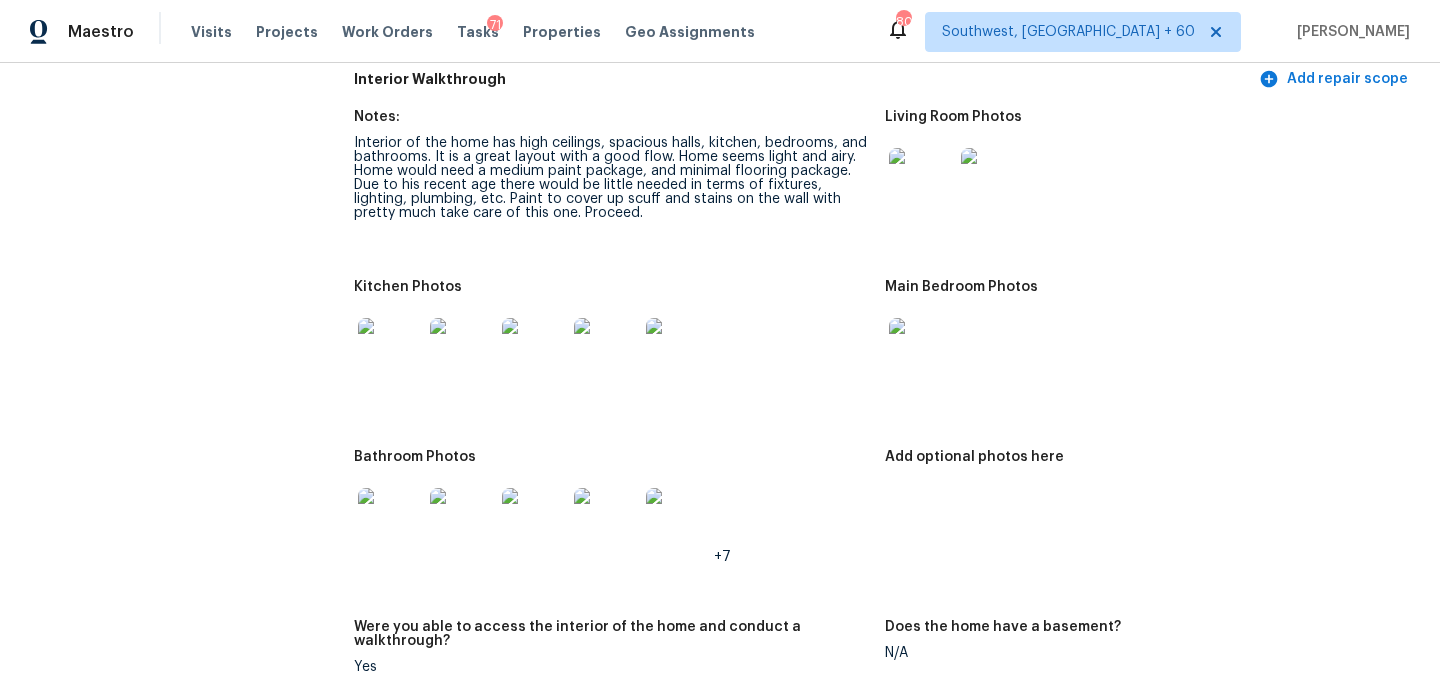 click at bounding box center (390, 350) 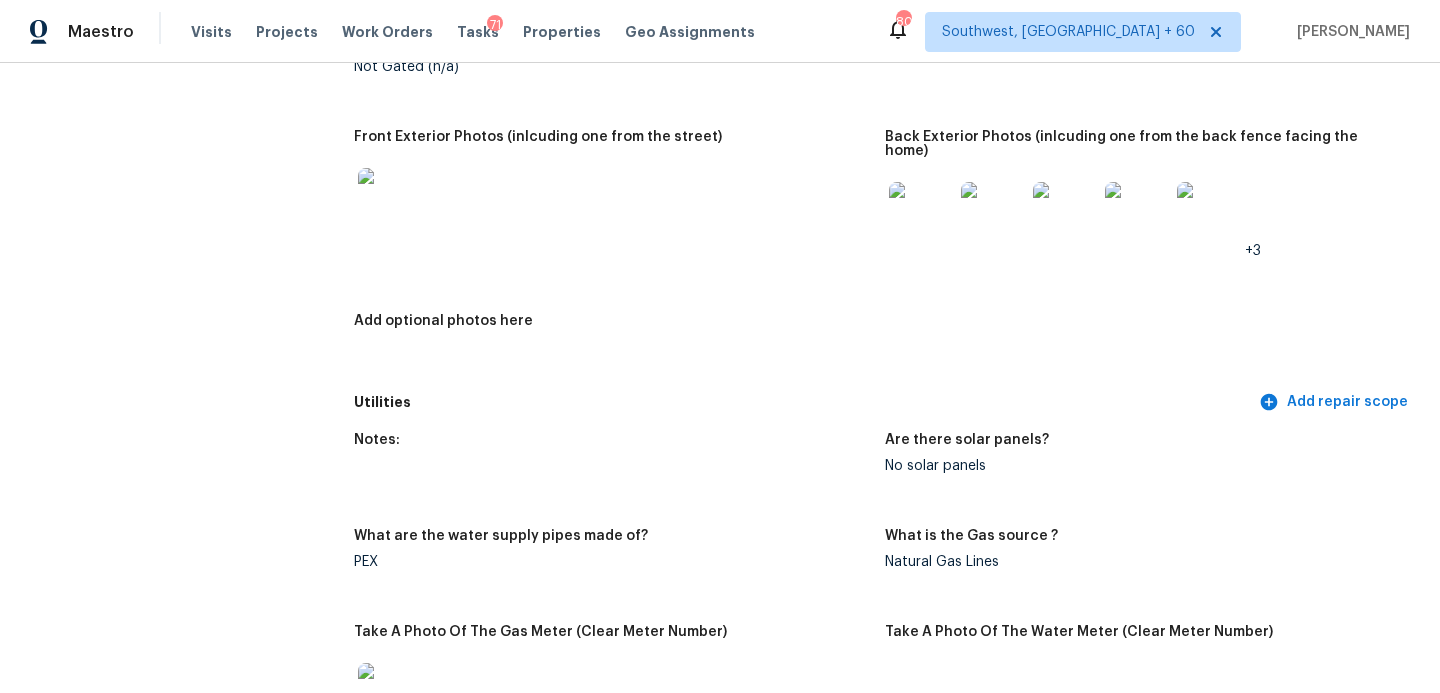 scroll, scrollTop: 1227, scrollLeft: 0, axis: vertical 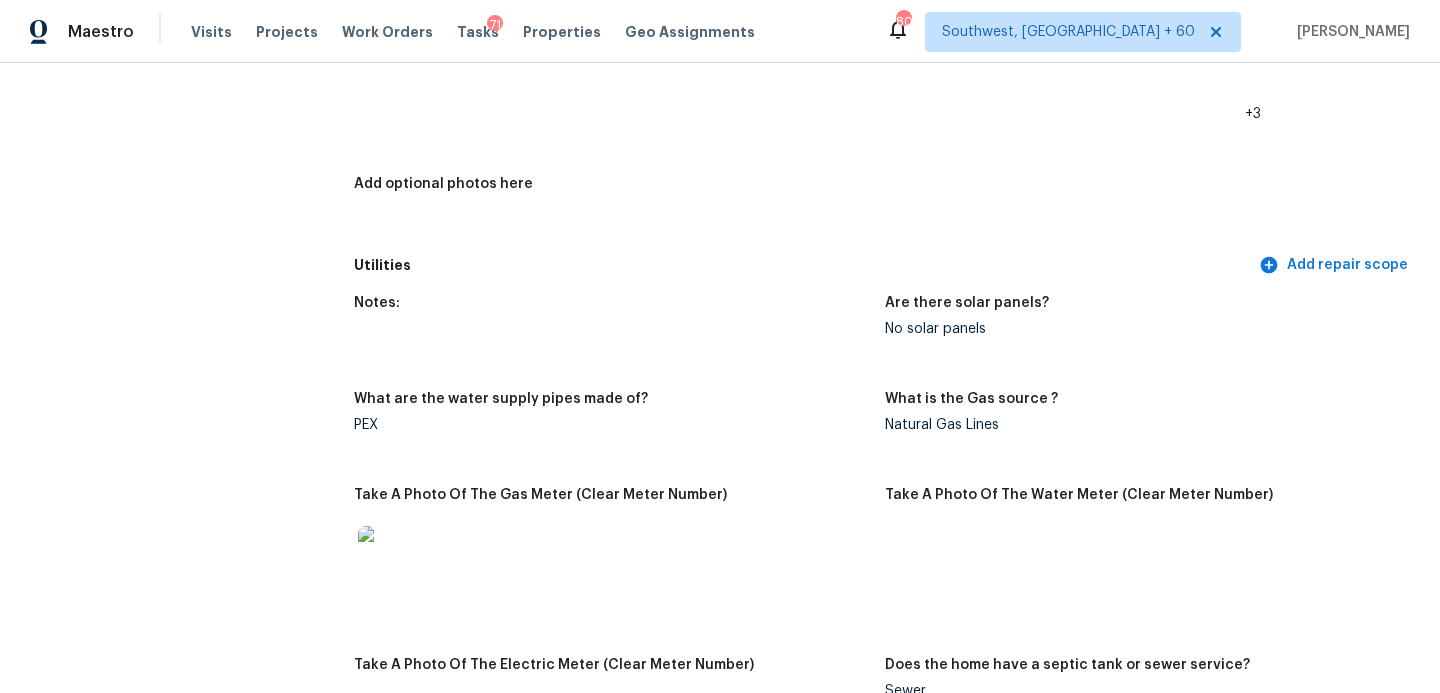drag, startPoint x: 750, startPoint y: 235, endPoint x: 736, endPoint y: 212, distance: 26.925823 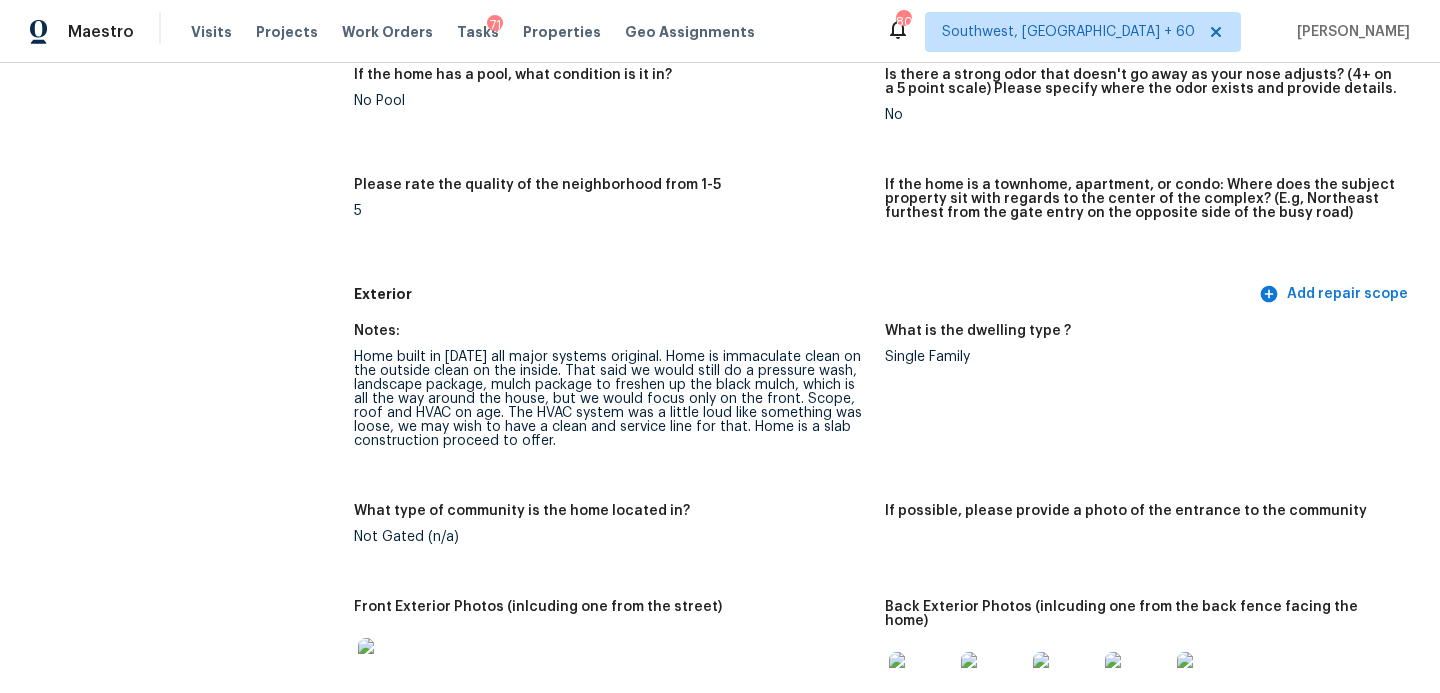 scroll, scrollTop: 860, scrollLeft: 0, axis: vertical 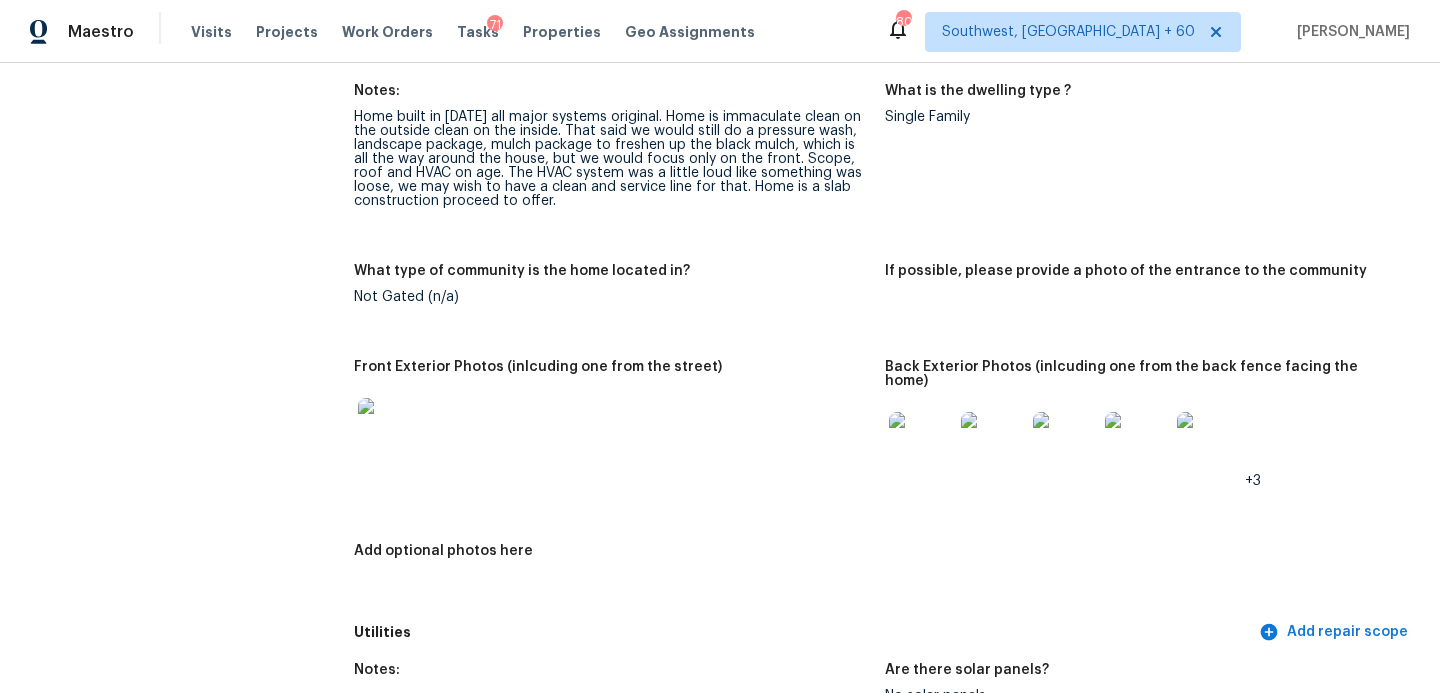 click at bounding box center [921, 444] 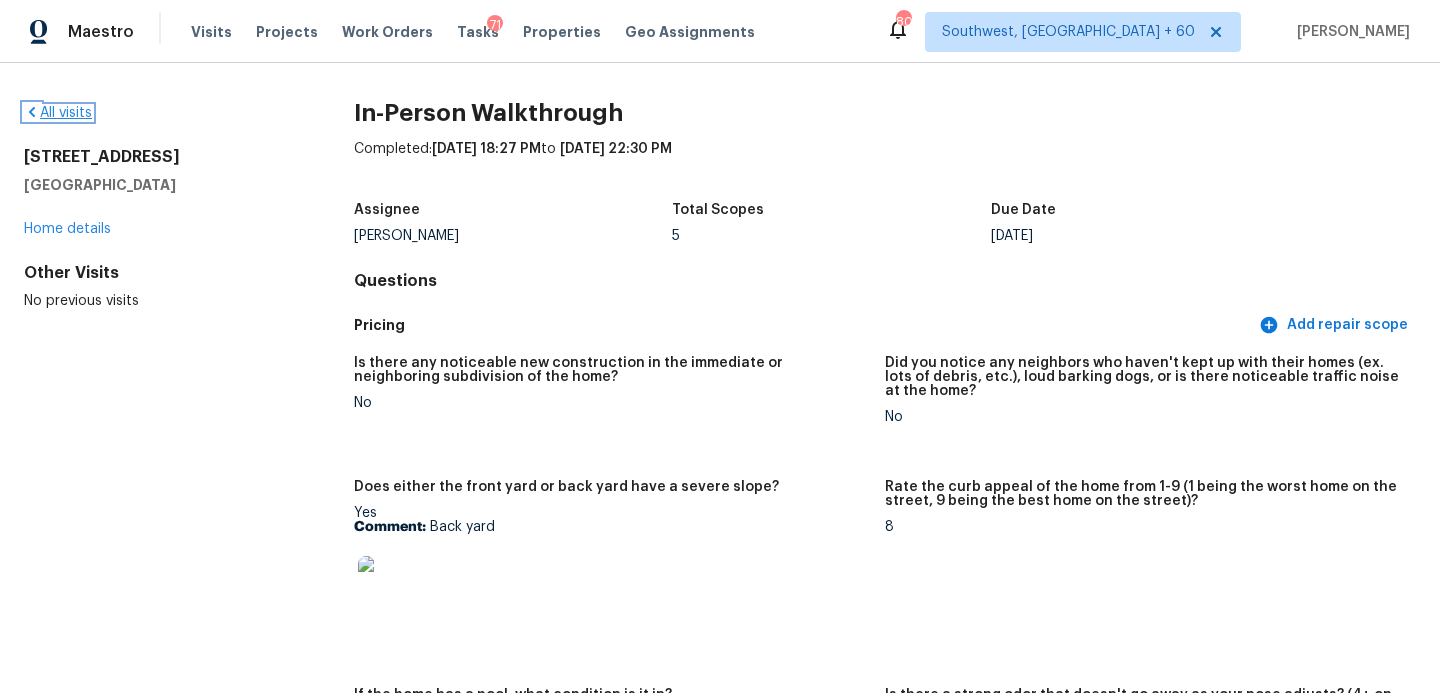 click on "All visits" at bounding box center [58, 113] 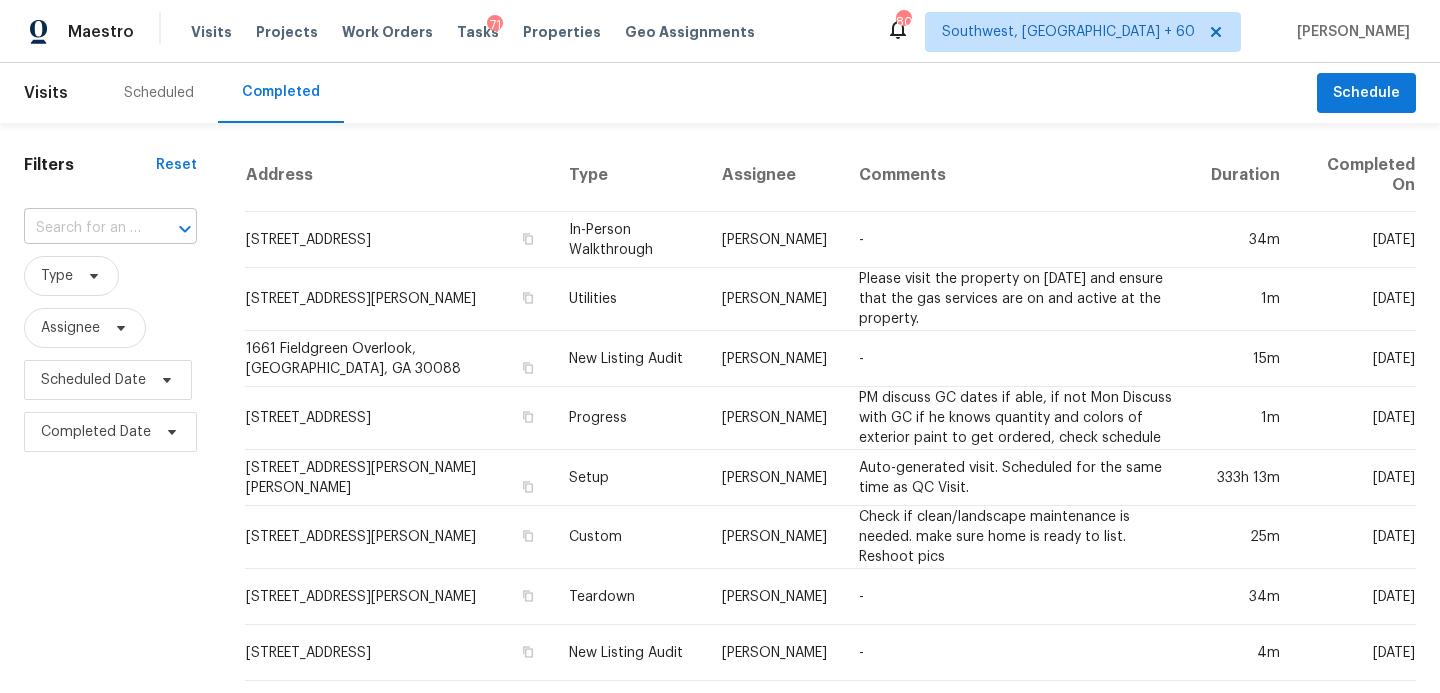 click at bounding box center [82, 228] 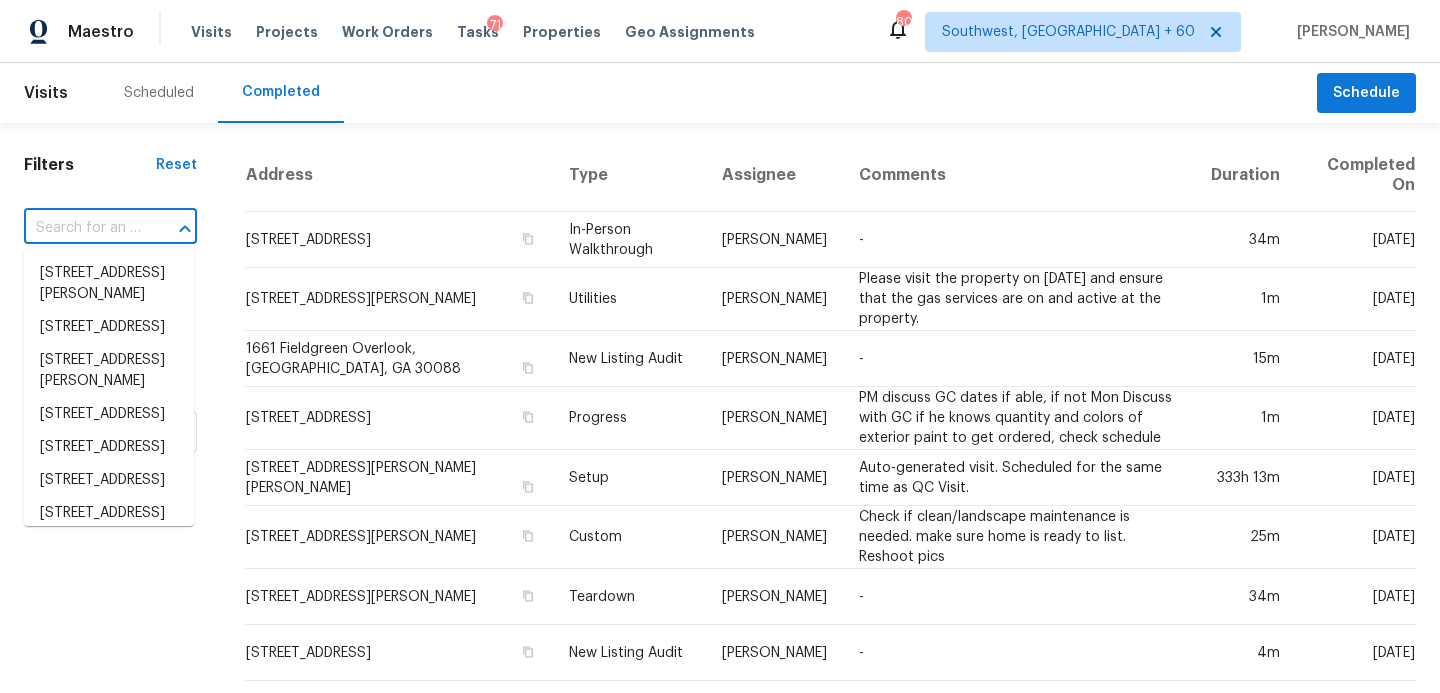 paste on "[STREET_ADDRESS][PERSON_NAME]" 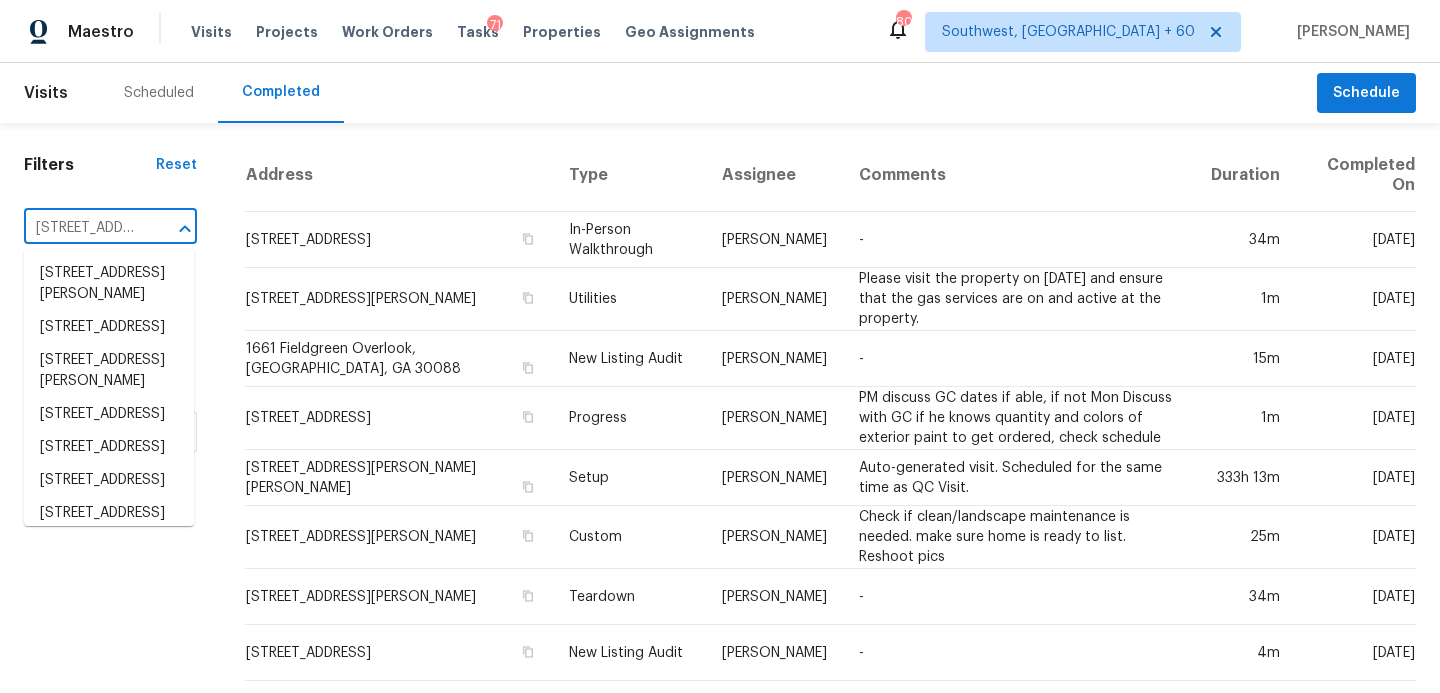 scroll, scrollTop: 0, scrollLeft: 168, axis: horizontal 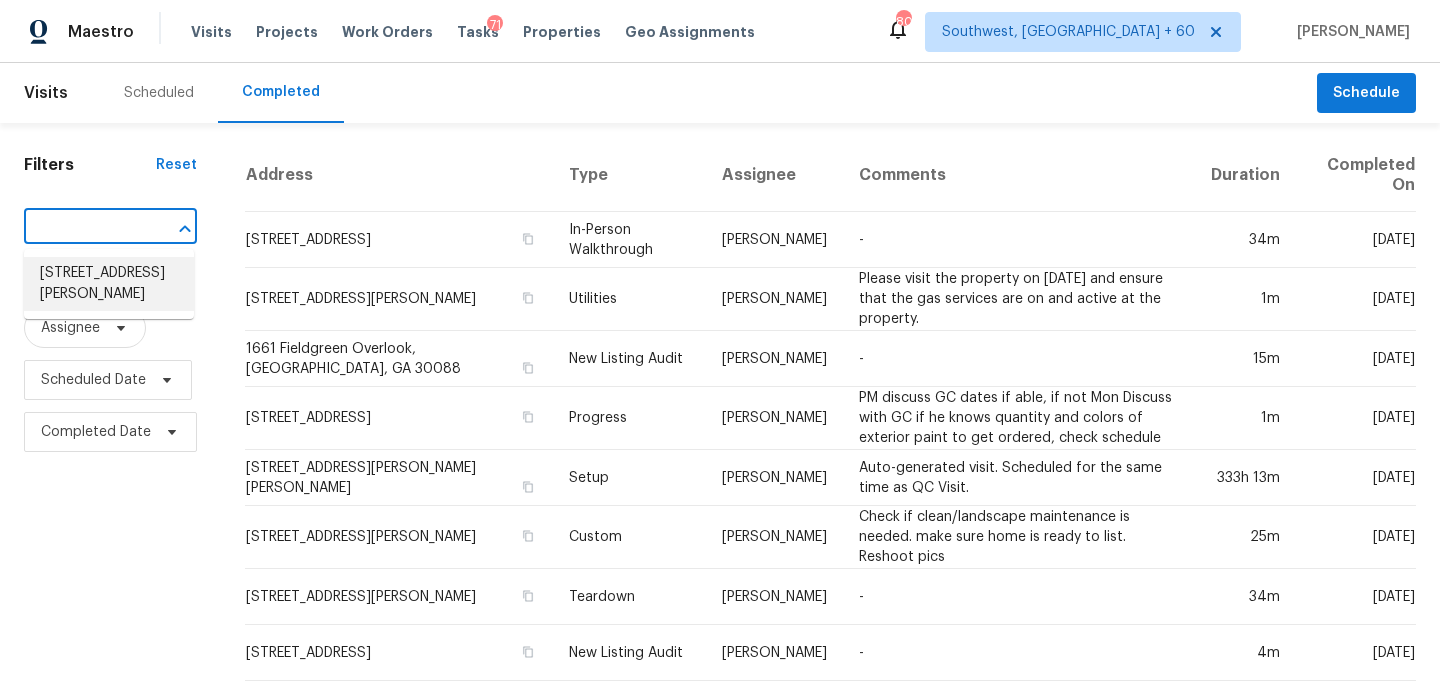 click on "[STREET_ADDRESS][PERSON_NAME]" at bounding box center [109, 284] 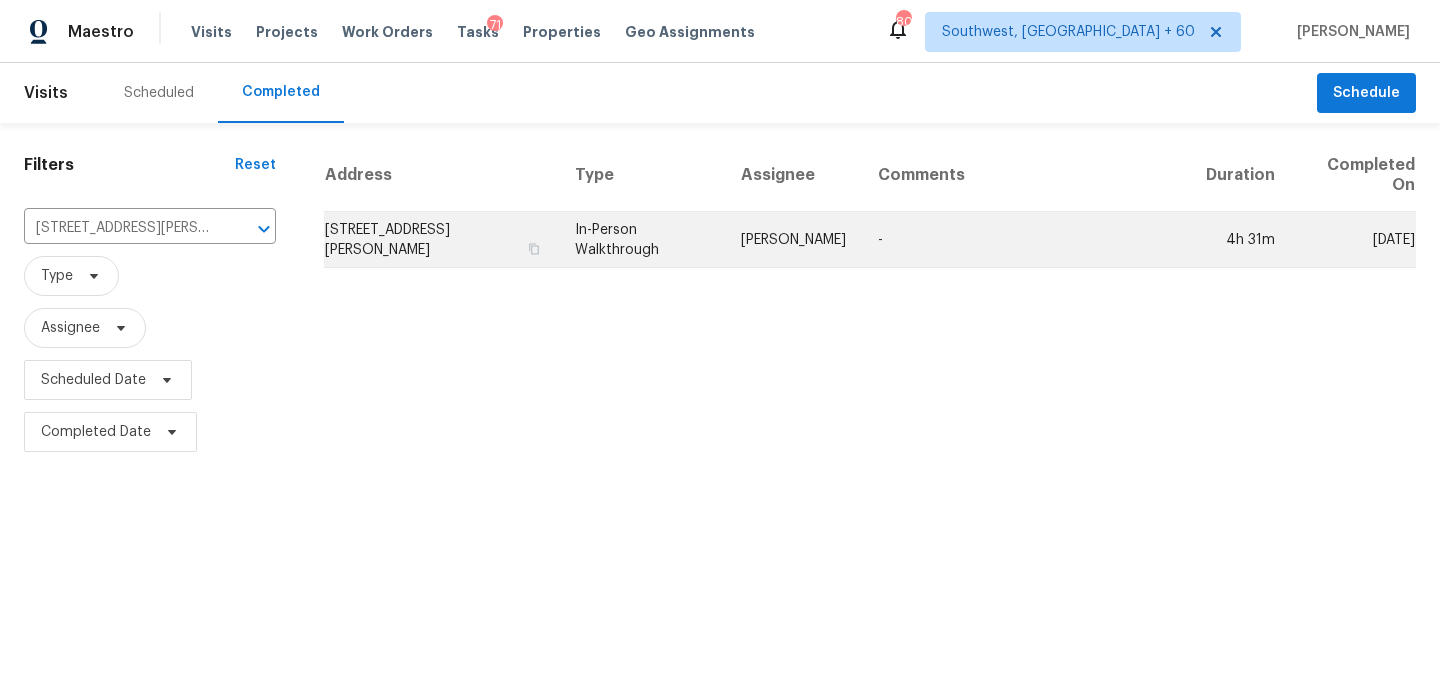 click on "In-Person Walkthrough" at bounding box center (642, 240) 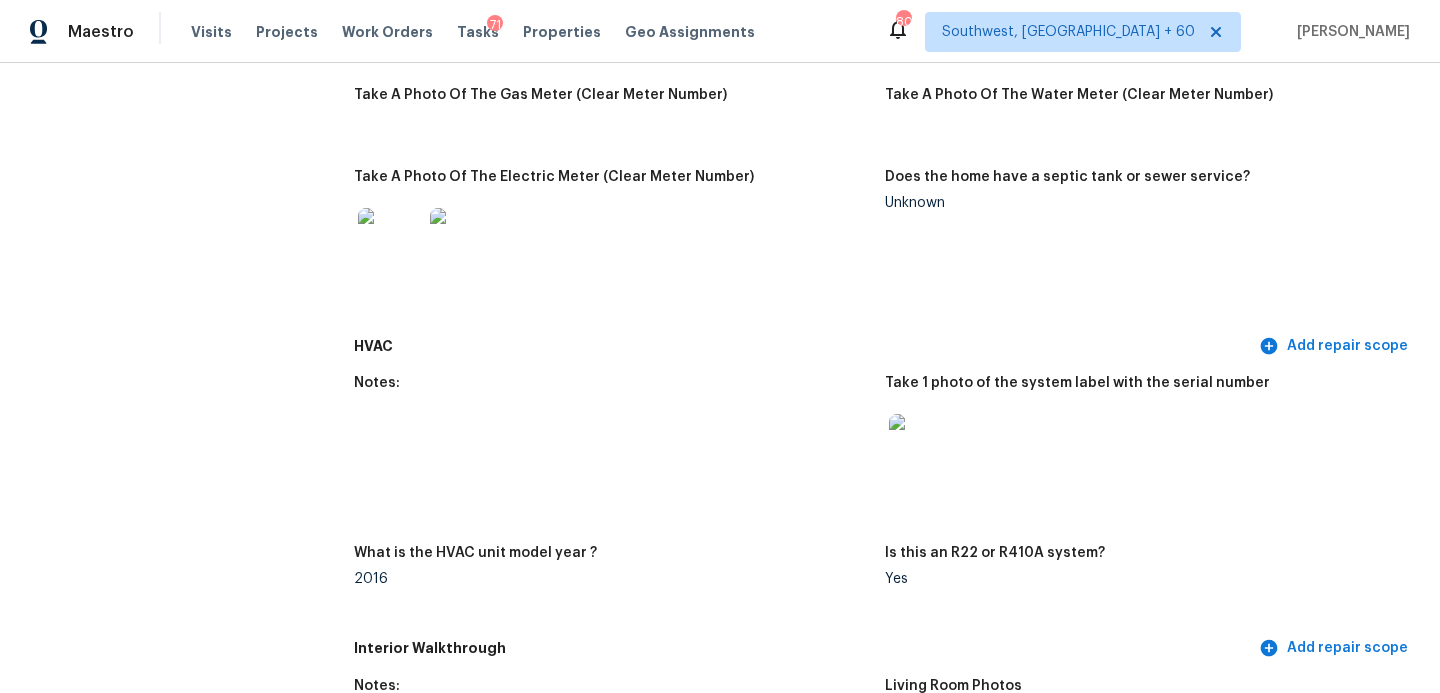 scroll, scrollTop: 1209, scrollLeft: 0, axis: vertical 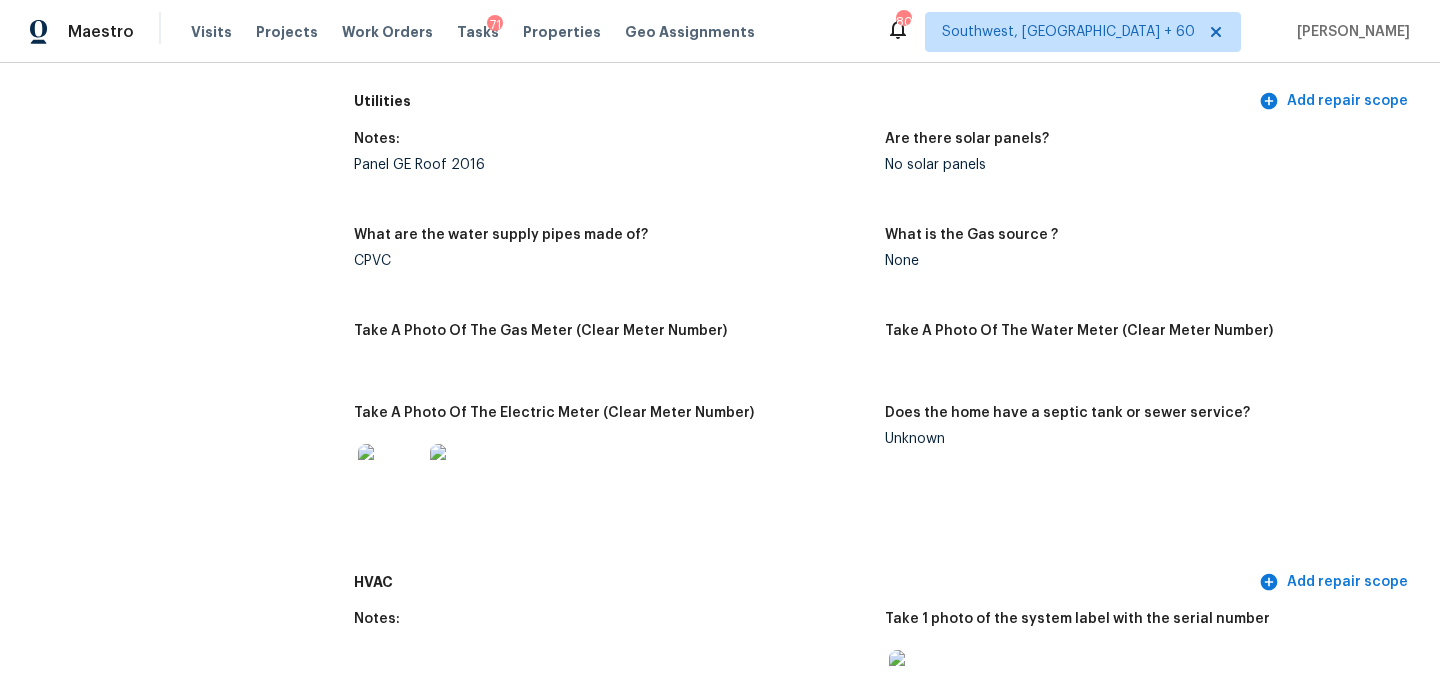 click on "Utilities Add repair scope" at bounding box center [885, 101] 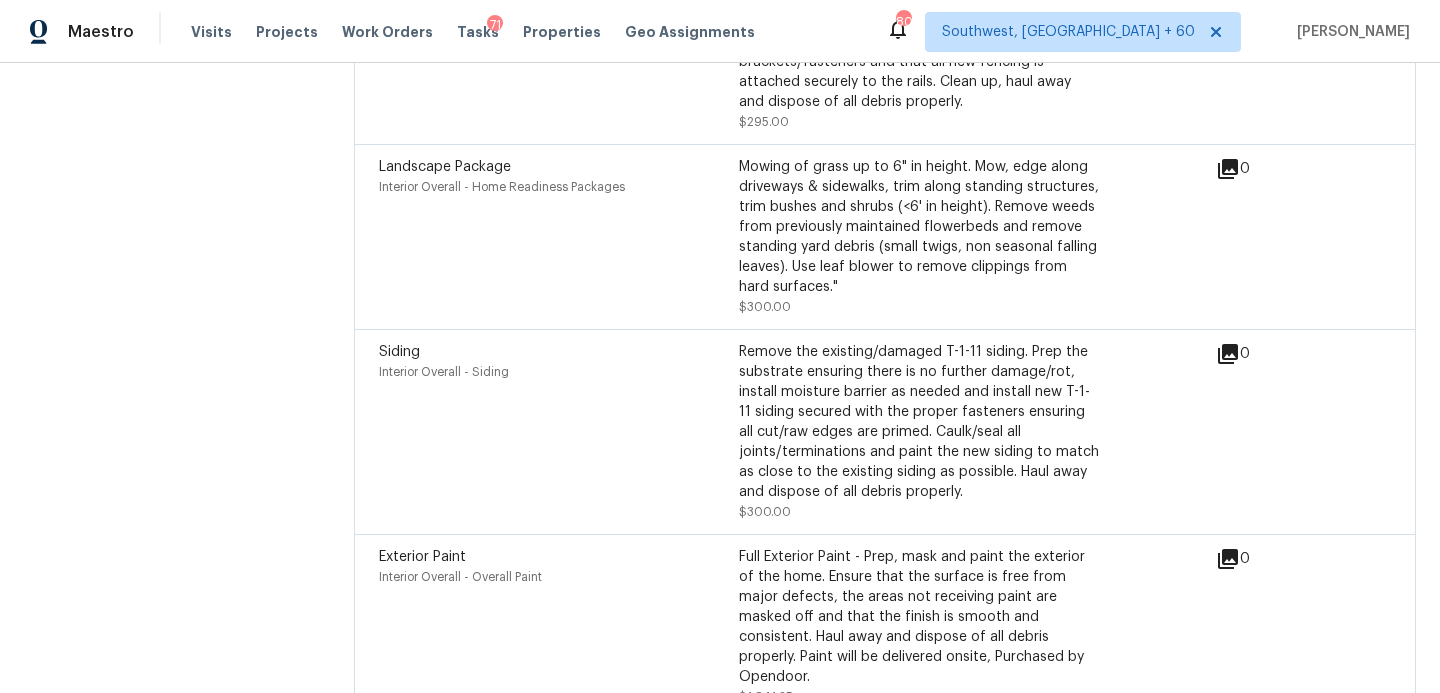 click on "Siding" at bounding box center (559, 352) 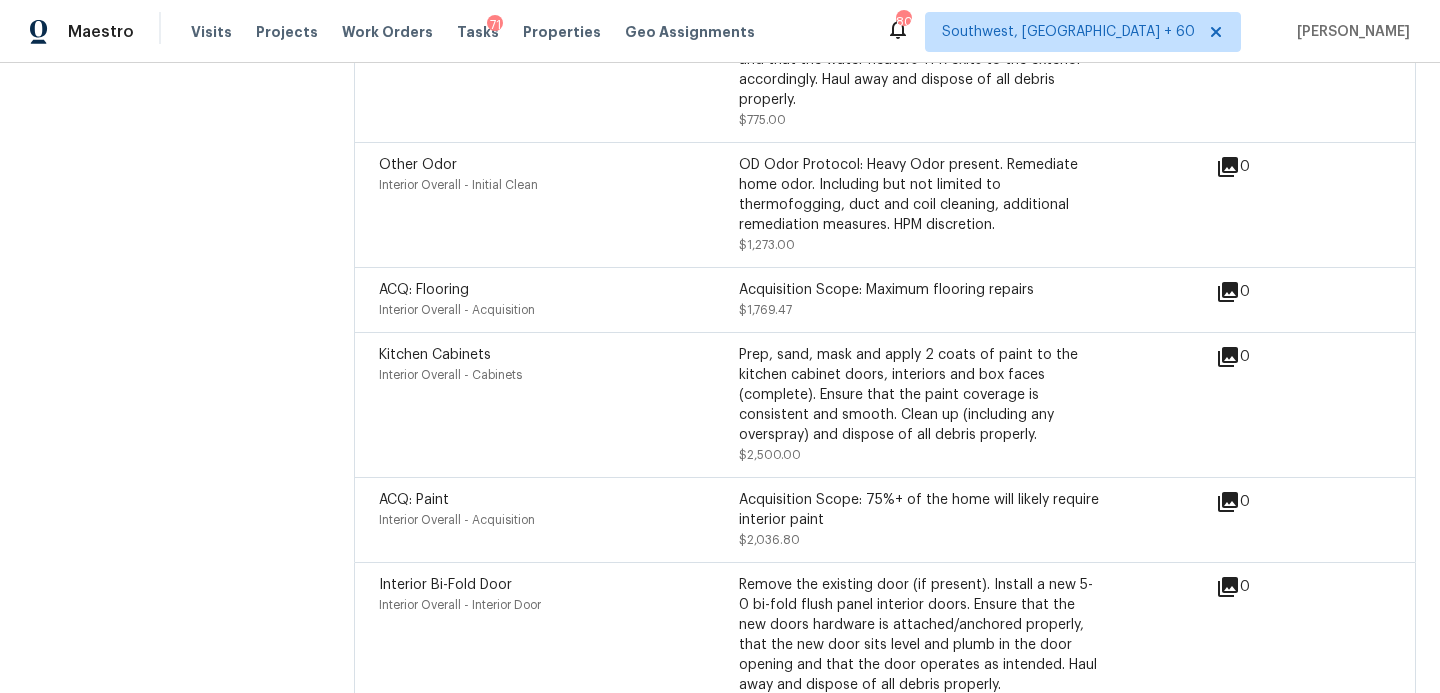 scroll, scrollTop: 5716, scrollLeft: 0, axis: vertical 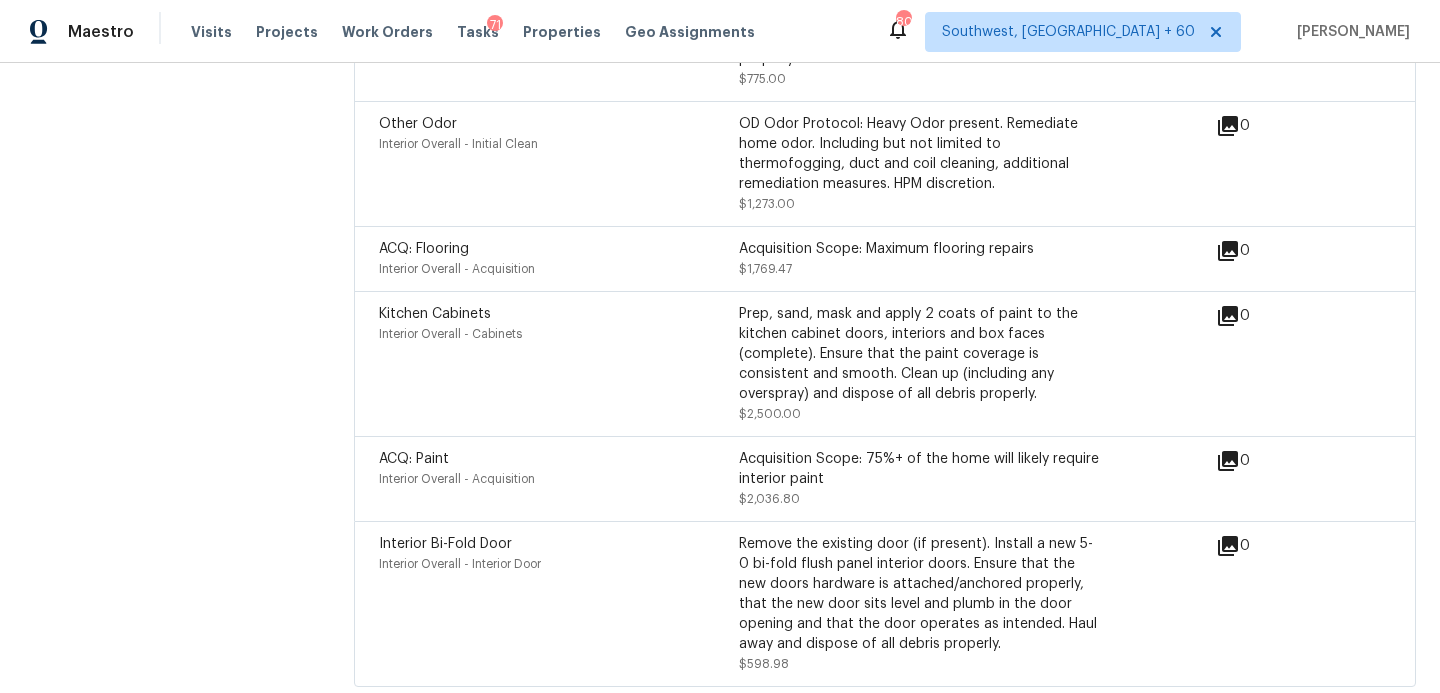 click on "Interior Bi-Fold Door" at bounding box center (445, 544) 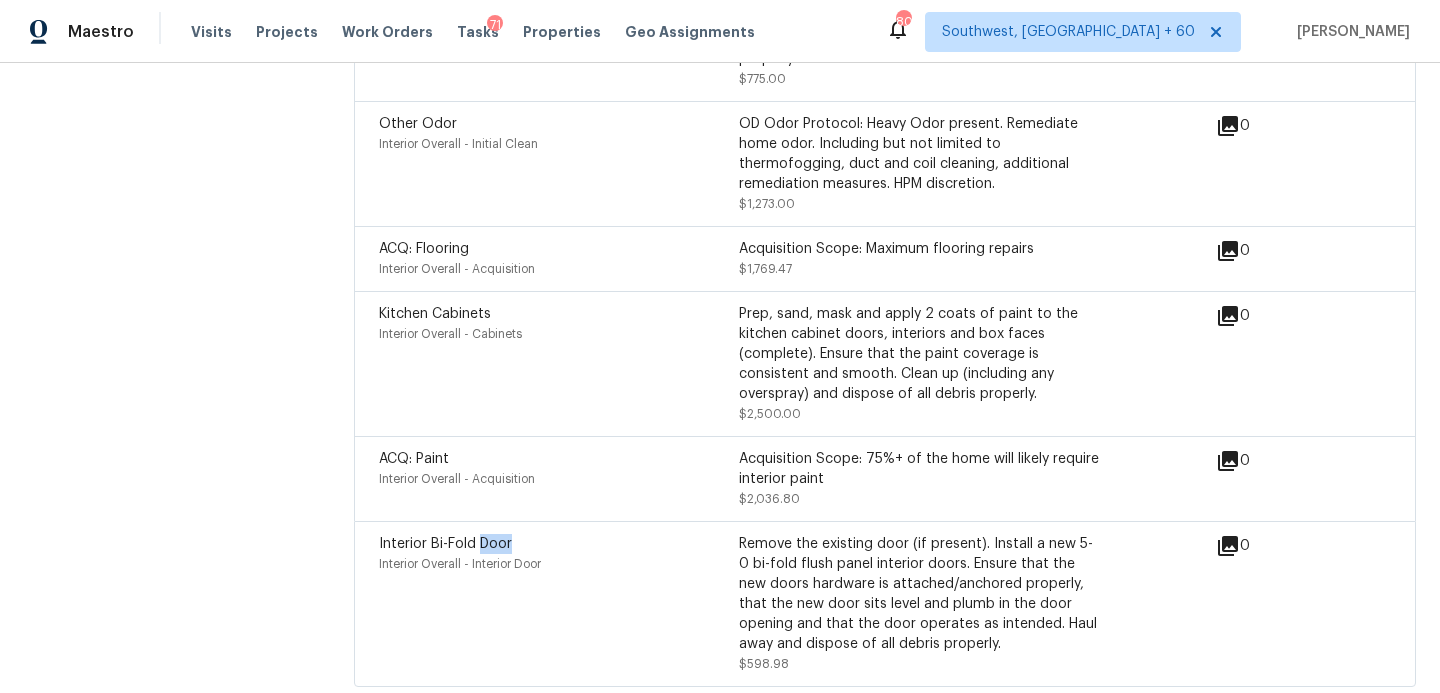 click on "Interior Bi-Fold Door" at bounding box center [445, 544] 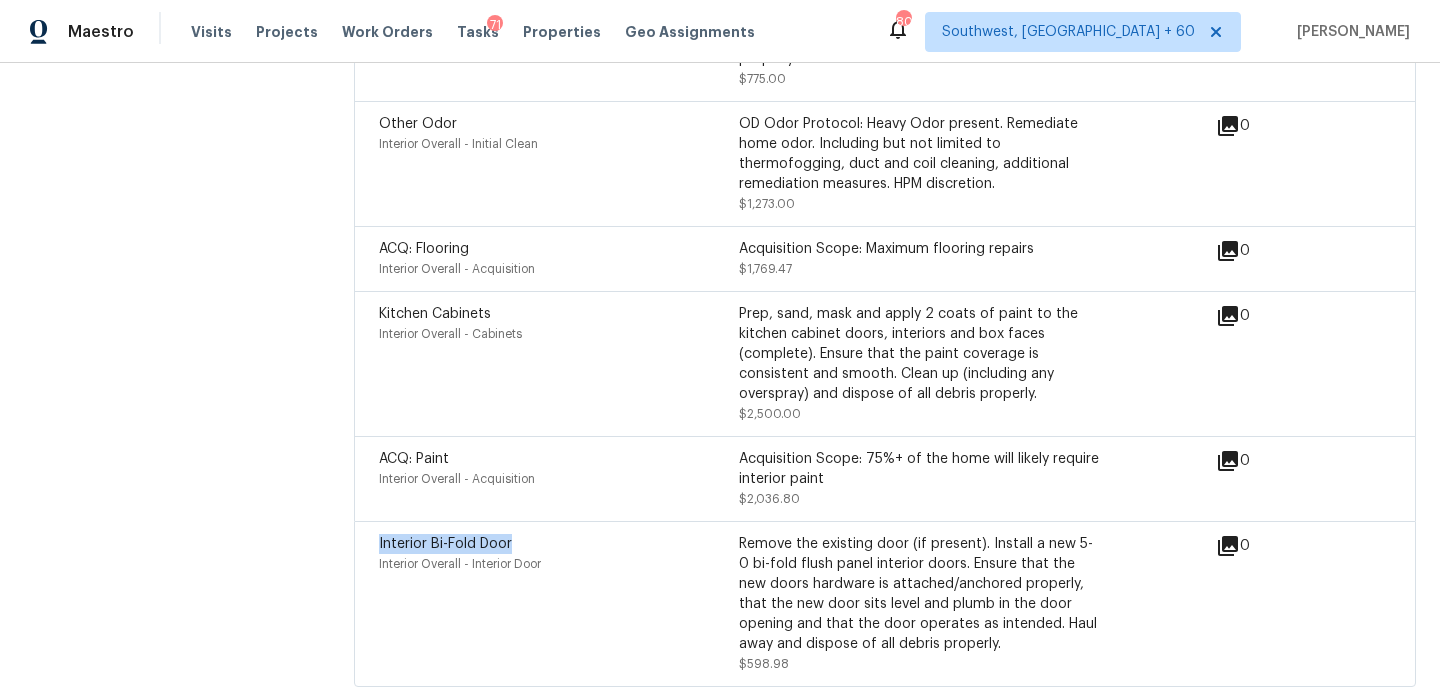 click on "Interior Bi-Fold Door" at bounding box center (445, 544) 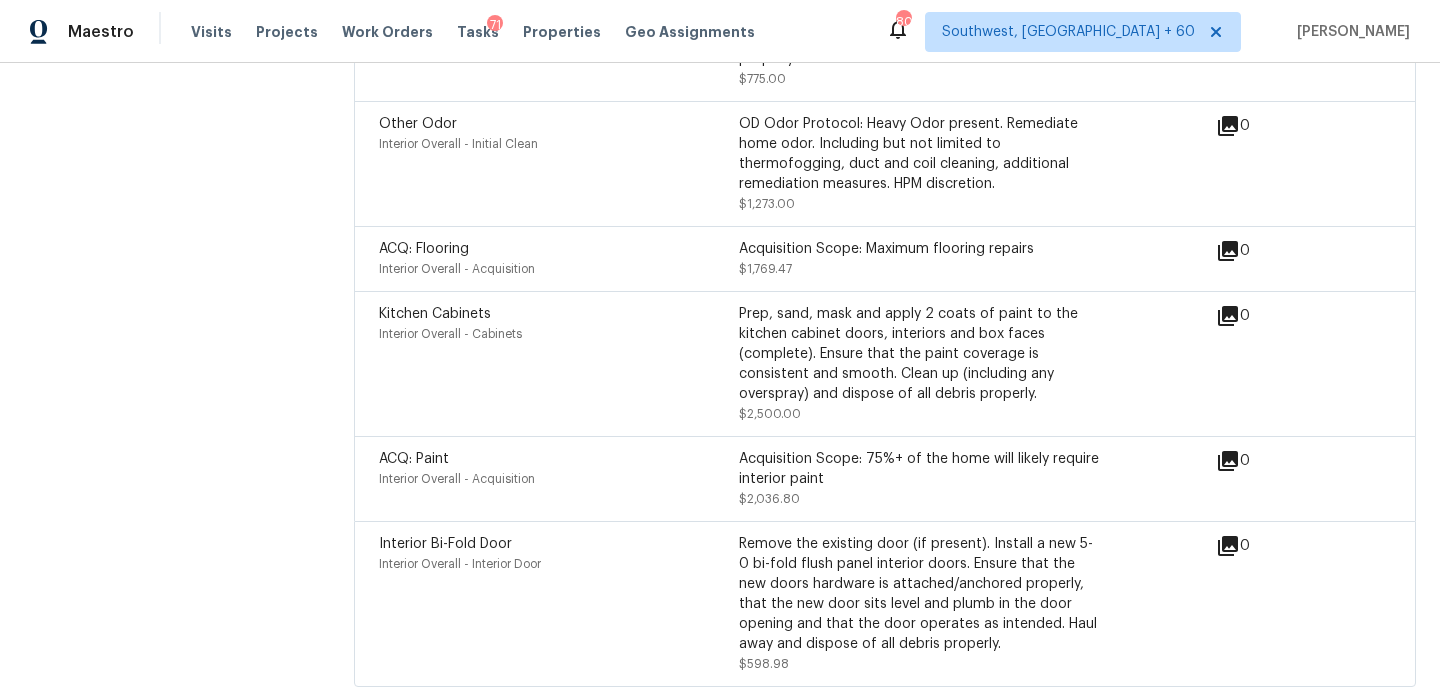 click on "Kitchen Cabinets" at bounding box center [435, 314] 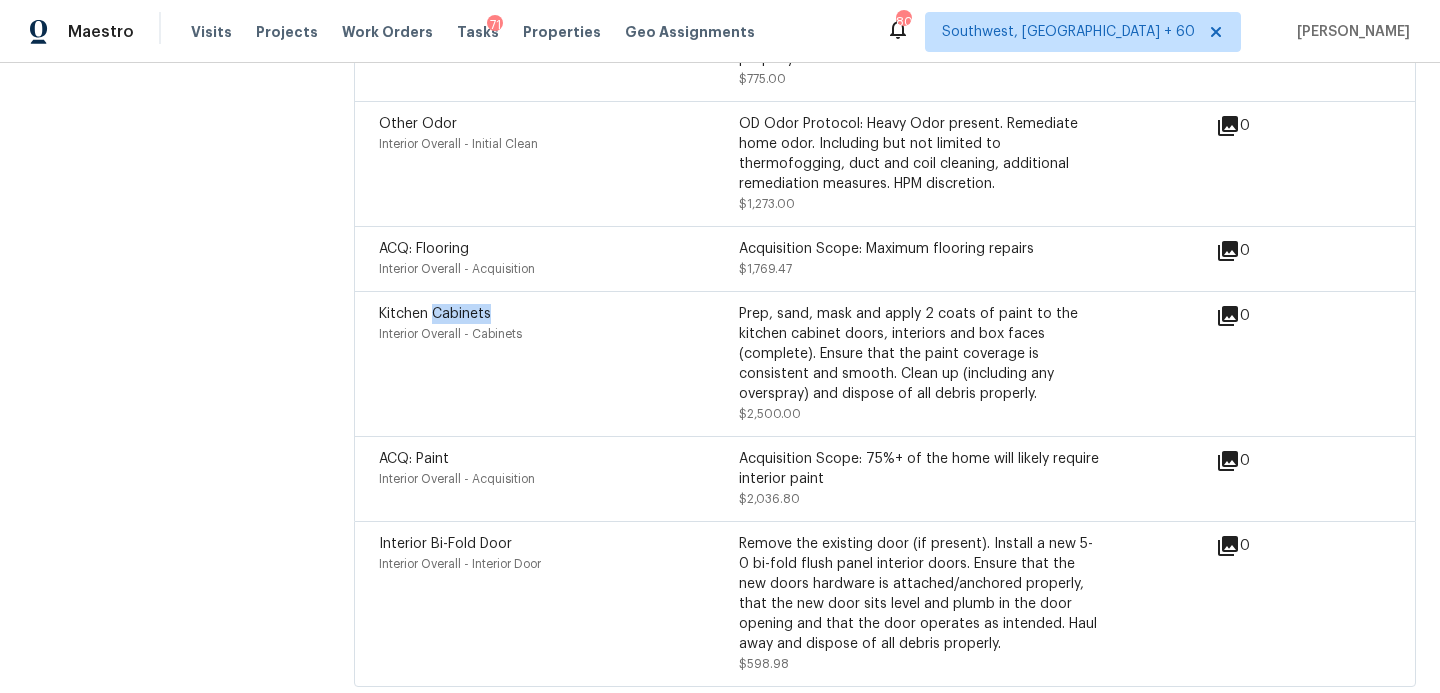 click on "Kitchen Cabinets" at bounding box center [435, 314] 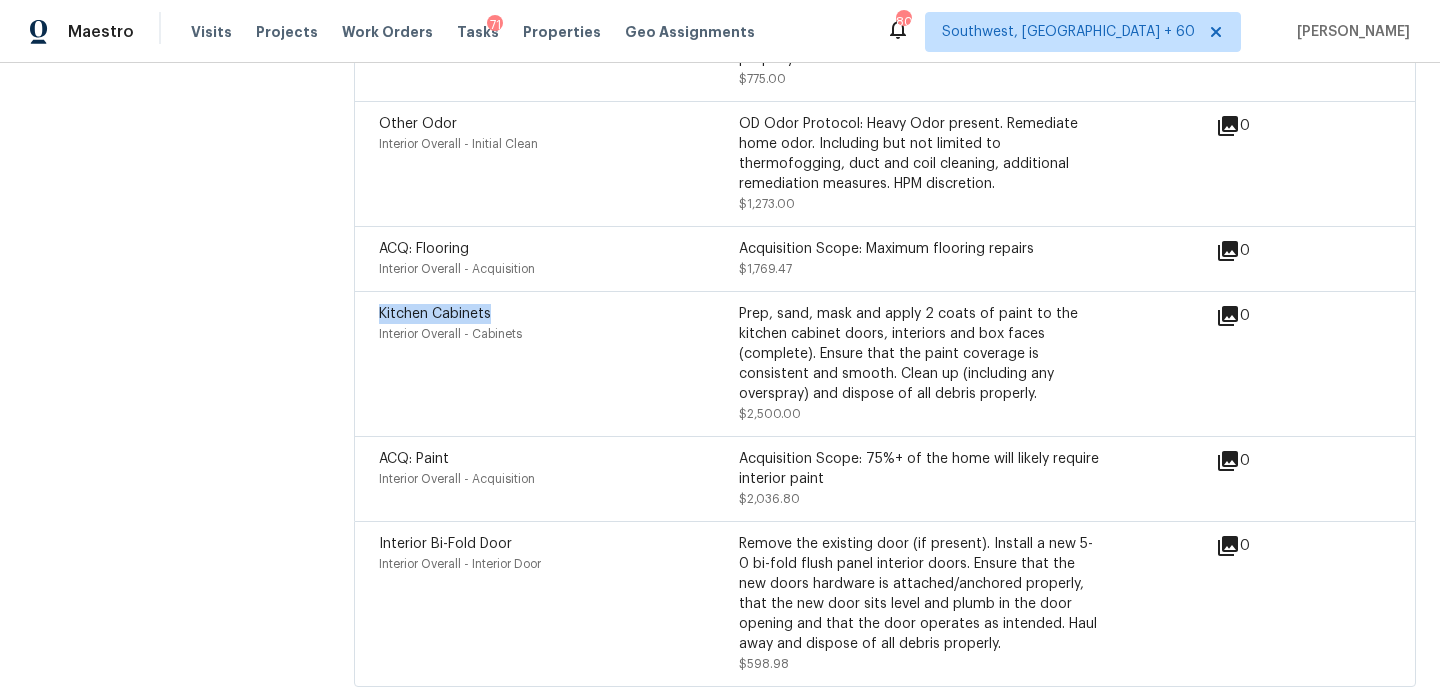click on "Kitchen Cabinets" at bounding box center [435, 314] 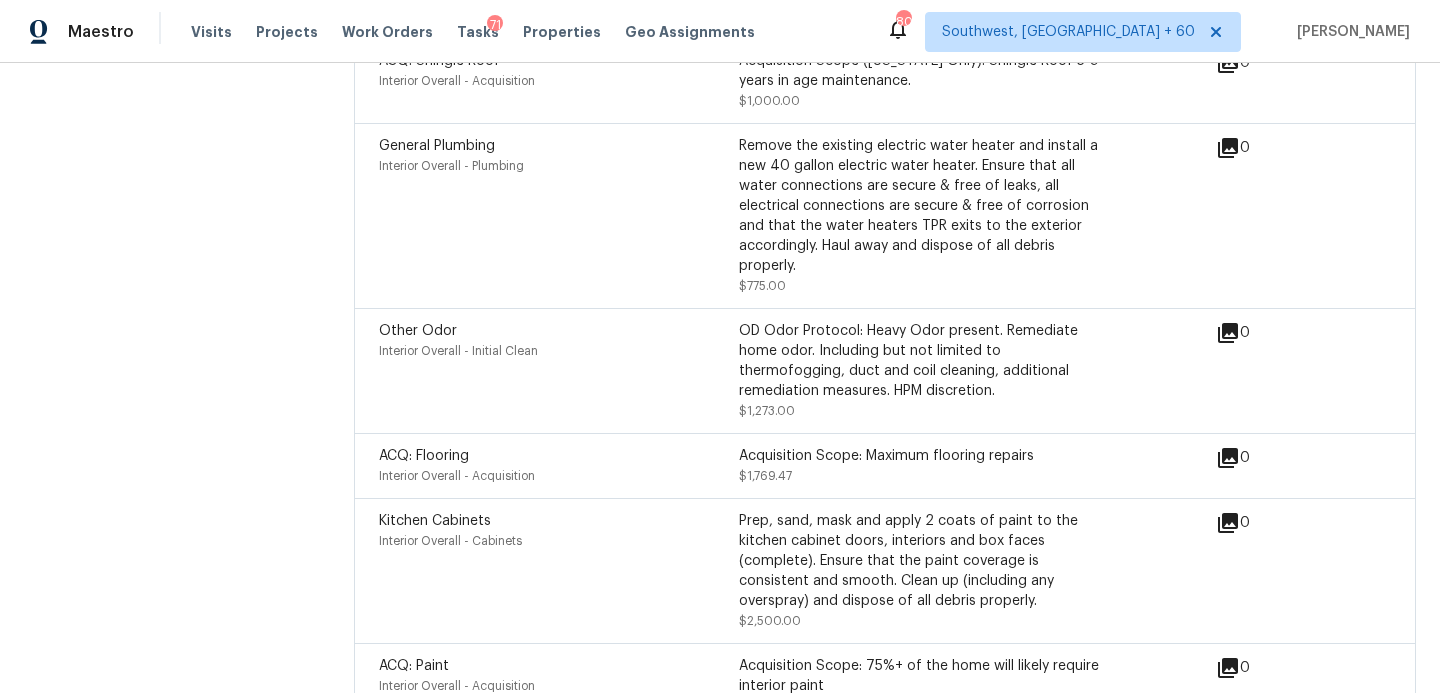click on "Other Odor" at bounding box center (418, 331) 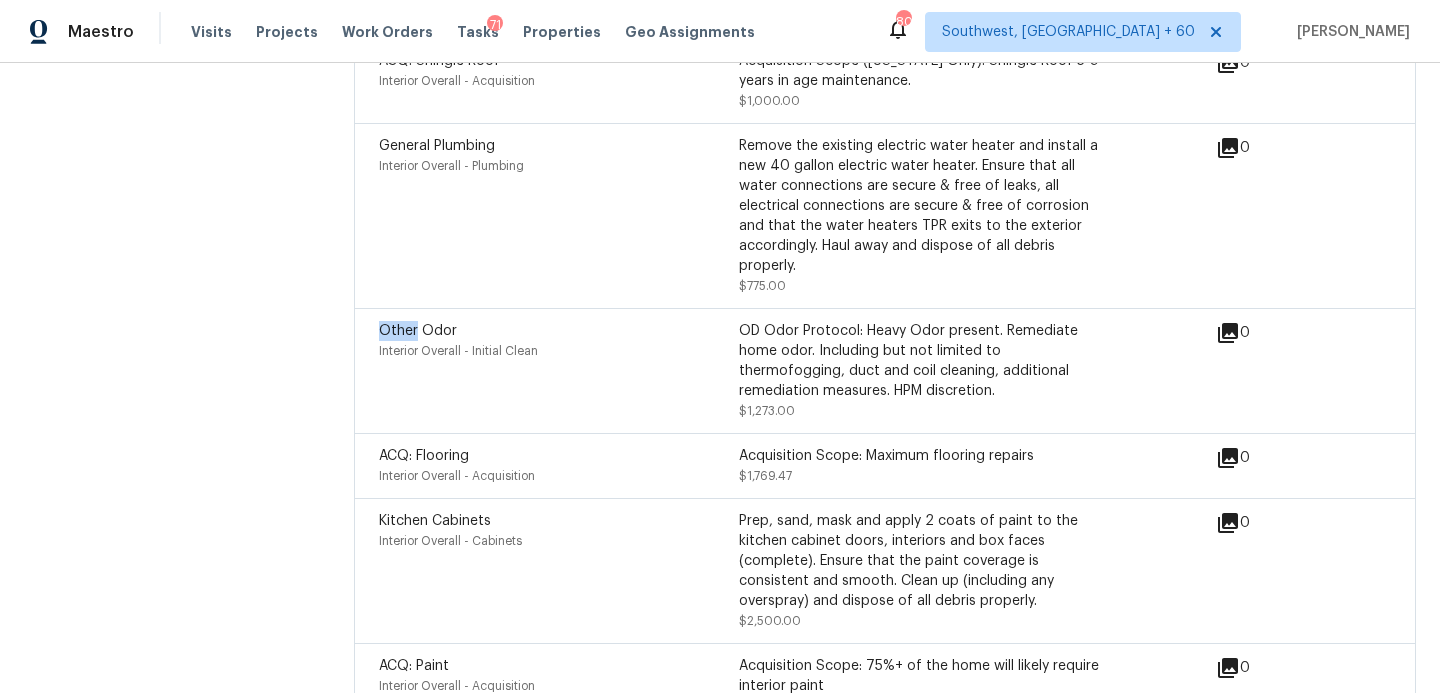 click on "Other Odor" at bounding box center [418, 331] 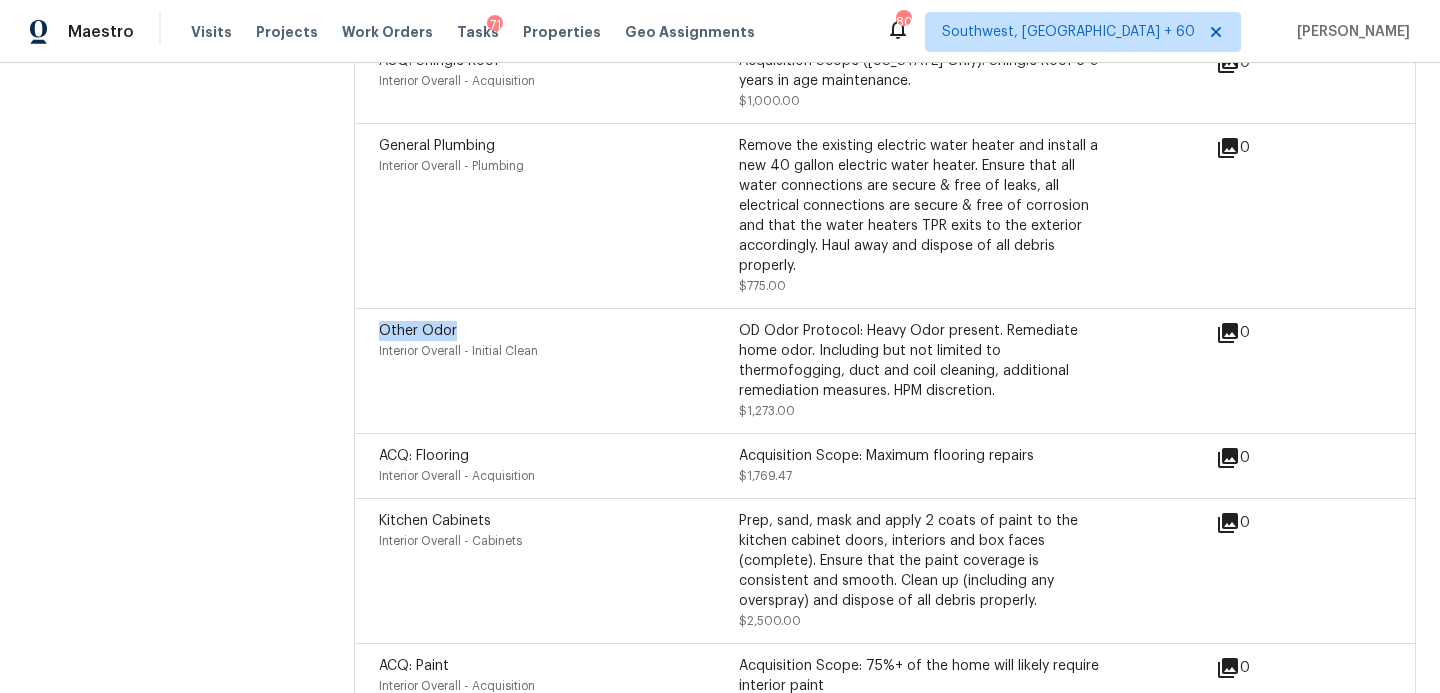 click on "Other Odor" at bounding box center (418, 331) 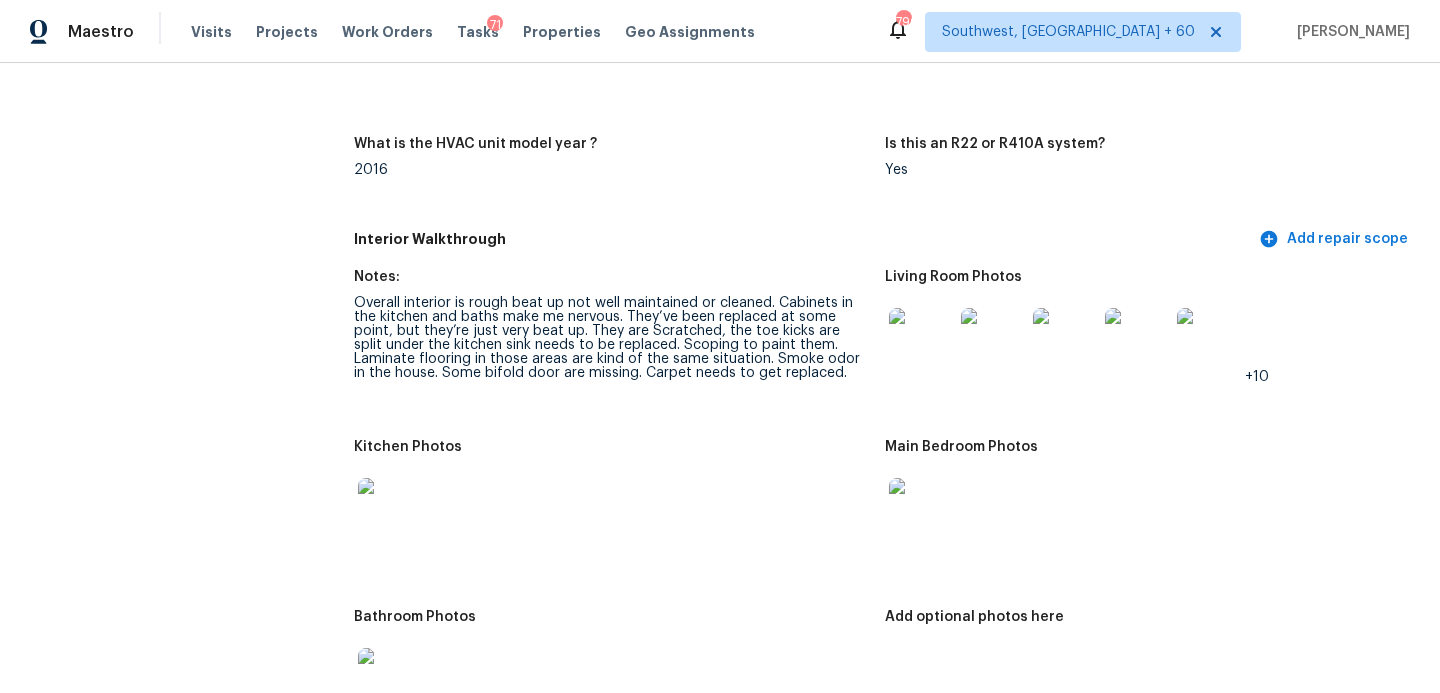 scroll, scrollTop: 1830, scrollLeft: 0, axis: vertical 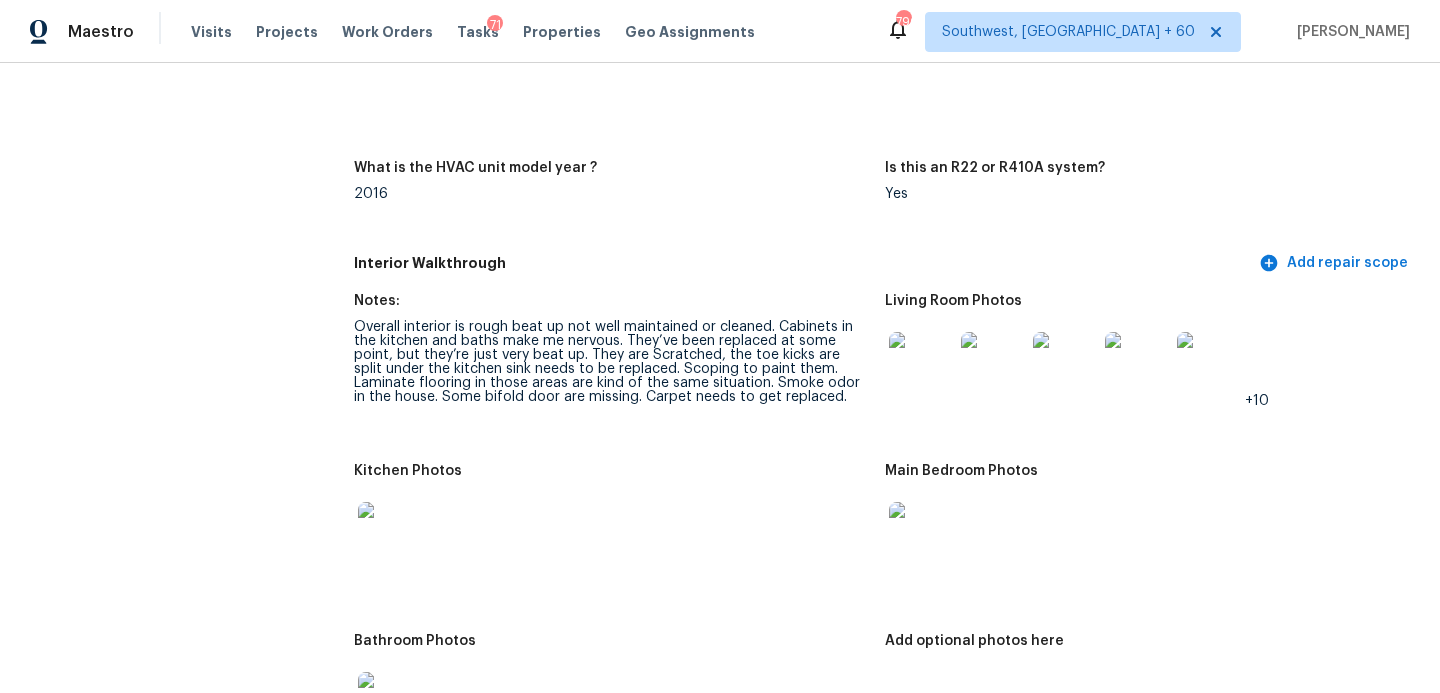 click at bounding box center [921, 364] 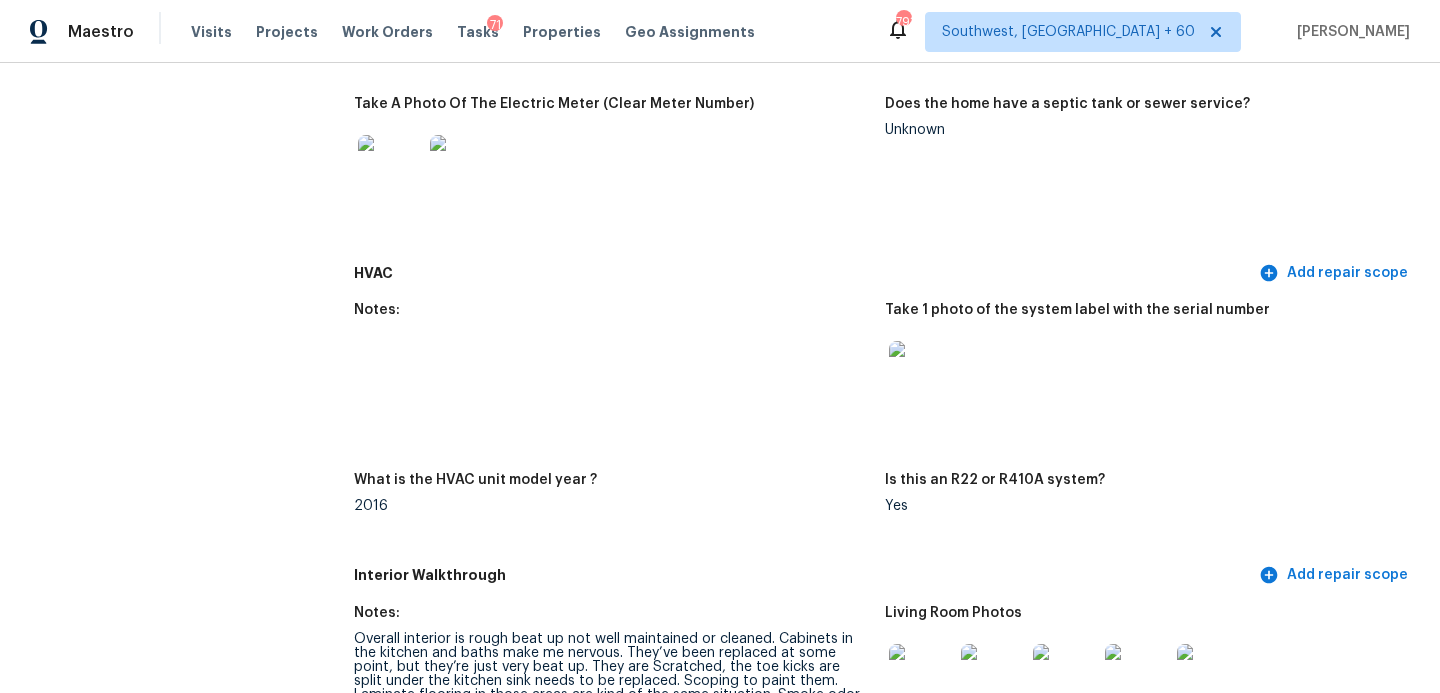 scroll, scrollTop: 0, scrollLeft: 0, axis: both 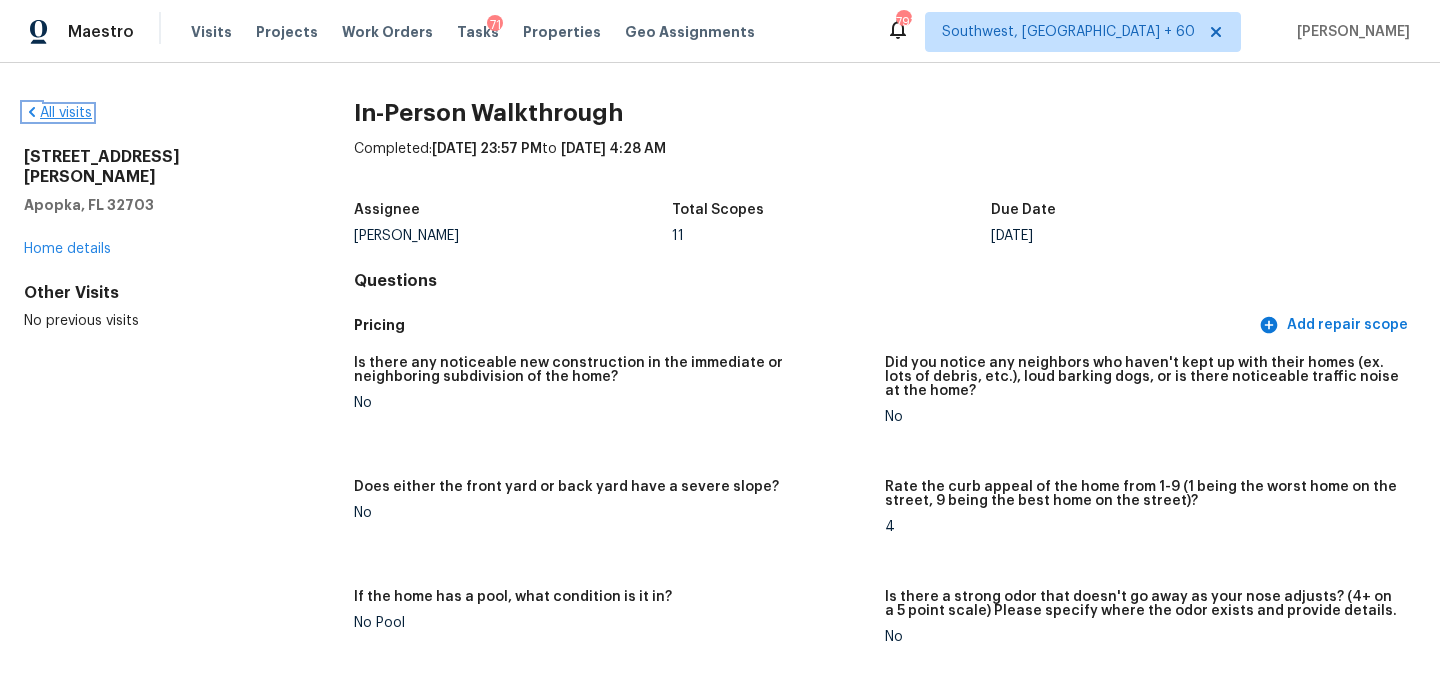 click on "All visits" at bounding box center [58, 113] 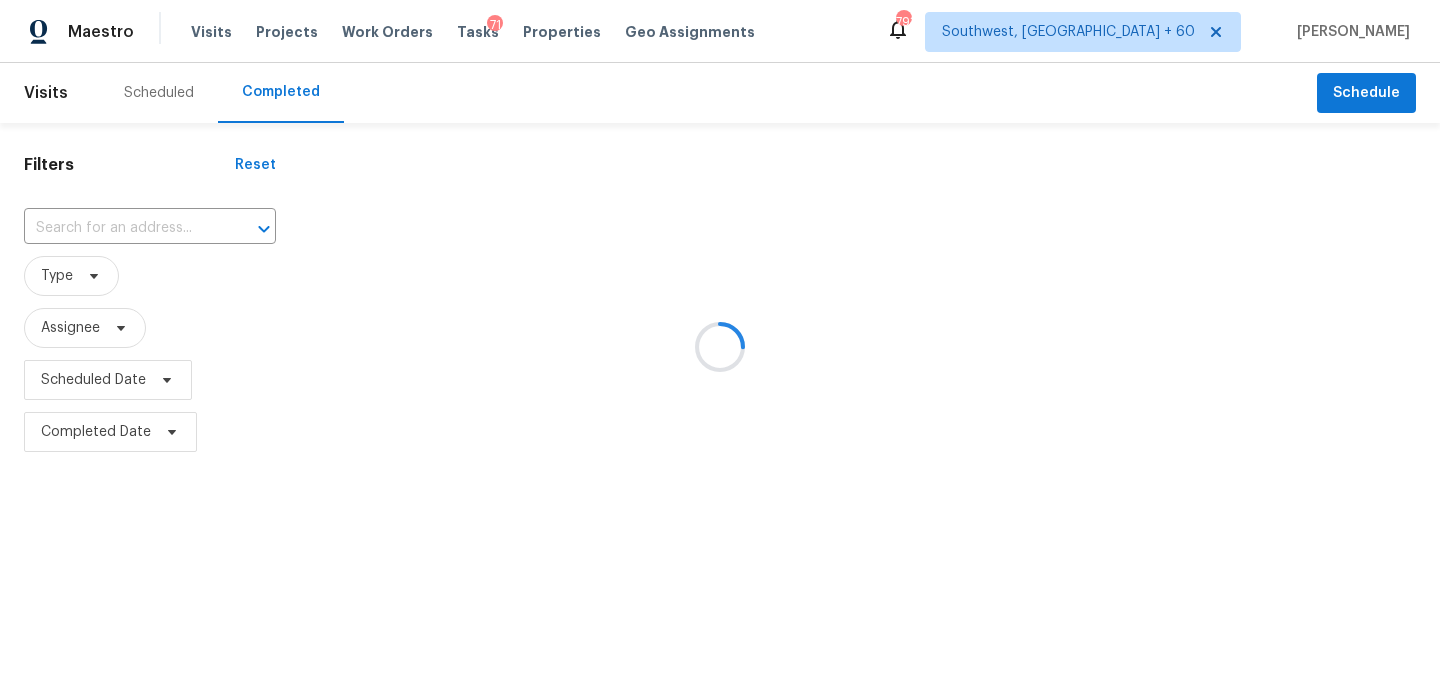 click at bounding box center (720, 346) 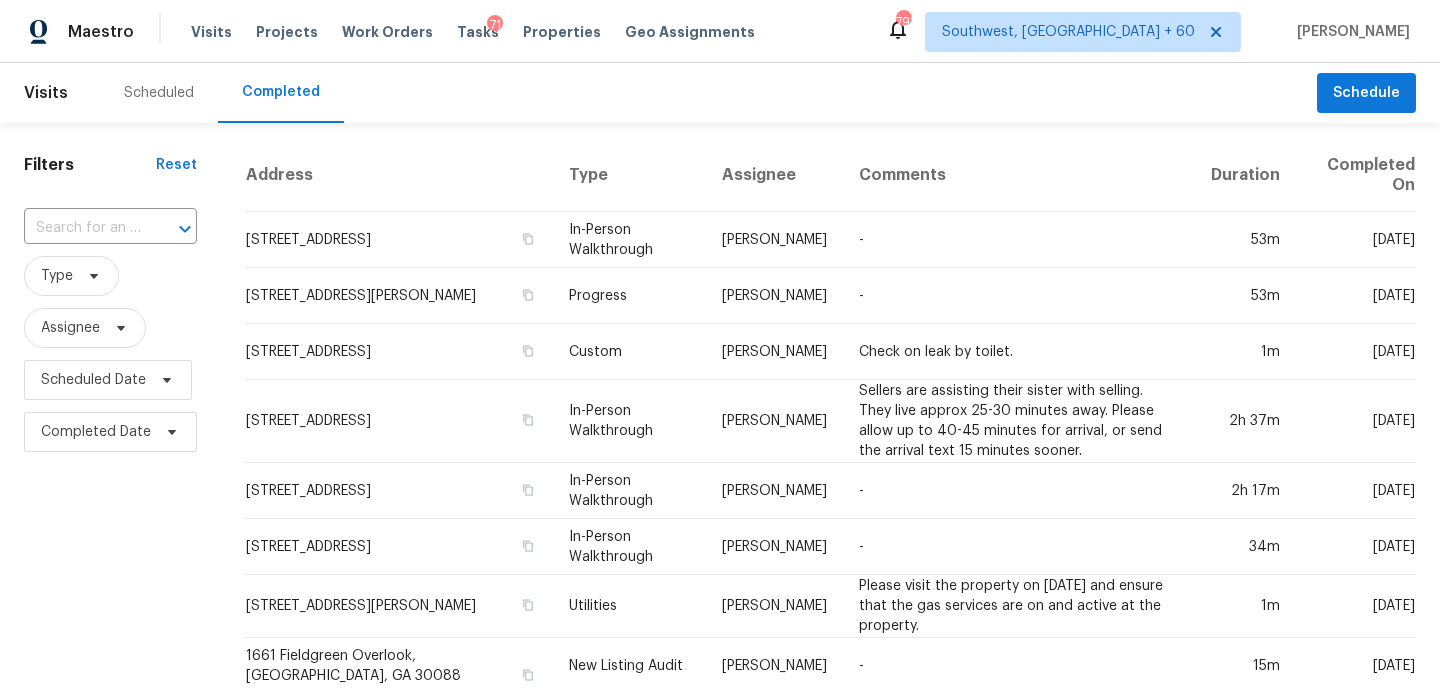 click at bounding box center (82, 228) 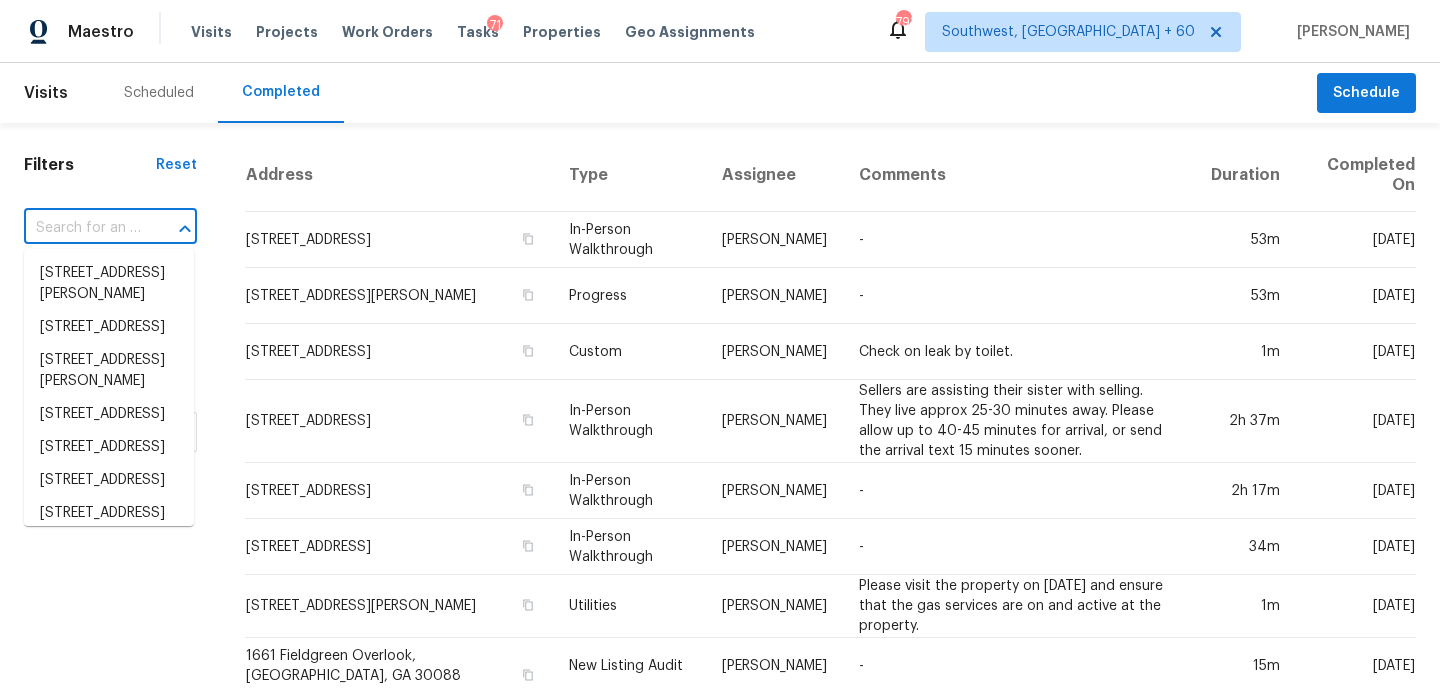 paste on "[STREET_ADDRESS][PERSON_NAME]" 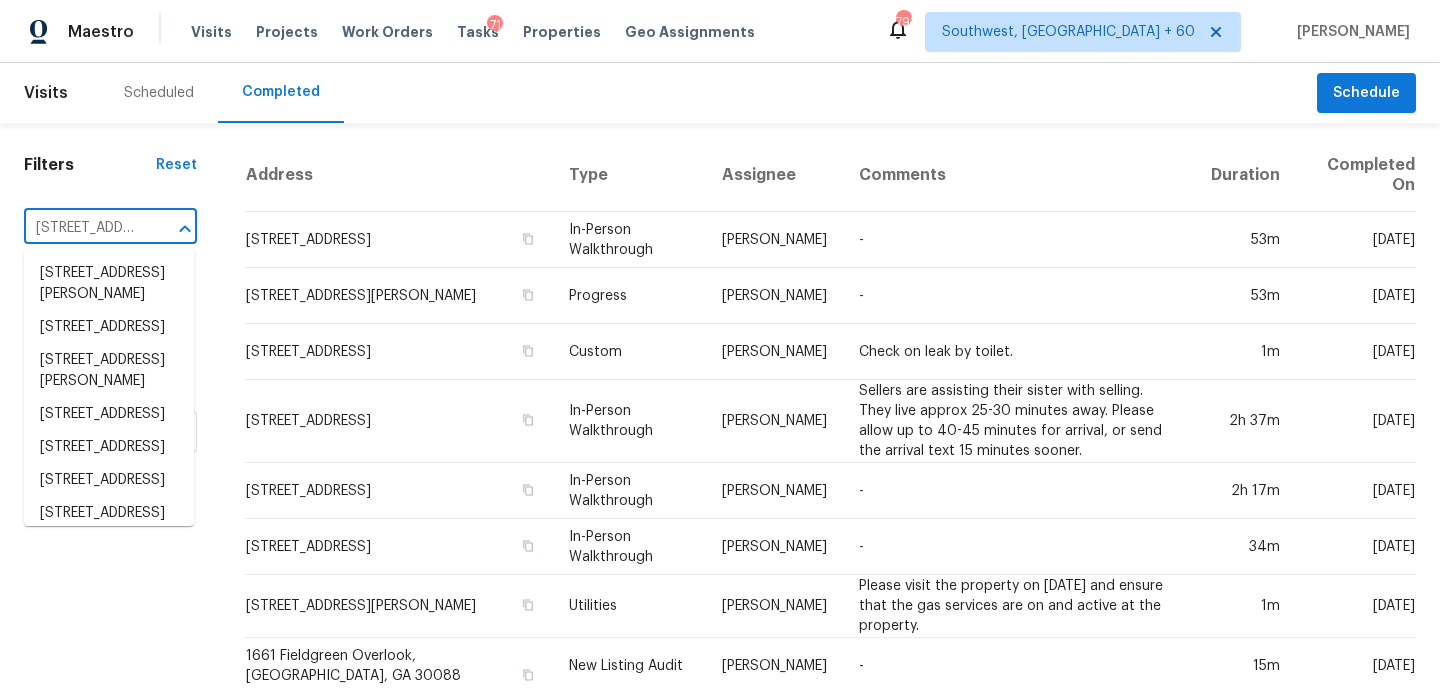 scroll, scrollTop: 0, scrollLeft: 141, axis: horizontal 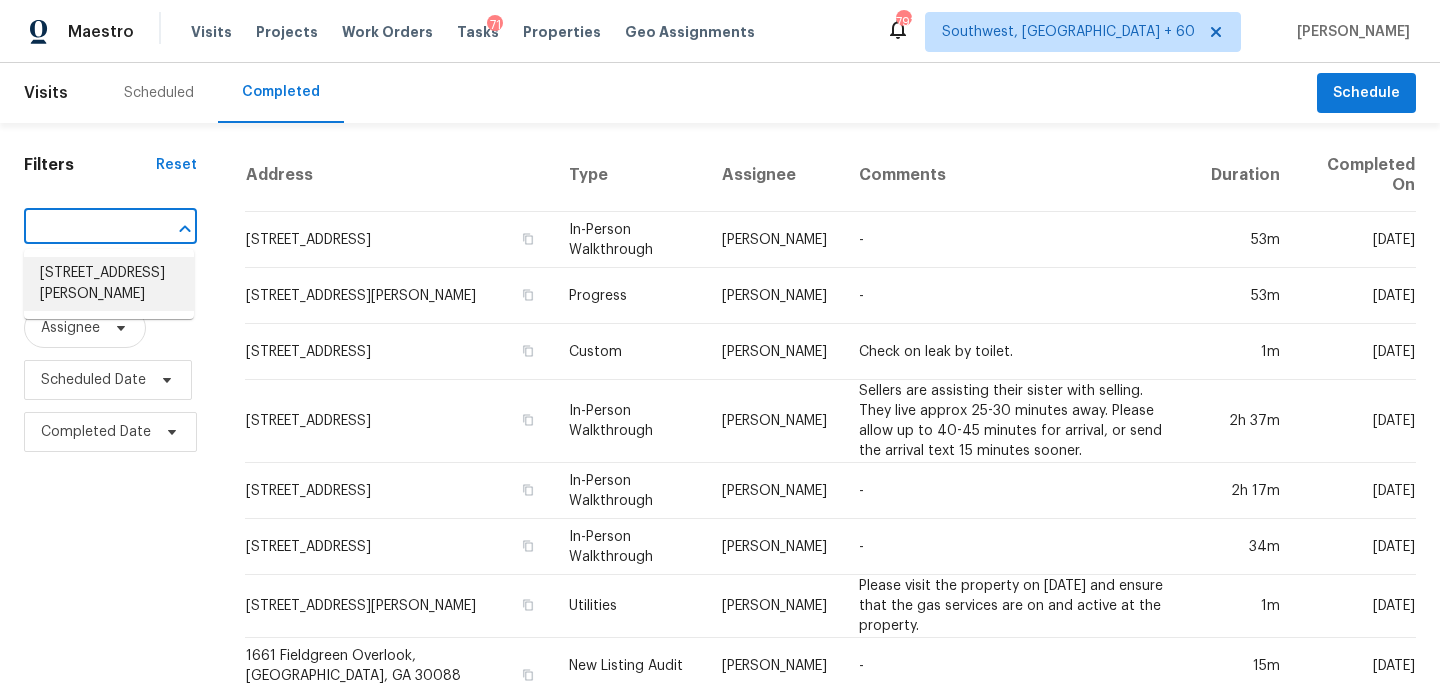 click on "[STREET_ADDRESS][PERSON_NAME]" at bounding box center [109, 284] 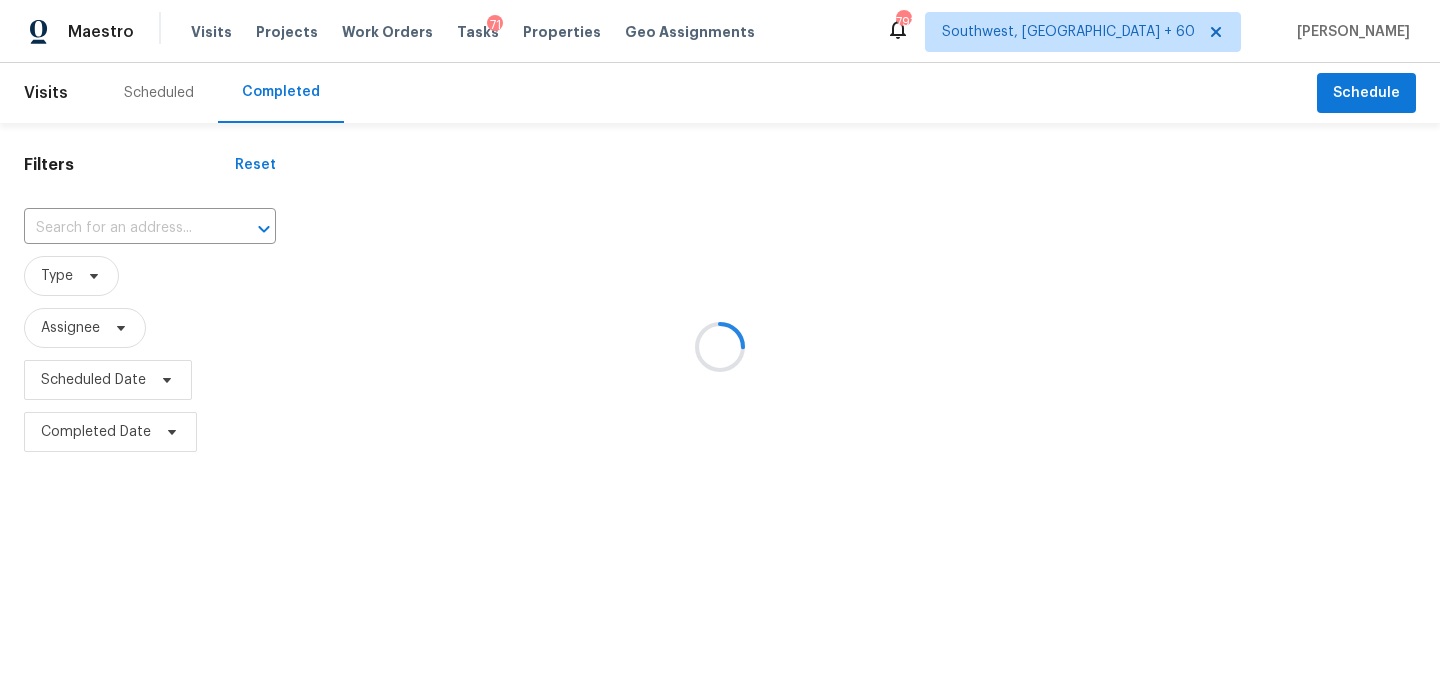 type on "[STREET_ADDRESS][PERSON_NAME]" 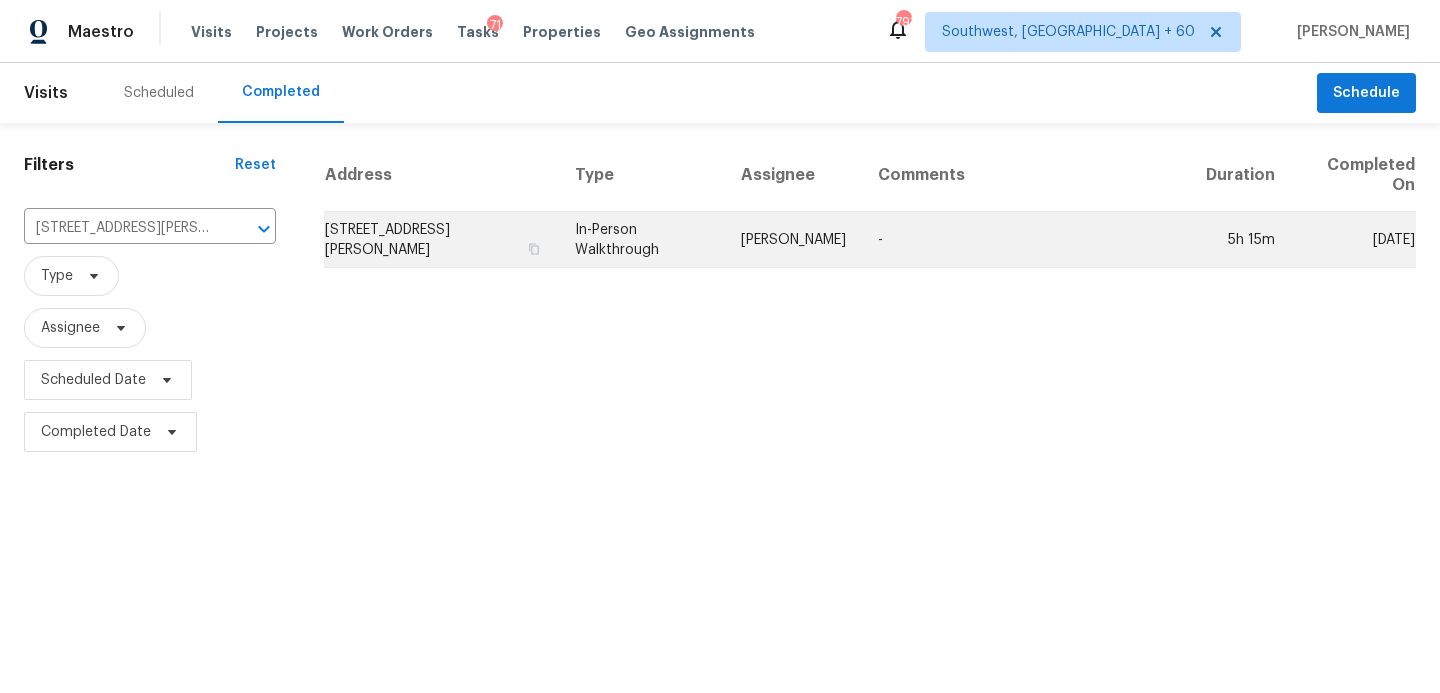 click on "In-Person Walkthrough" at bounding box center (642, 240) 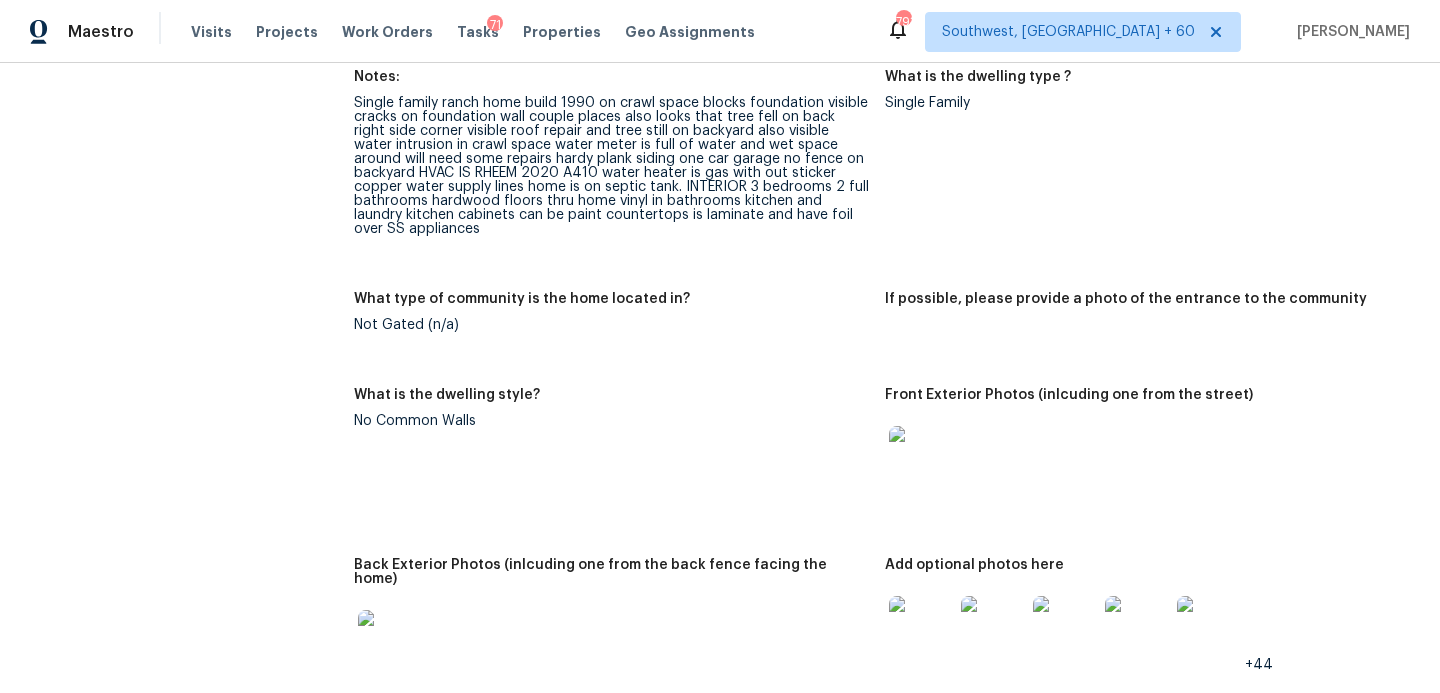 scroll, scrollTop: 0, scrollLeft: 0, axis: both 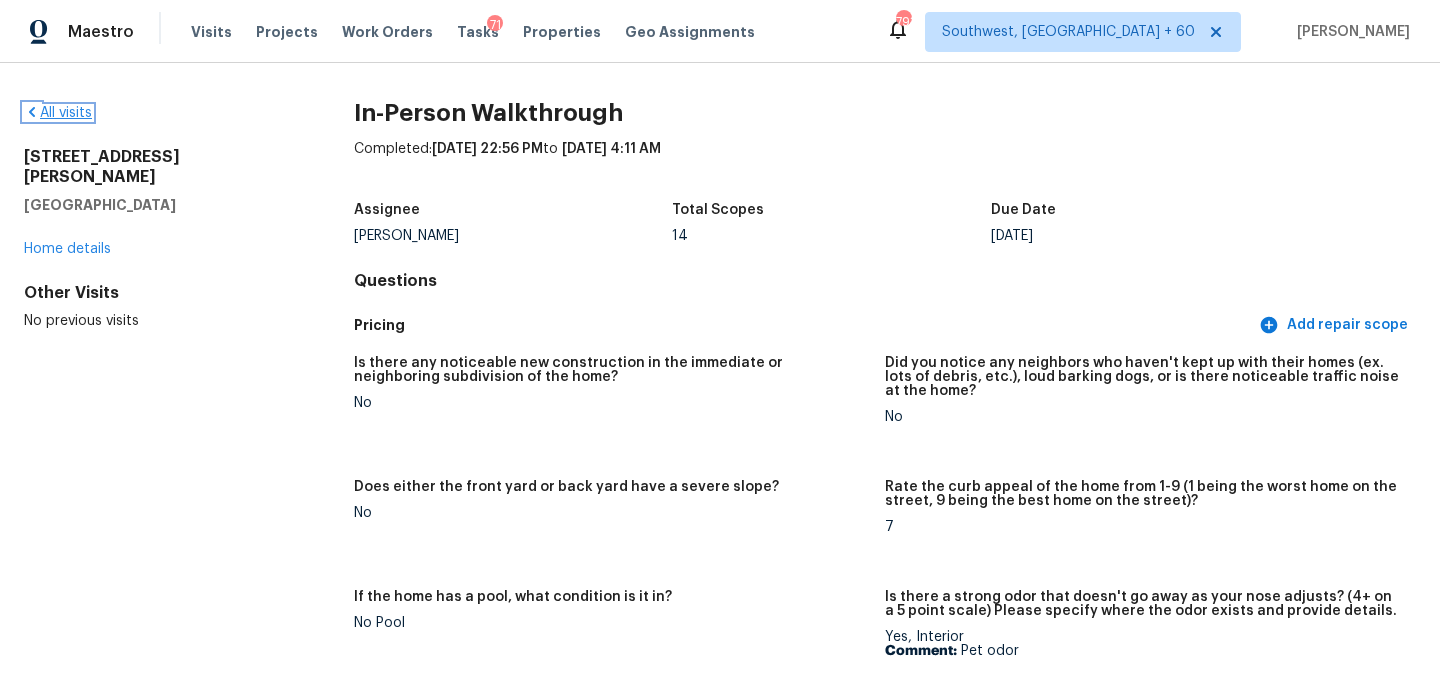 click on "All visits" at bounding box center (58, 113) 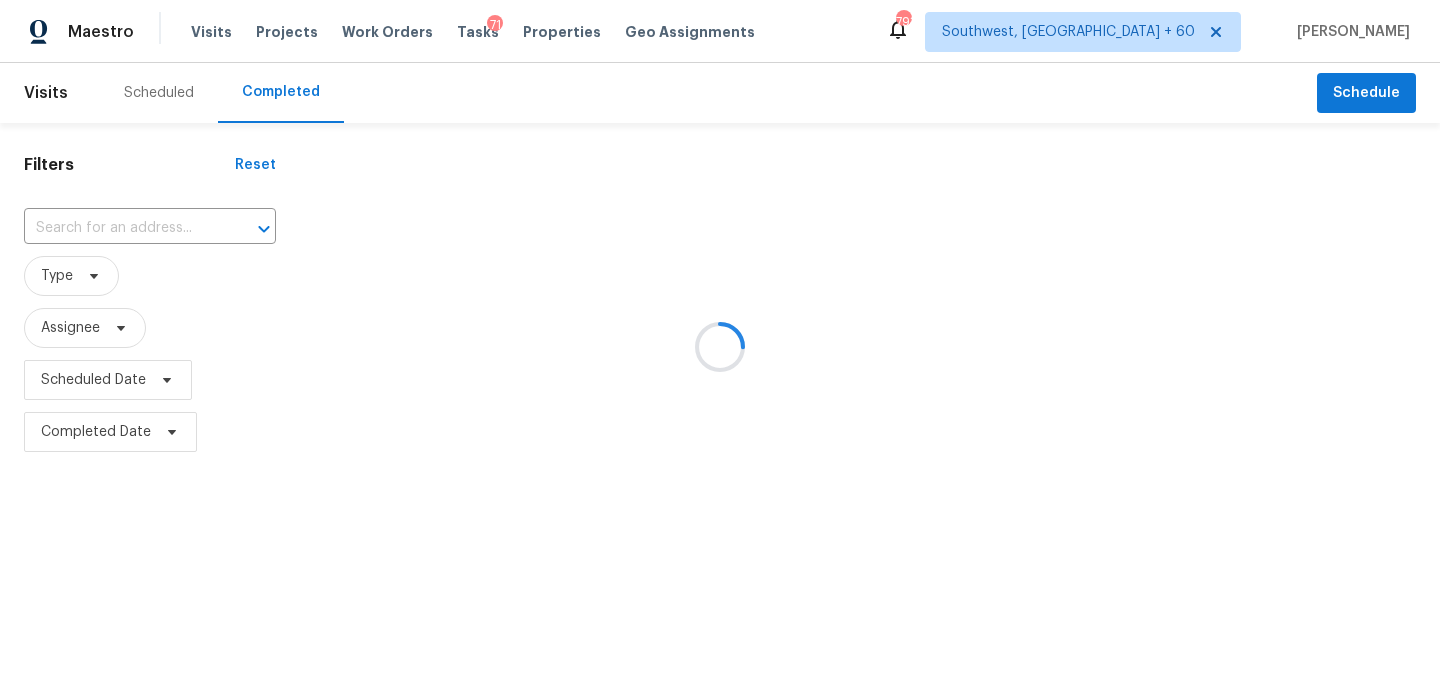 click at bounding box center [720, 346] 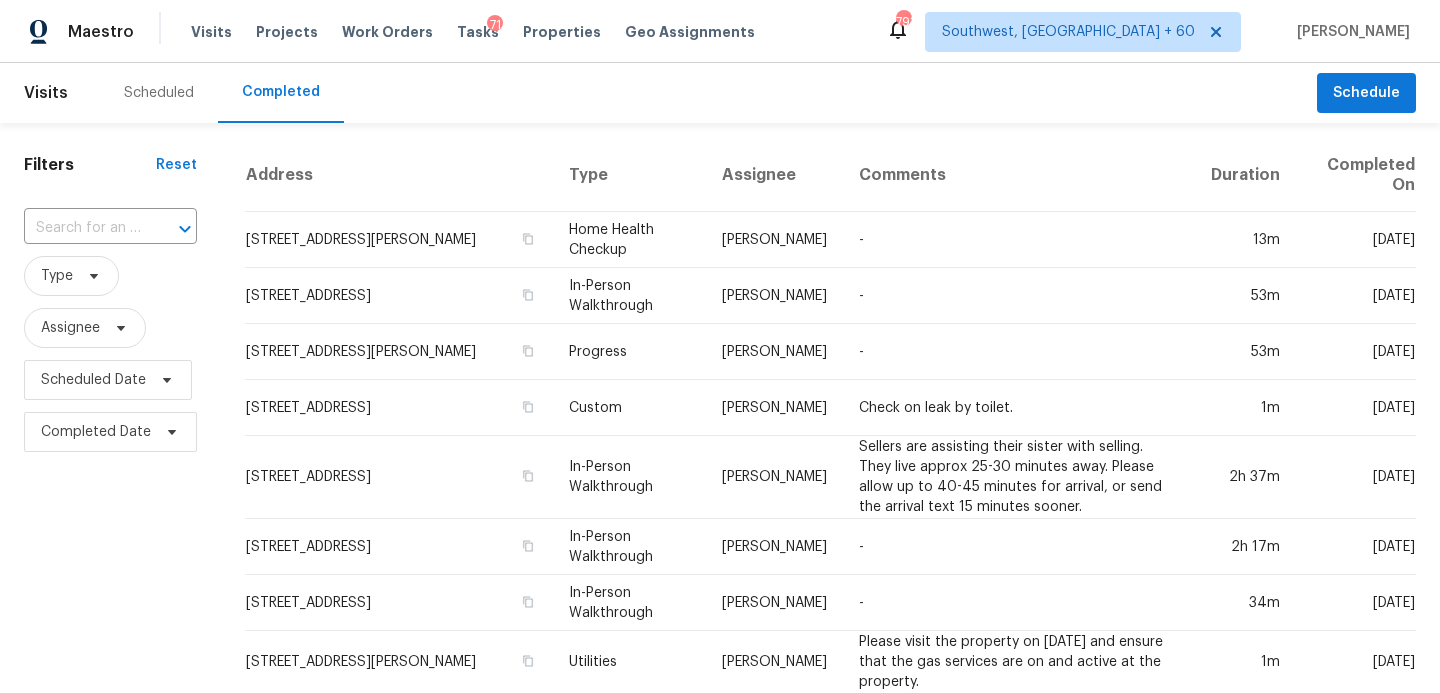 click at bounding box center (171, 229) 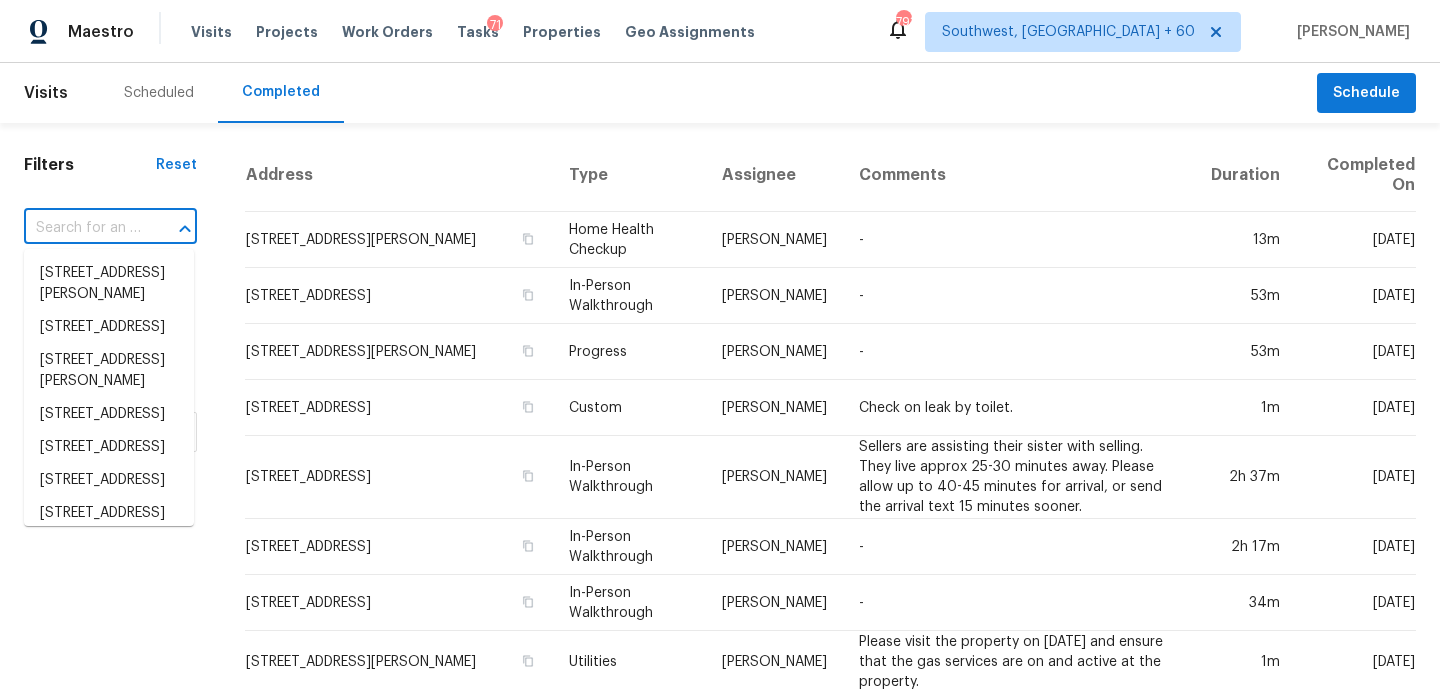 paste on "[STREET_ADDRESS][PERSON_NAME]" 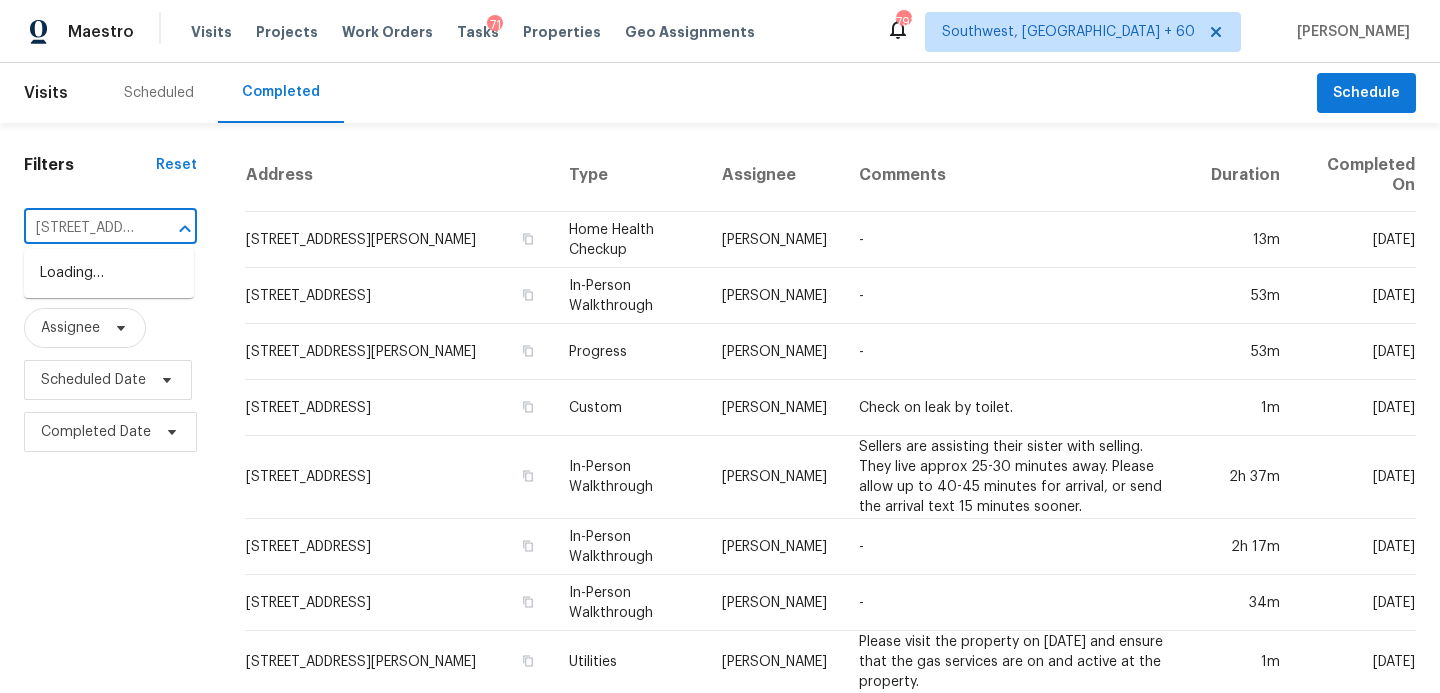 scroll, scrollTop: 0, scrollLeft: 117, axis: horizontal 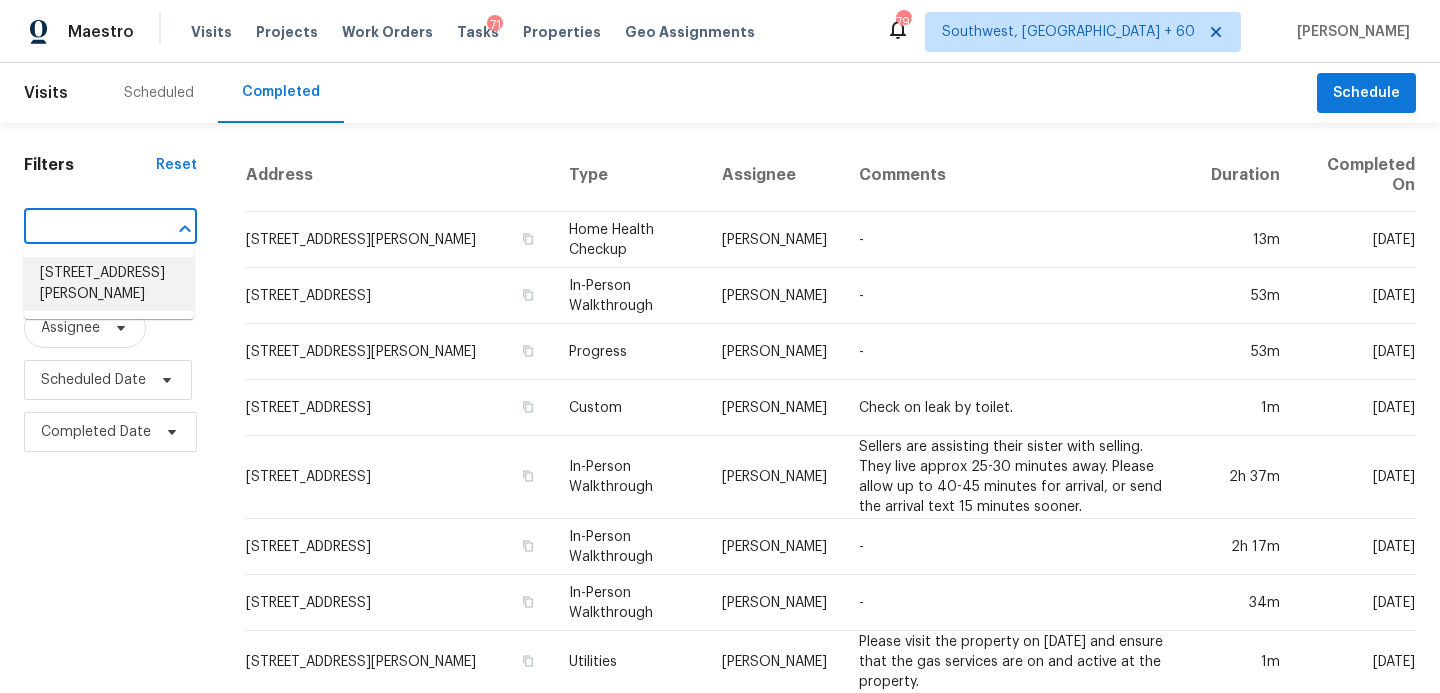 click on "[STREET_ADDRESS][PERSON_NAME]" at bounding box center (109, 284) 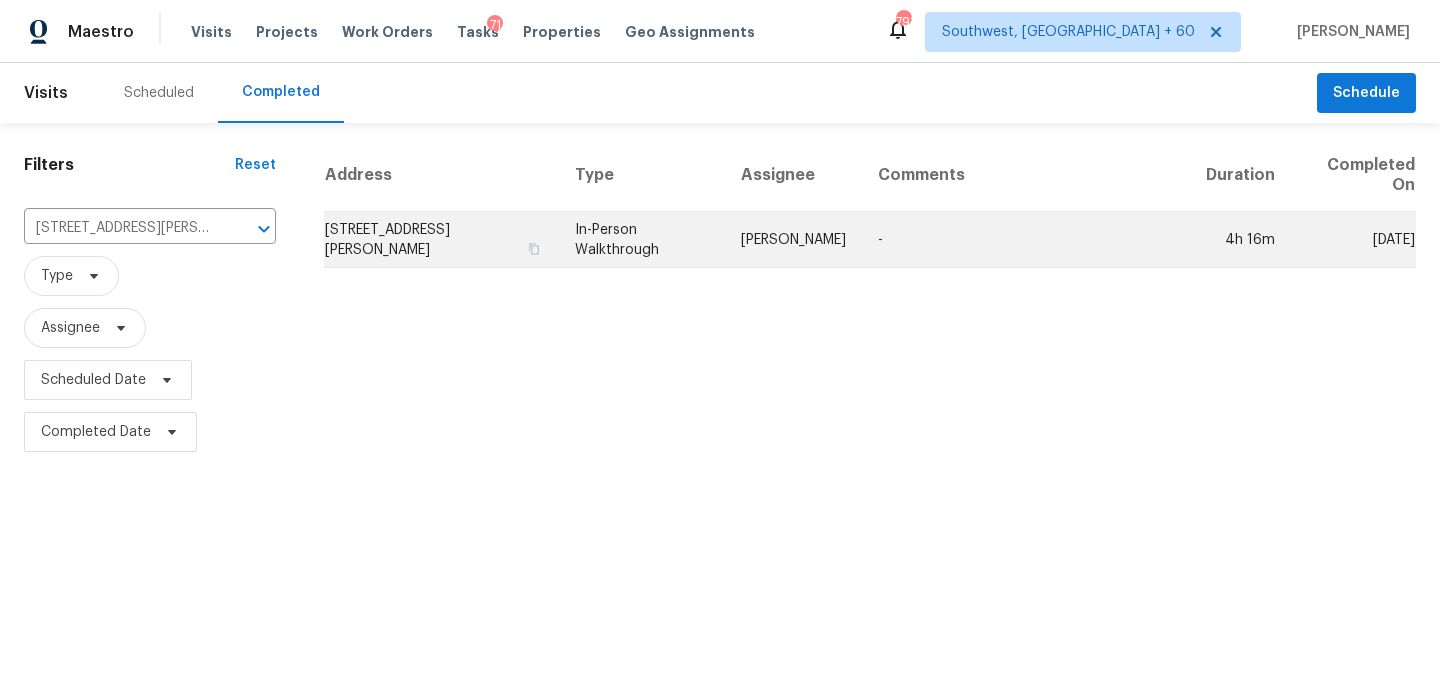 click on "[PERSON_NAME]" at bounding box center [793, 240] 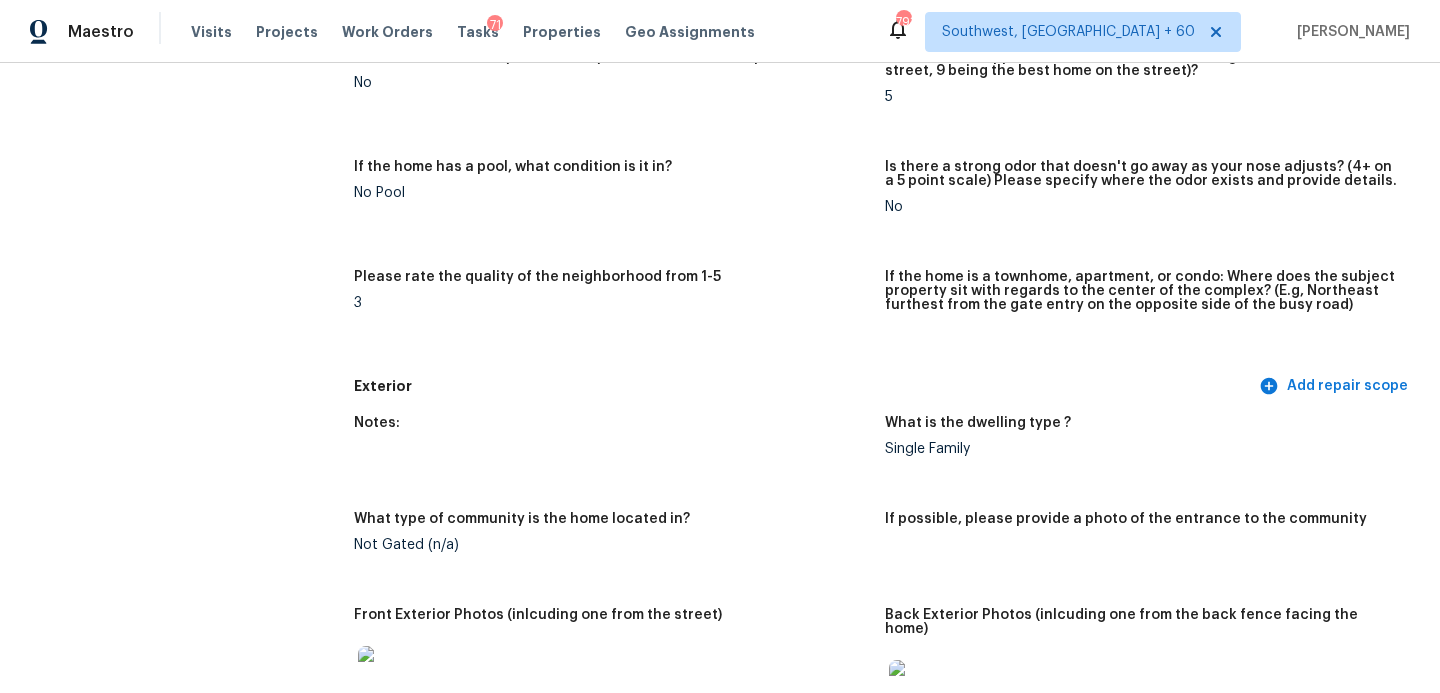 scroll, scrollTop: 0, scrollLeft: 0, axis: both 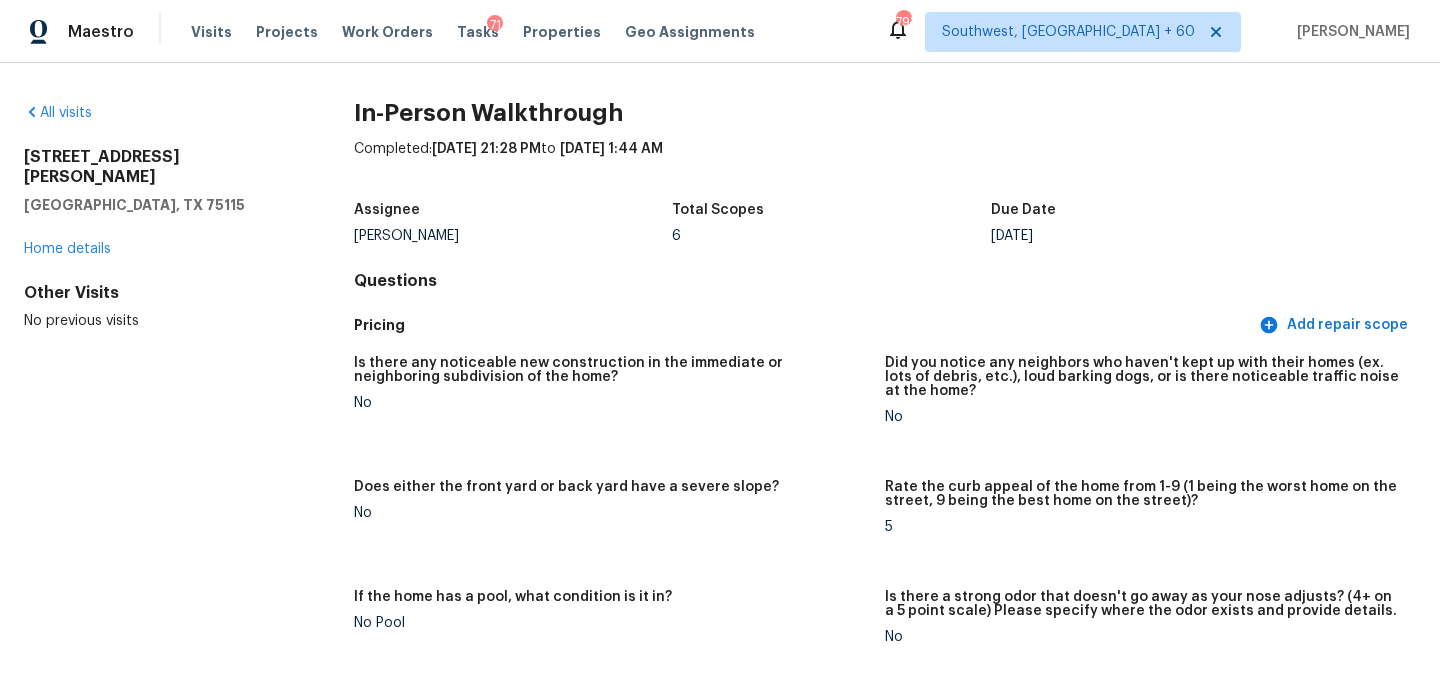 click on "All visits [STREET_ADDRESS][PERSON_NAME] Home details Other Visits No previous visits In-Person Walkthrough Completed:  [DATE] 21:28 PM  to   [DATE] 1:44 AM Assignee [PERSON_NAME] Total Scopes 6 Due Date [DATE] Questions Pricing Add repair scope Is there any noticeable new construction in the immediate or neighboring subdivision of the home? No Did you notice any neighbors who haven't kept up with their homes (ex. lots of debris, etc.), loud barking dogs, or is there noticeable traffic noise at the home? No Does either the front yard or back yard have a severe slope? No Rate the curb appeal of the home from 1-9 (1 being the worst home on the street, 9 being the best home on the street)? 5 If the home has a pool, what condition is it in? No Pool Is there a strong odor that doesn't go away as your nose adjusts? (4+ on a 5 point scale) Please specify where the odor exists and provide details. No Please rate the quality of the neighborhood from 1-5 3 Exterior Add repair scope Notes: No" at bounding box center [720, 378] 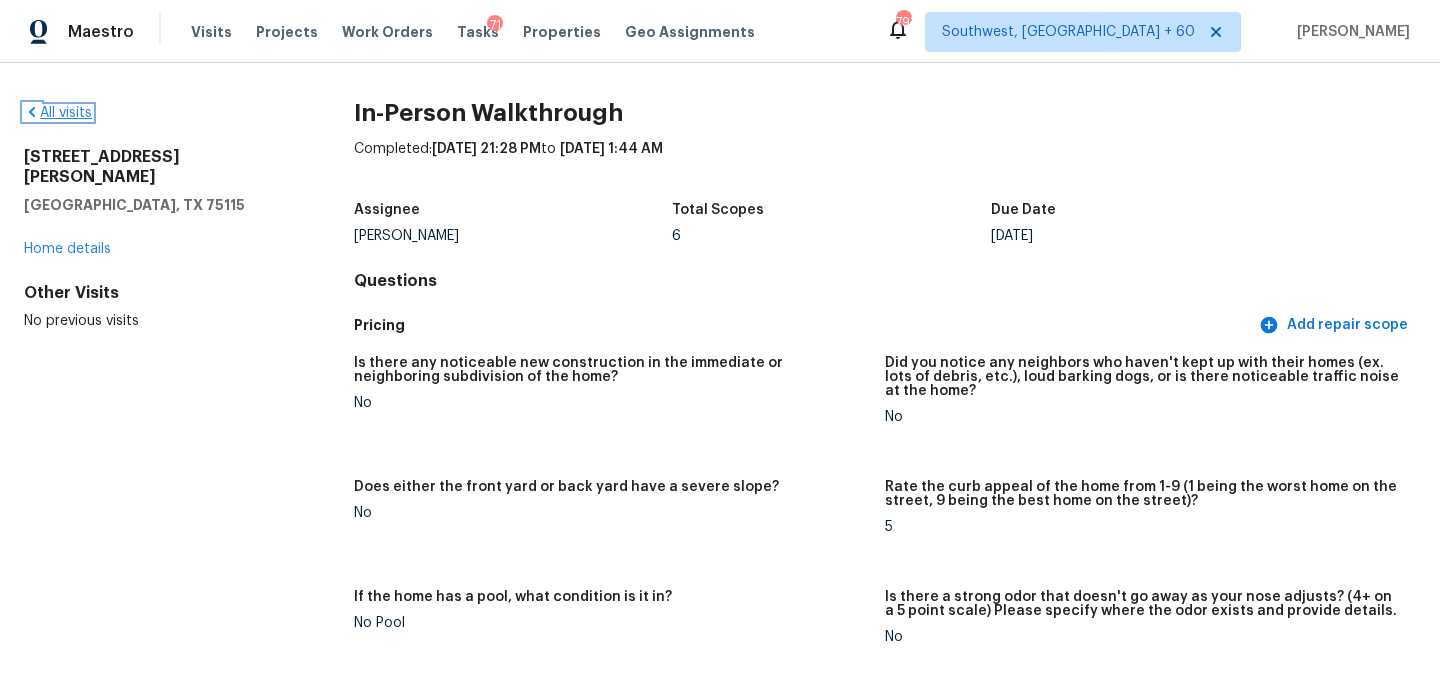 click on "All visits" at bounding box center [58, 113] 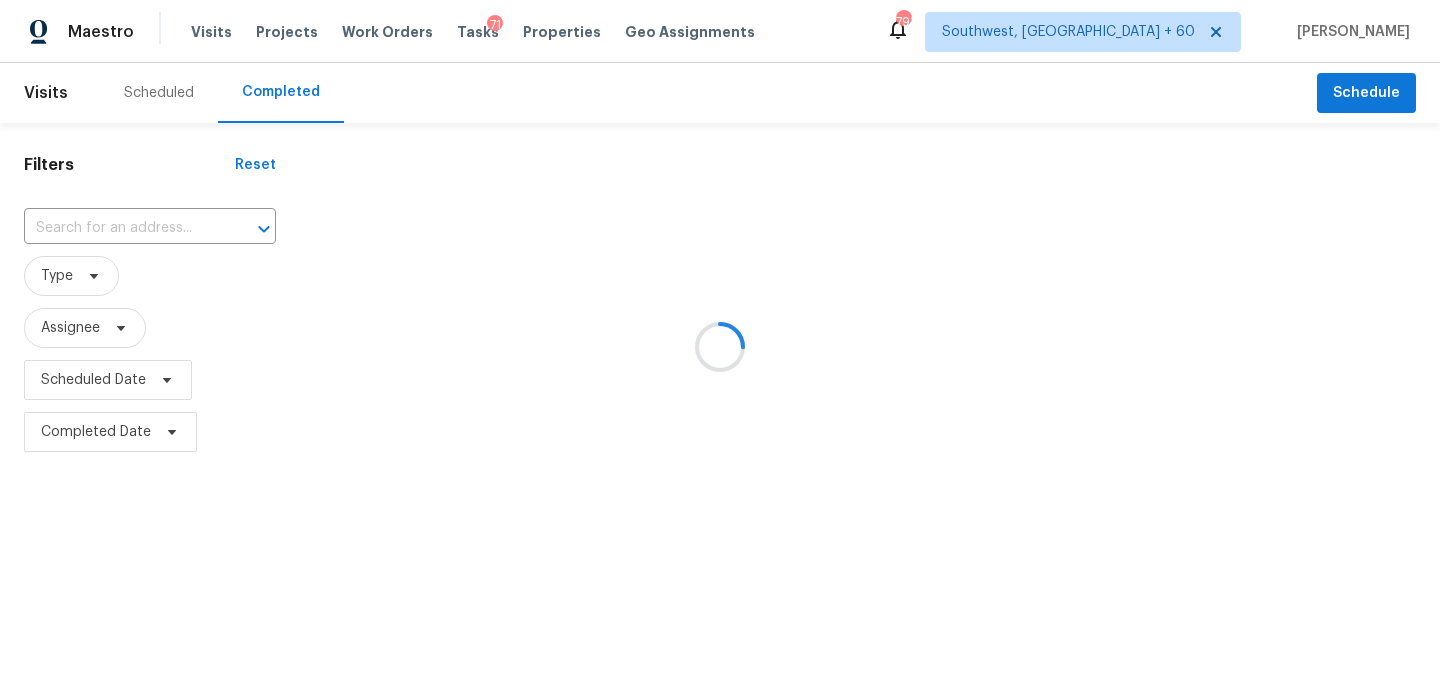 click at bounding box center (720, 346) 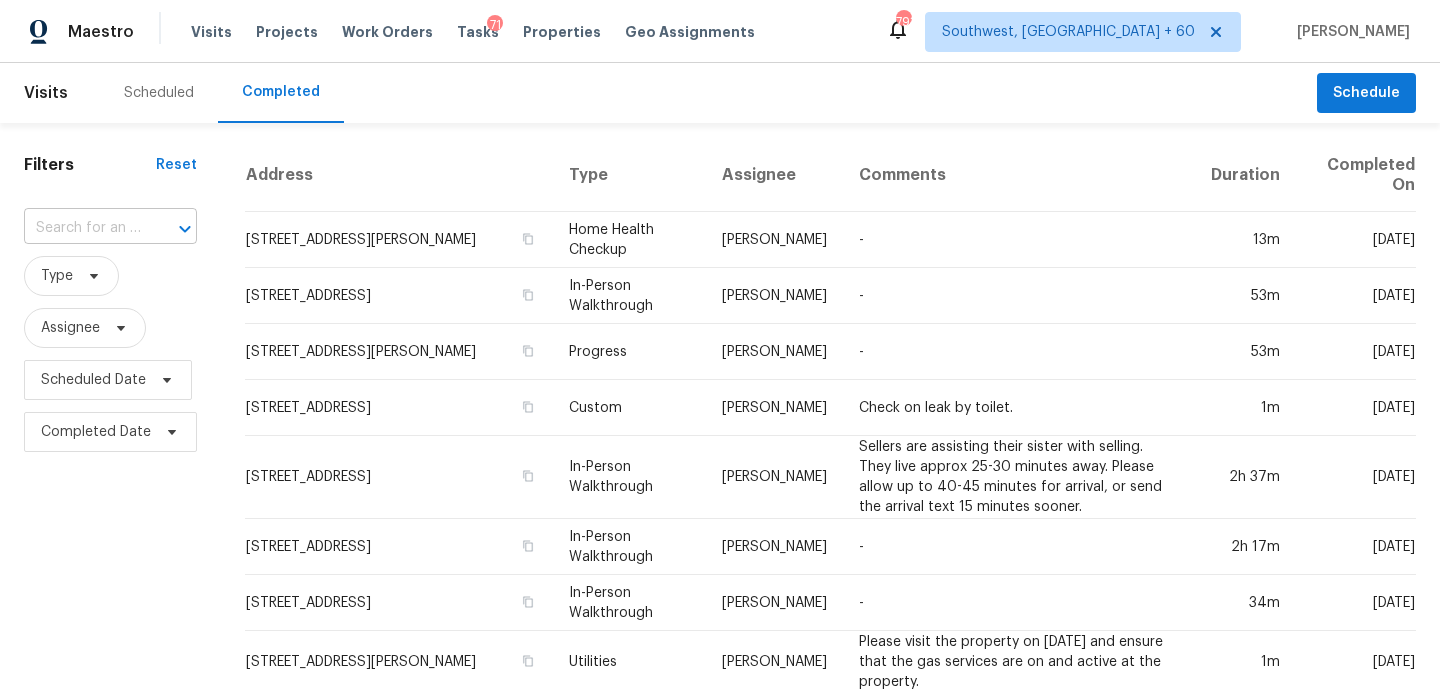 click at bounding box center [82, 228] 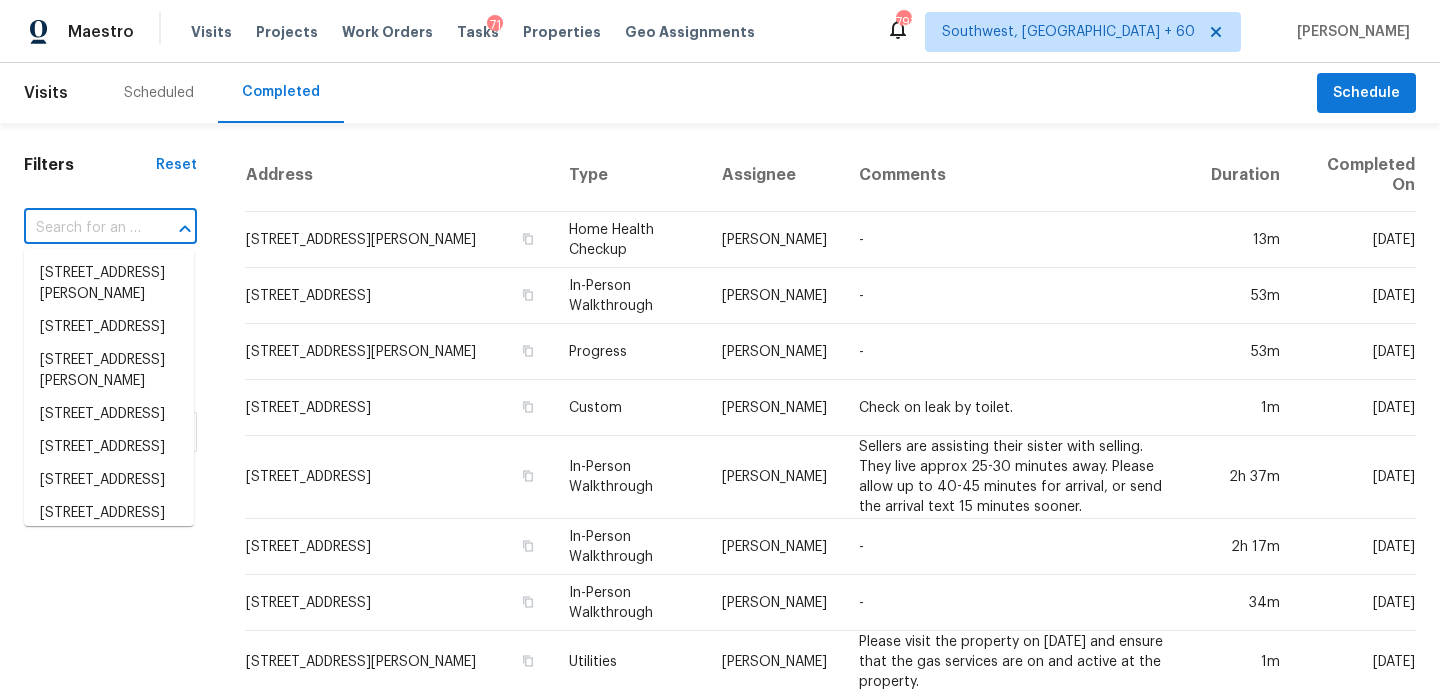 paste on "[STREET_ADDRESS][PERSON_NAME]" 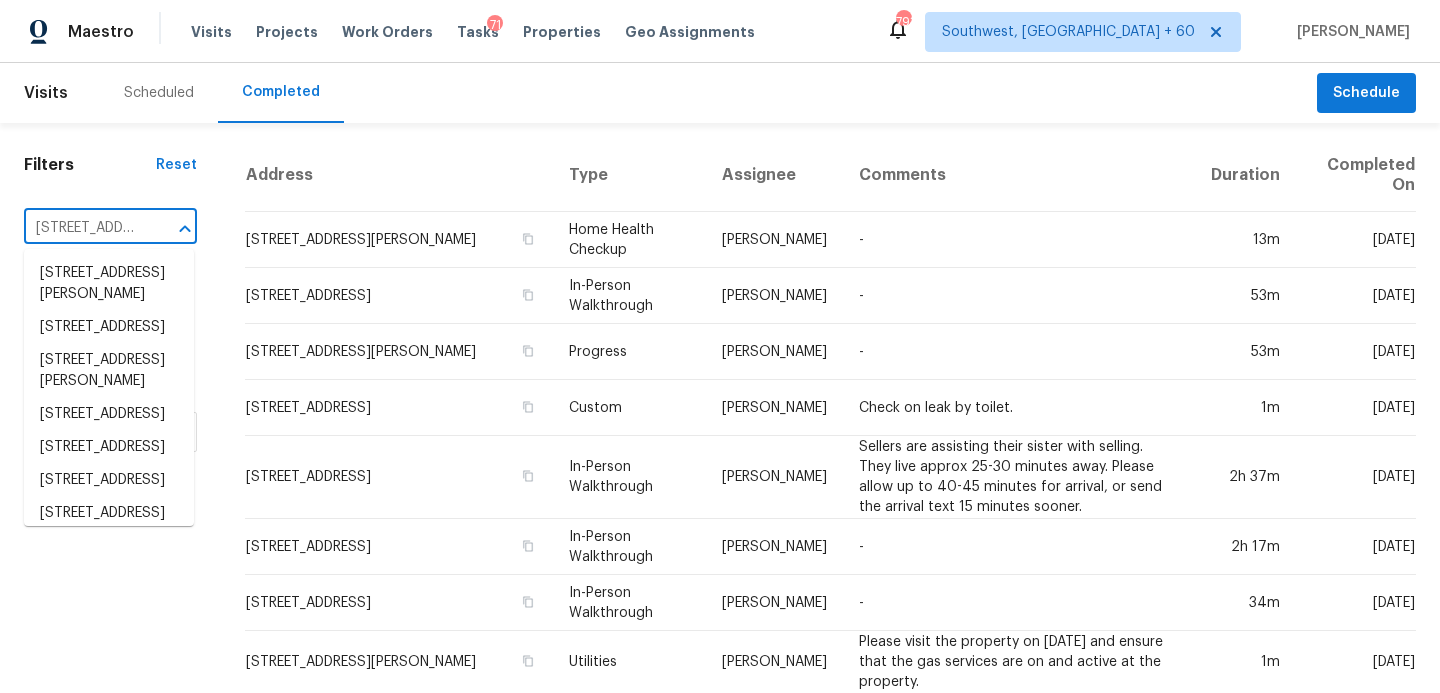 scroll, scrollTop: 0, scrollLeft: 145, axis: horizontal 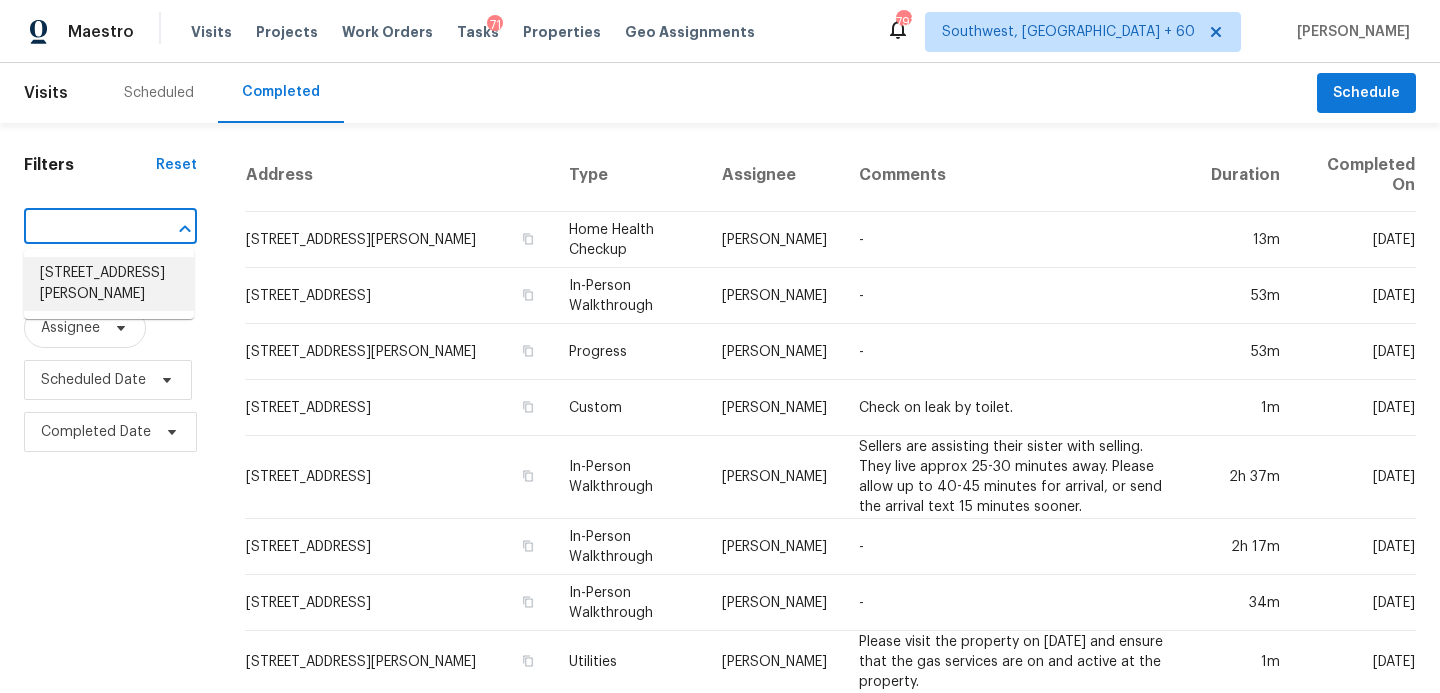 click on "[STREET_ADDRESS][PERSON_NAME]" at bounding box center (109, 284) 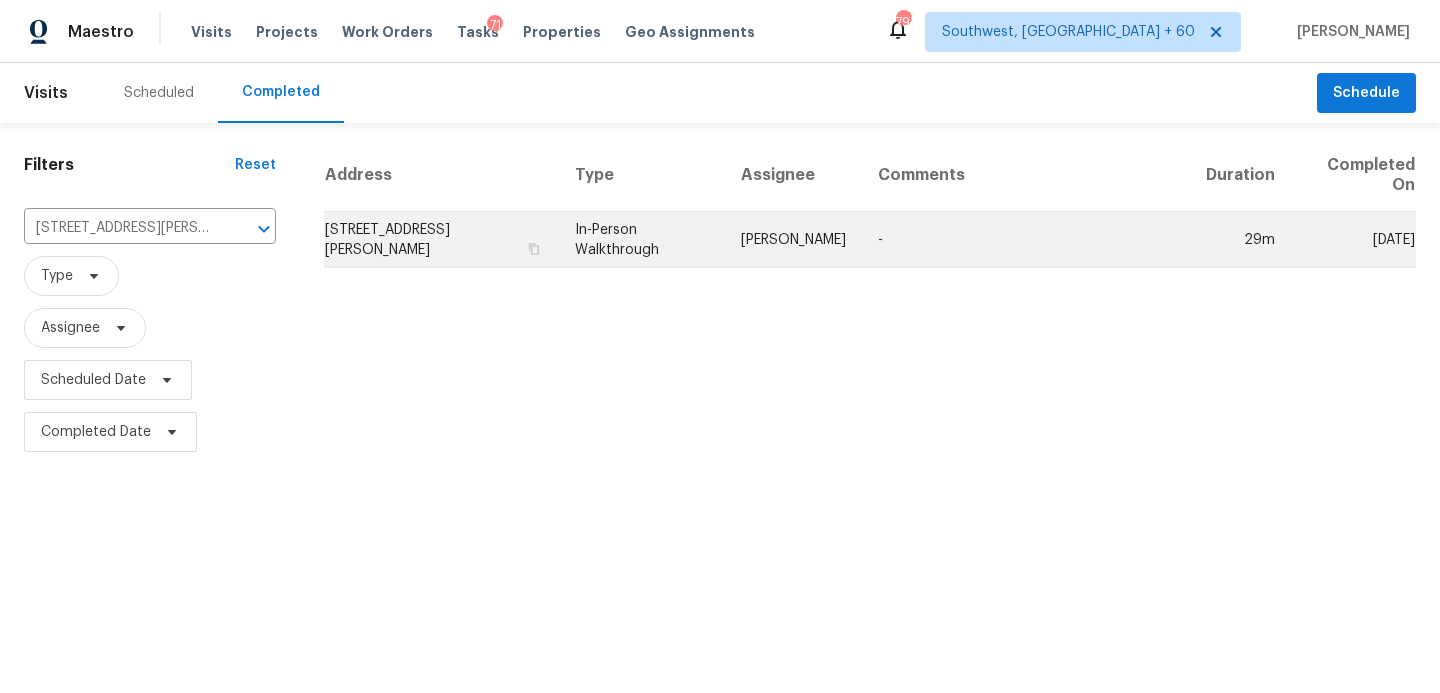 click on "[PERSON_NAME]" at bounding box center (793, 240) 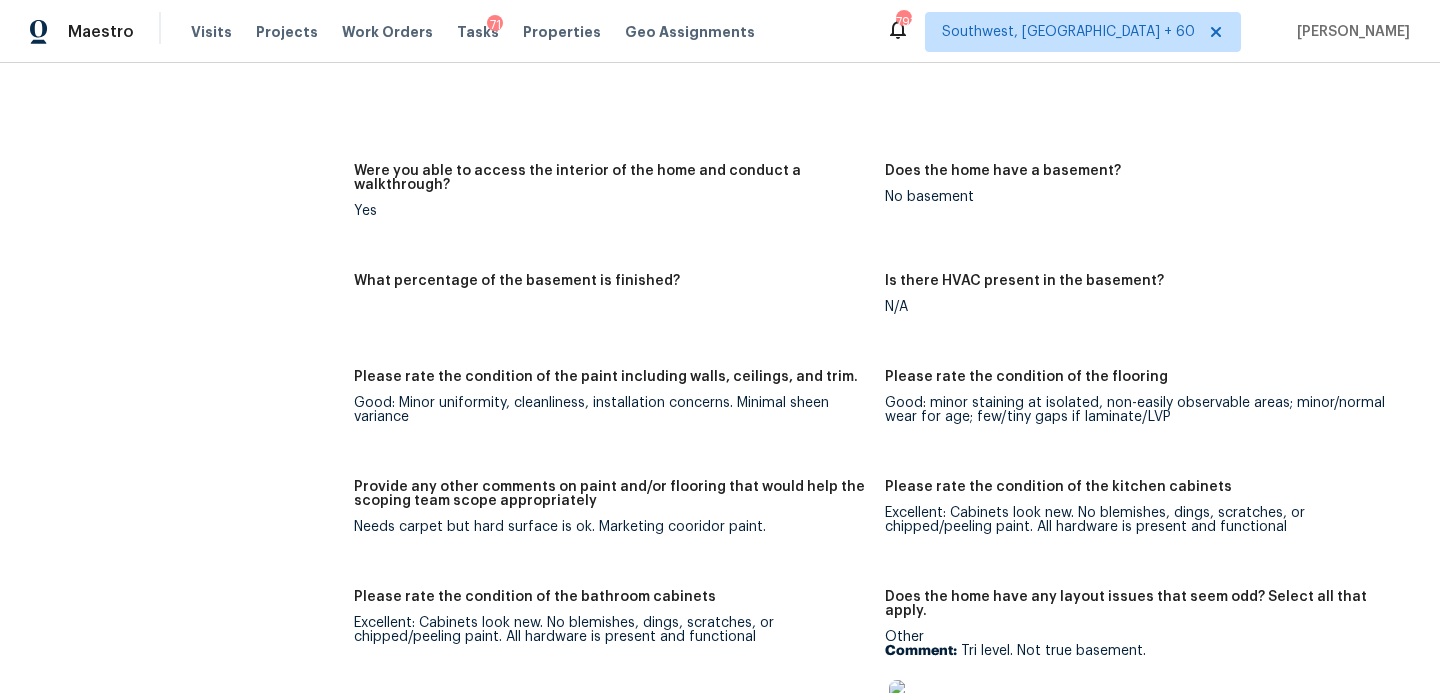 scroll, scrollTop: 2578, scrollLeft: 0, axis: vertical 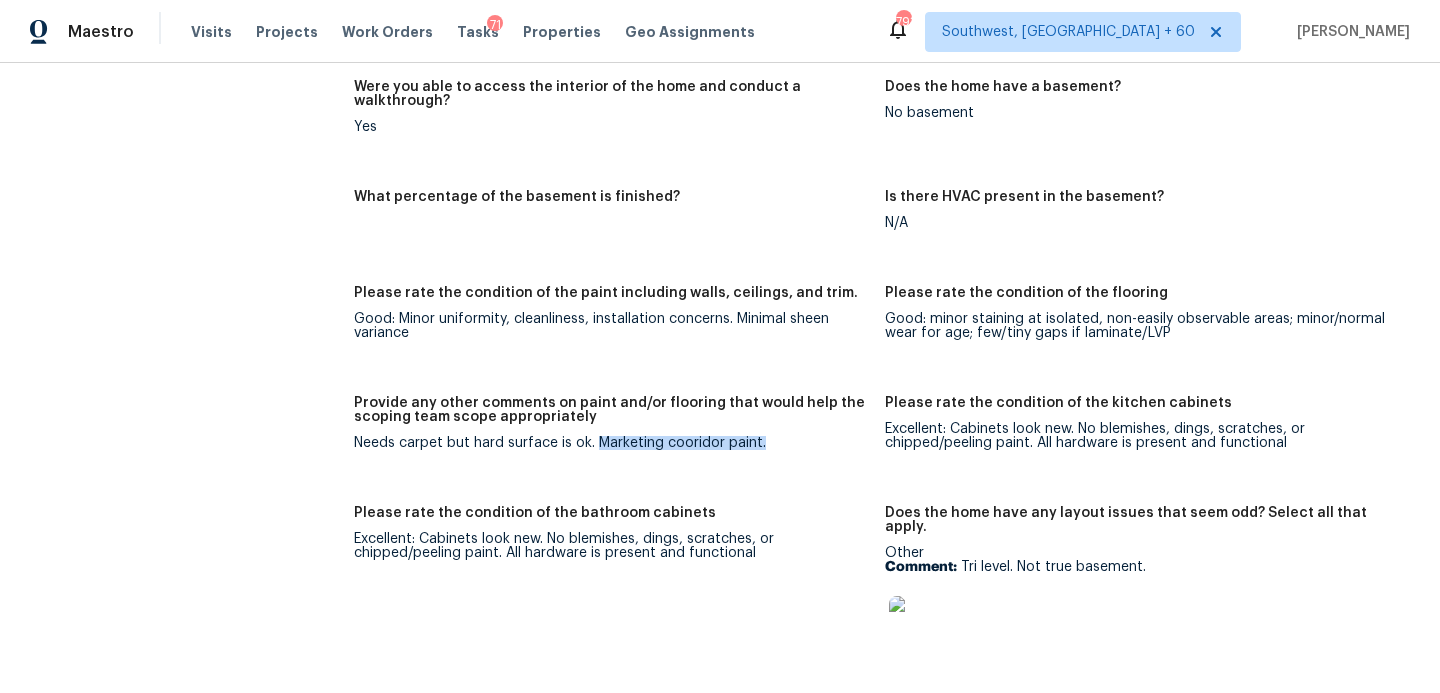 drag, startPoint x: 596, startPoint y: 414, endPoint x: 778, endPoint y: 414, distance: 182 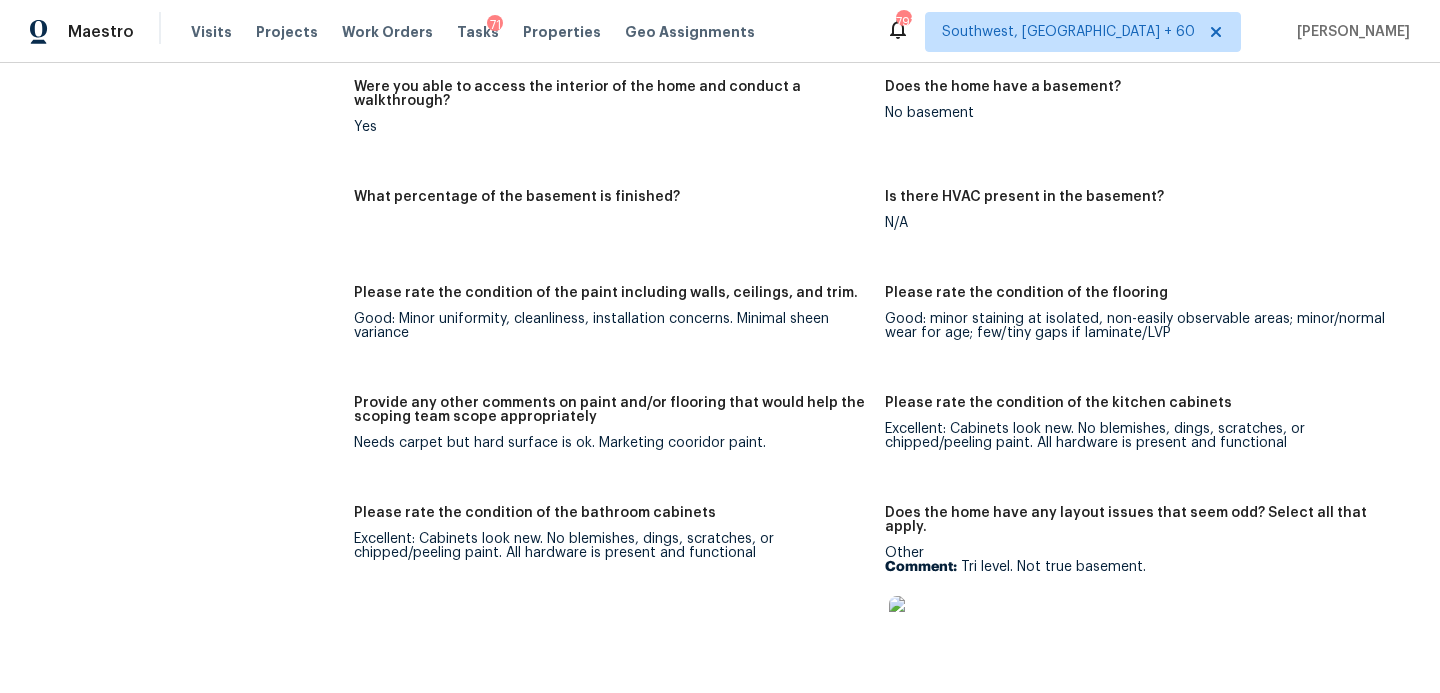 click on "Please rate the condition of the paint including walls, ceilings, and trim." at bounding box center (606, 293) 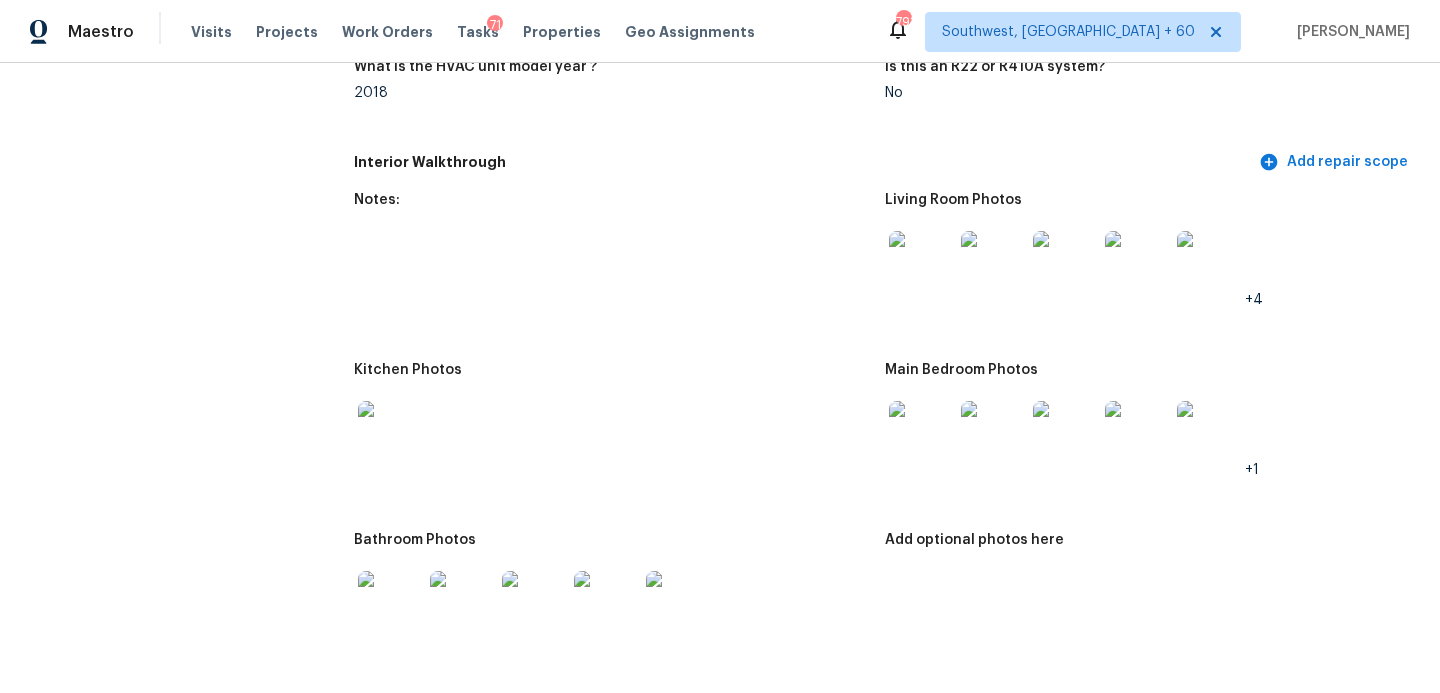 scroll, scrollTop: 1922, scrollLeft: 0, axis: vertical 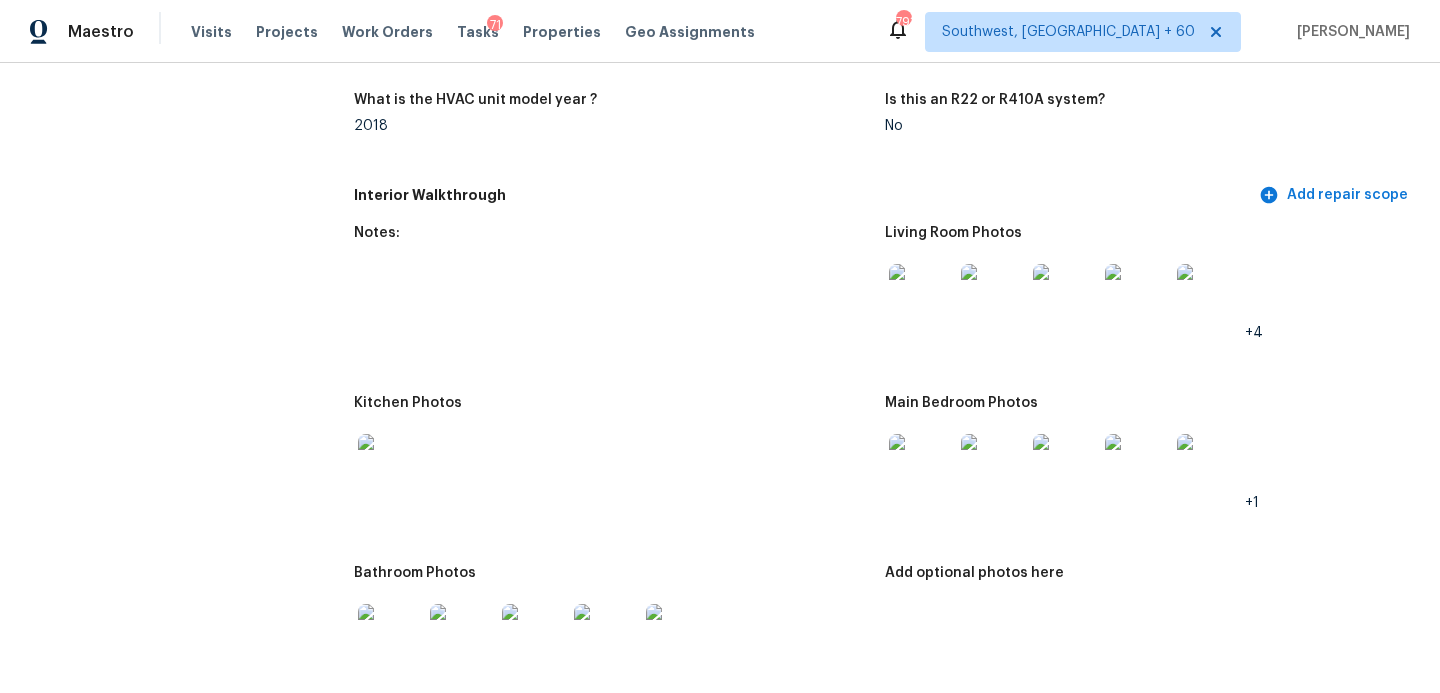click on "Notes:" at bounding box center [619, 299] 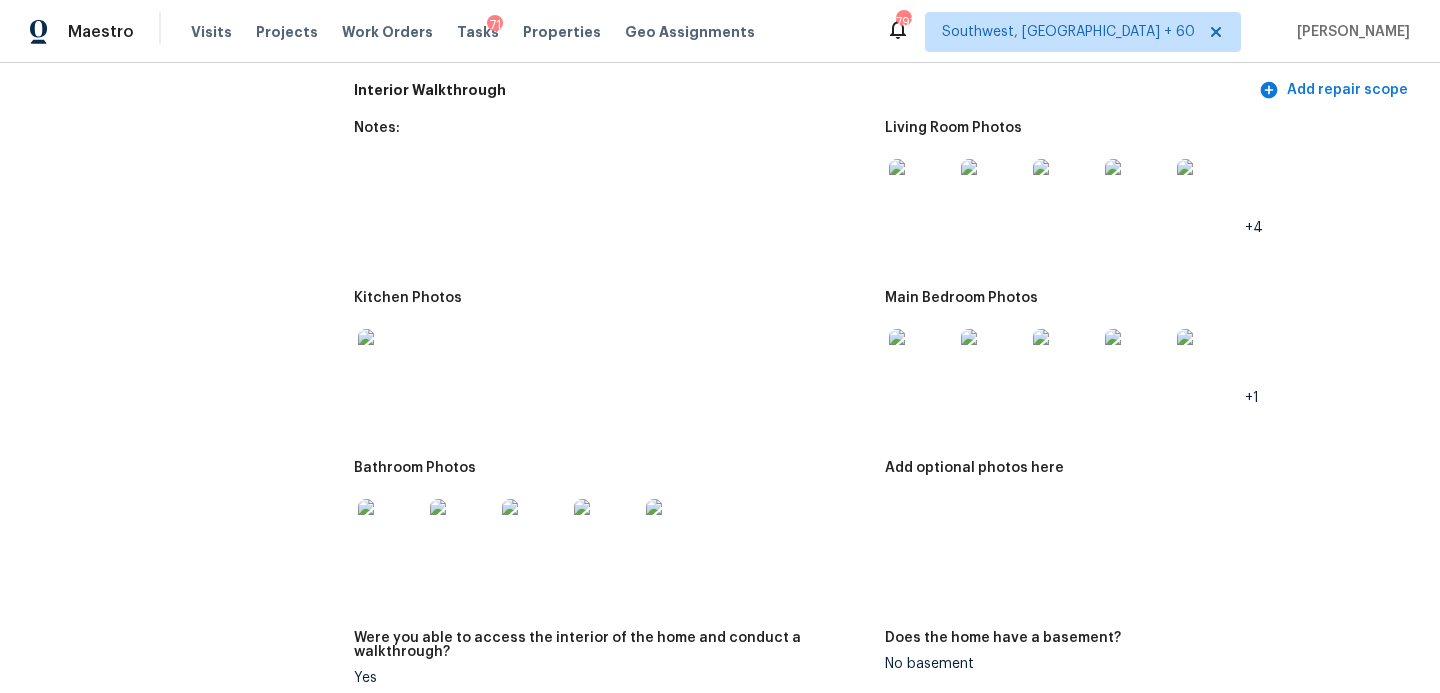 scroll, scrollTop: 2093, scrollLeft: 0, axis: vertical 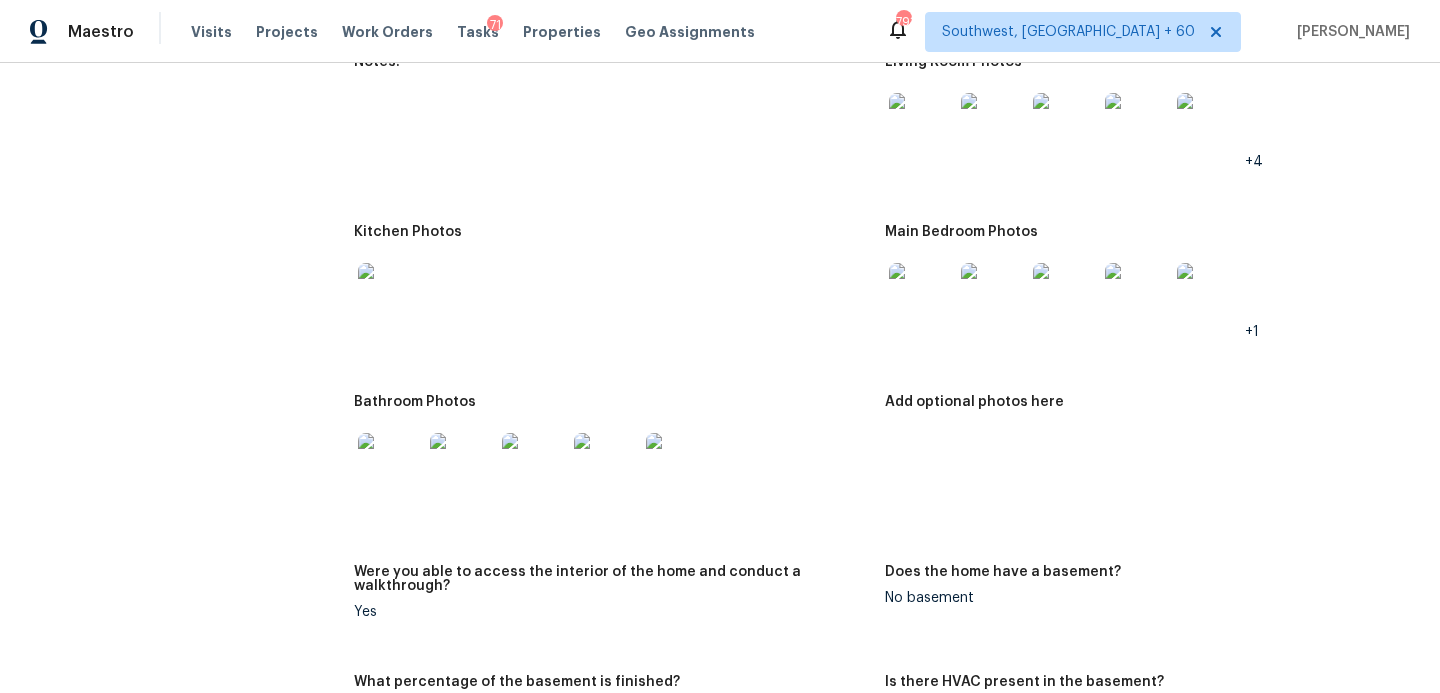 click at bounding box center (390, 465) 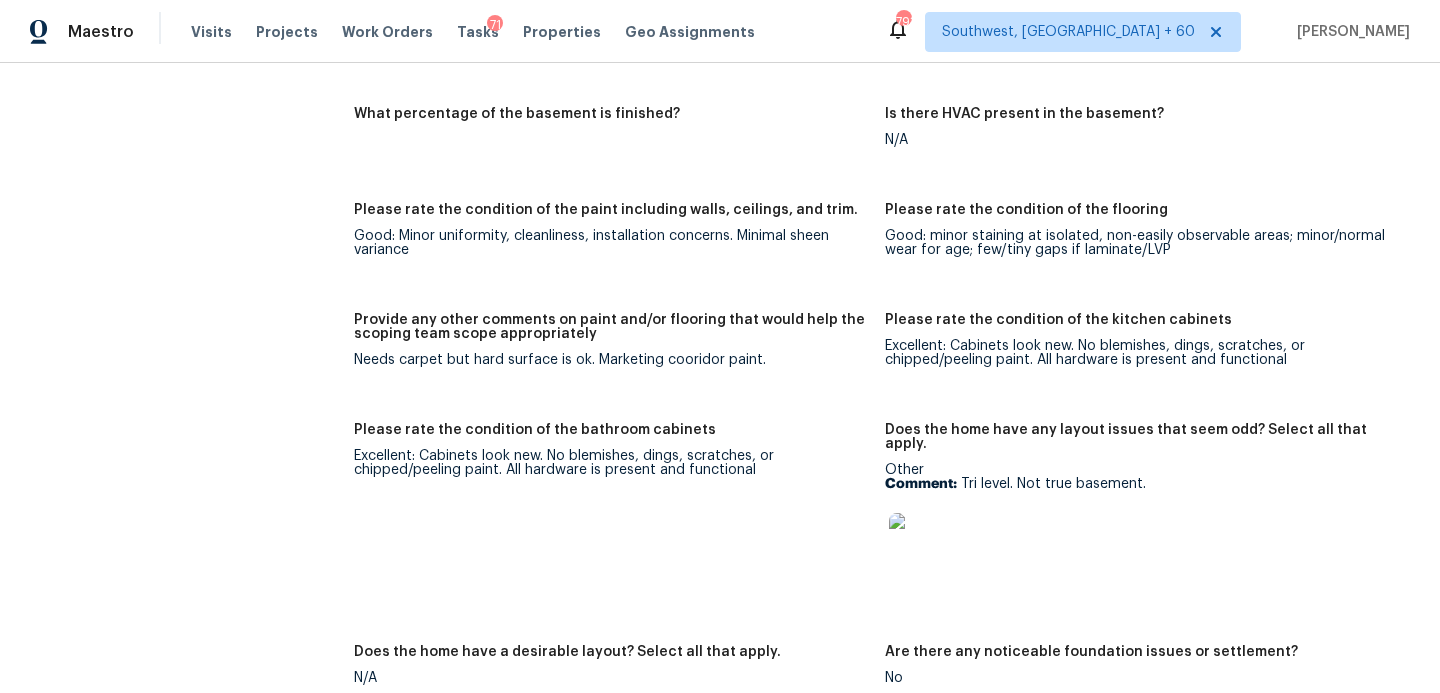 scroll, scrollTop: 2691, scrollLeft: 0, axis: vertical 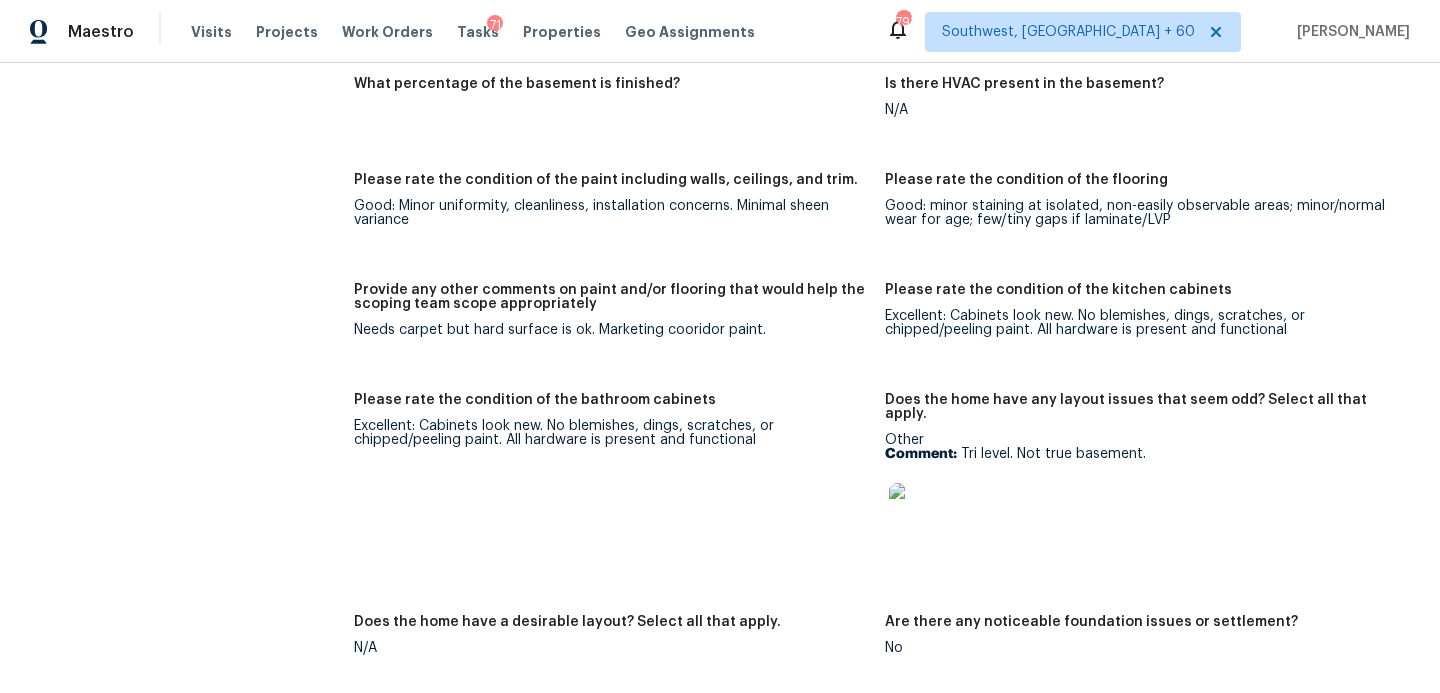 click on "Needs carpet but hard surface is ok.  Marketing cooridor paint." at bounding box center [611, 330] 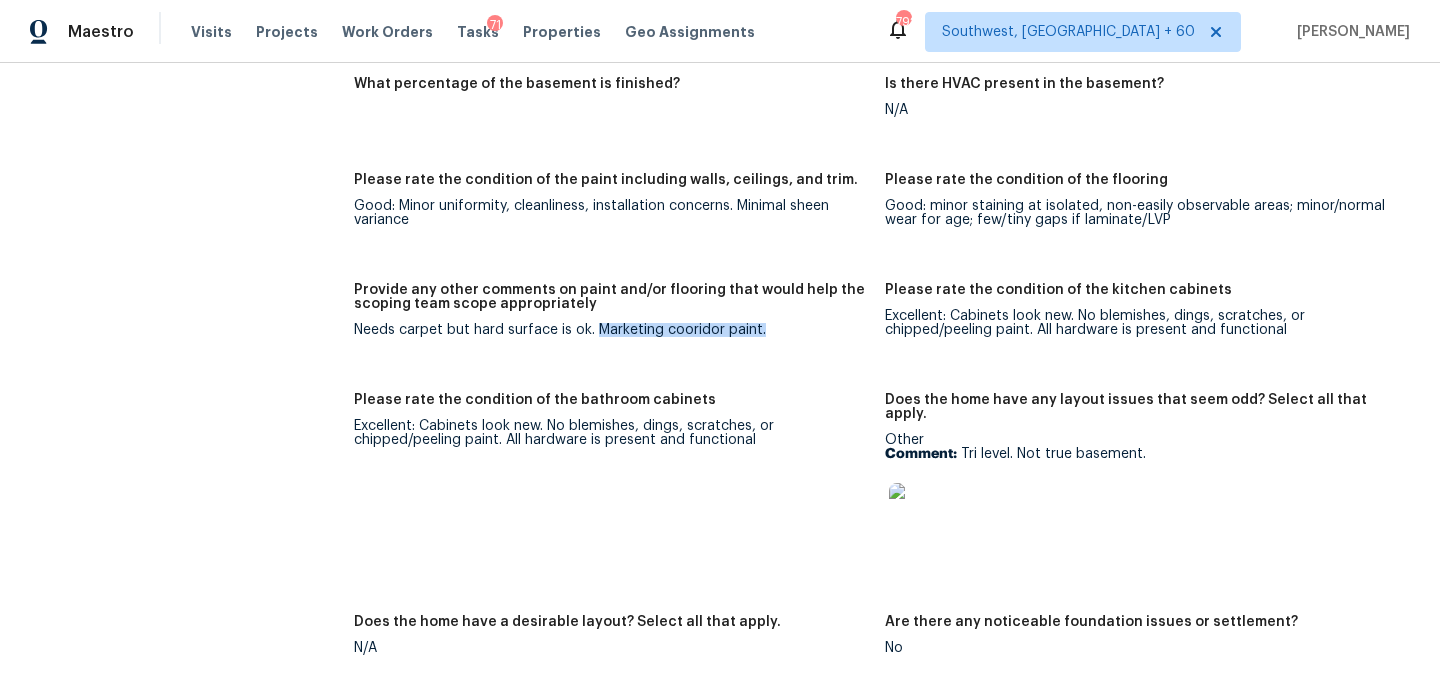 drag, startPoint x: 595, startPoint y: 302, endPoint x: 775, endPoint y: 302, distance: 180 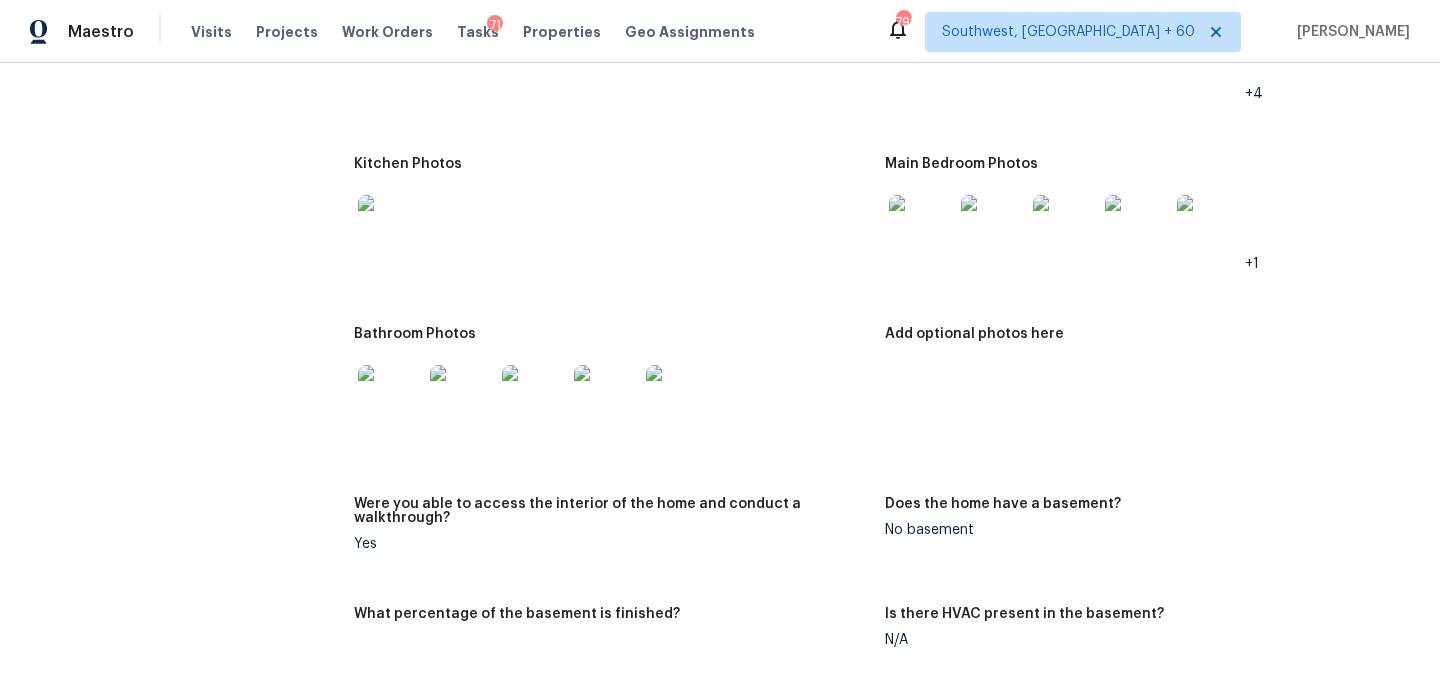 scroll, scrollTop: 1849, scrollLeft: 0, axis: vertical 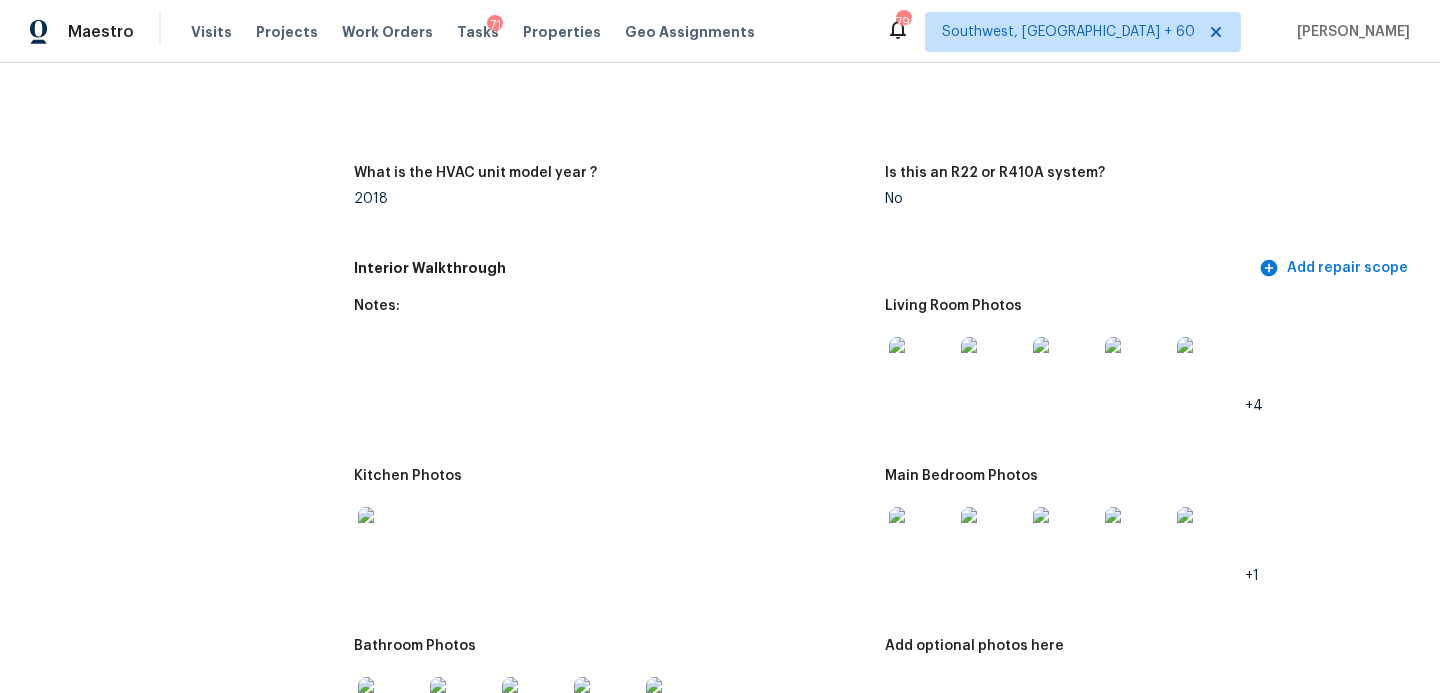 click at bounding box center (921, 369) 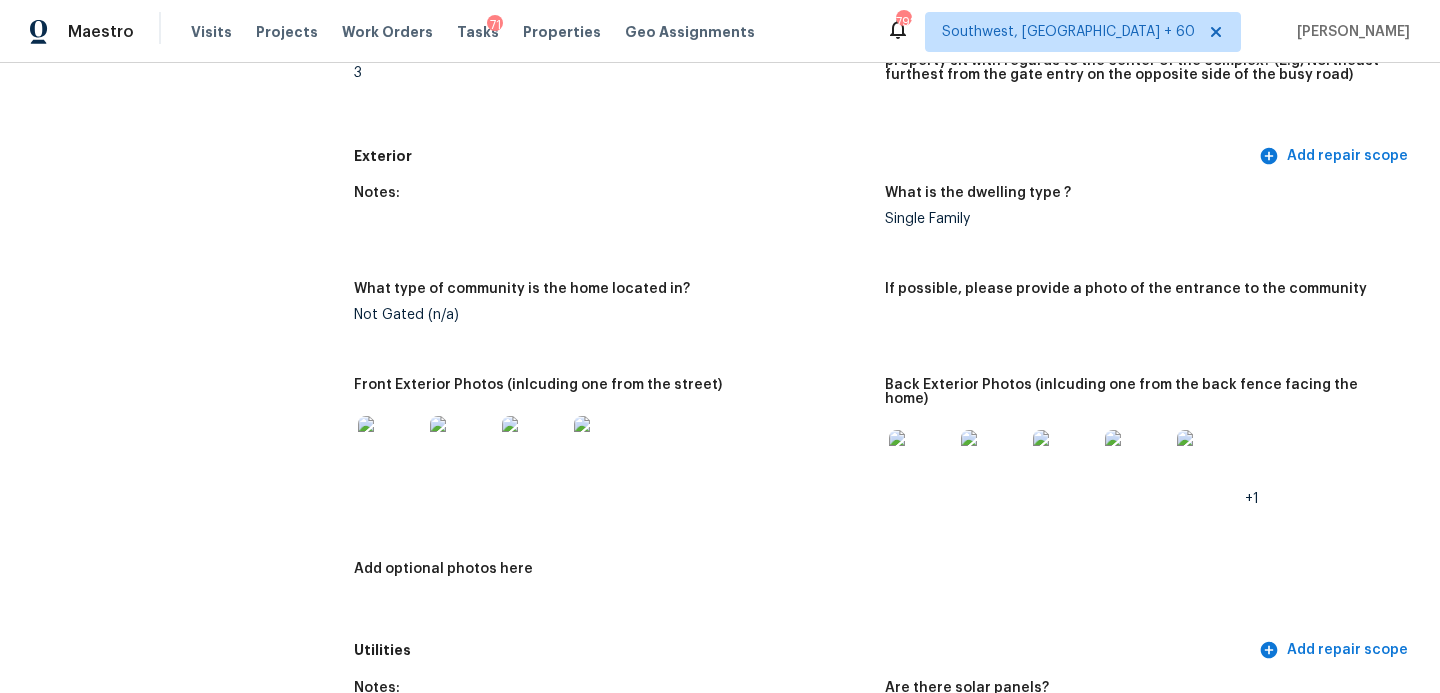scroll, scrollTop: 0, scrollLeft: 0, axis: both 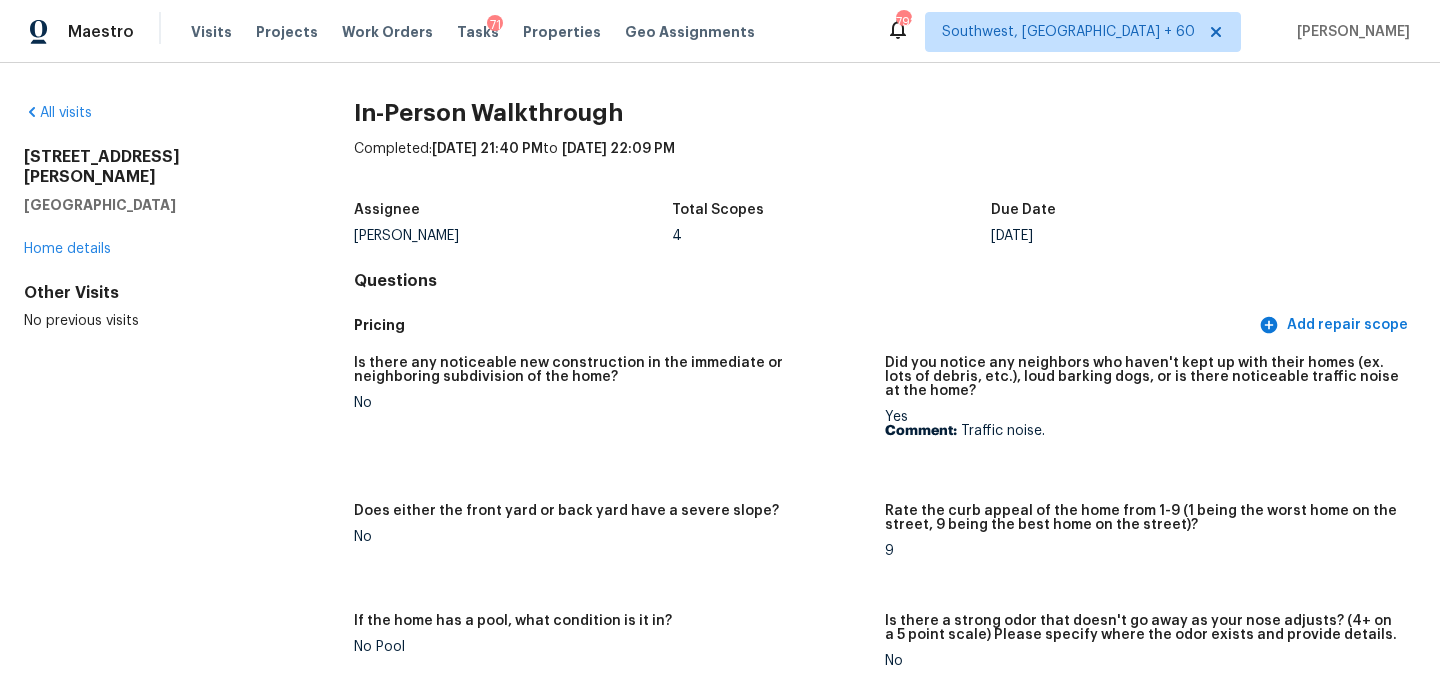 drag, startPoint x: 178, startPoint y: 180, endPoint x: 18, endPoint y: 159, distance: 161.37224 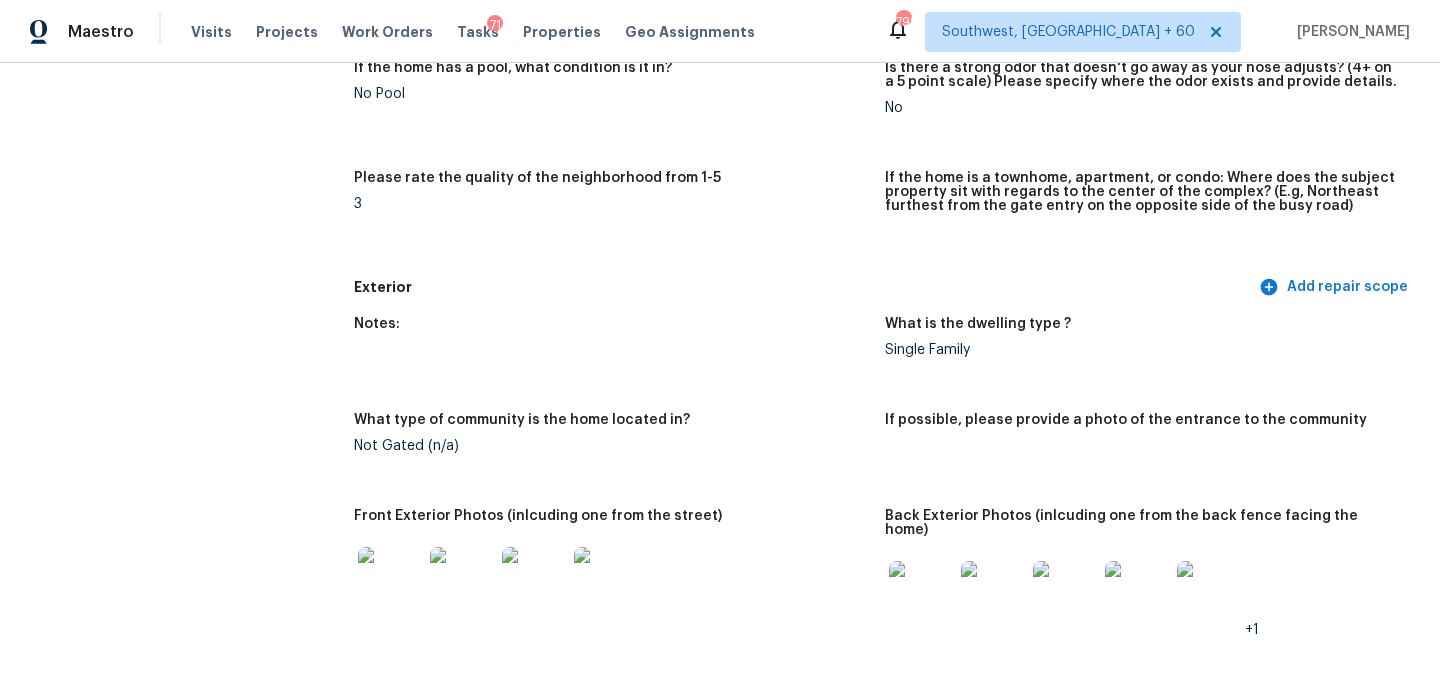 click on "Notes:" at bounding box center [619, 353] 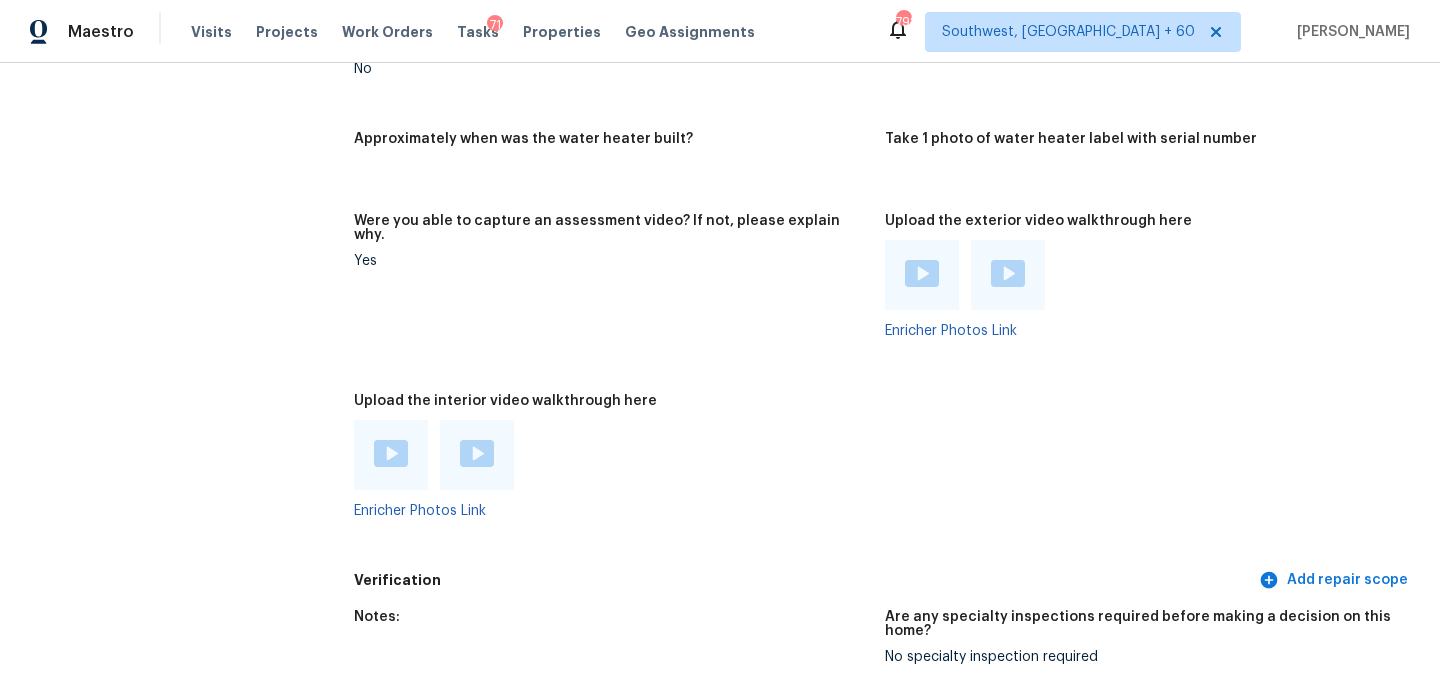 scroll, scrollTop: 3611, scrollLeft: 0, axis: vertical 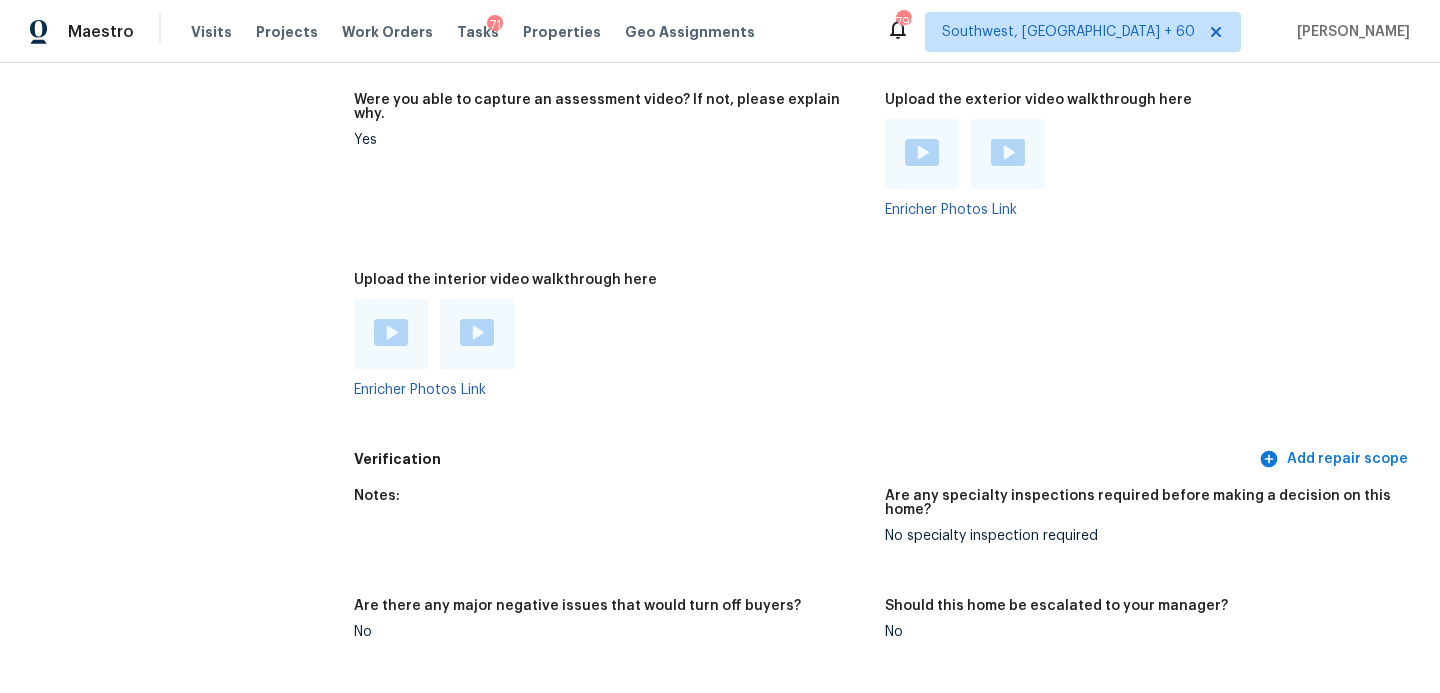 click at bounding box center [391, 332] 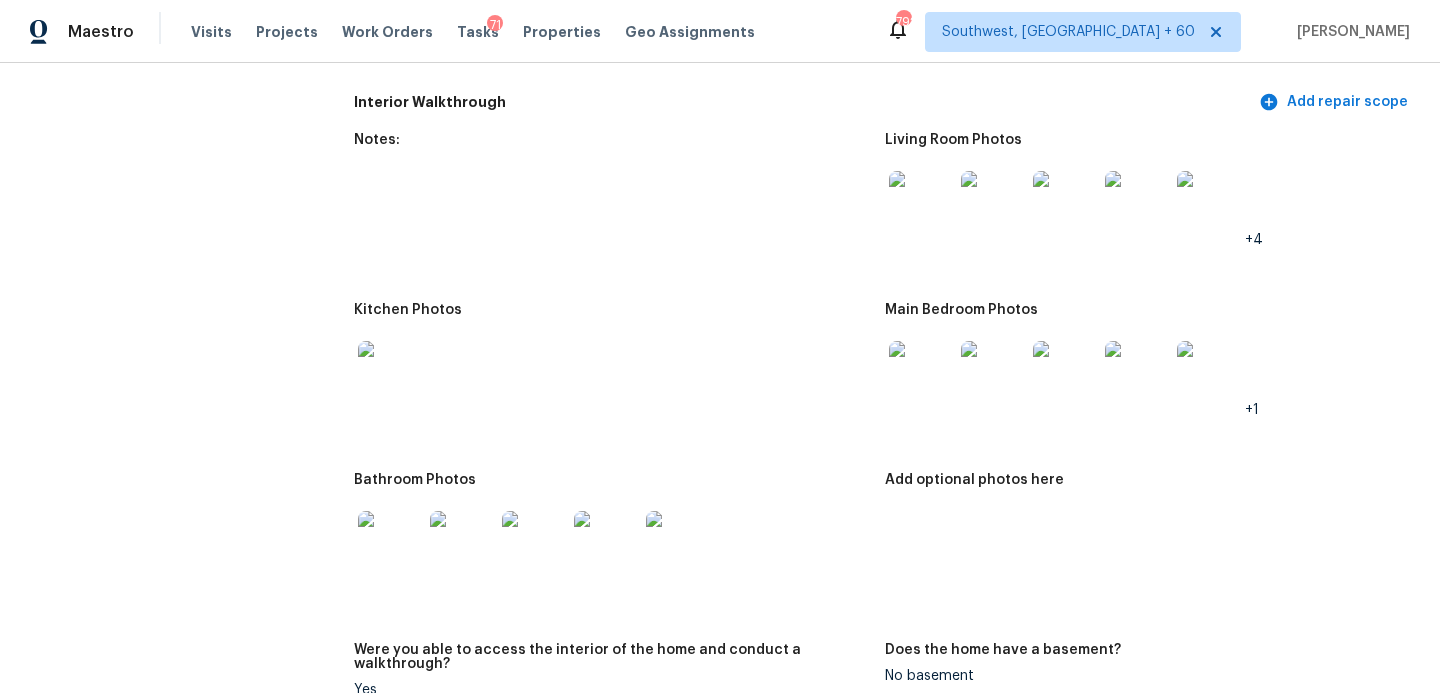 scroll, scrollTop: 1945, scrollLeft: 0, axis: vertical 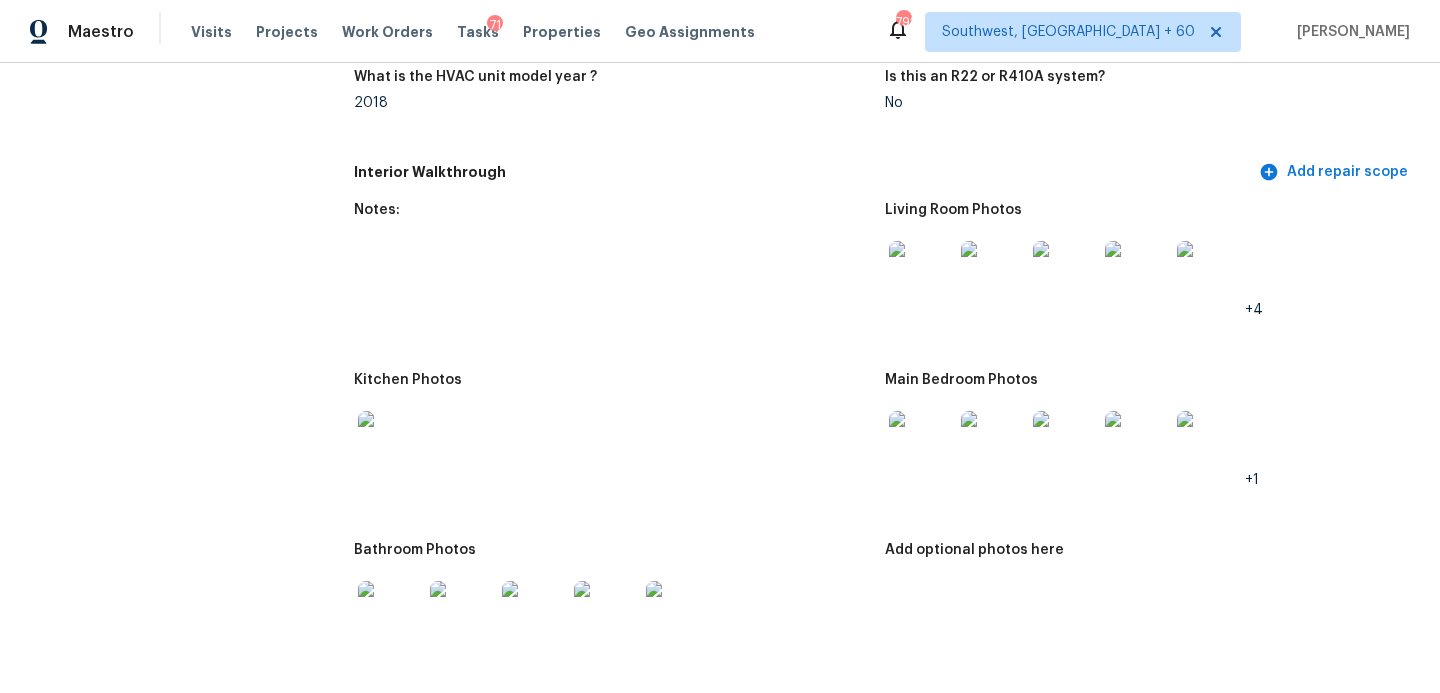 click at bounding box center [921, 273] 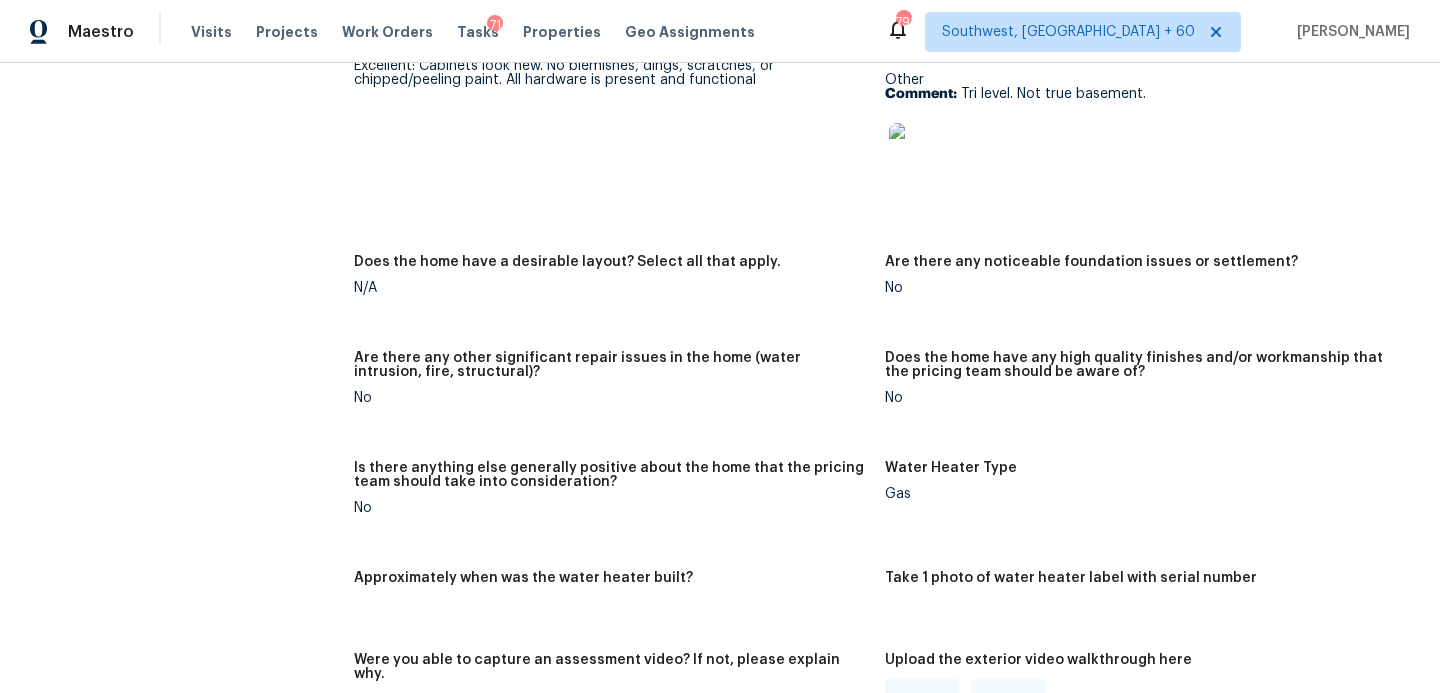 scroll, scrollTop: 3346, scrollLeft: 0, axis: vertical 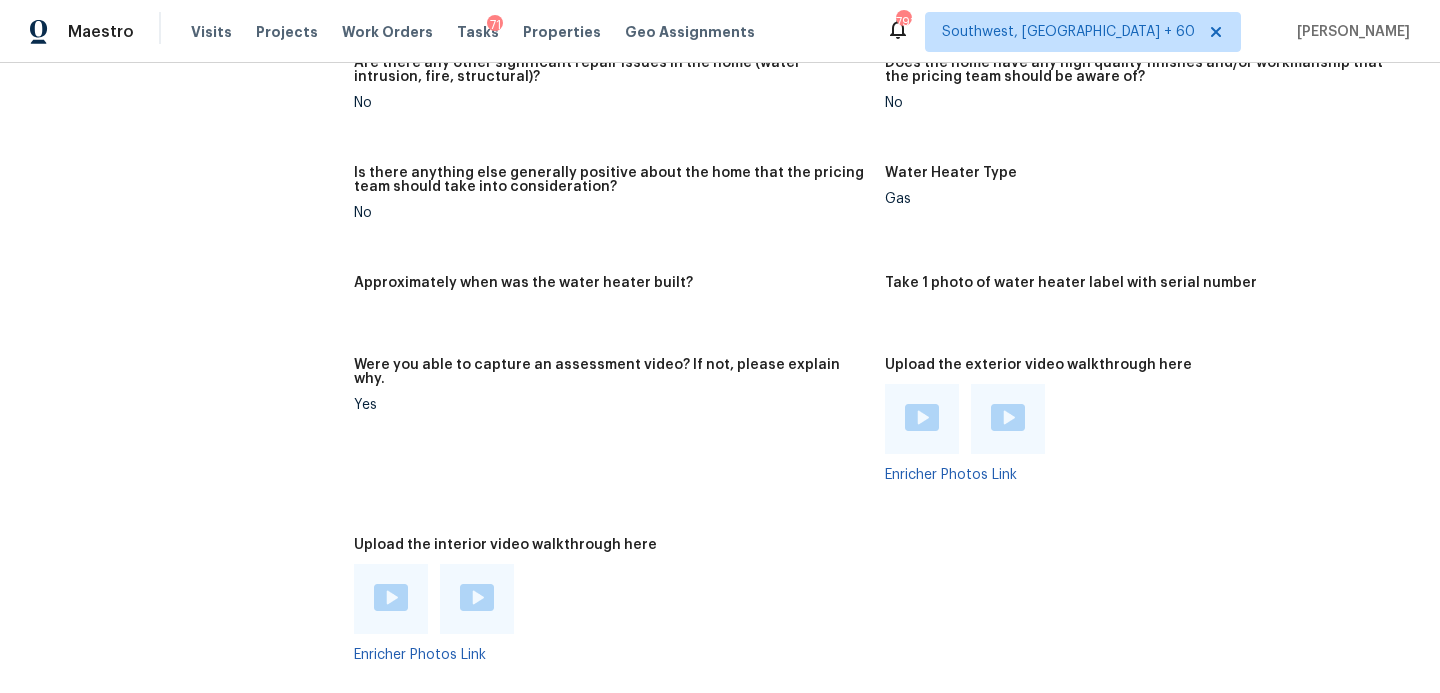 click at bounding box center [477, 597] 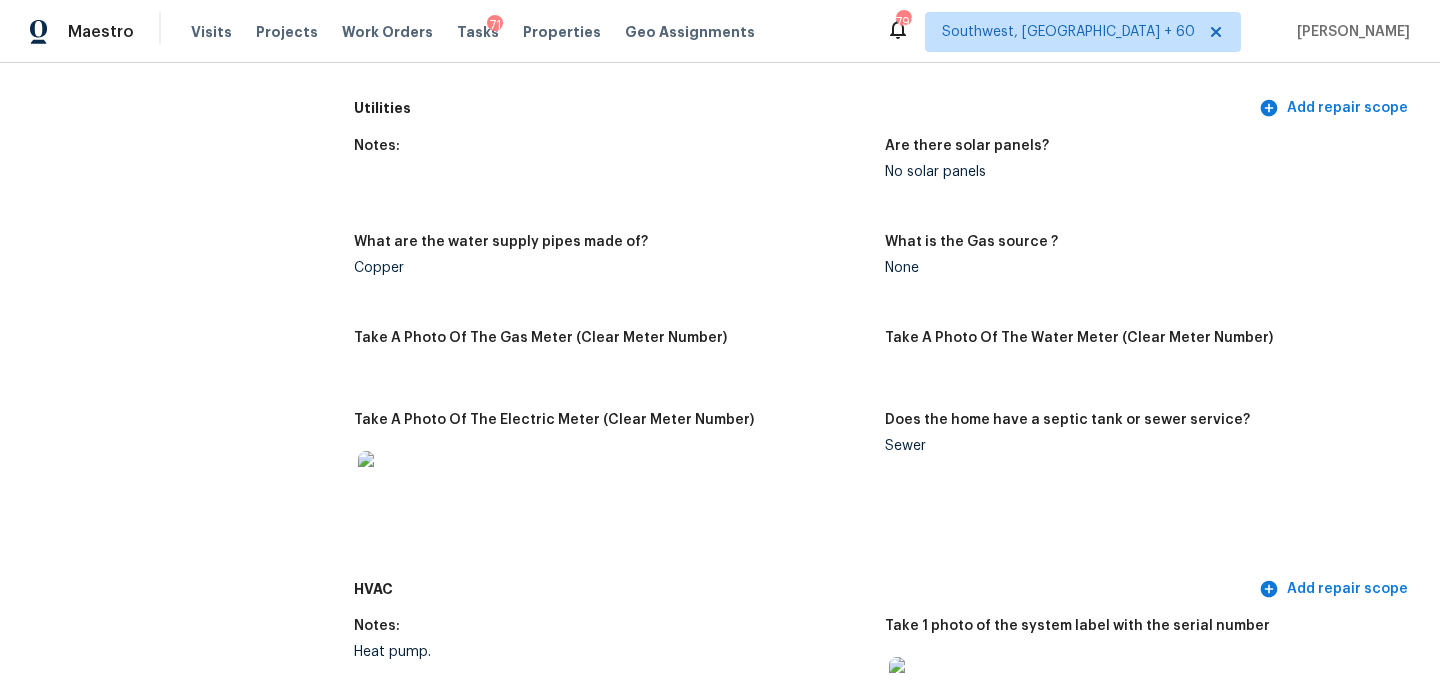 scroll, scrollTop: 1227, scrollLeft: 0, axis: vertical 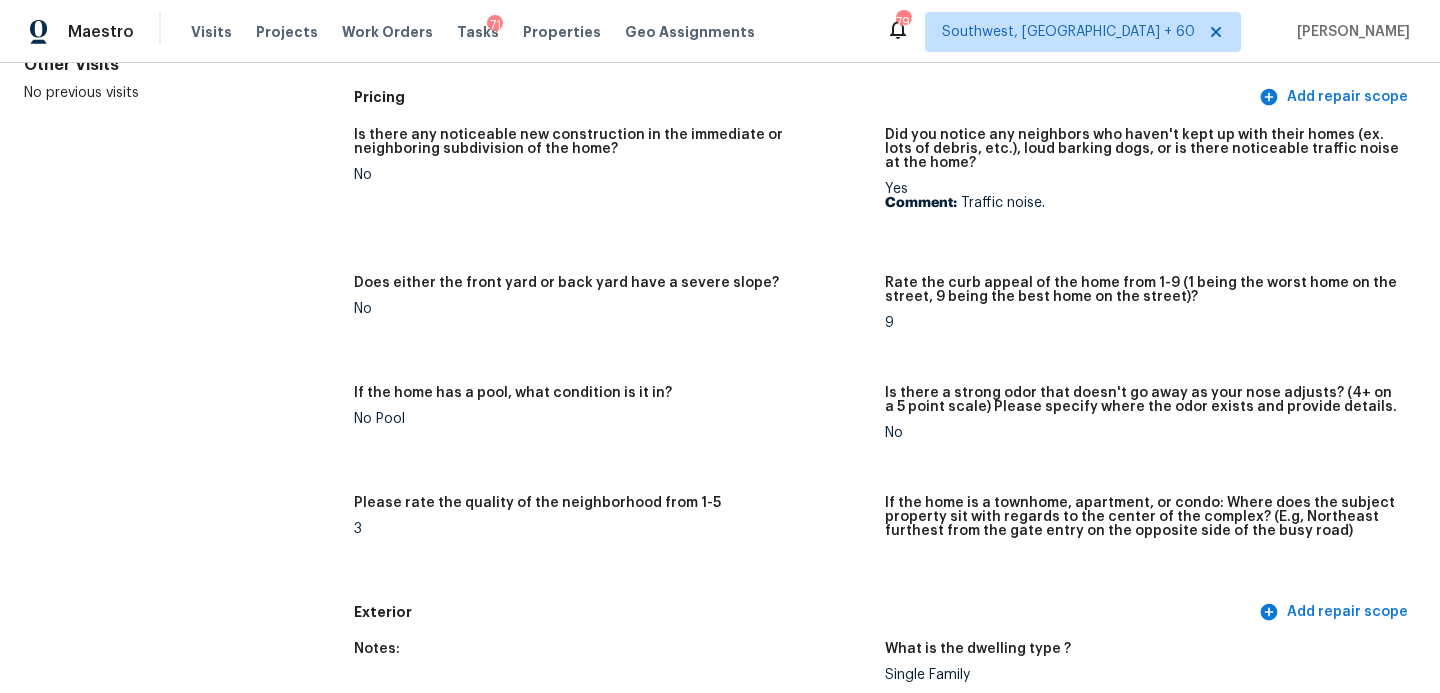 click on "Is there any noticeable new construction in the immediate or neighboring subdivision of the home?" at bounding box center (611, 148) 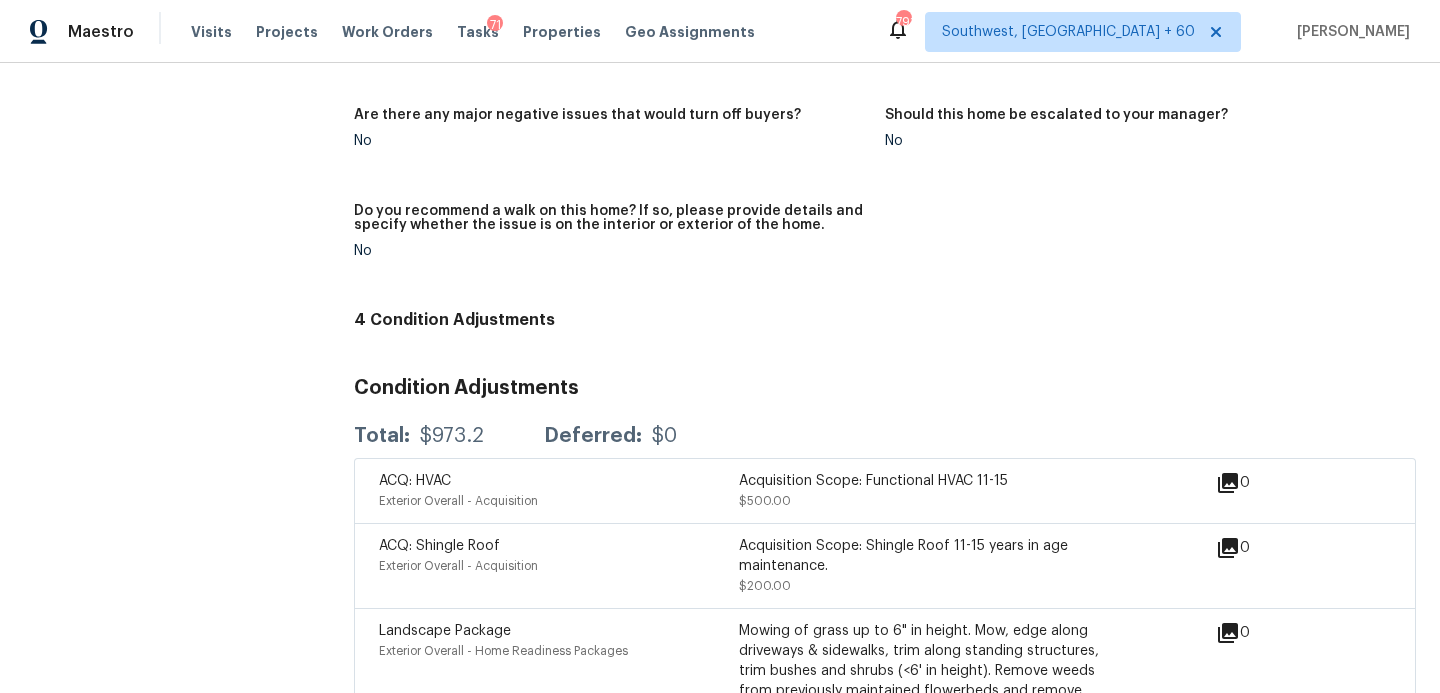 scroll, scrollTop: 4318, scrollLeft: 0, axis: vertical 